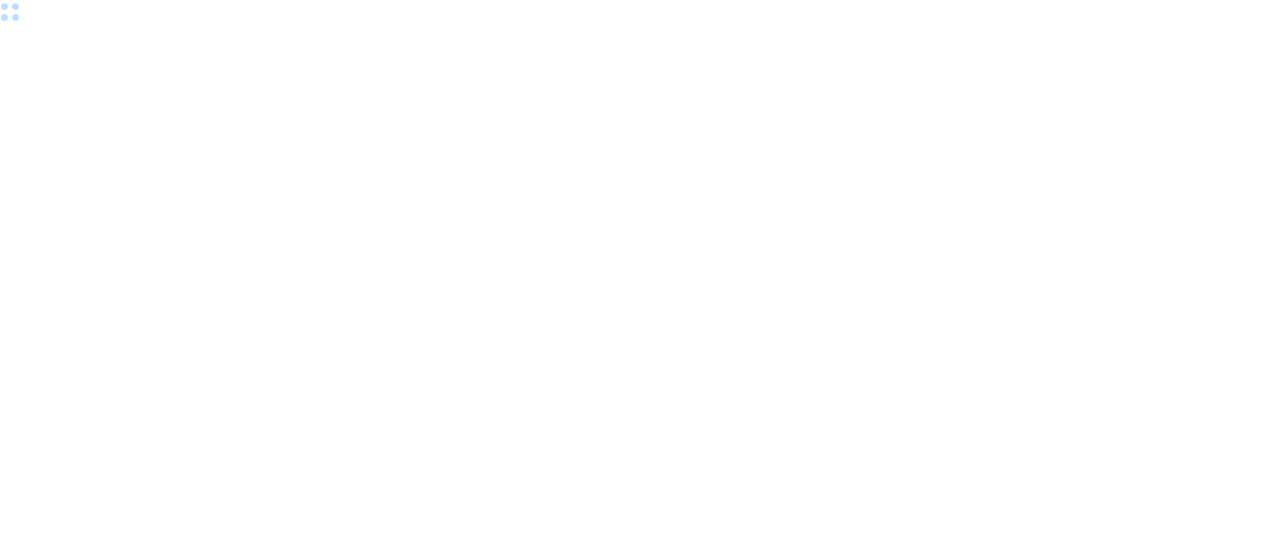 scroll, scrollTop: 0, scrollLeft: 0, axis: both 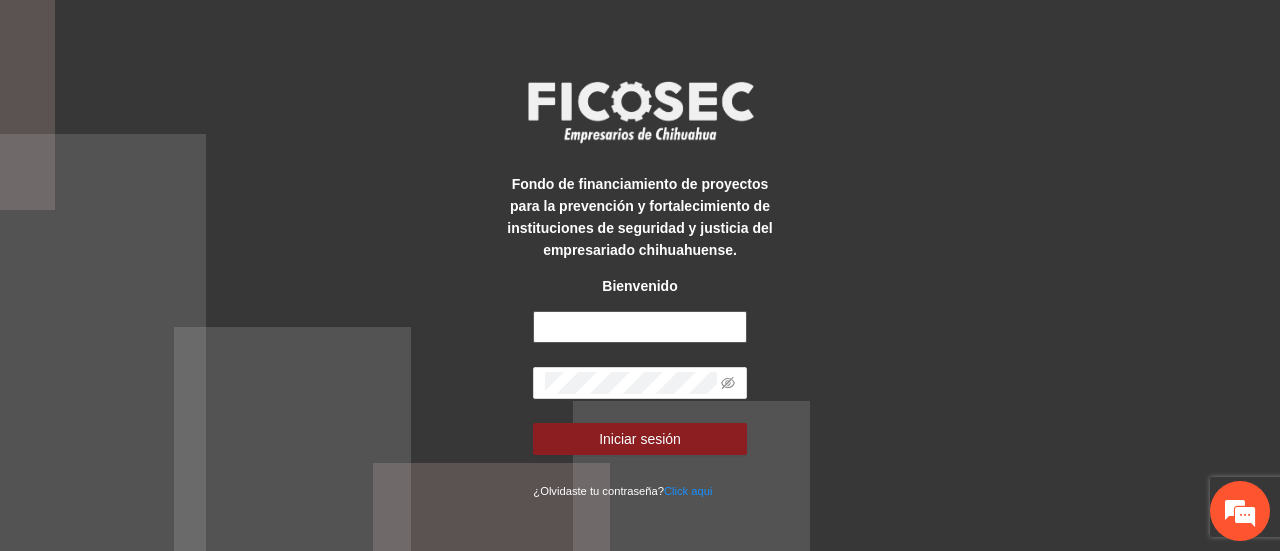 click at bounding box center (639, 327) 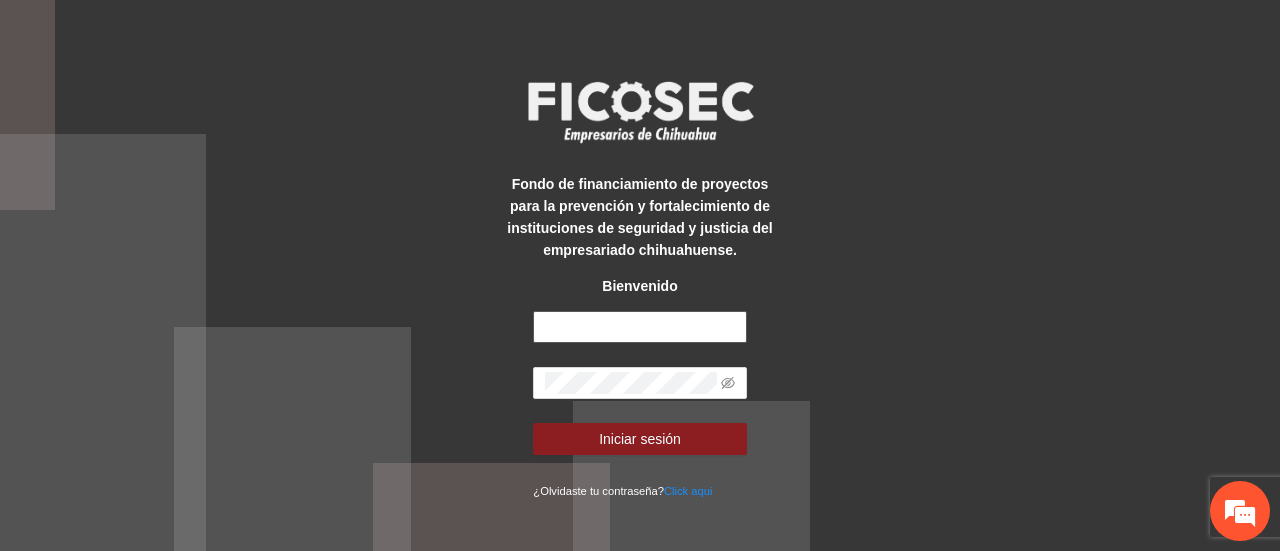 type on "**********" 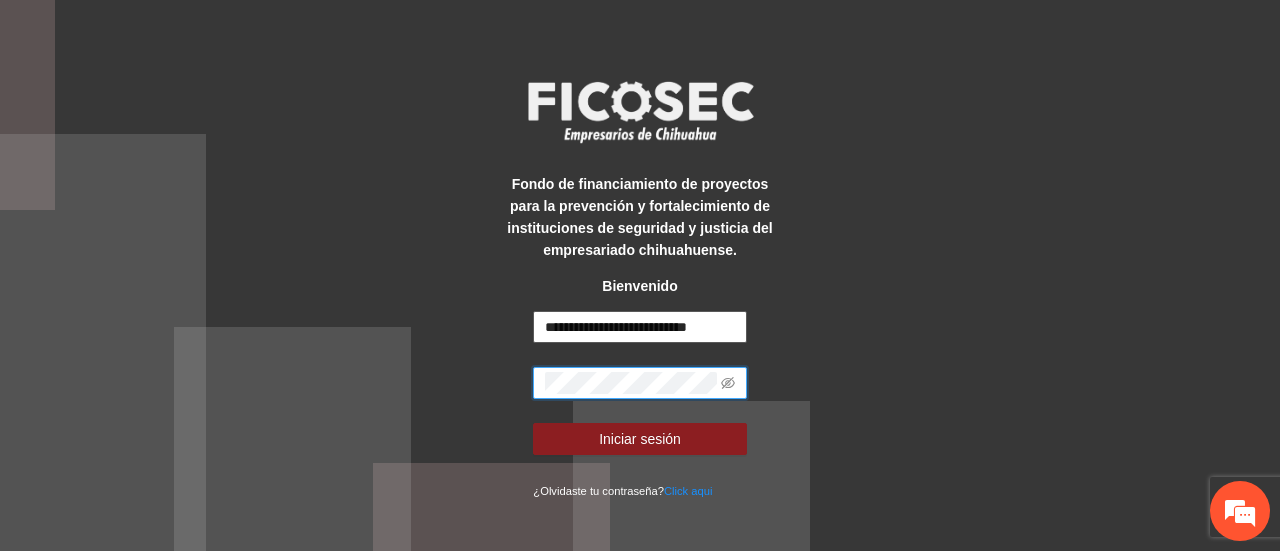 click on "Iniciar sesión" at bounding box center (639, 439) 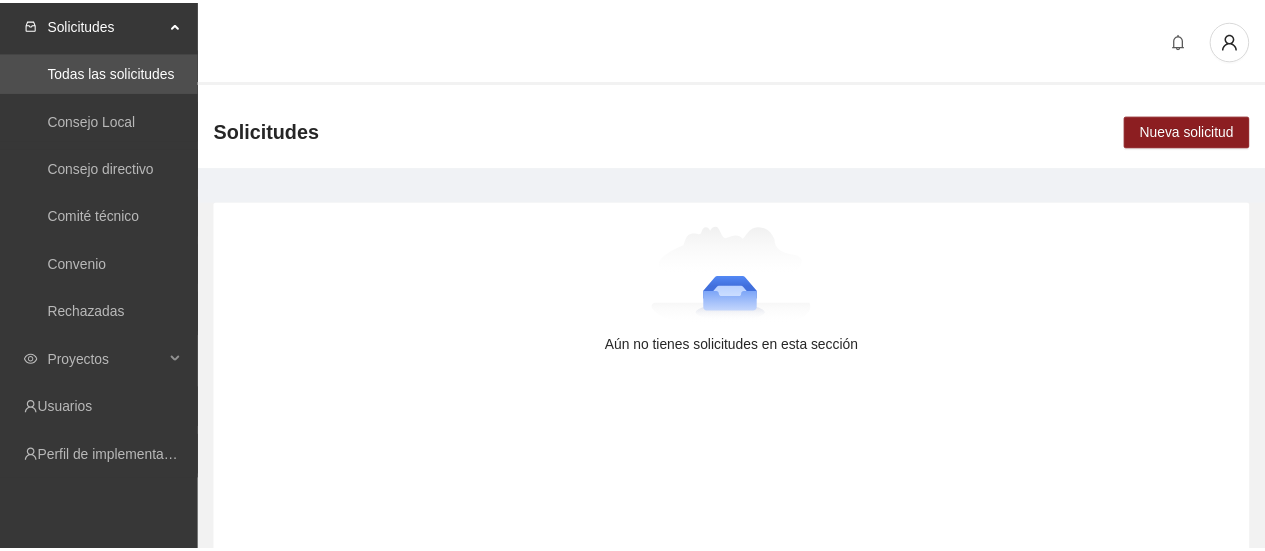 scroll, scrollTop: 0, scrollLeft: 0, axis: both 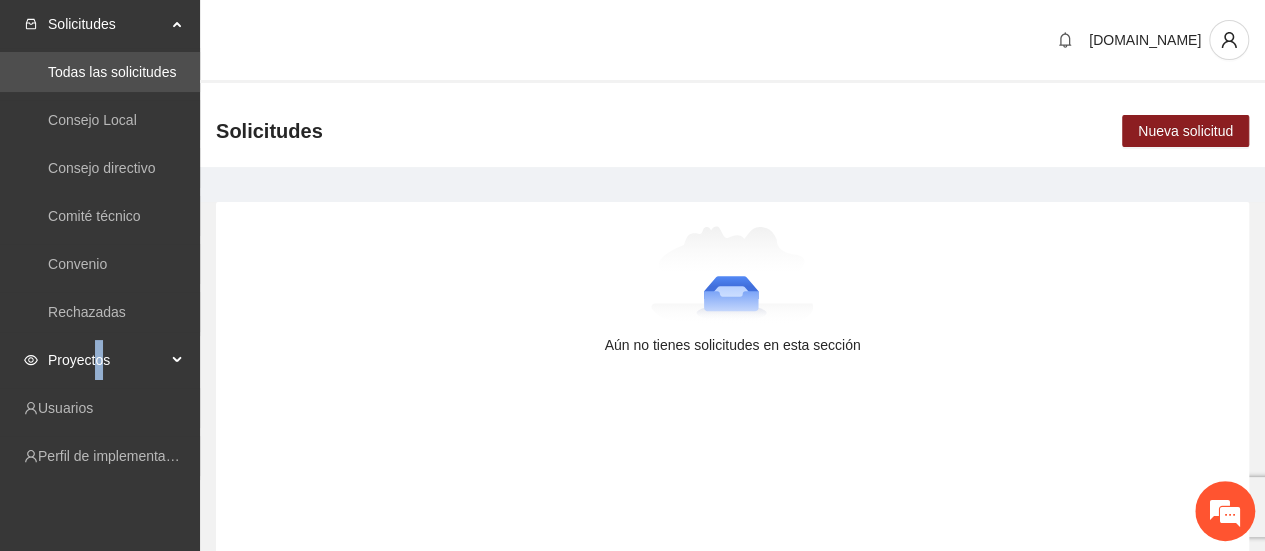 click on "Proyectos" at bounding box center [107, 360] 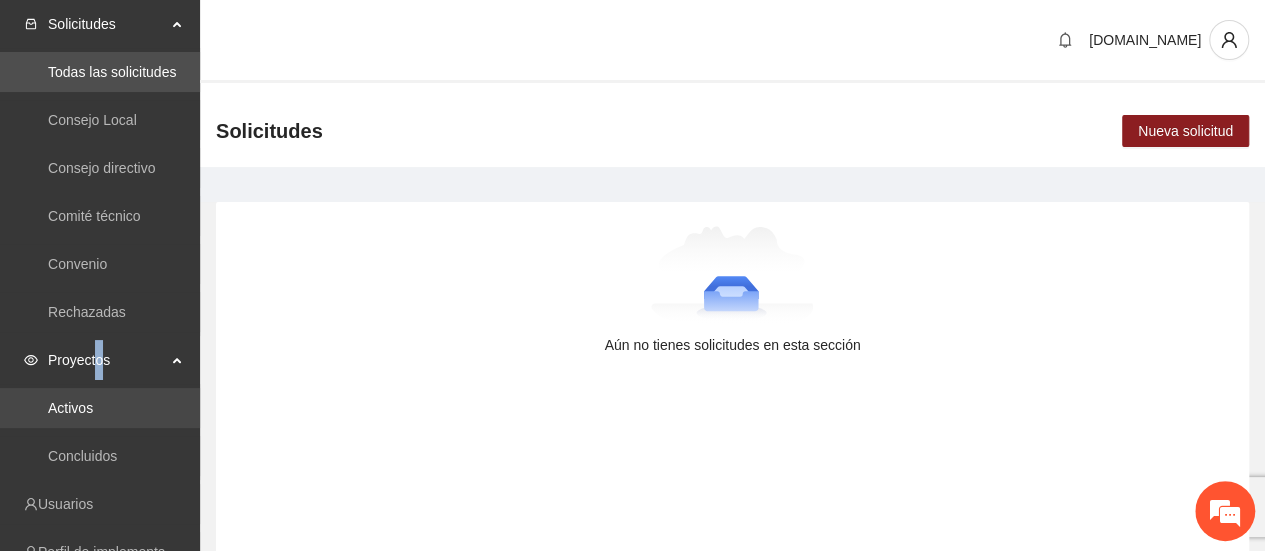 click on "Activos" at bounding box center [70, 408] 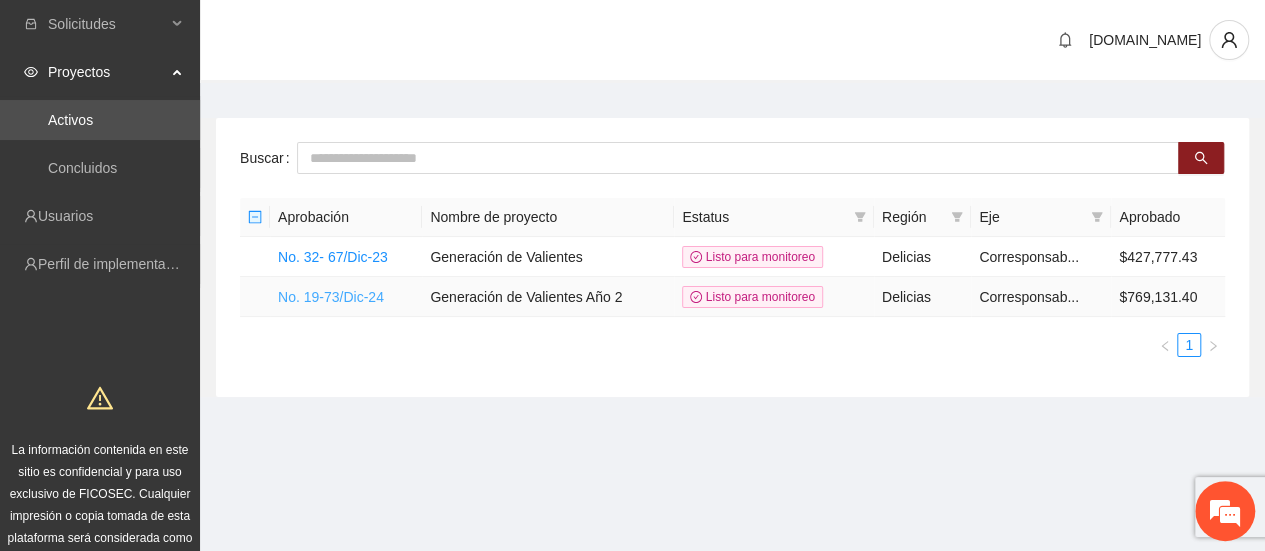 click on "No. 19-73/Dic-24" at bounding box center (331, 297) 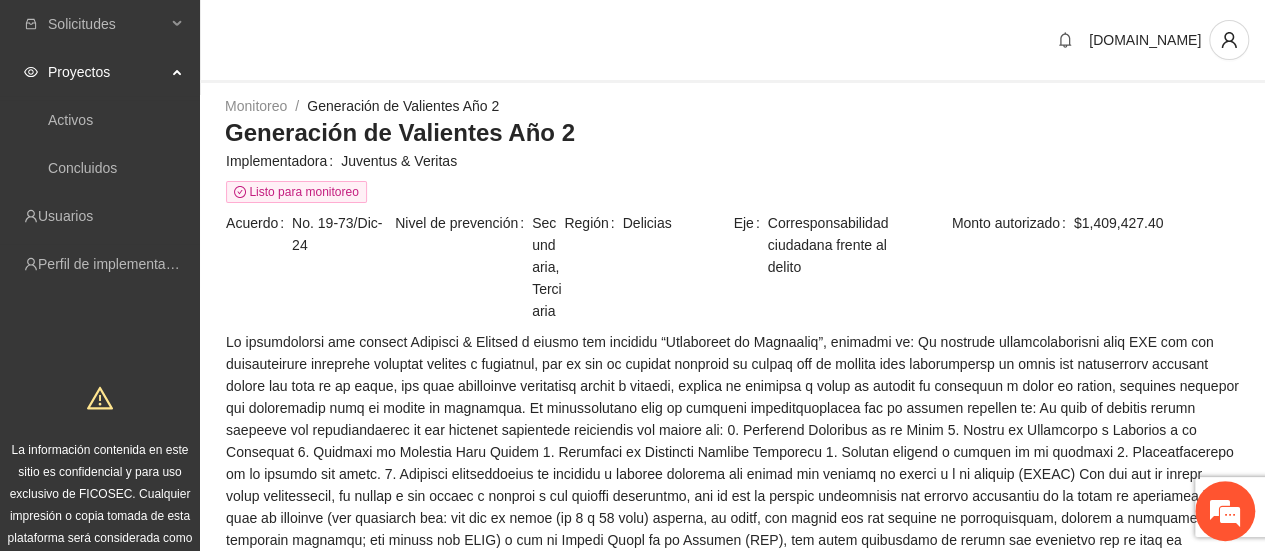 scroll, scrollTop: 0, scrollLeft: 0, axis: both 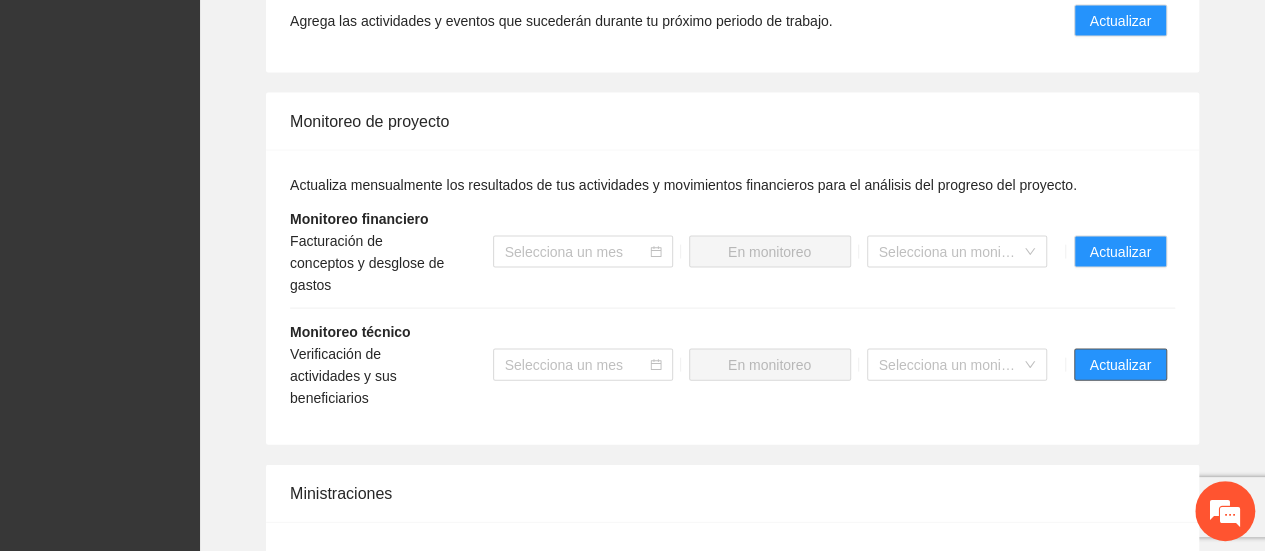 click on "Actualizar" at bounding box center [1120, 365] 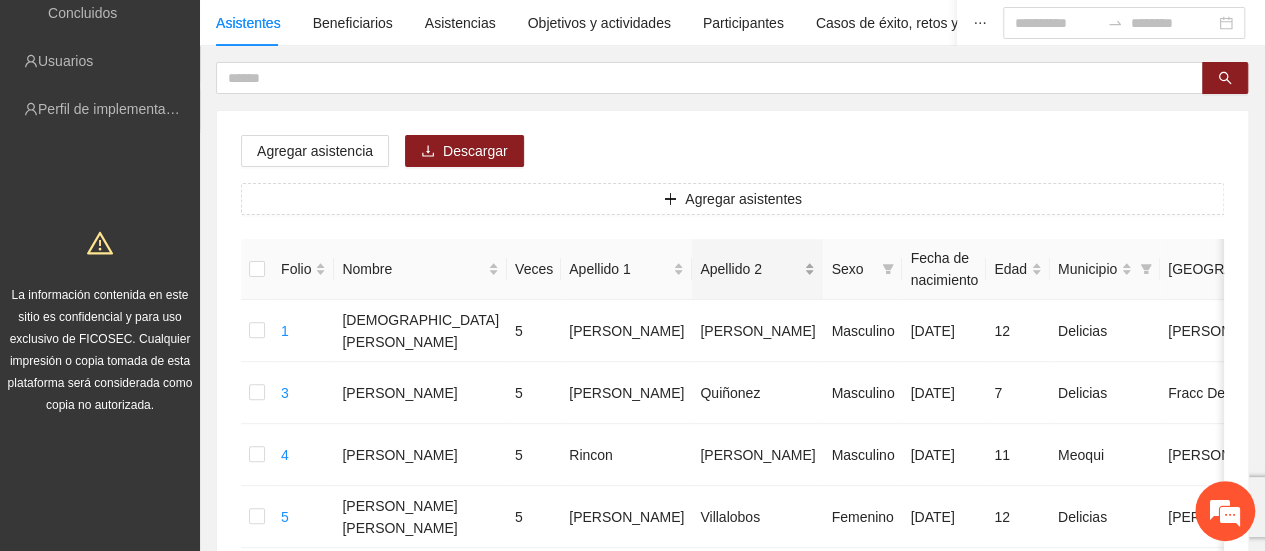 scroll, scrollTop: 34, scrollLeft: 0, axis: vertical 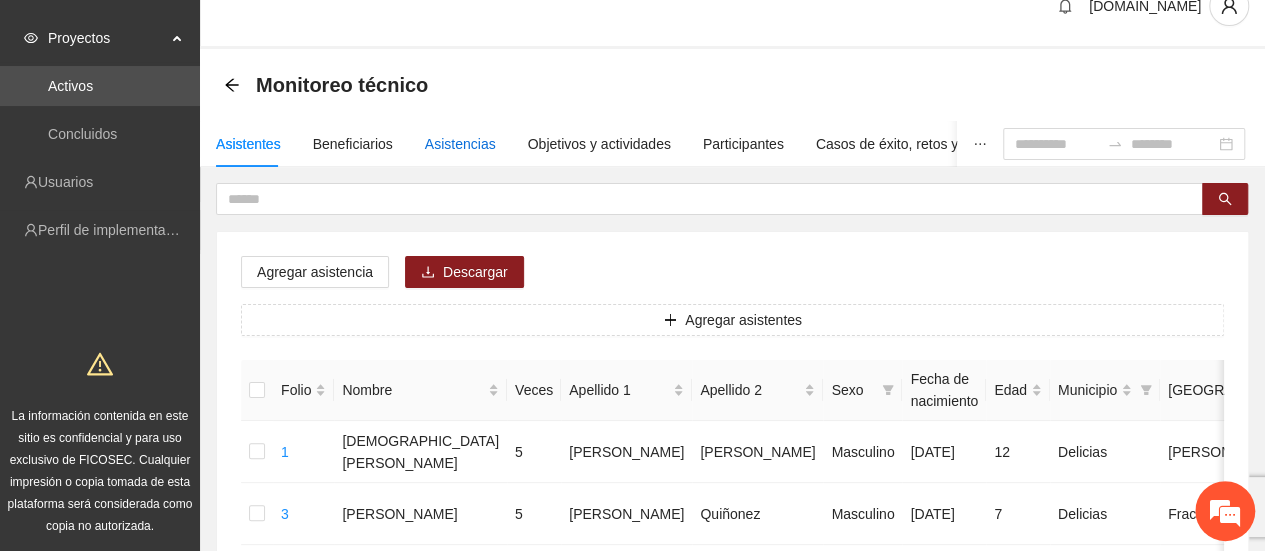 click on "Asistencias" at bounding box center (460, 144) 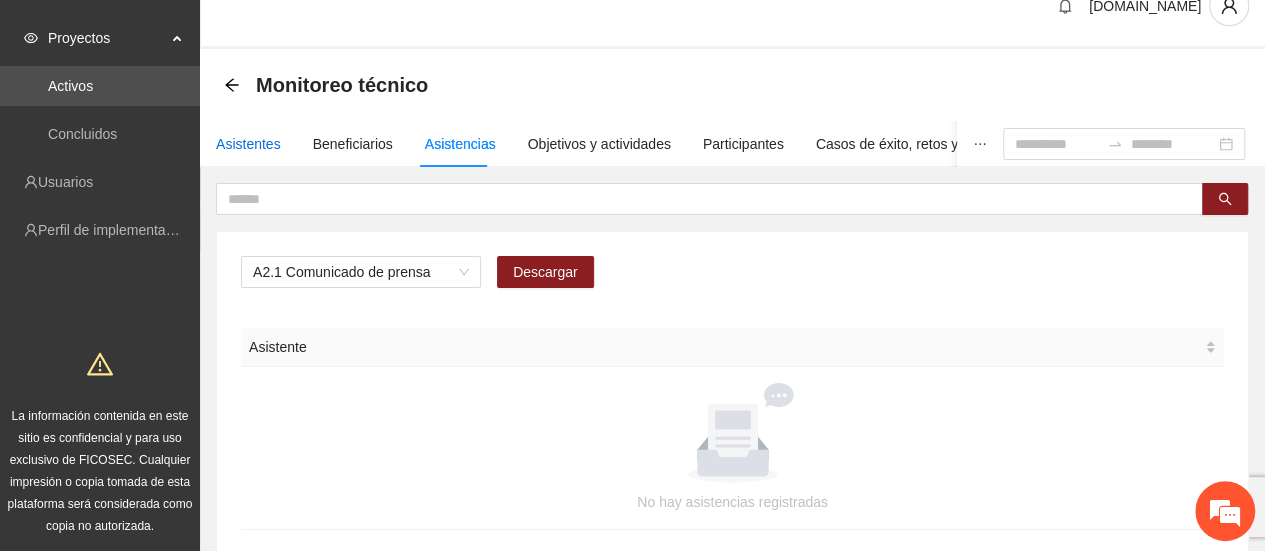 click on "Asistentes" at bounding box center (248, 144) 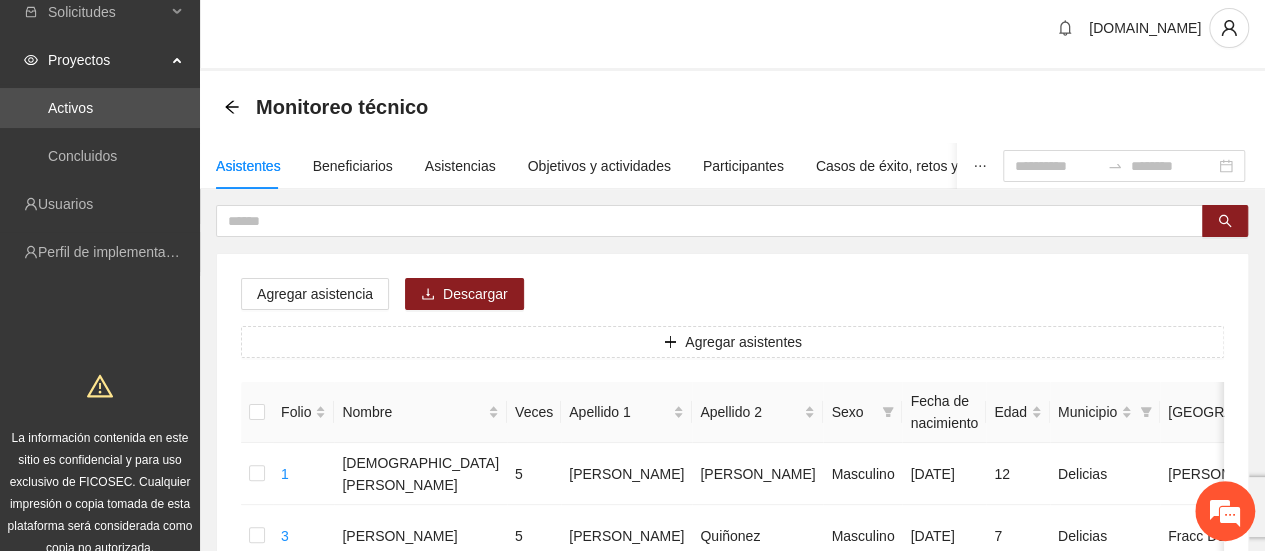 scroll, scrollTop: 0, scrollLeft: 0, axis: both 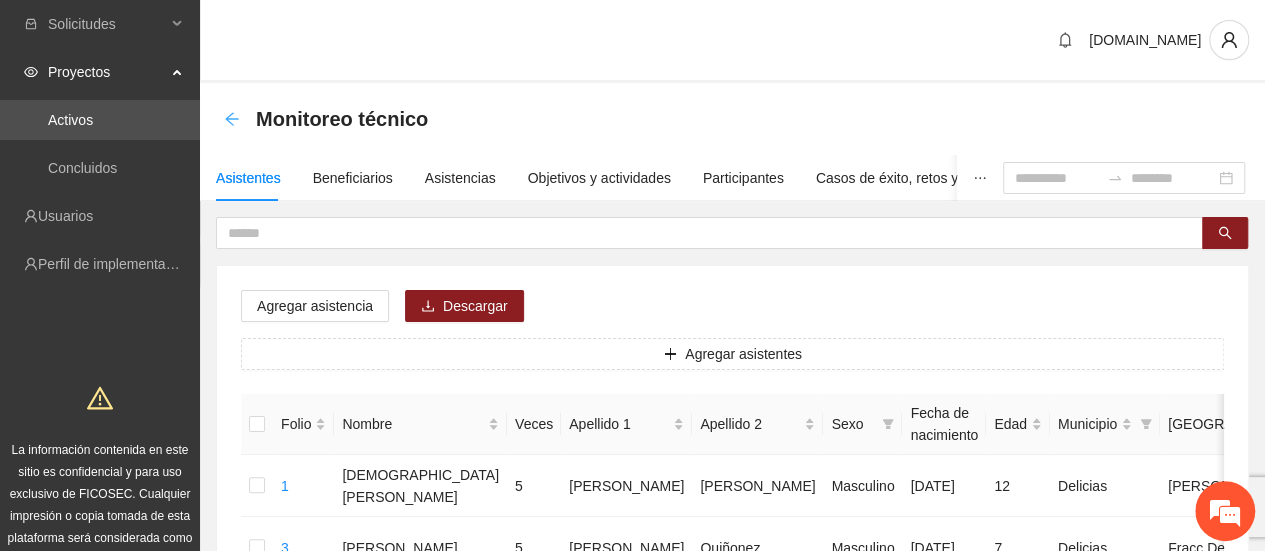 click 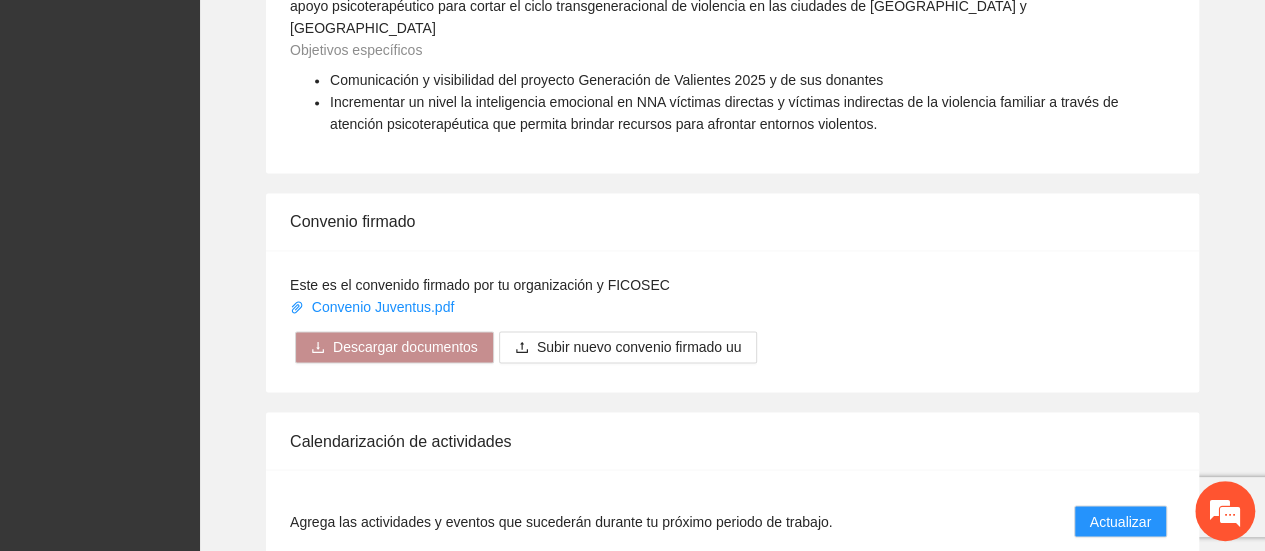 scroll, scrollTop: 1700, scrollLeft: 0, axis: vertical 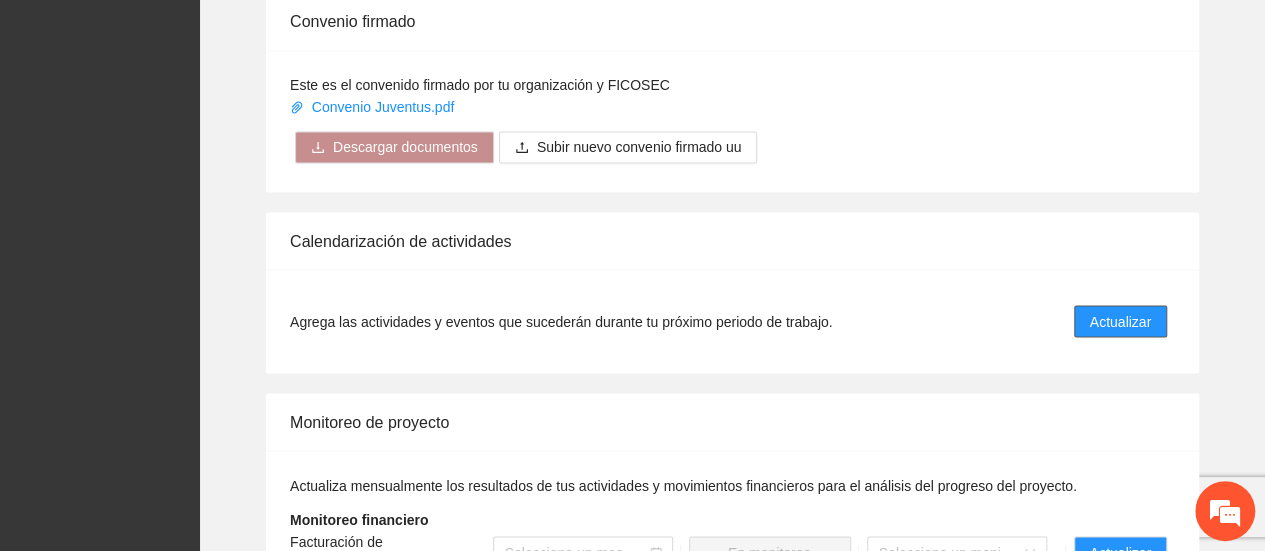 click on "Actualizar" at bounding box center (1120, 321) 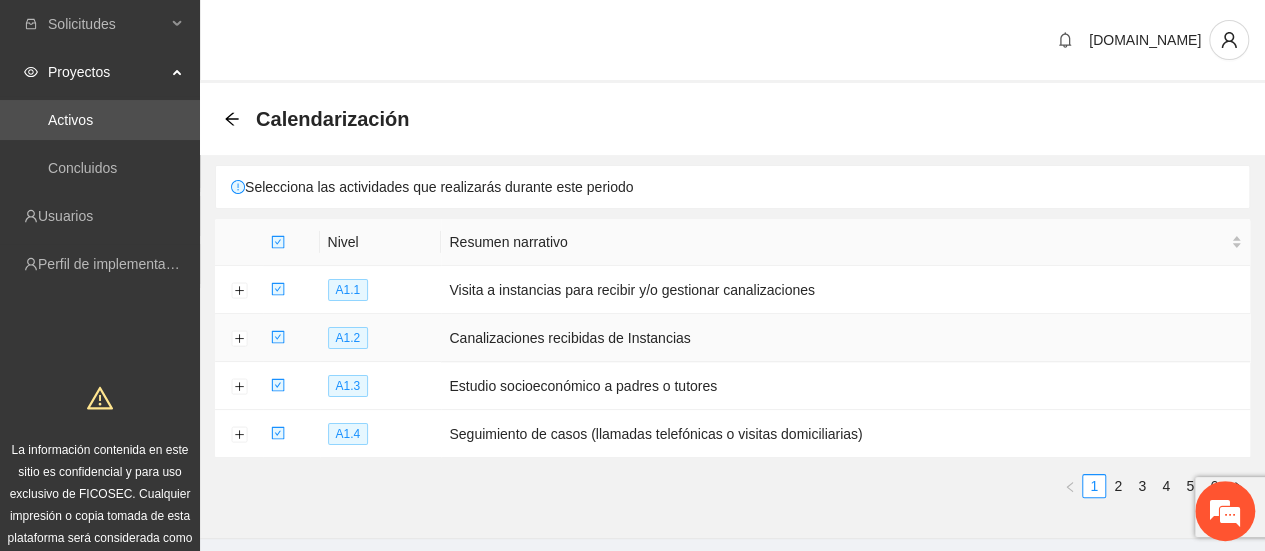 scroll, scrollTop: 63, scrollLeft: 0, axis: vertical 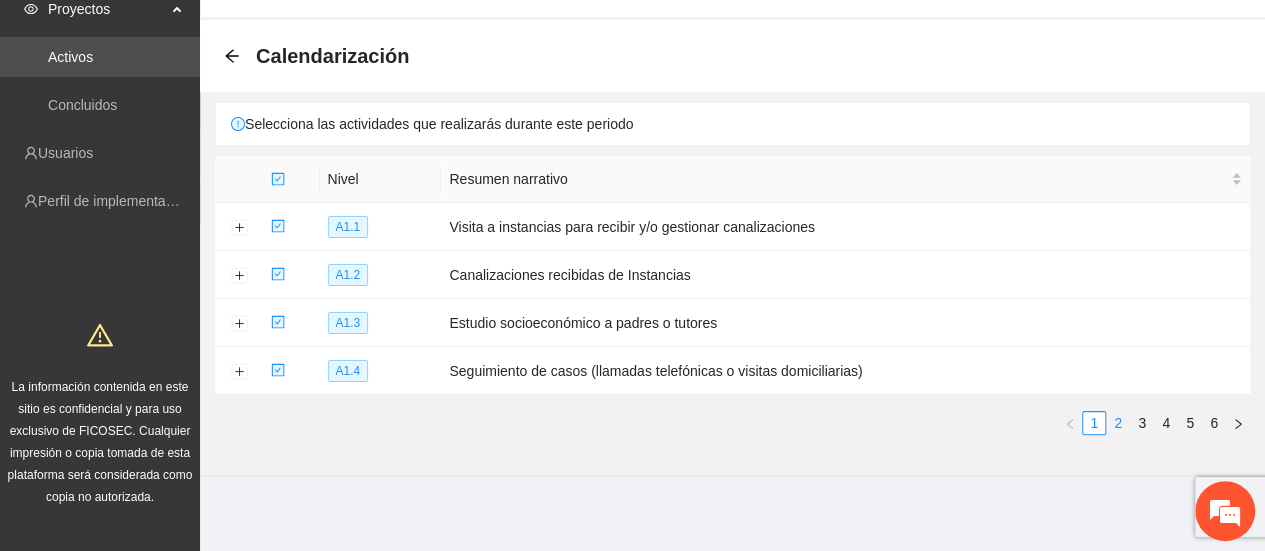click on "2" at bounding box center (1118, 423) 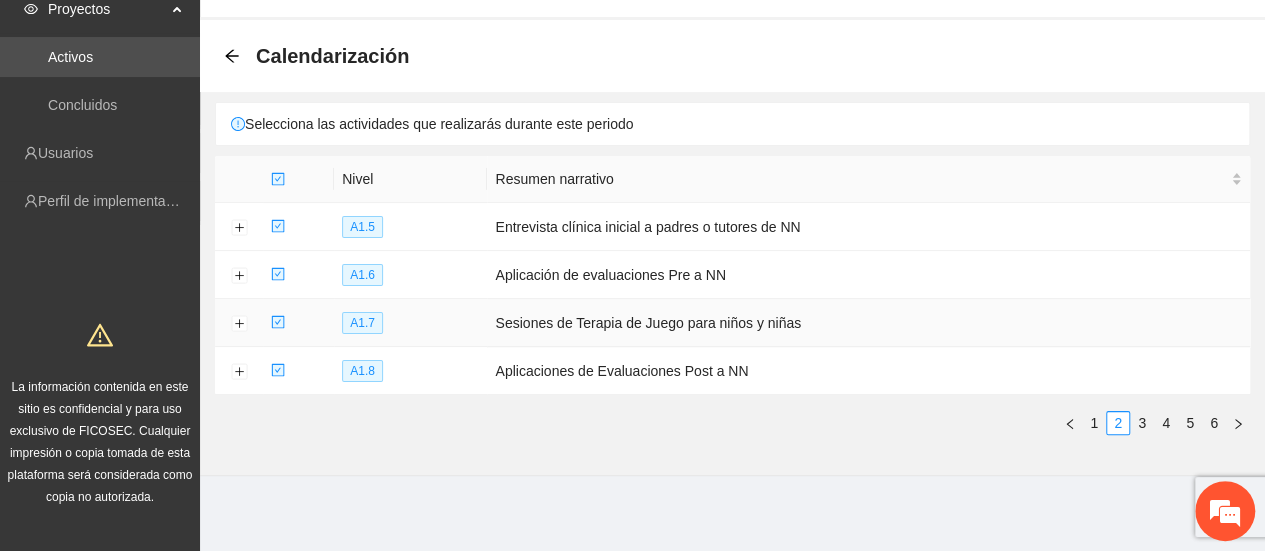 click 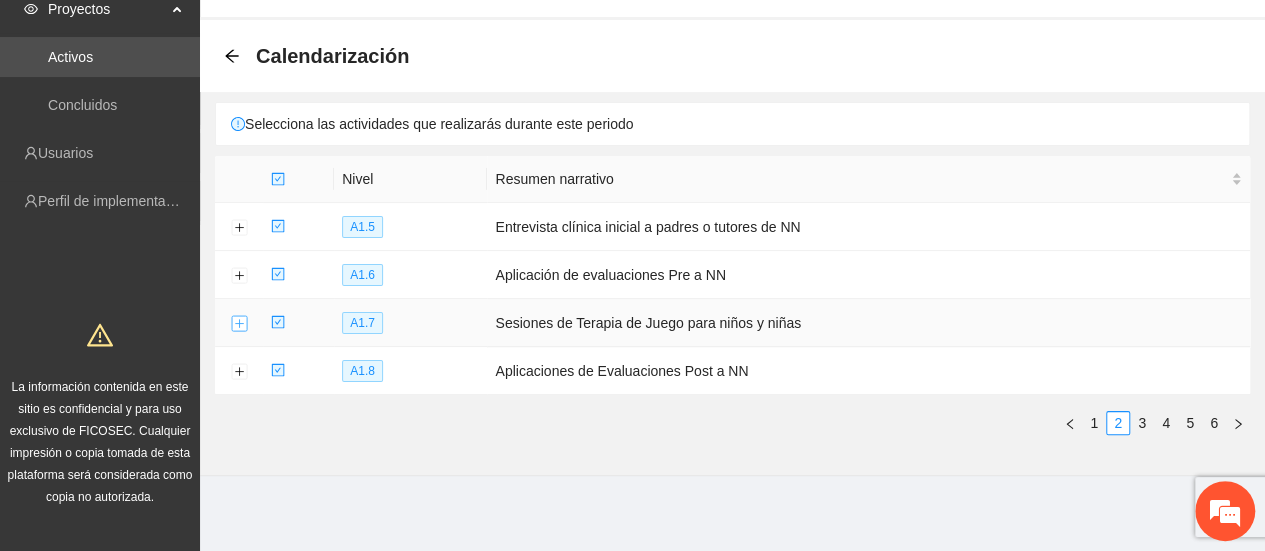 click at bounding box center [239, 324] 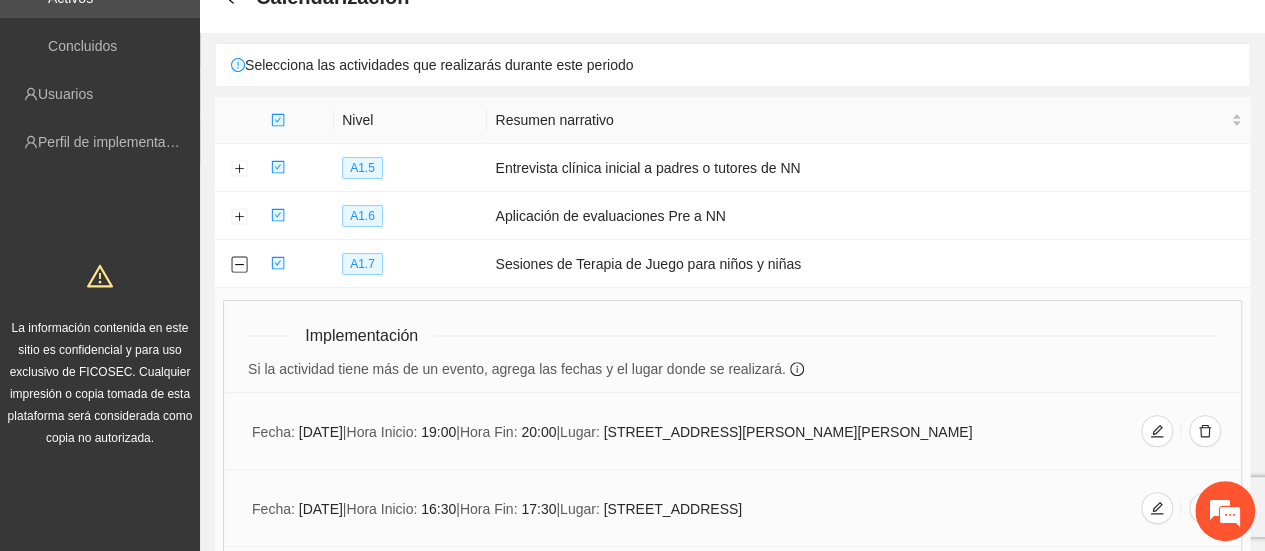 scroll, scrollTop: 0, scrollLeft: 0, axis: both 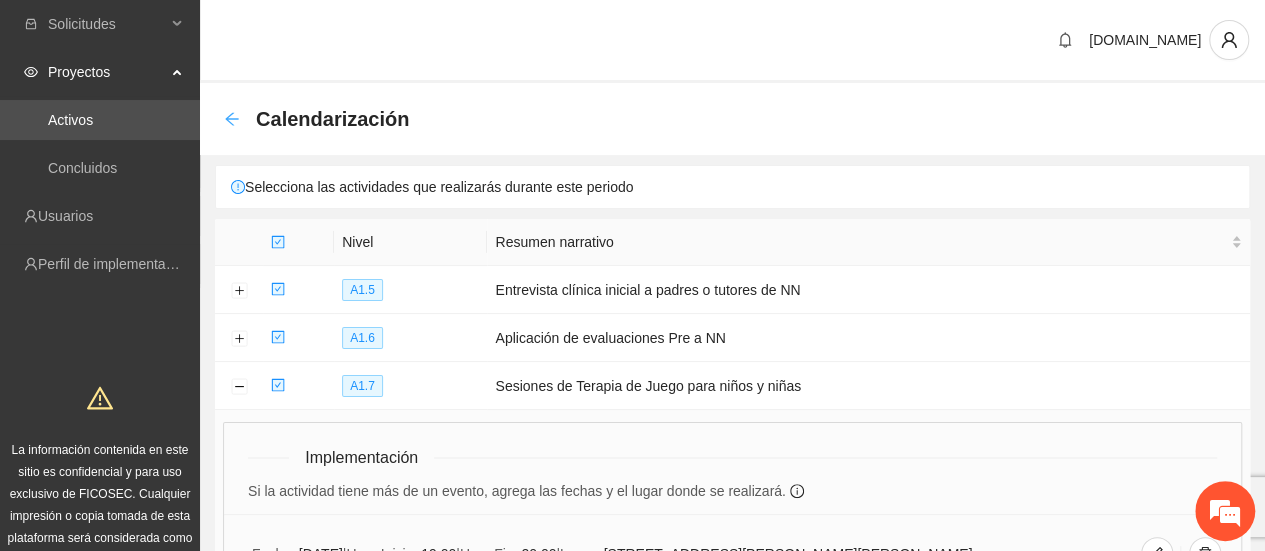 click 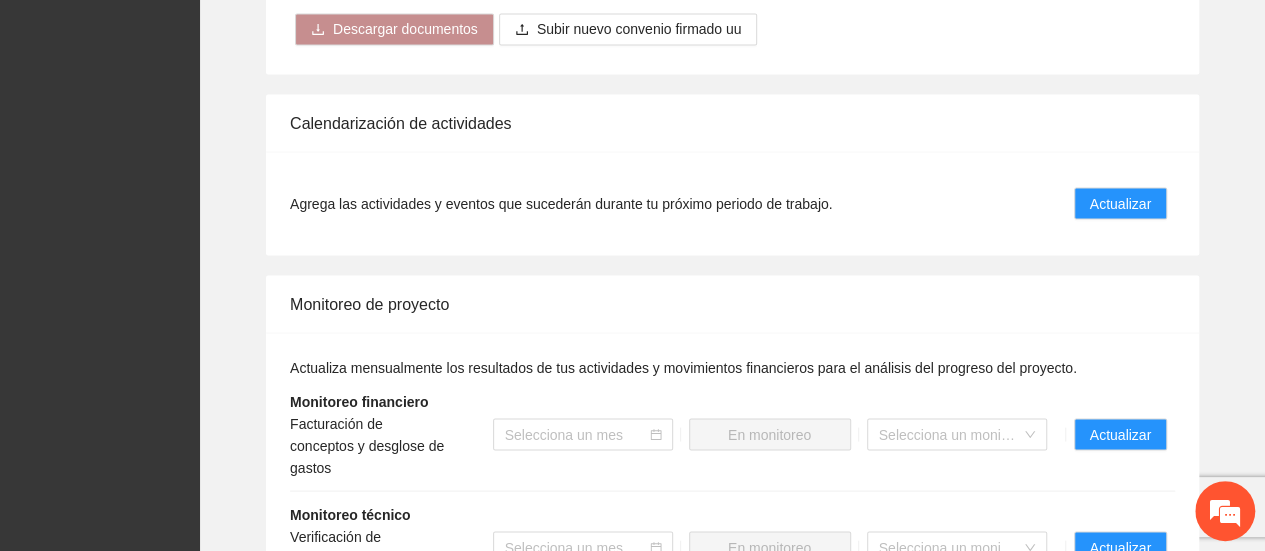 scroll, scrollTop: 1800, scrollLeft: 0, axis: vertical 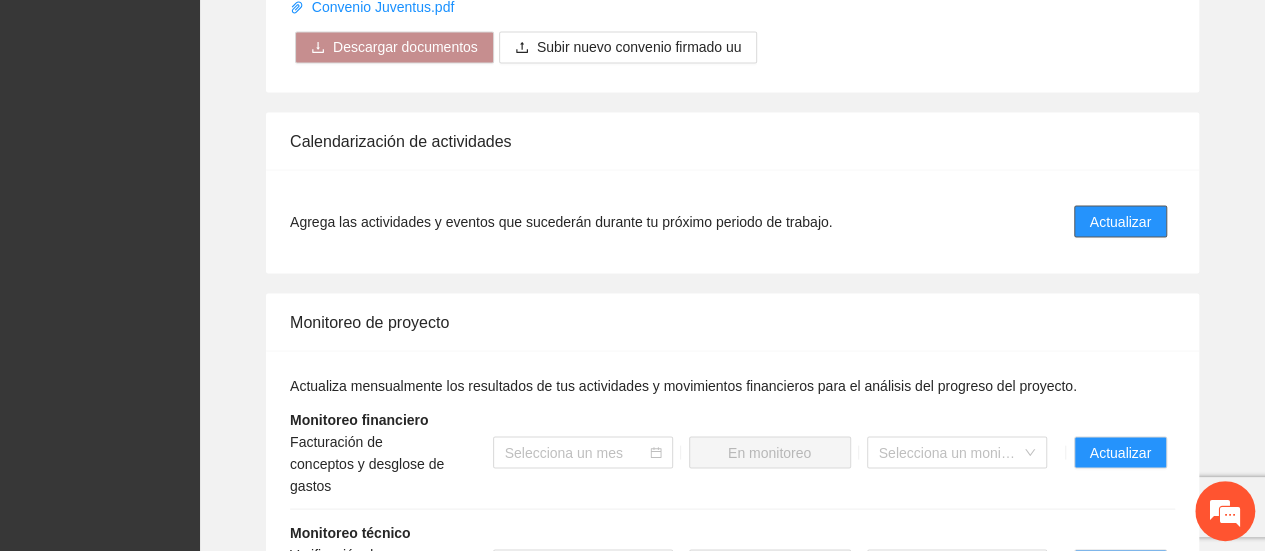 click on "Actualizar" at bounding box center [1120, 221] 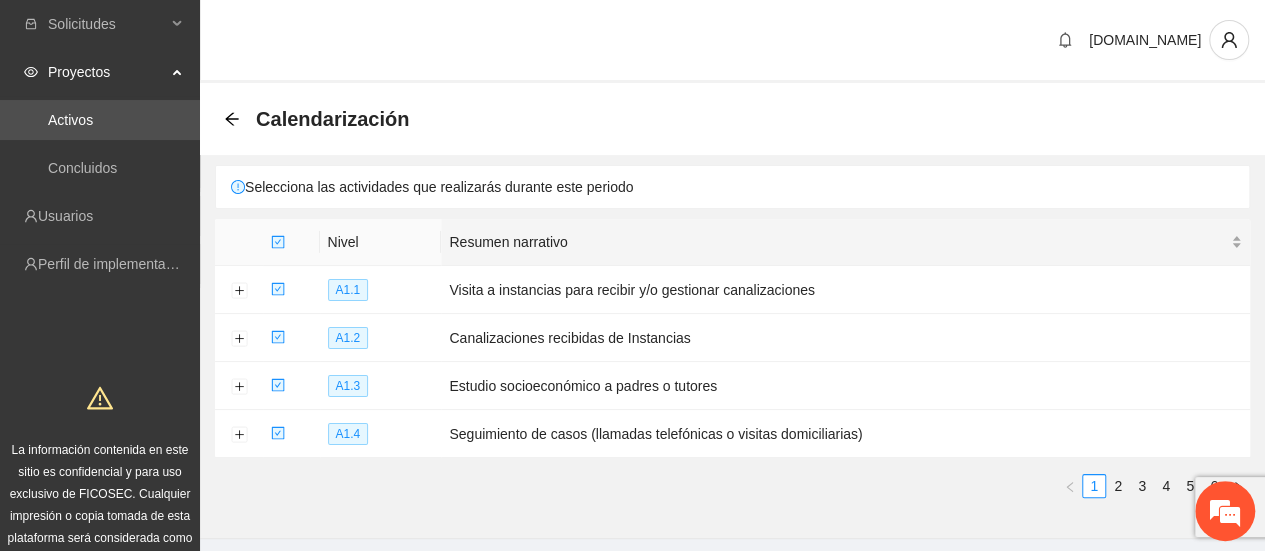scroll, scrollTop: 63, scrollLeft: 0, axis: vertical 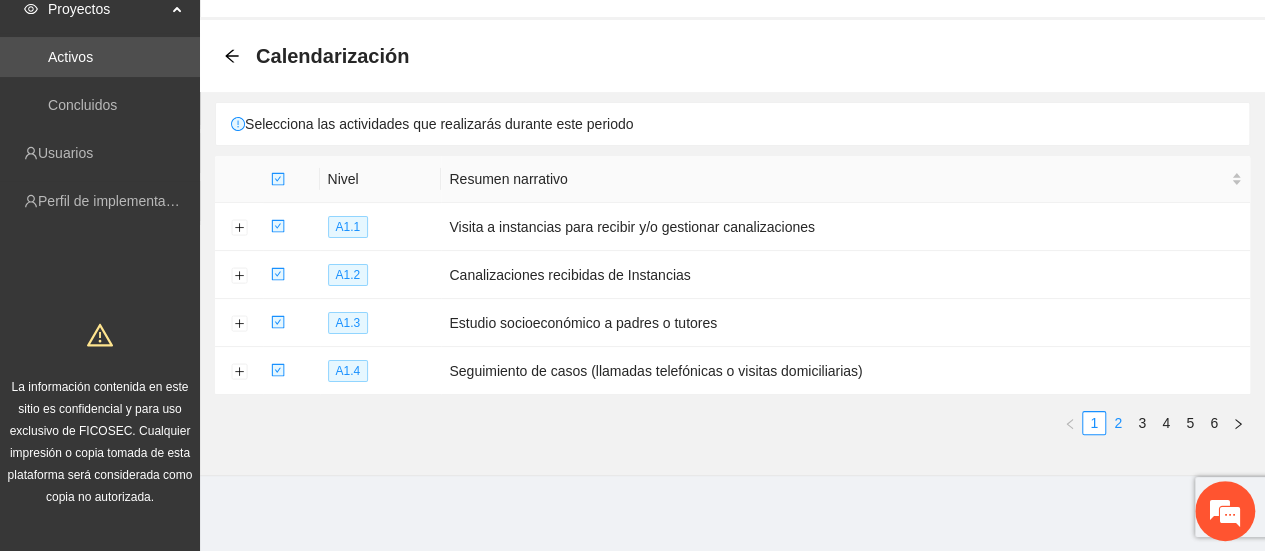 click on "2" at bounding box center (1118, 423) 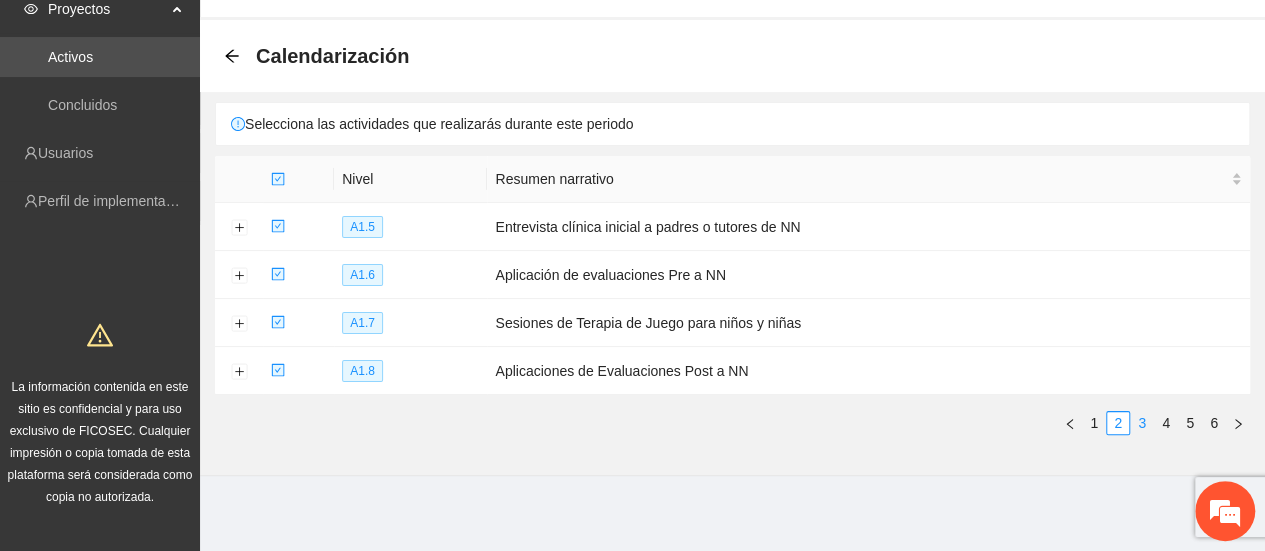 click on "3" at bounding box center (1142, 423) 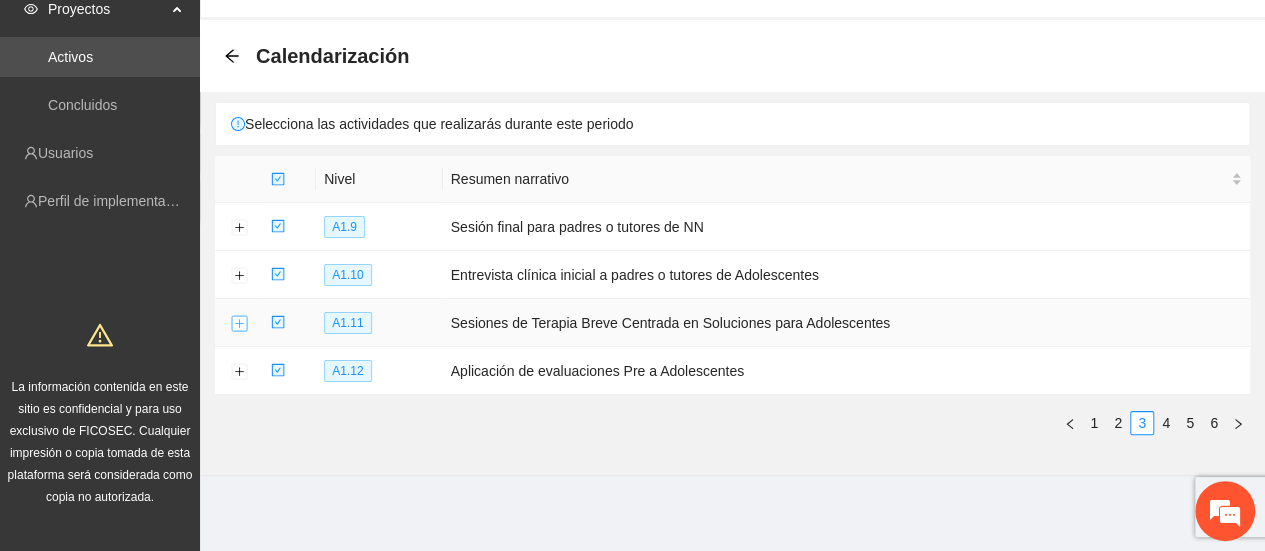 click at bounding box center (239, 324) 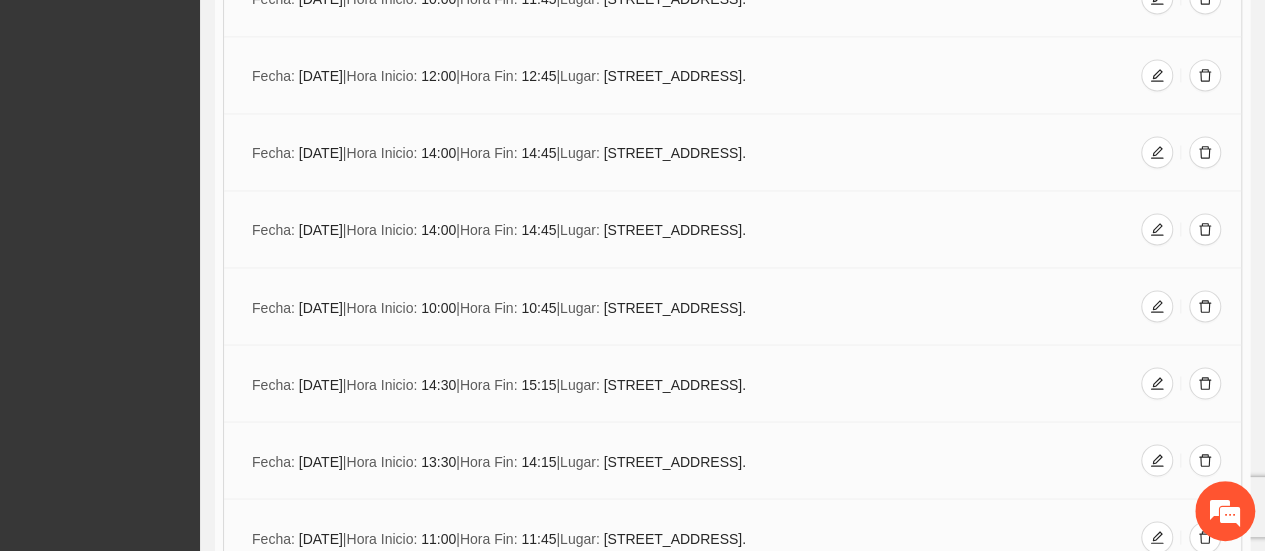 scroll, scrollTop: 6063, scrollLeft: 0, axis: vertical 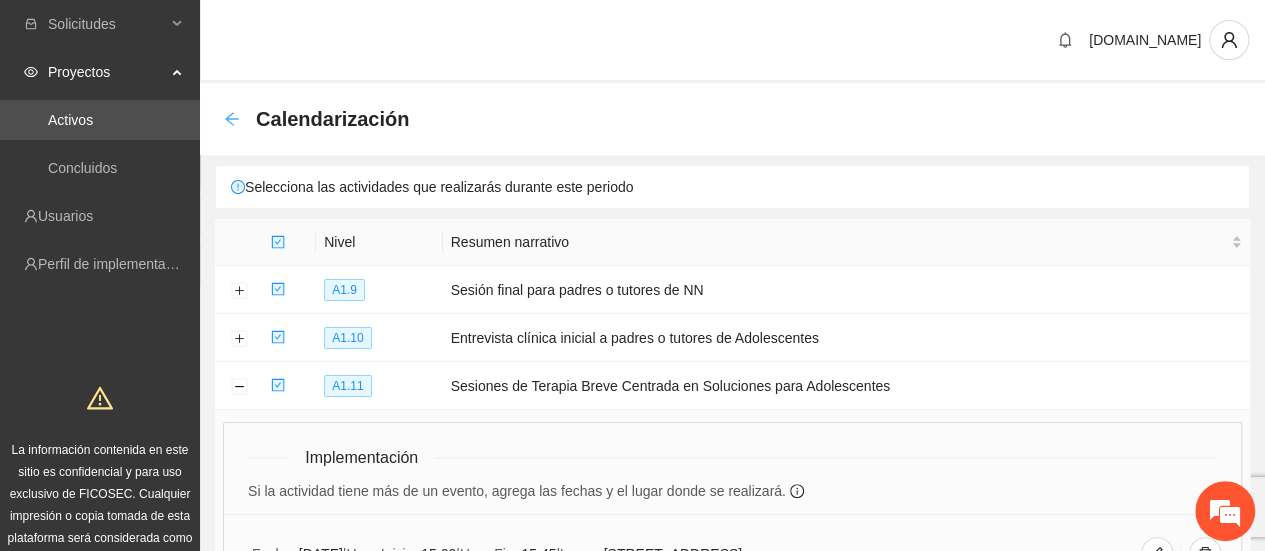 click 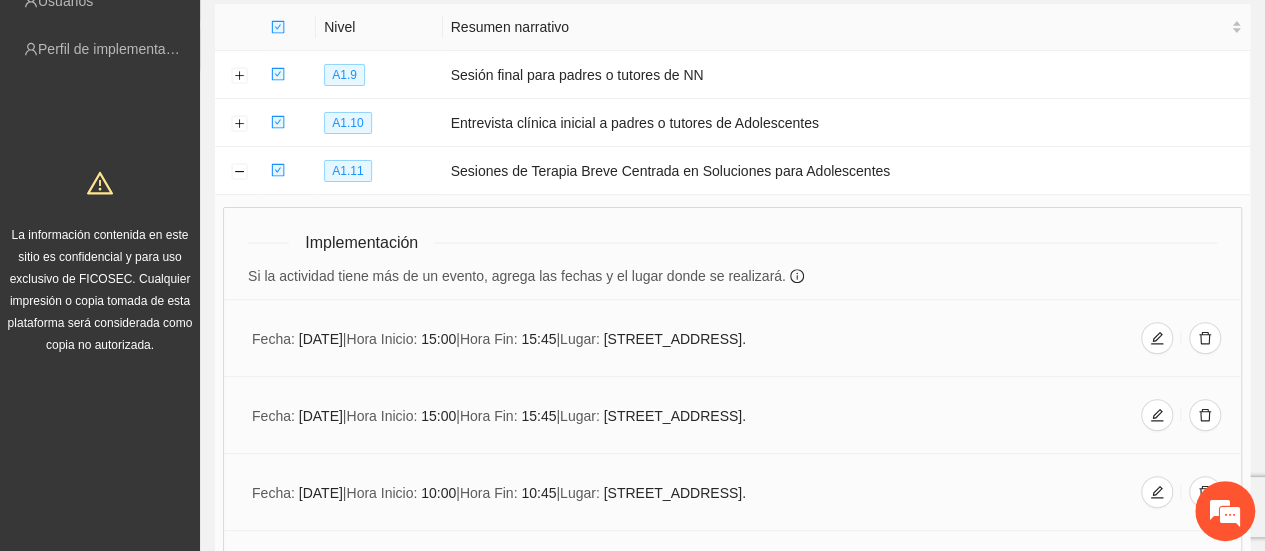scroll, scrollTop: 0, scrollLeft: 0, axis: both 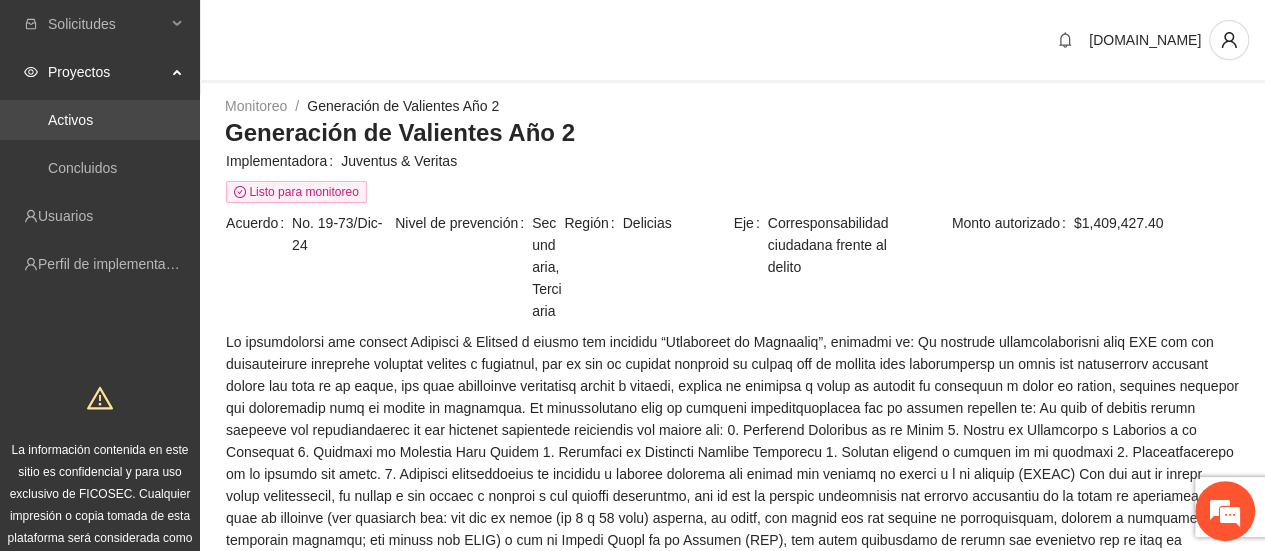 click on "Activos" at bounding box center [70, 120] 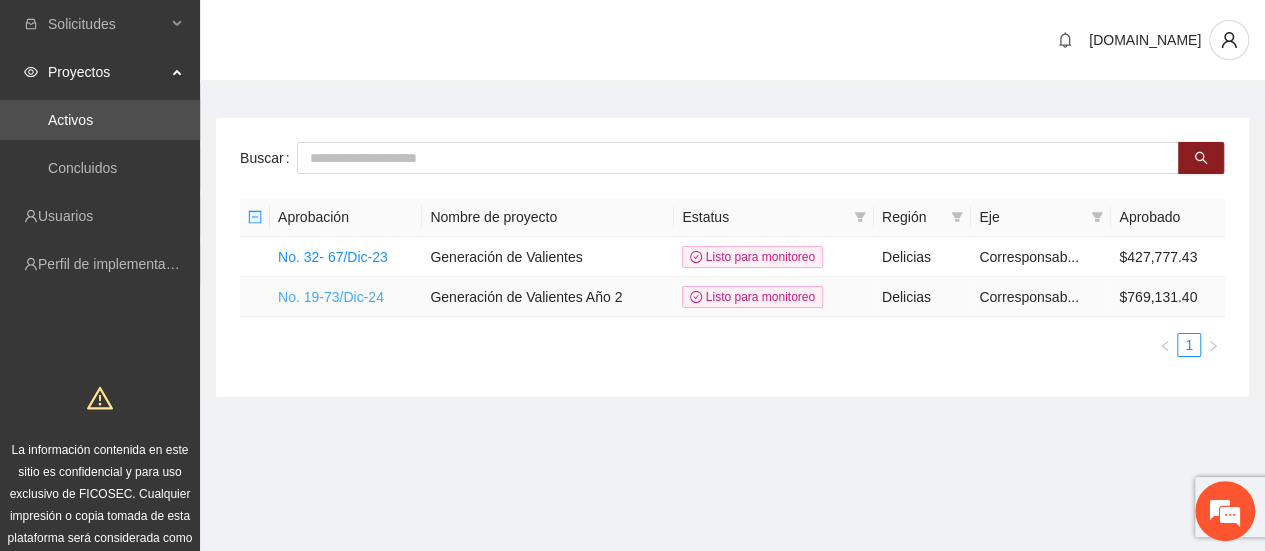 click on "No. 19-73/Dic-24" at bounding box center [331, 297] 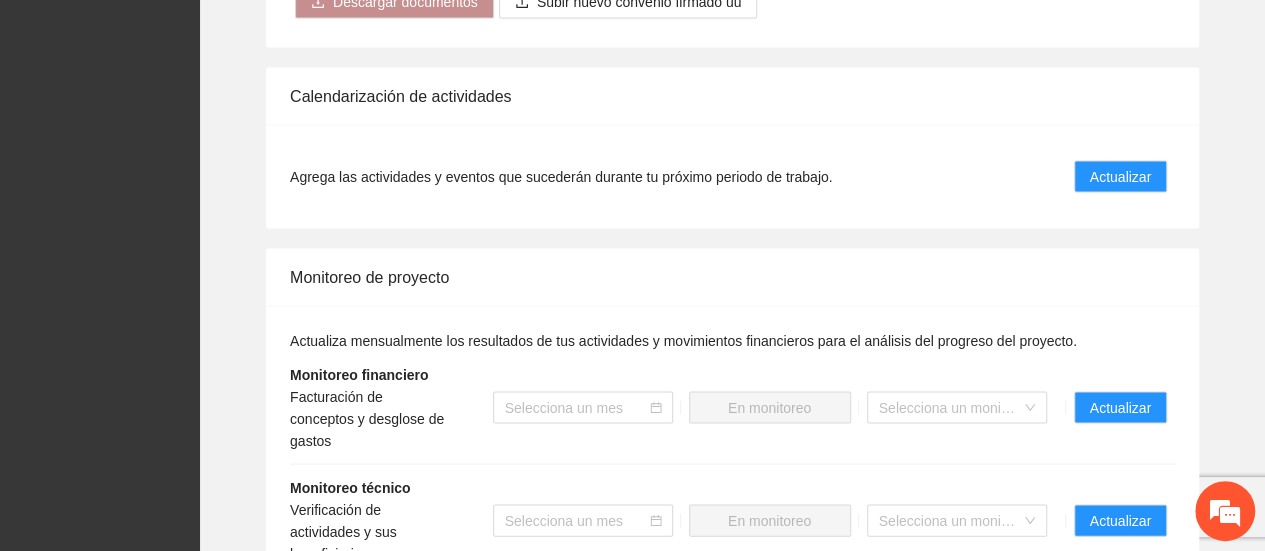 scroll, scrollTop: 1900, scrollLeft: 0, axis: vertical 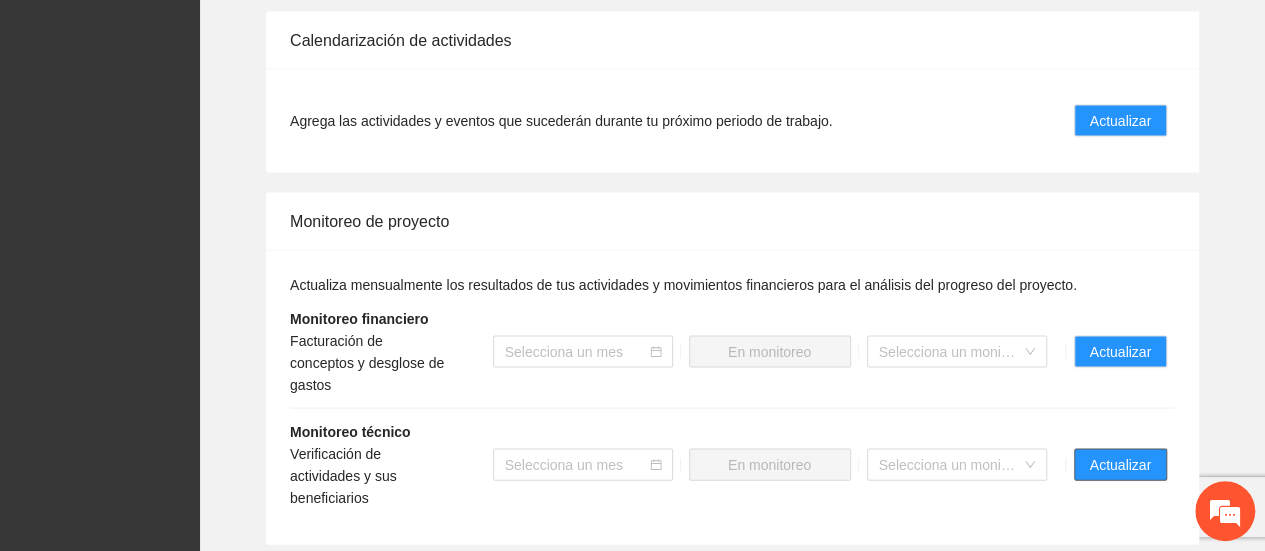 click on "Actualizar" at bounding box center [1120, 465] 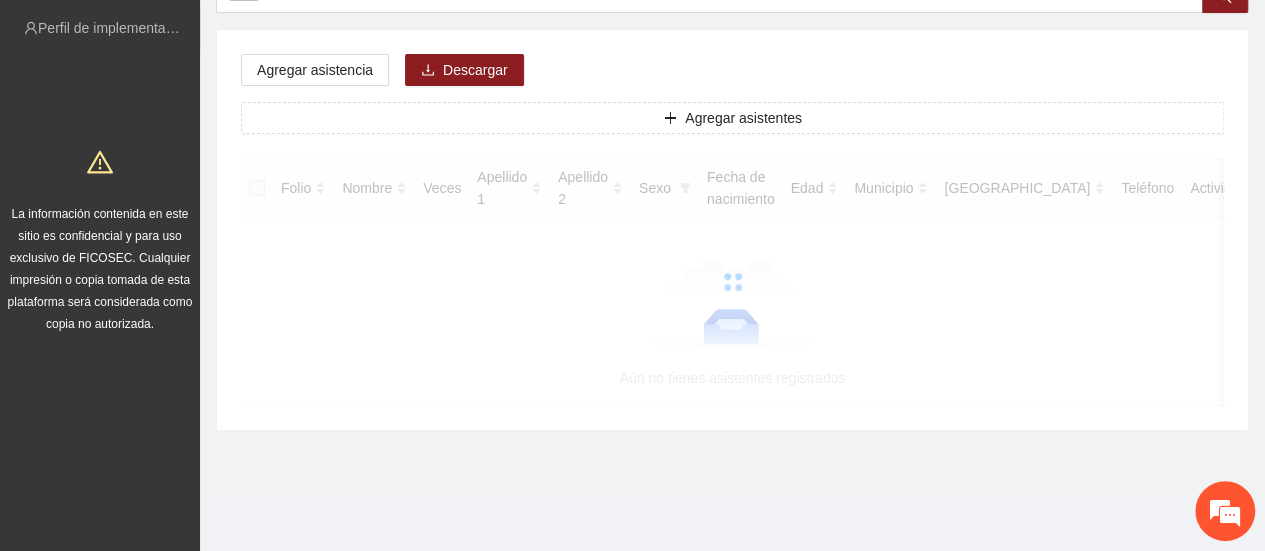 scroll, scrollTop: 0, scrollLeft: 0, axis: both 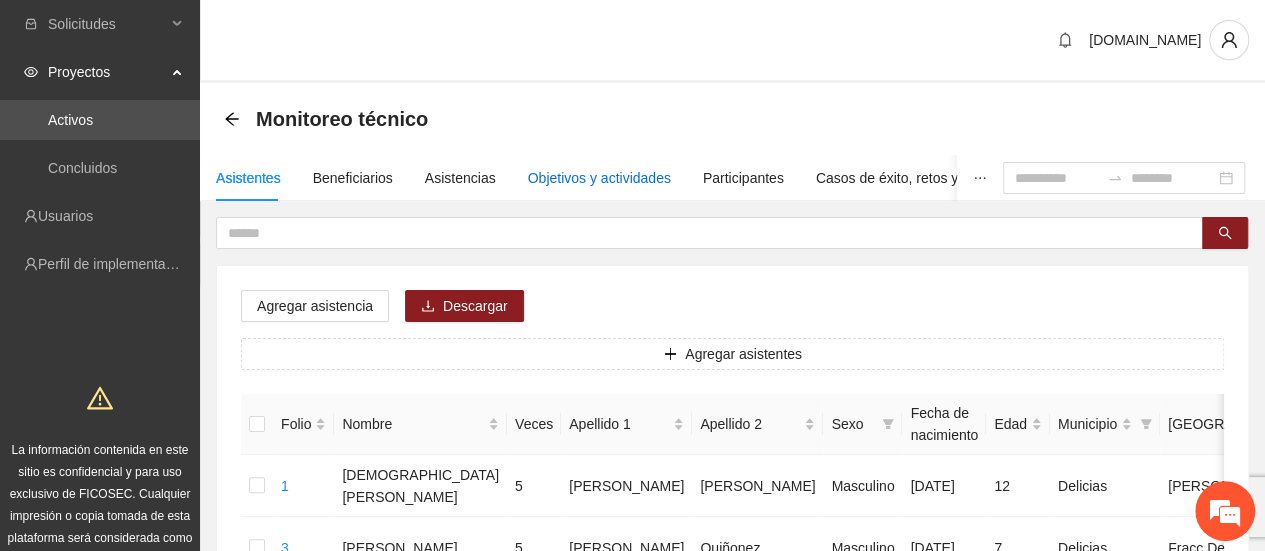 click on "Objetivos y actividades" at bounding box center [599, 178] 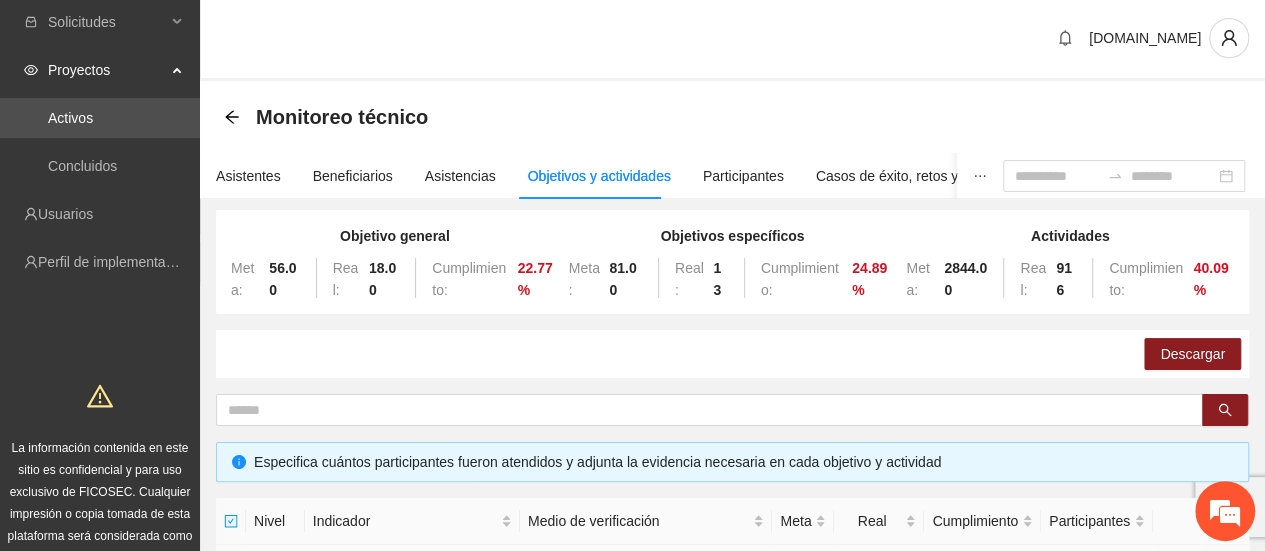 scroll, scrollTop: 0, scrollLeft: 0, axis: both 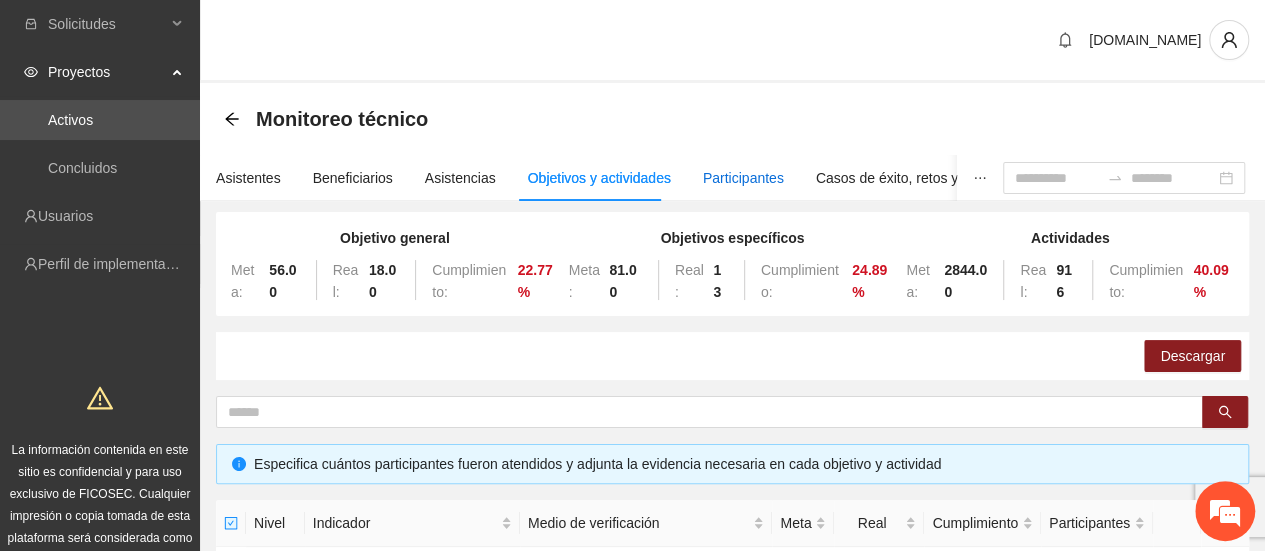 click on "Participantes" at bounding box center (743, 178) 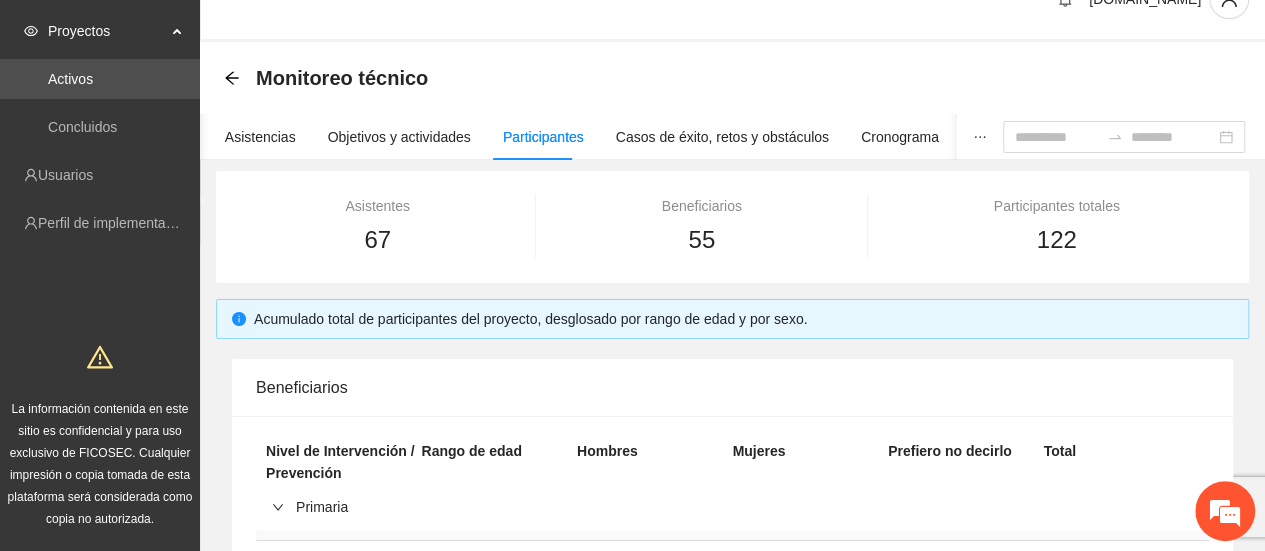 scroll, scrollTop: 0, scrollLeft: 0, axis: both 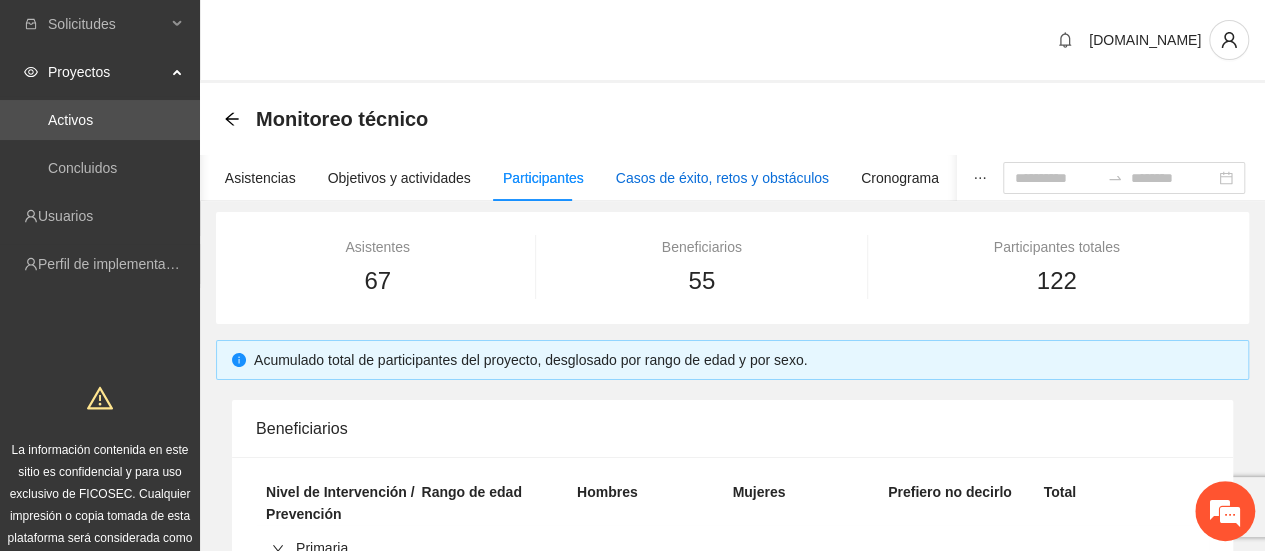 click on "Casos de éxito, retos y obstáculos" at bounding box center [722, 178] 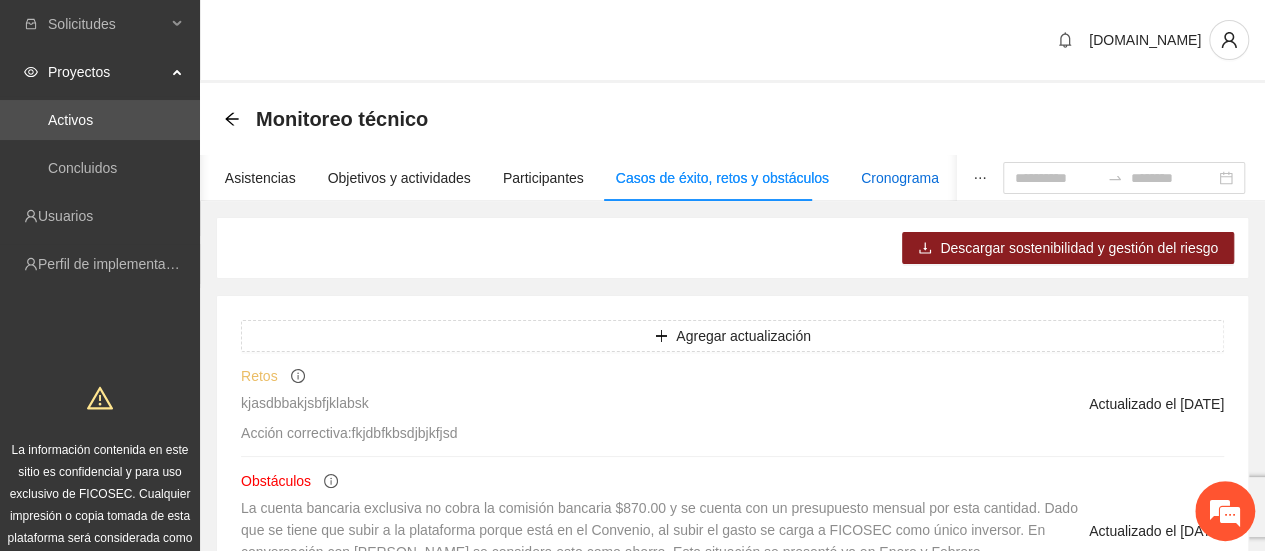 click on "Cronograma" at bounding box center (900, 178) 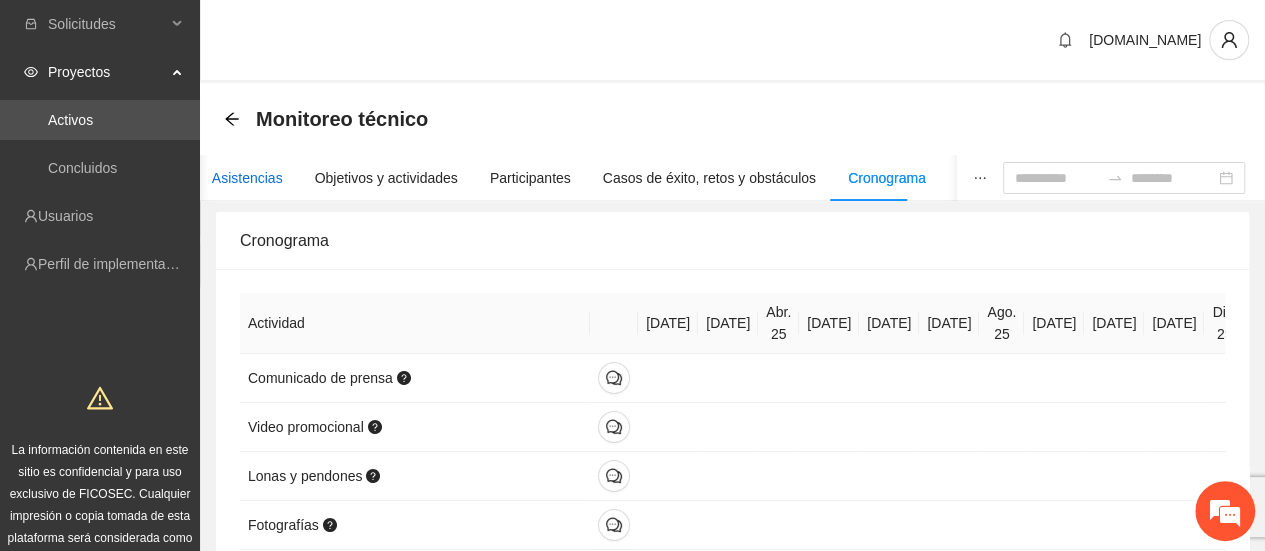 click on "Asistencias" at bounding box center (247, 178) 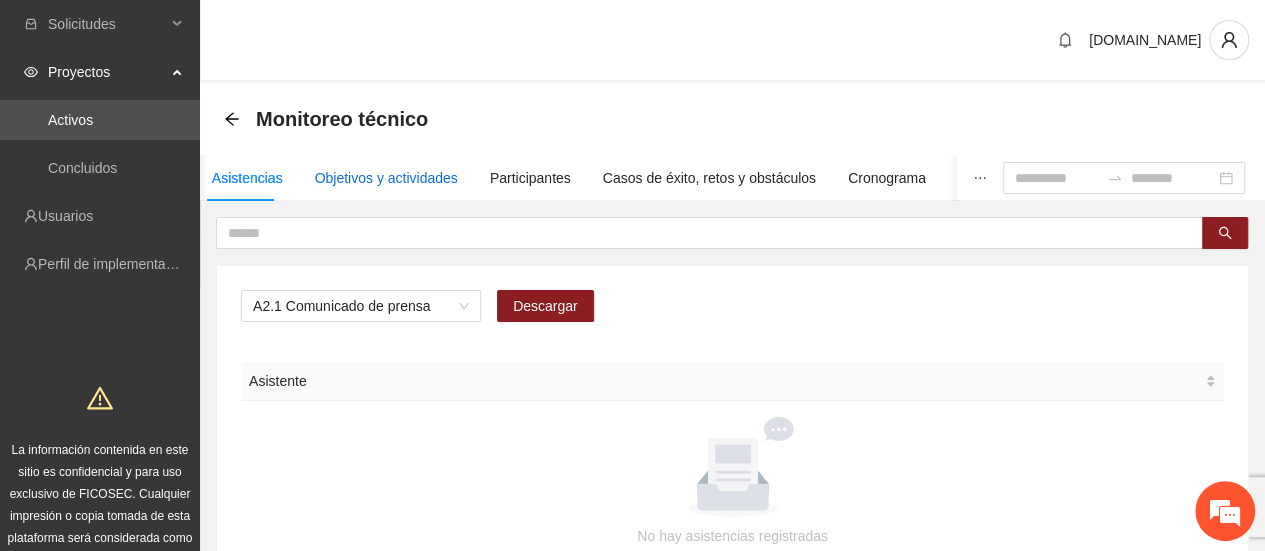 click on "Objetivos y actividades" at bounding box center (386, 178) 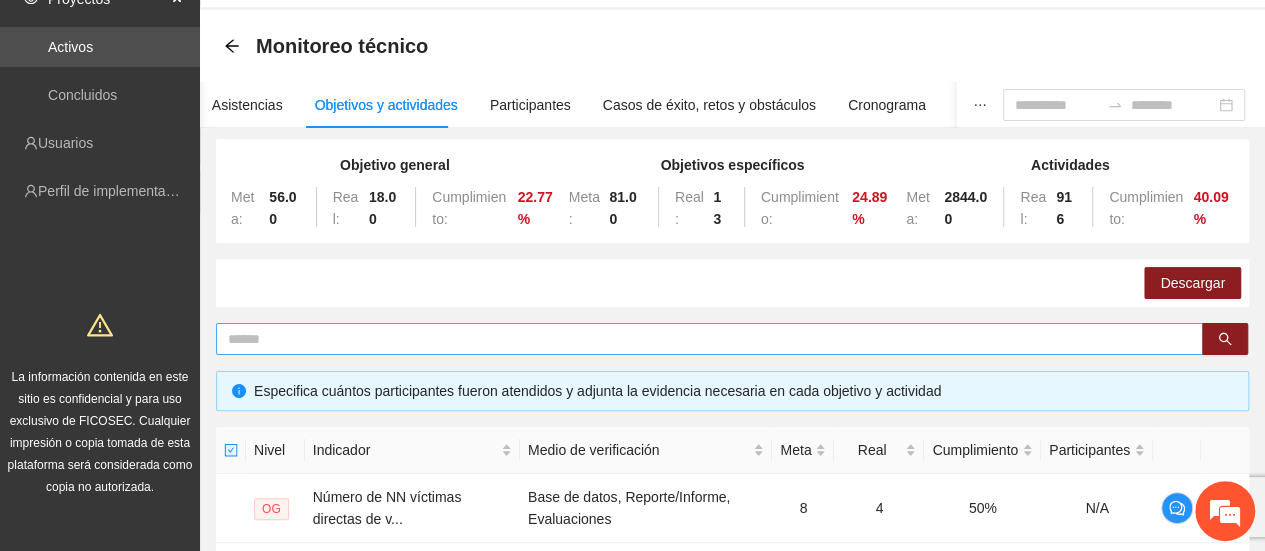 scroll, scrollTop: 0, scrollLeft: 0, axis: both 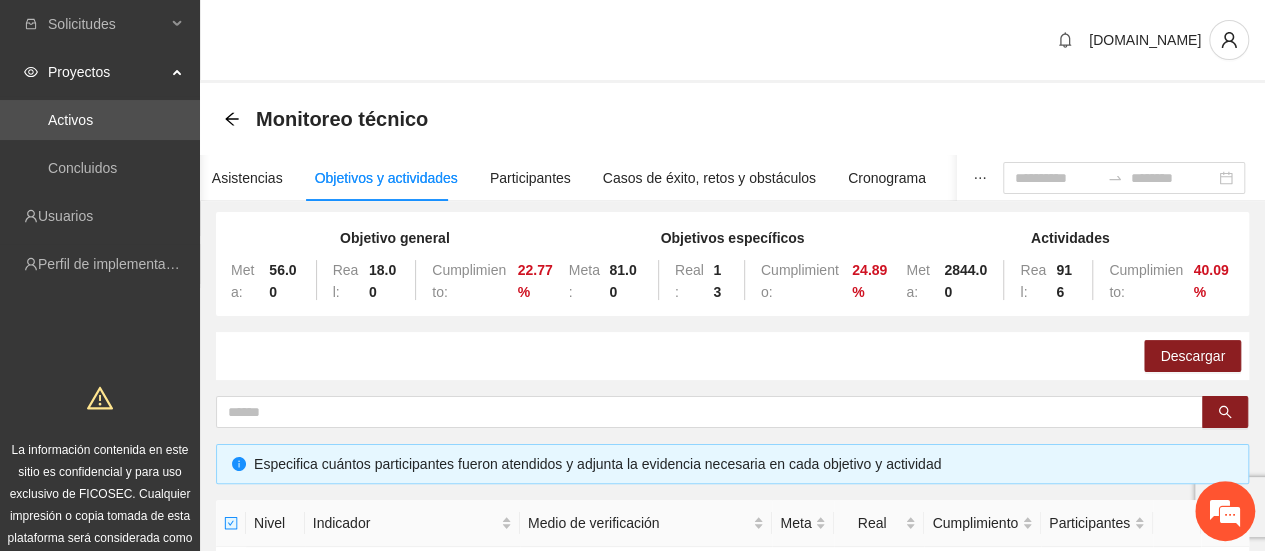 click on "Proyectos" at bounding box center [107, 72] 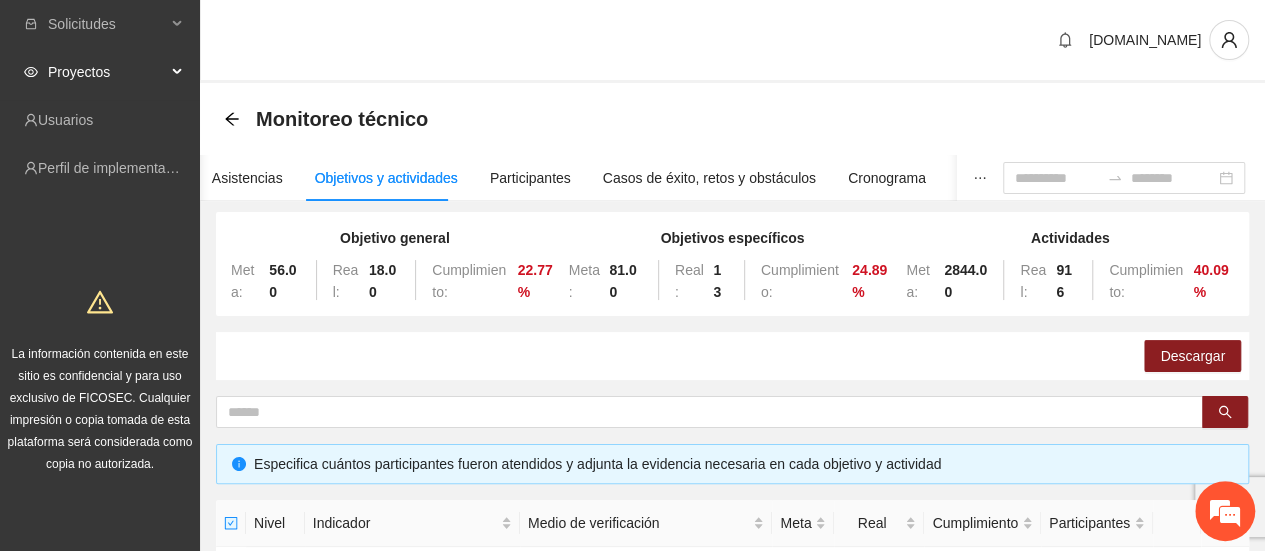 click on "Proyectos" at bounding box center [107, 72] 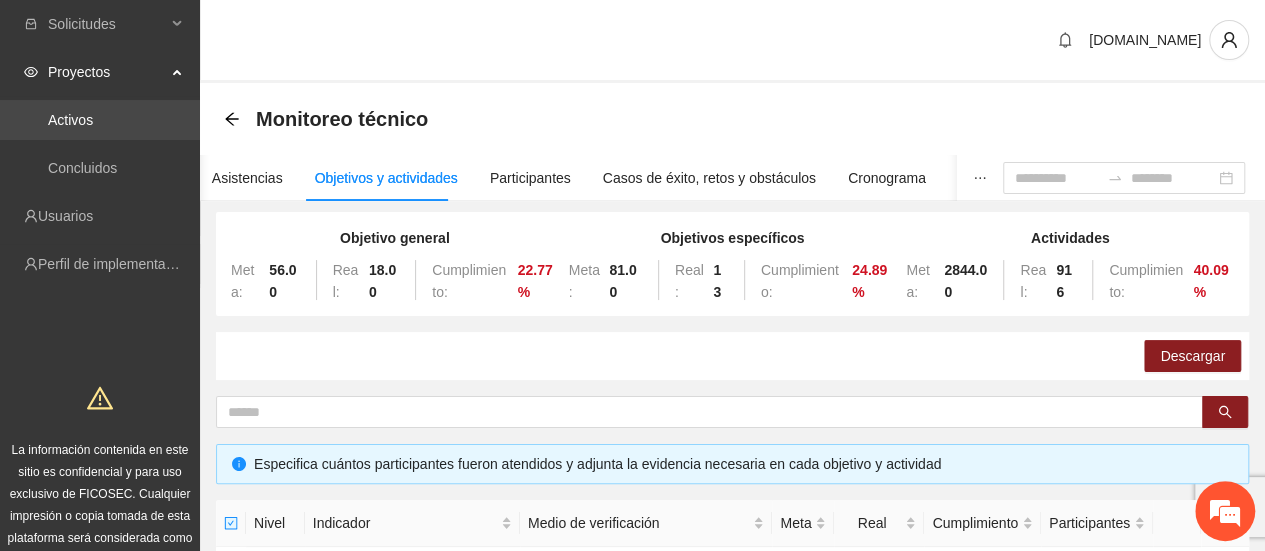 click on "Activos" at bounding box center [70, 120] 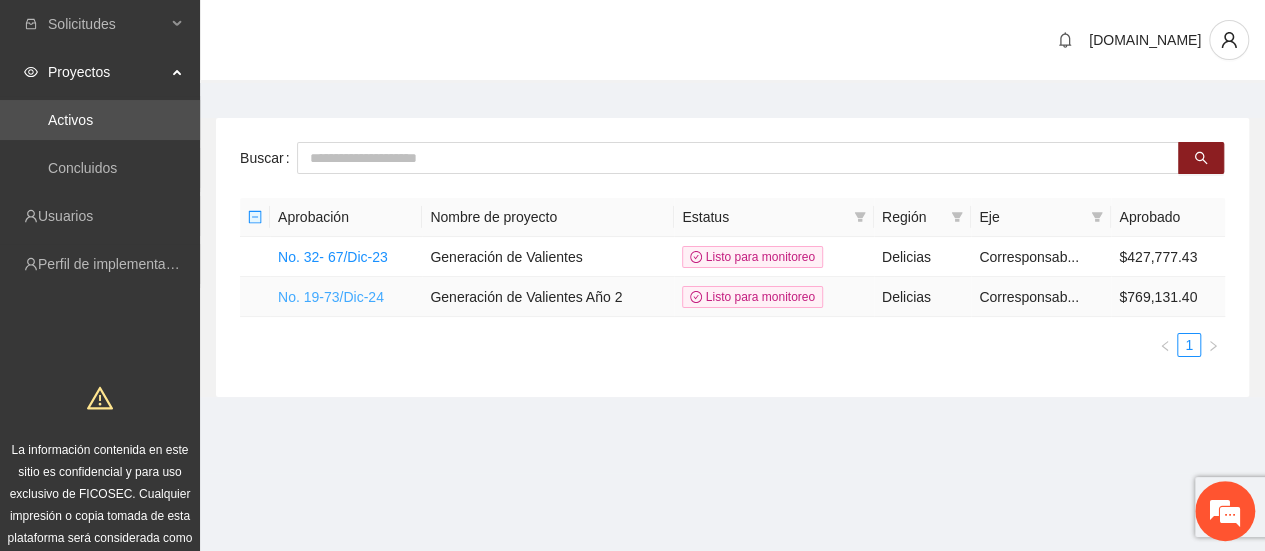 click on "No. 19-73/Dic-24" at bounding box center (331, 297) 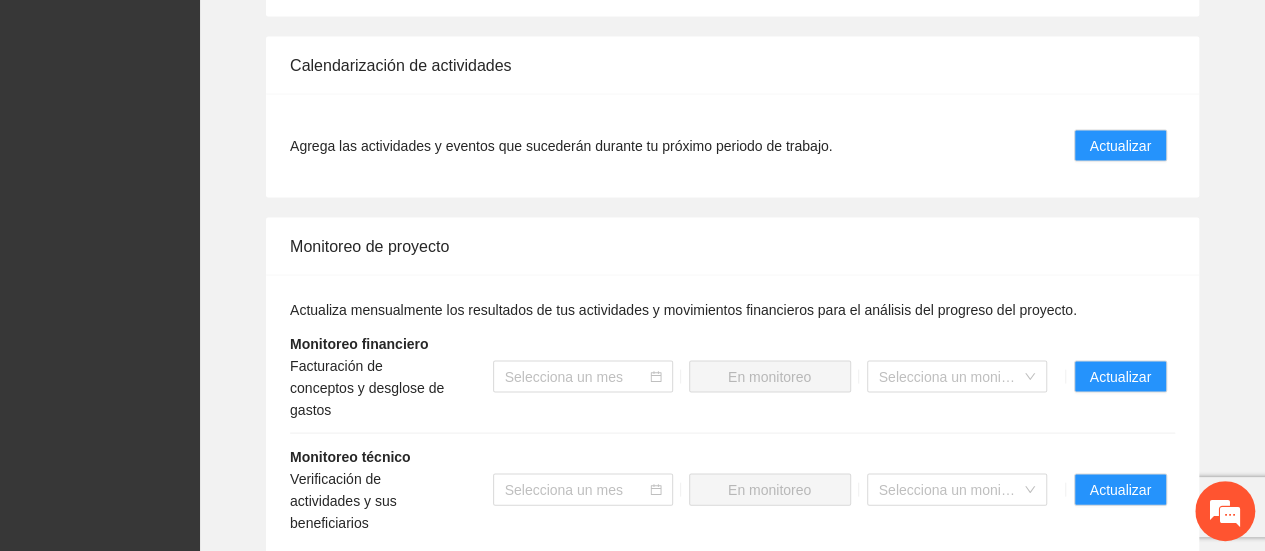 scroll, scrollTop: 1748, scrollLeft: 0, axis: vertical 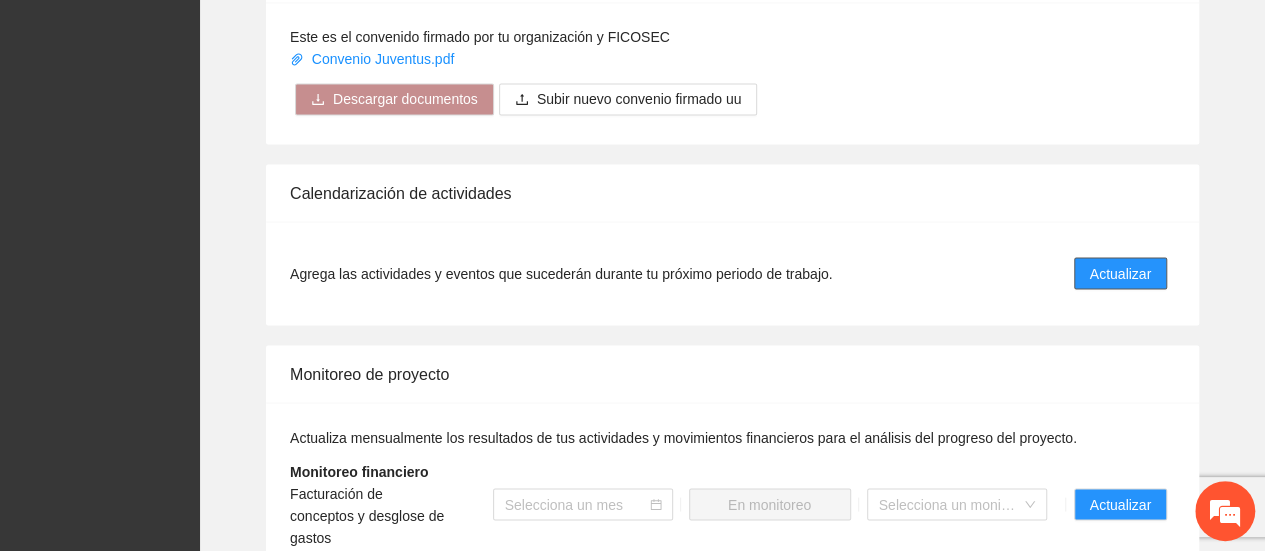 click on "Actualizar" at bounding box center [1120, 273] 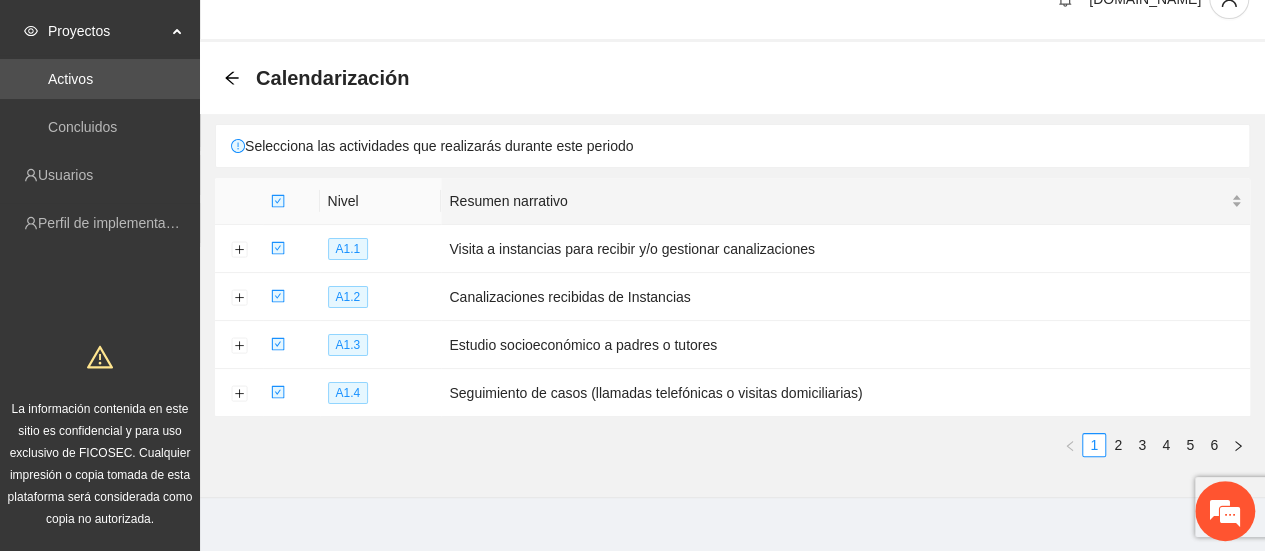 scroll, scrollTop: 63, scrollLeft: 0, axis: vertical 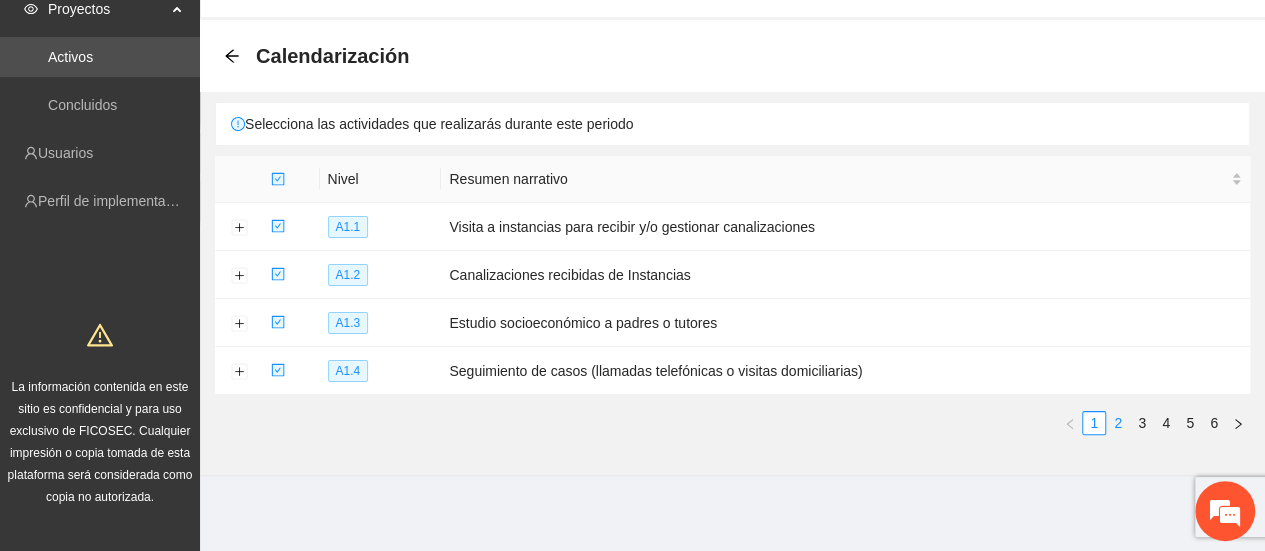 click on "2" at bounding box center [1118, 423] 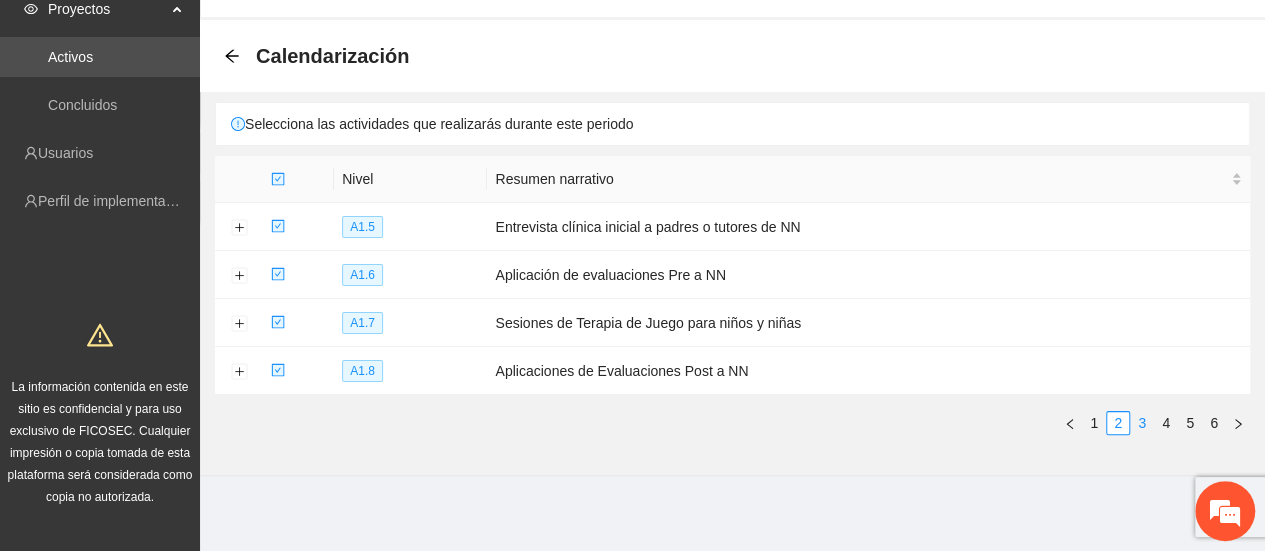 click on "3" at bounding box center (1142, 423) 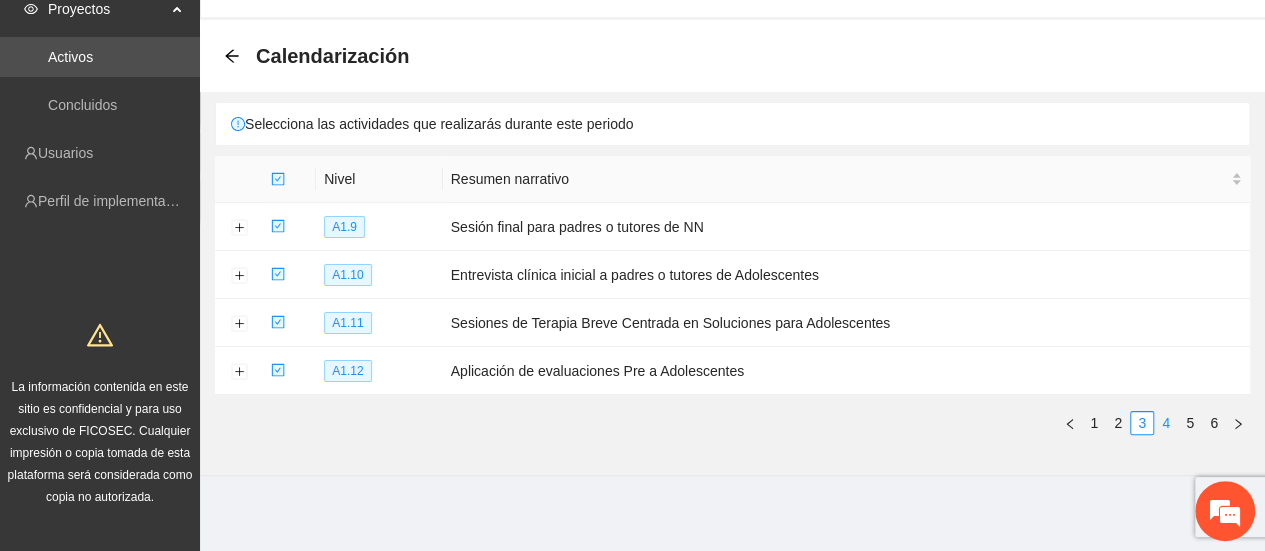 click on "4" at bounding box center [1166, 423] 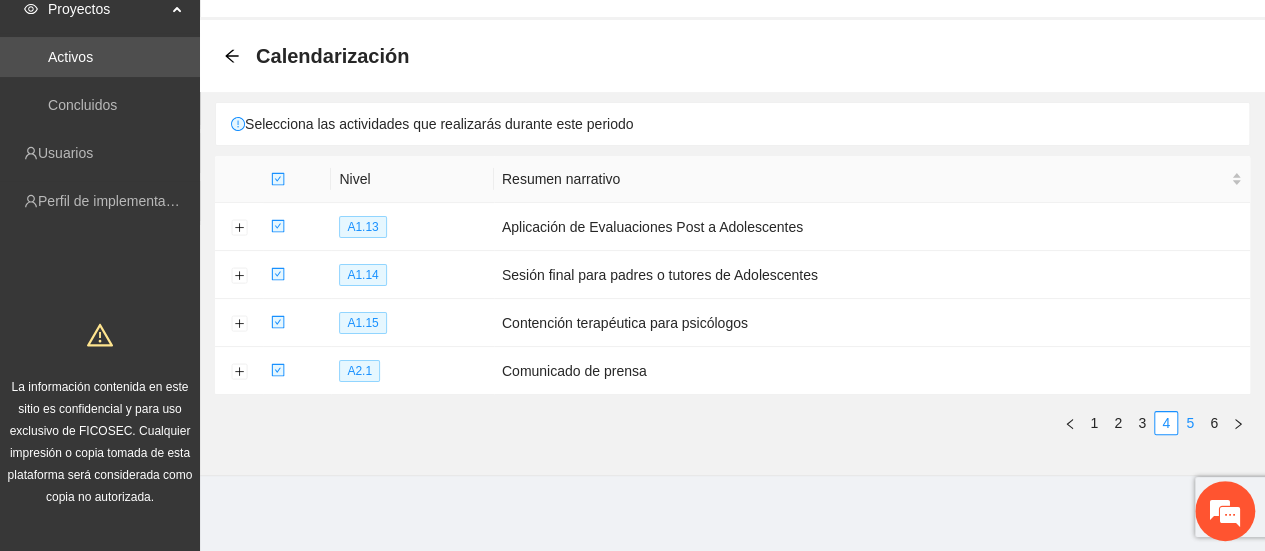click on "5" at bounding box center (1190, 423) 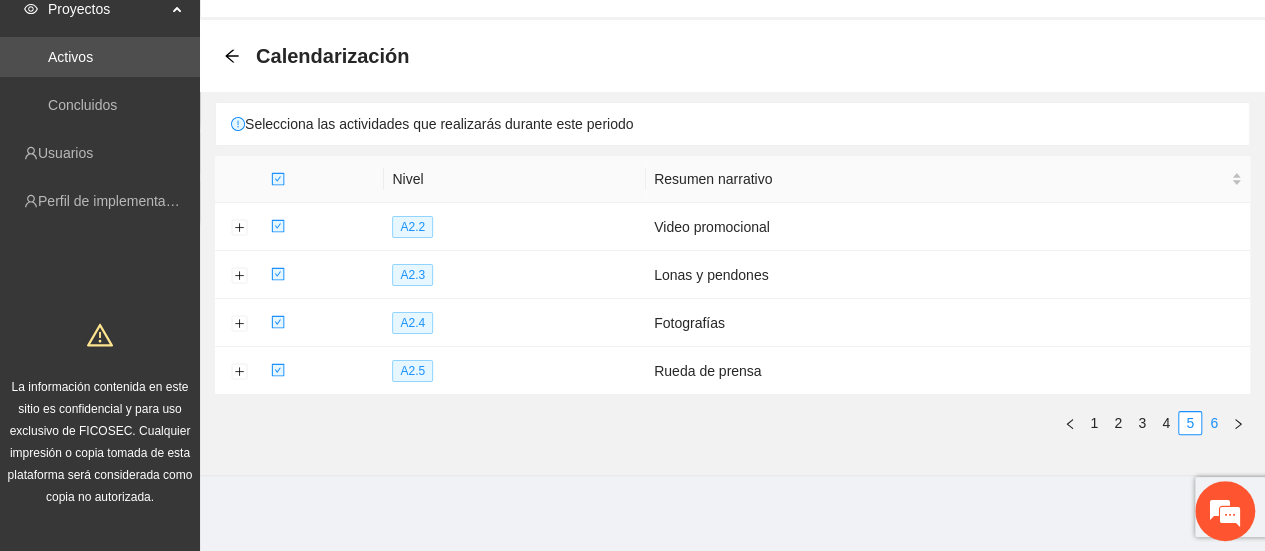 click on "6" at bounding box center (1214, 423) 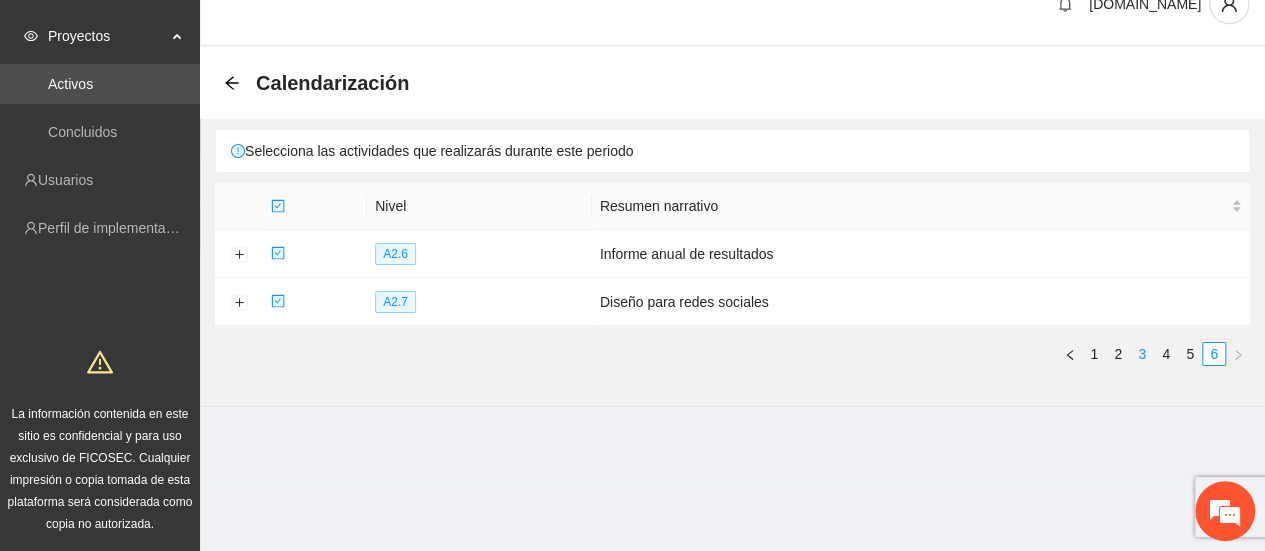 click on "3" at bounding box center [1142, 354] 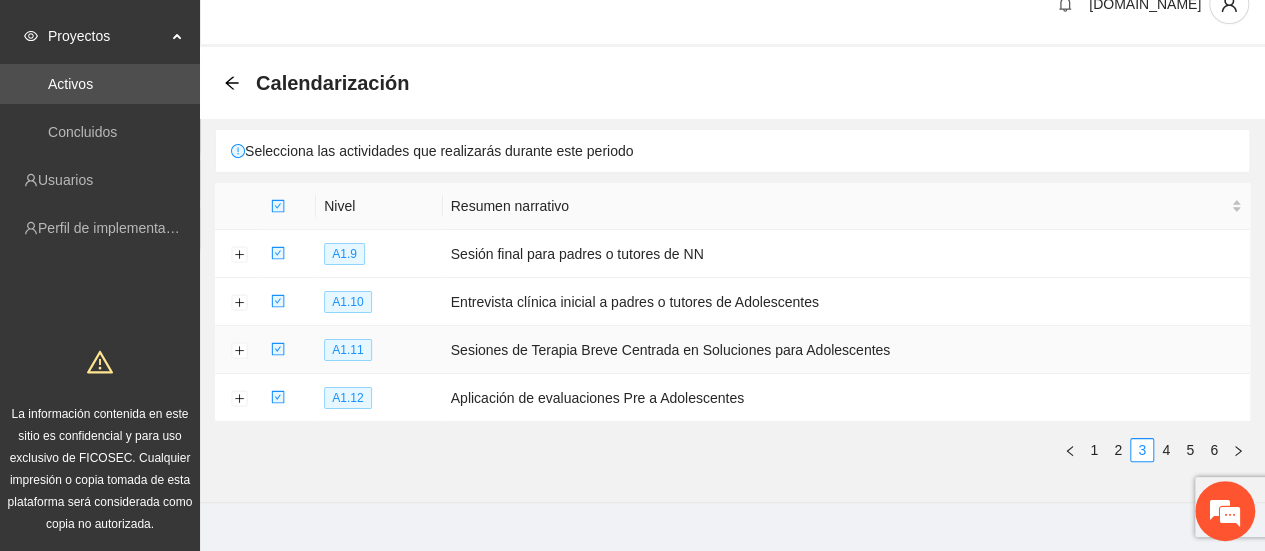 click on "A1.11" at bounding box center (347, 350) 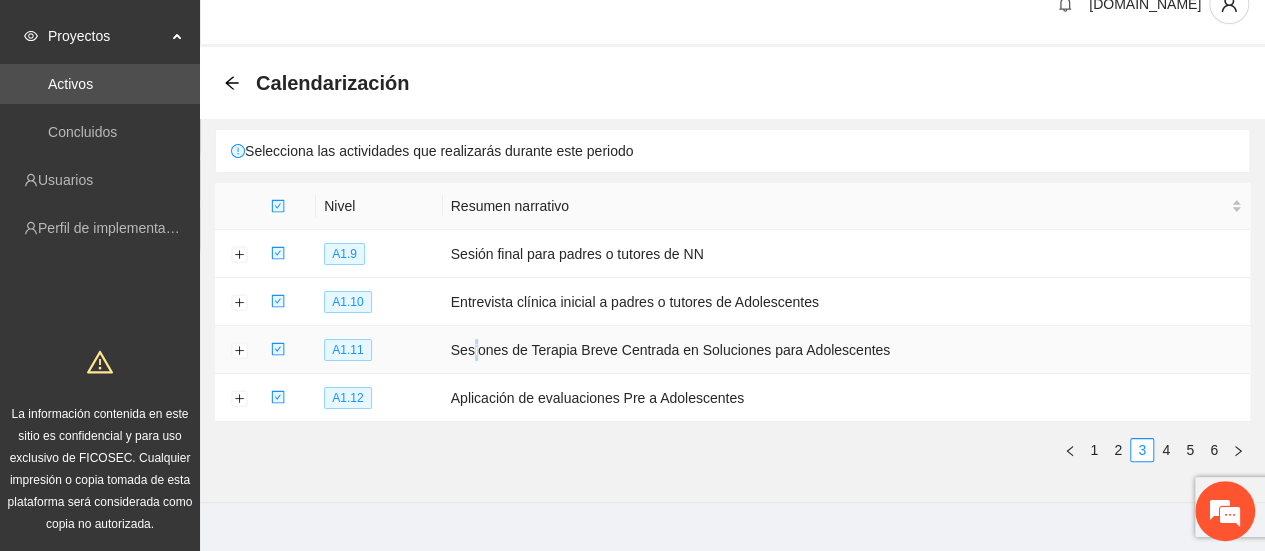 drag, startPoint x: 476, startPoint y: 347, endPoint x: 447, endPoint y: 351, distance: 29.274563 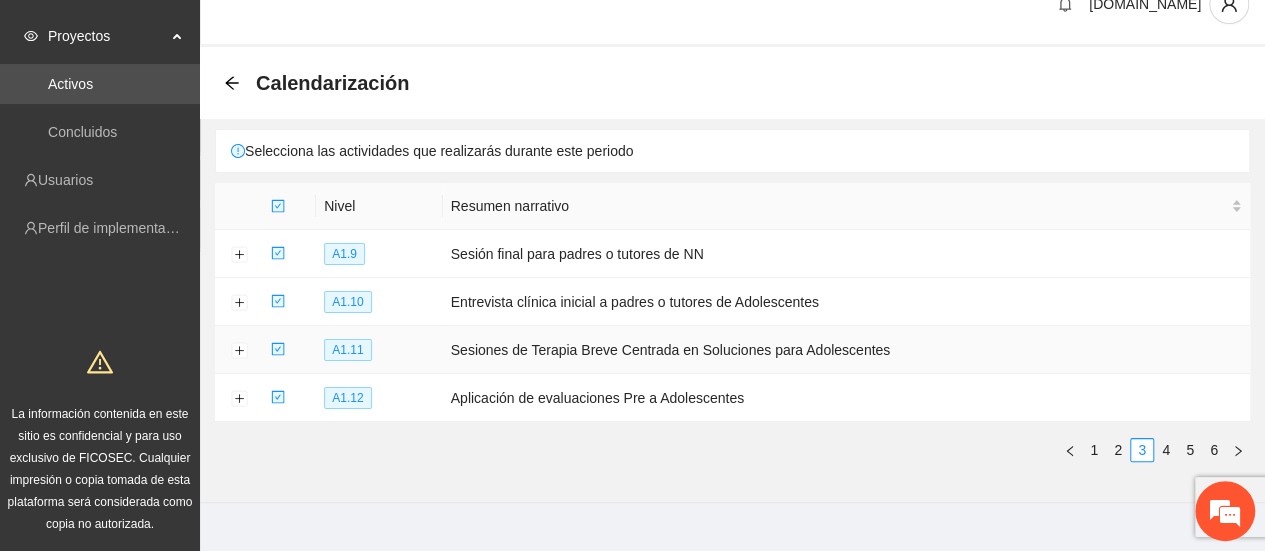 click 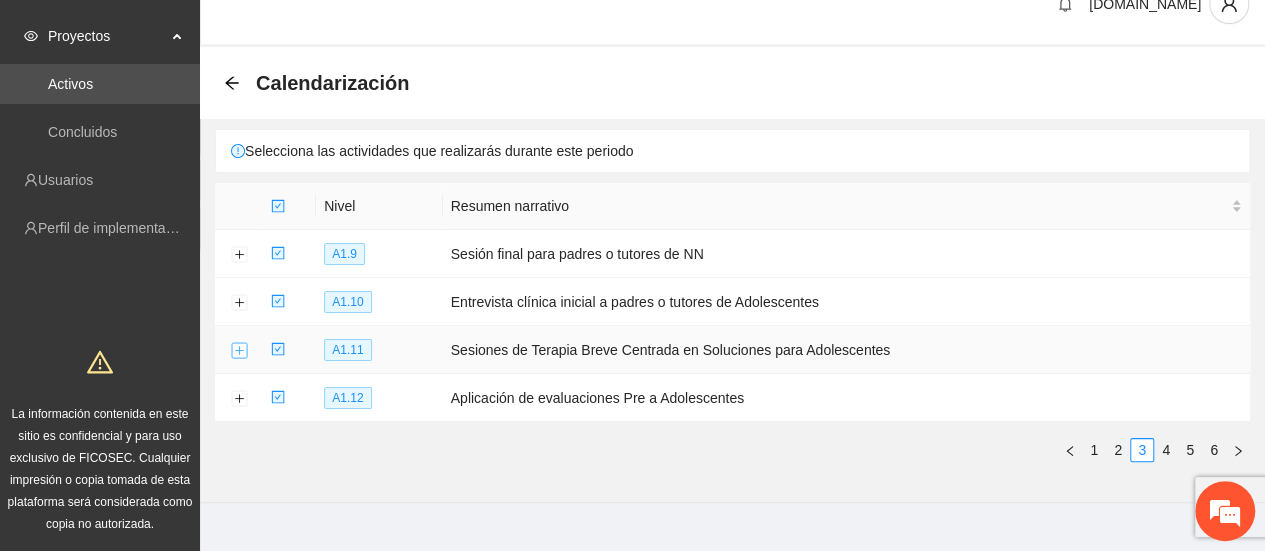 click at bounding box center [239, 351] 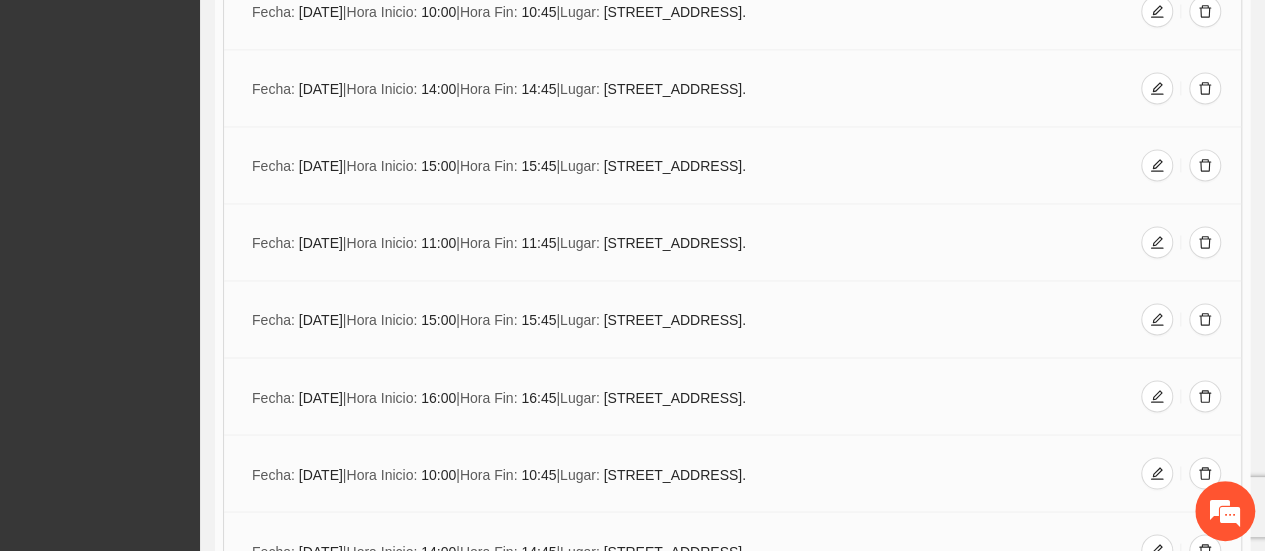 scroll, scrollTop: 1636, scrollLeft: 0, axis: vertical 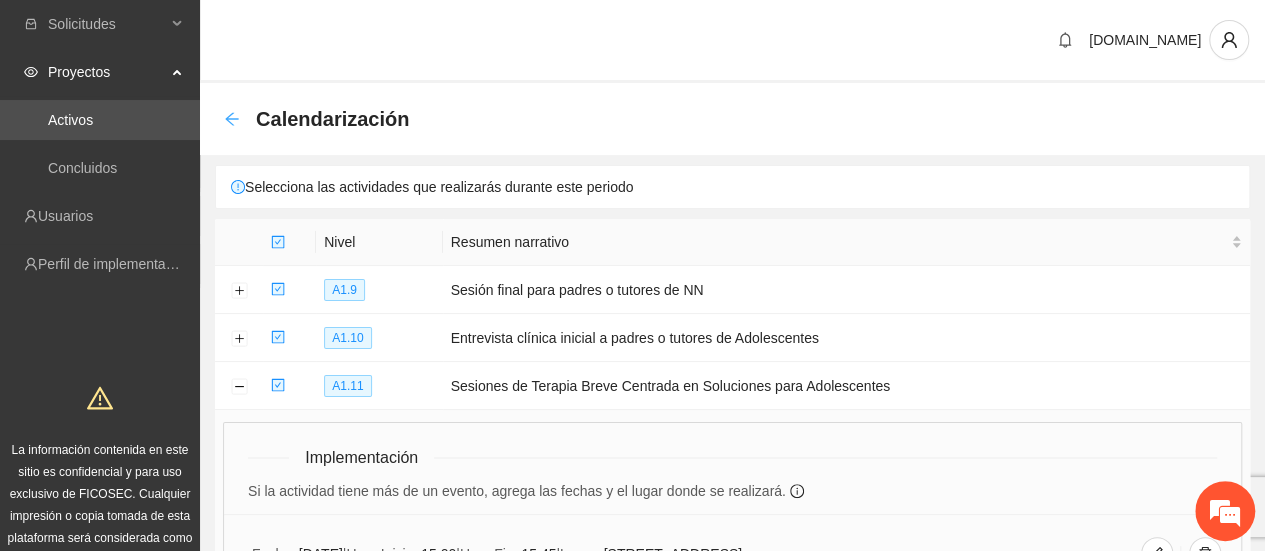 click 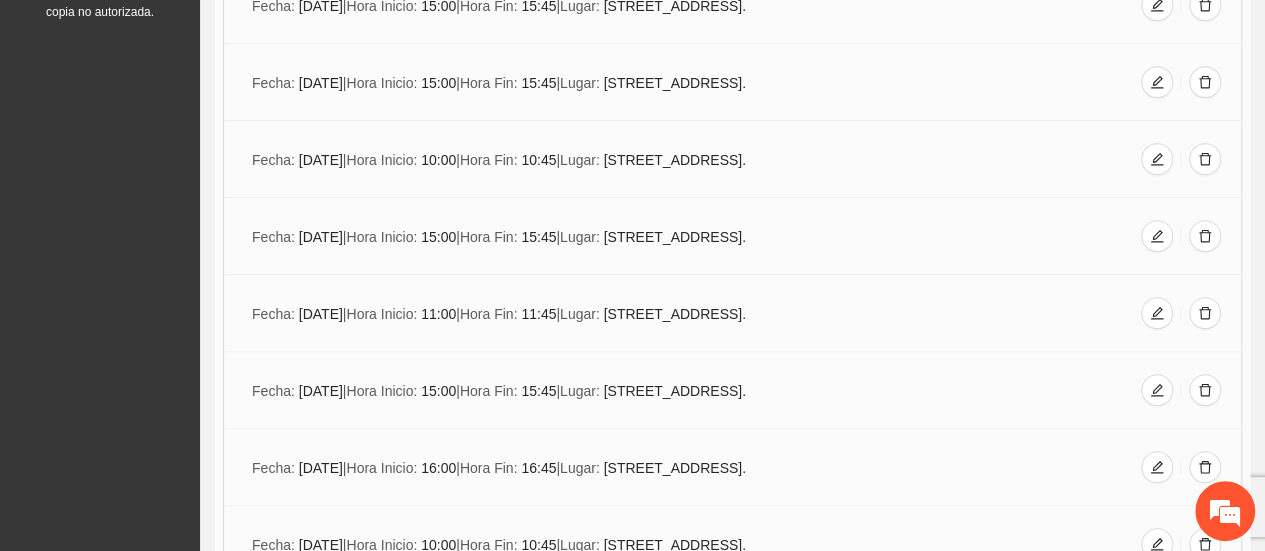scroll, scrollTop: 0, scrollLeft: 0, axis: both 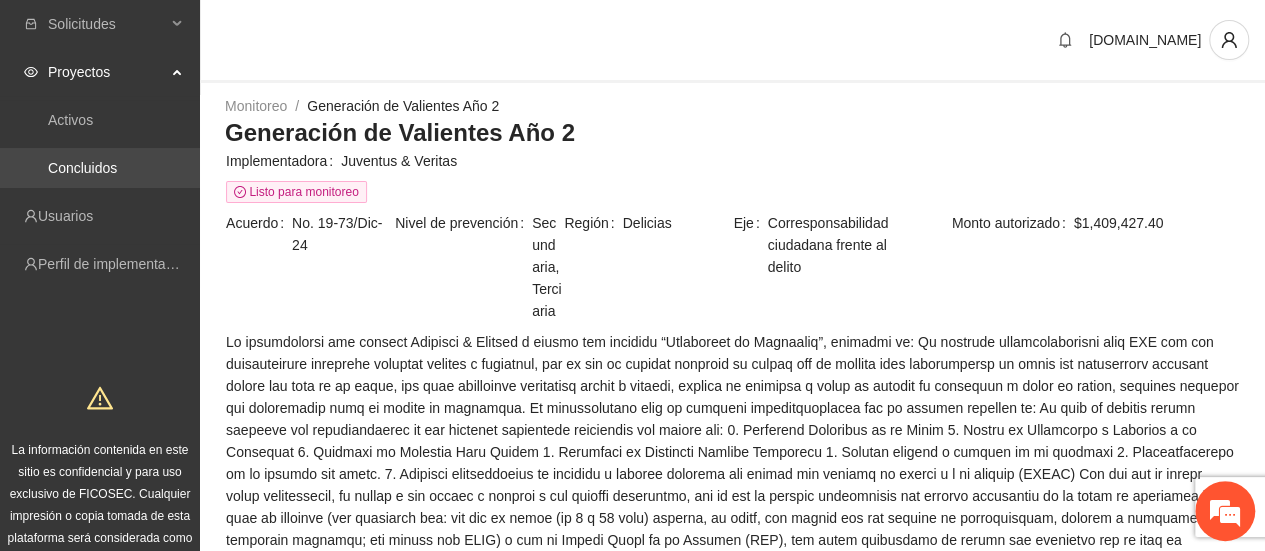 click on "Concluidos" at bounding box center (82, 168) 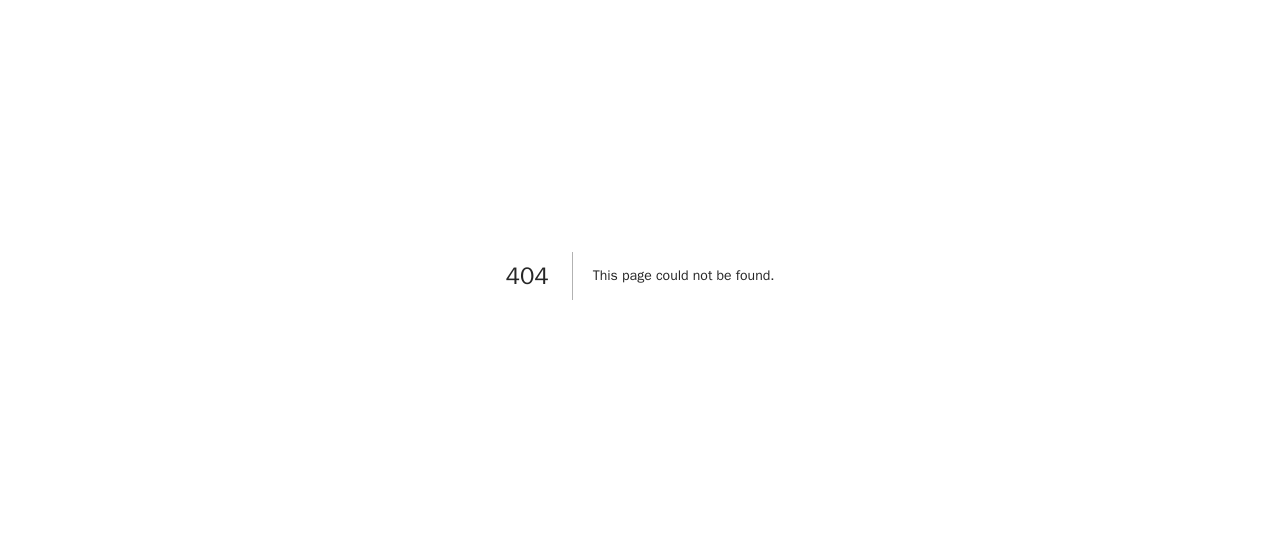 scroll, scrollTop: 0, scrollLeft: 0, axis: both 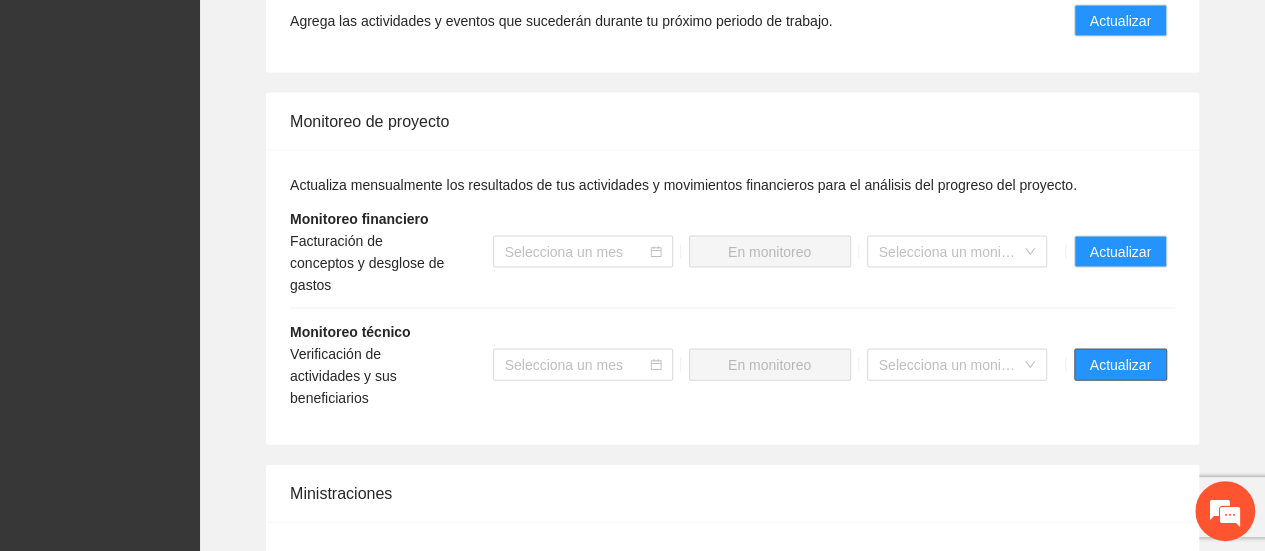 click on "Actualizar" at bounding box center [1120, 365] 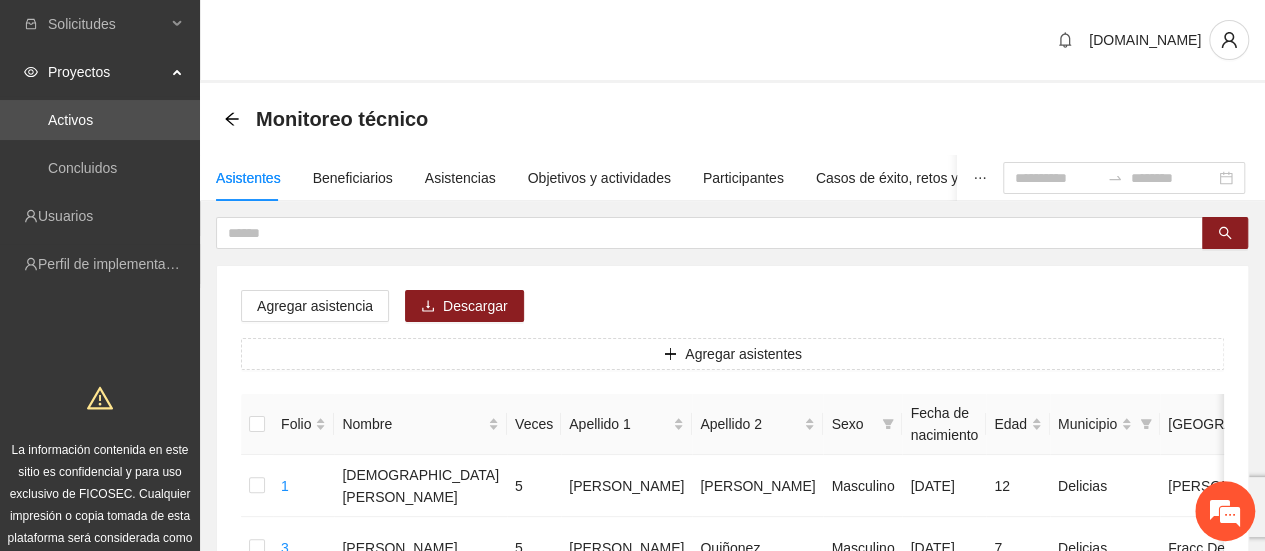 scroll, scrollTop: 0, scrollLeft: 0, axis: both 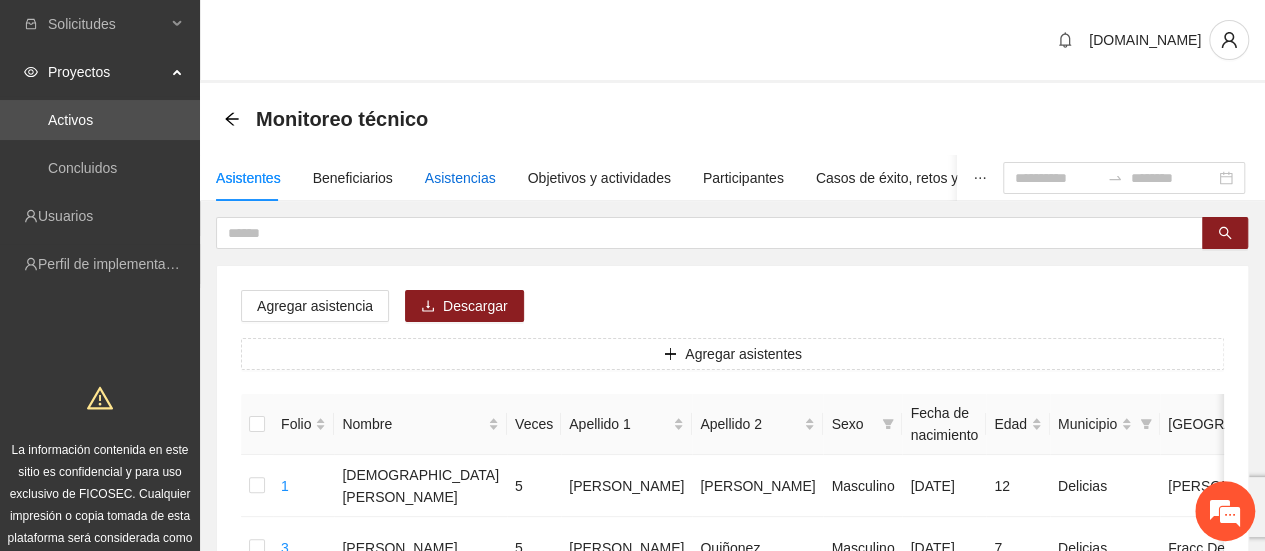 click on "Asistencias" at bounding box center (460, 178) 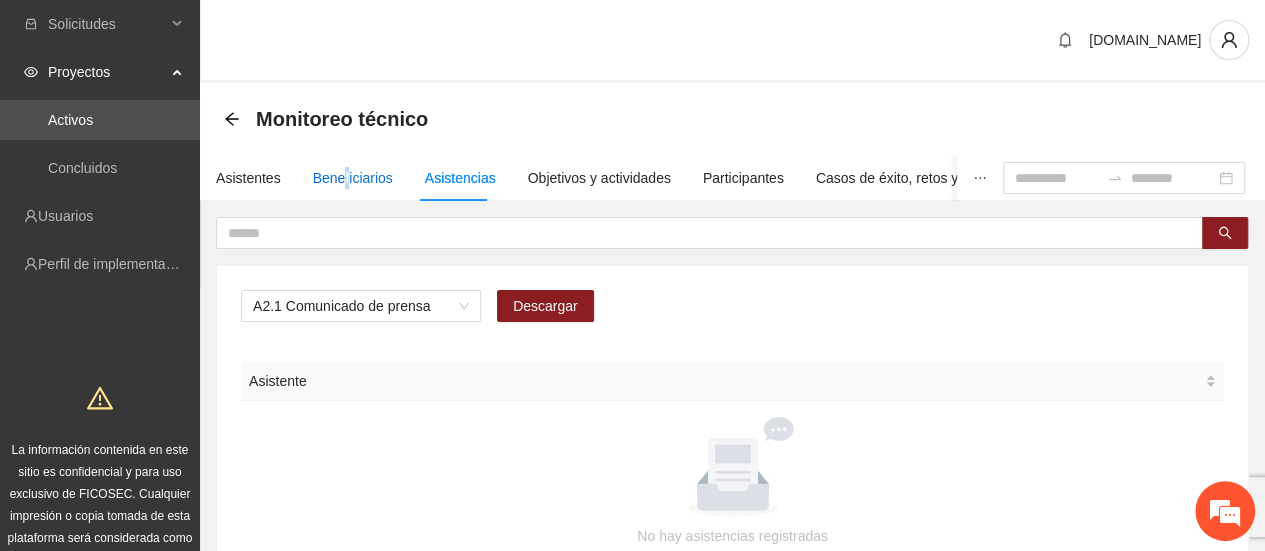 click on "Beneficiarios" at bounding box center (353, 178) 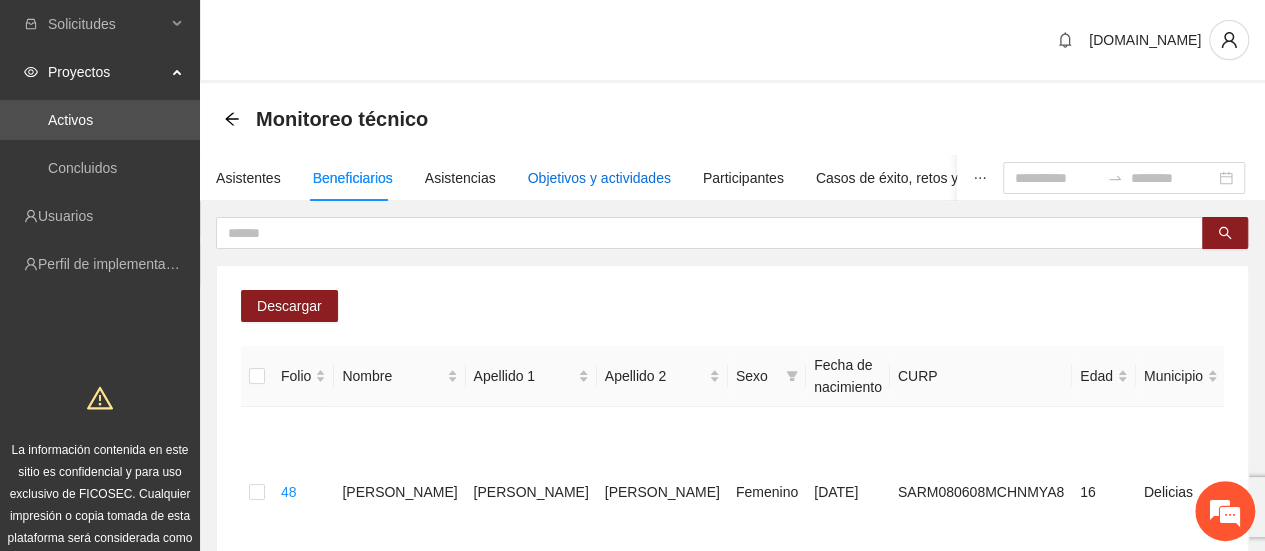 click on "Objetivos y actividades" at bounding box center (599, 178) 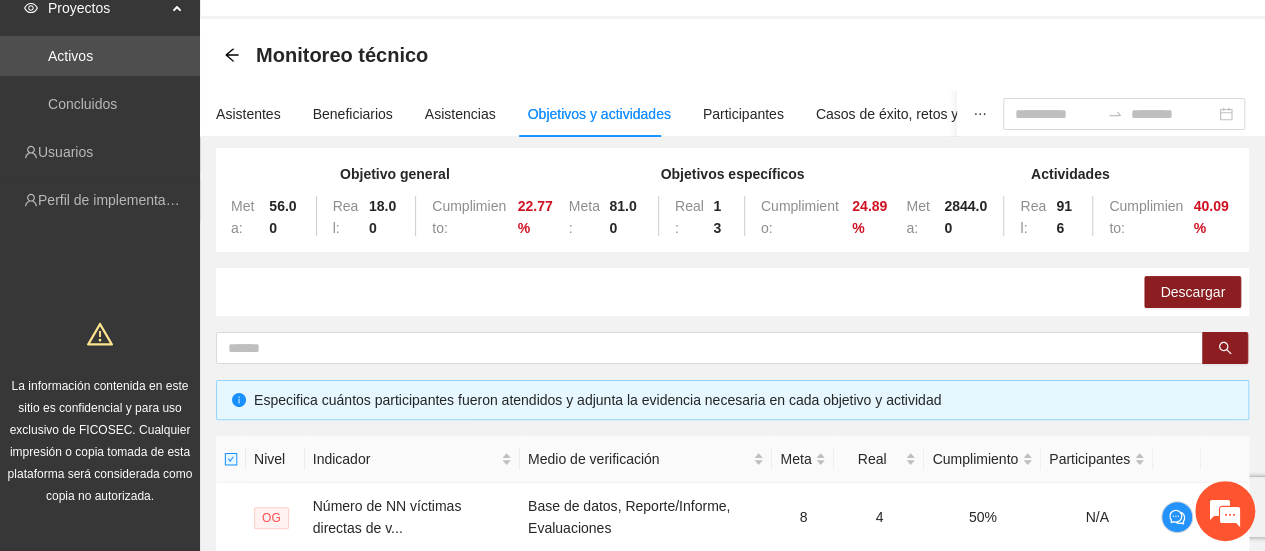 scroll, scrollTop: 0, scrollLeft: 0, axis: both 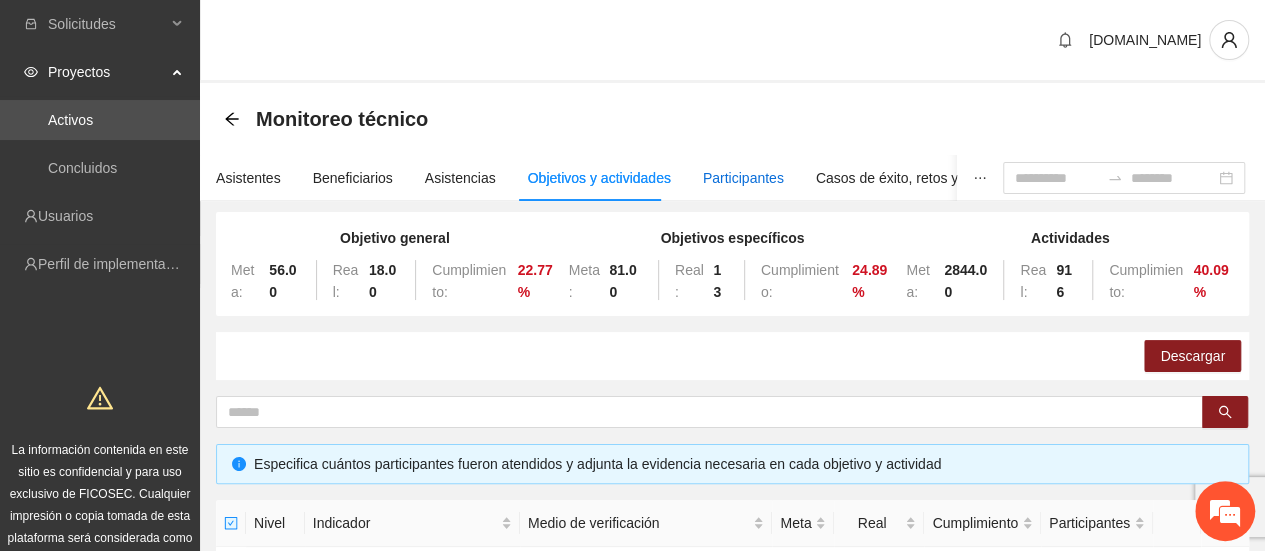 click on "Participantes" at bounding box center (743, 178) 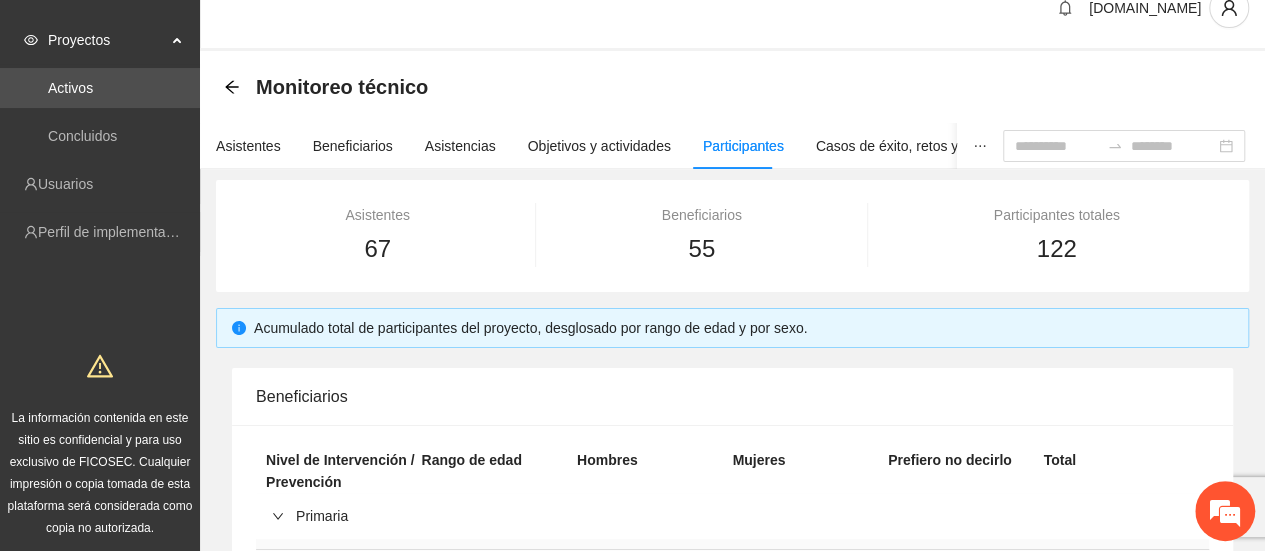 scroll, scrollTop: 0, scrollLeft: 0, axis: both 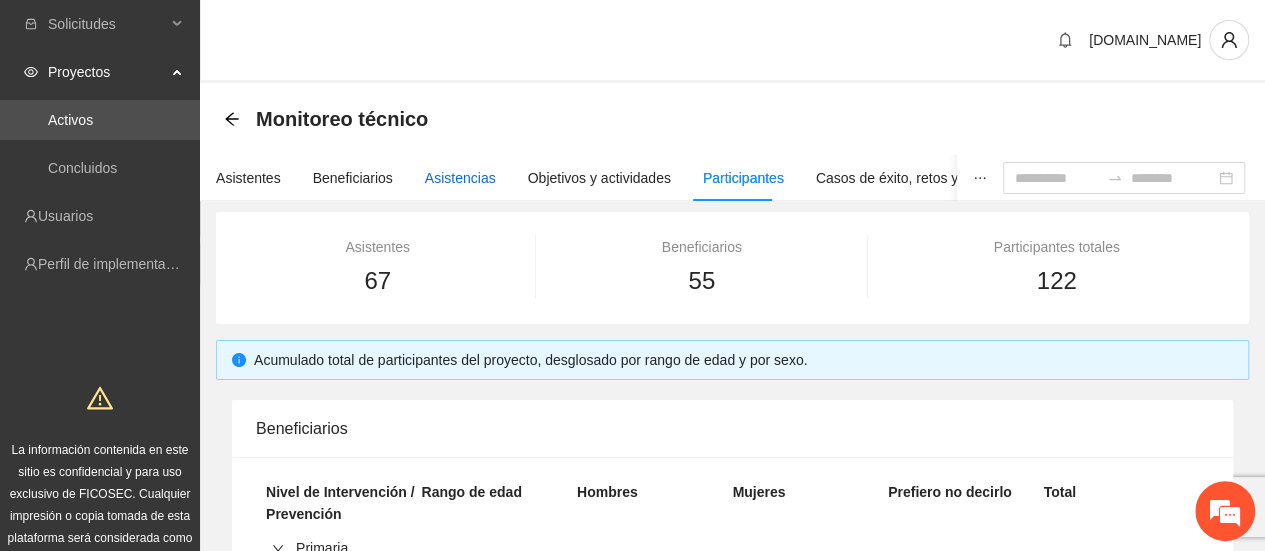 click on "Asistencias" at bounding box center (460, 178) 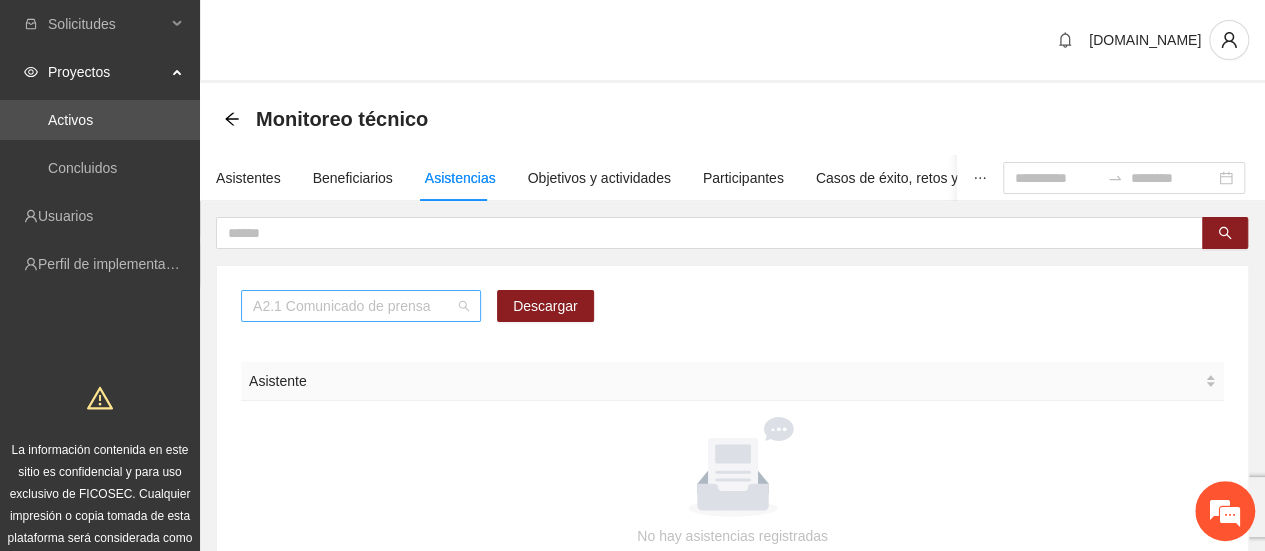 click on "A2.1 Comunicado de prensa" at bounding box center (361, 306) 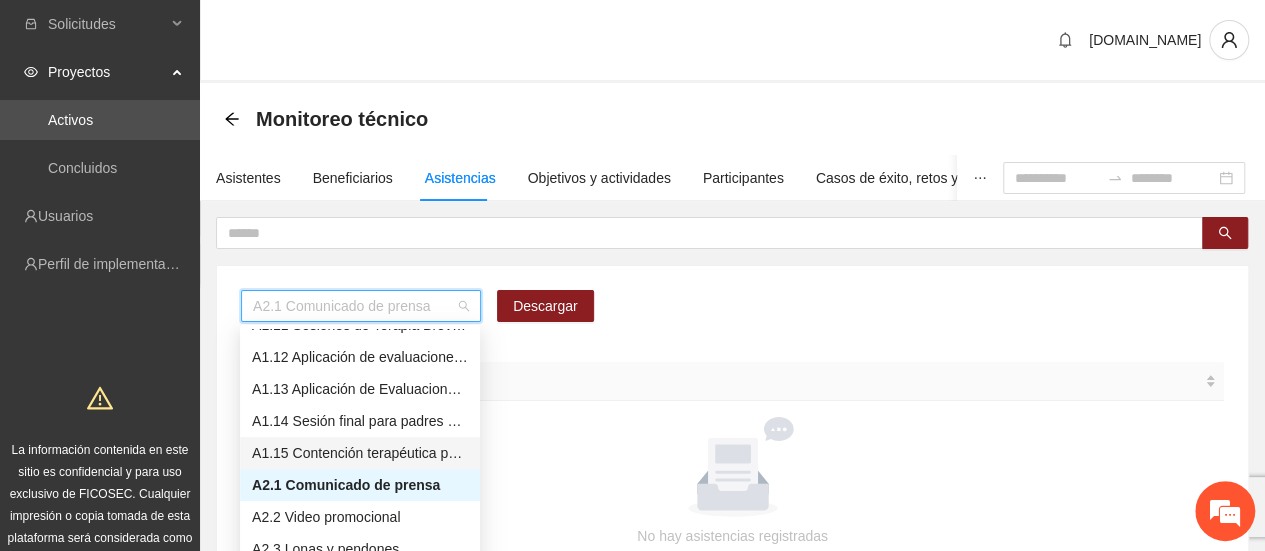 scroll, scrollTop: 240, scrollLeft: 0, axis: vertical 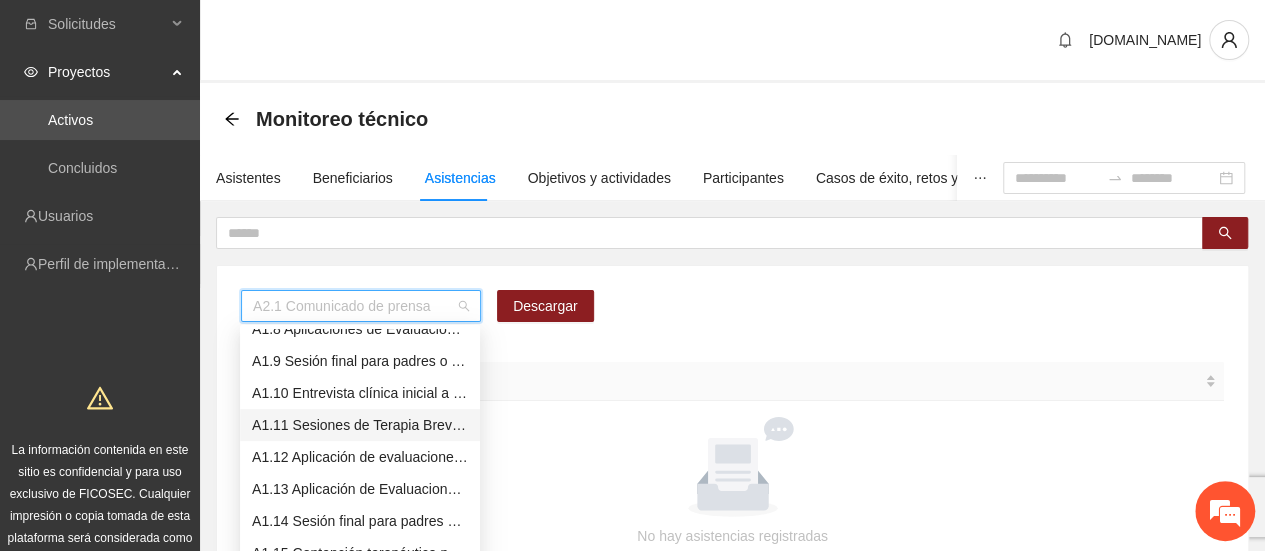 click on "A1.11 Sesiones de Terapia Breve Centrada en Soluciones para Adolescentes" at bounding box center [360, 425] 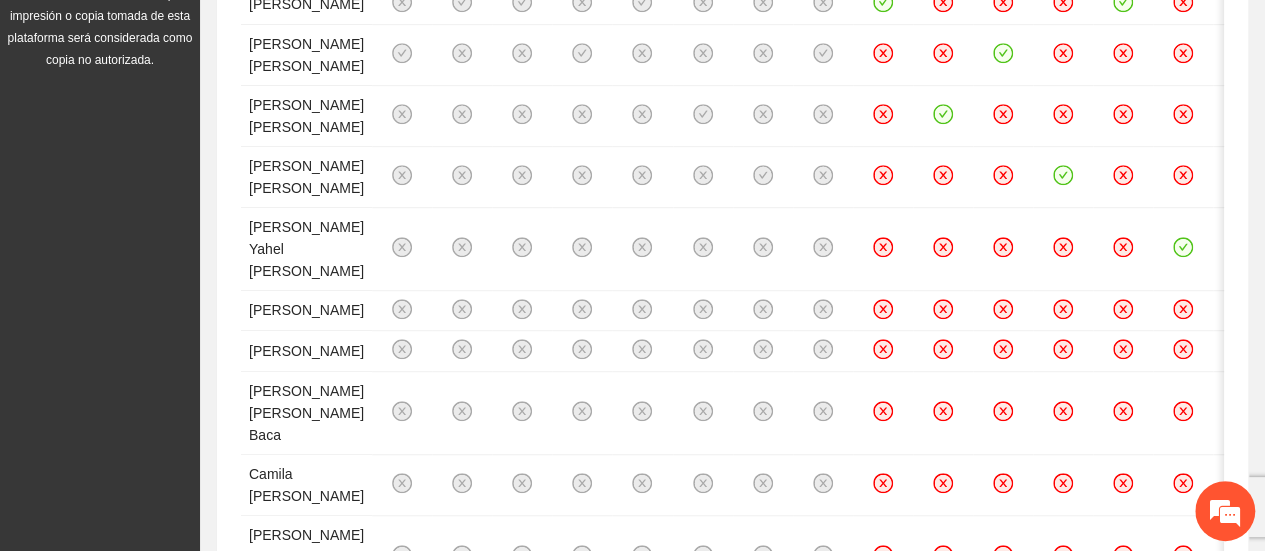 scroll, scrollTop: 0, scrollLeft: 0, axis: both 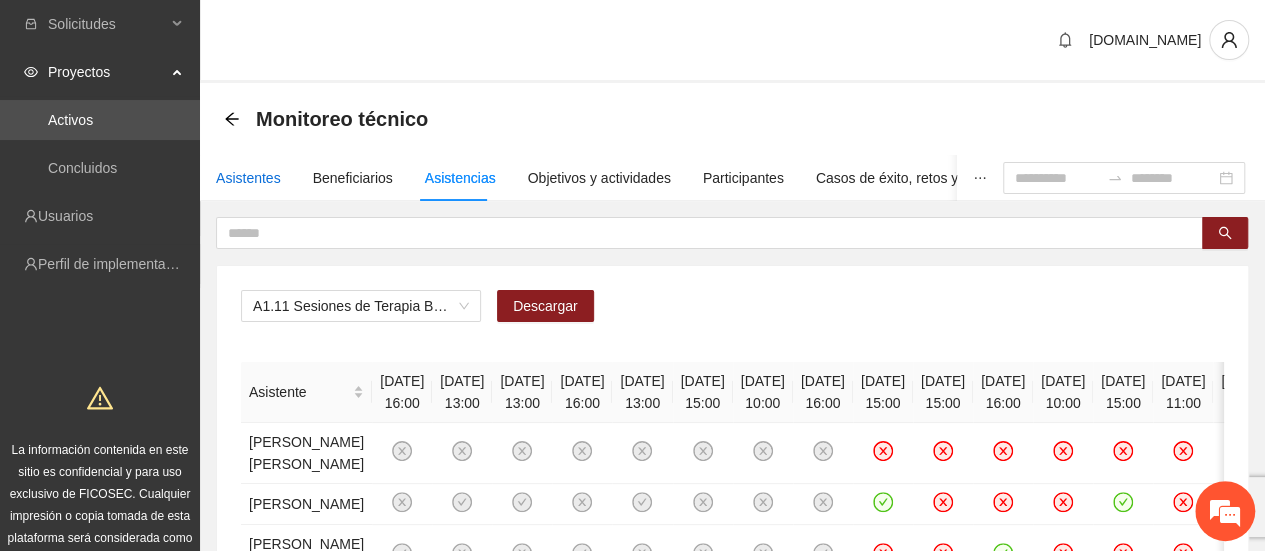 click on "Asistentes" at bounding box center [248, 178] 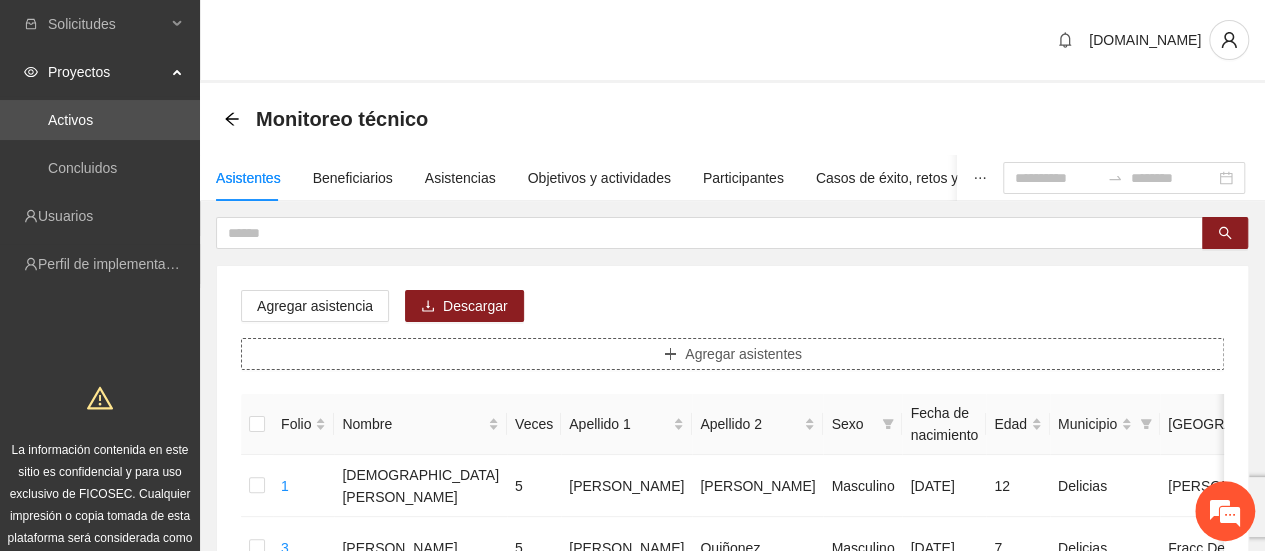 click on "Agregar asistentes" at bounding box center [743, 354] 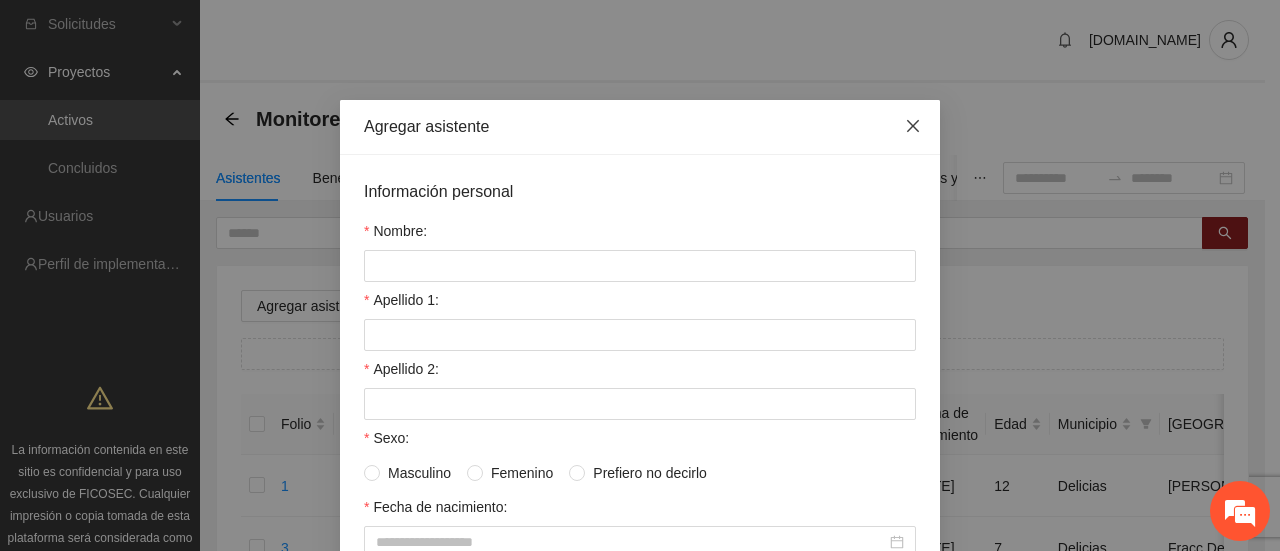 click 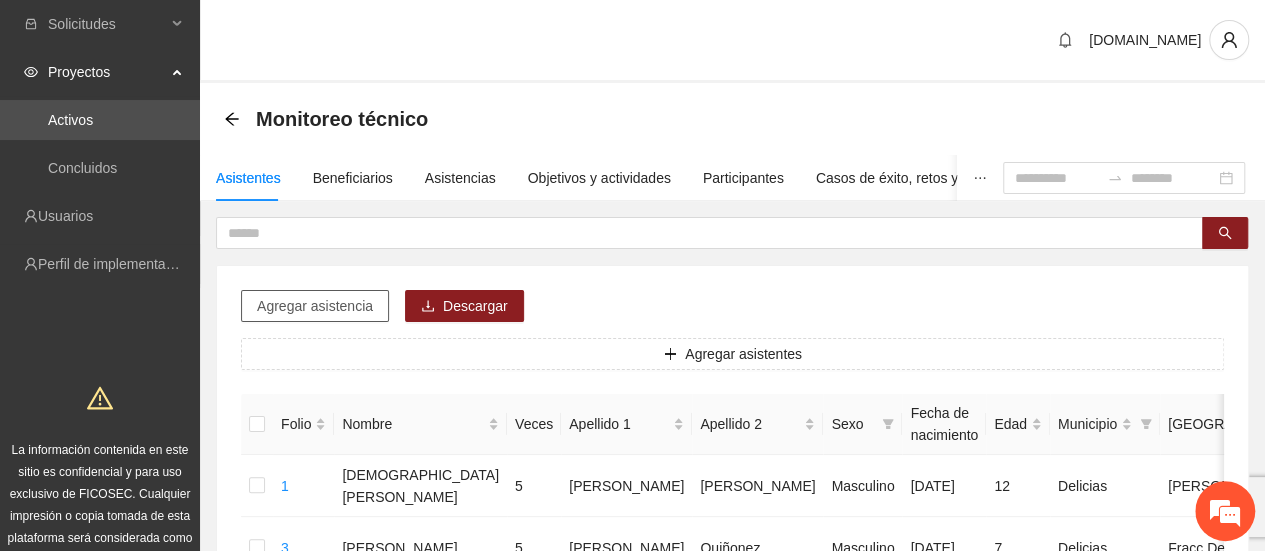 click on "Agregar asistencia" at bounding box center [315, 306] 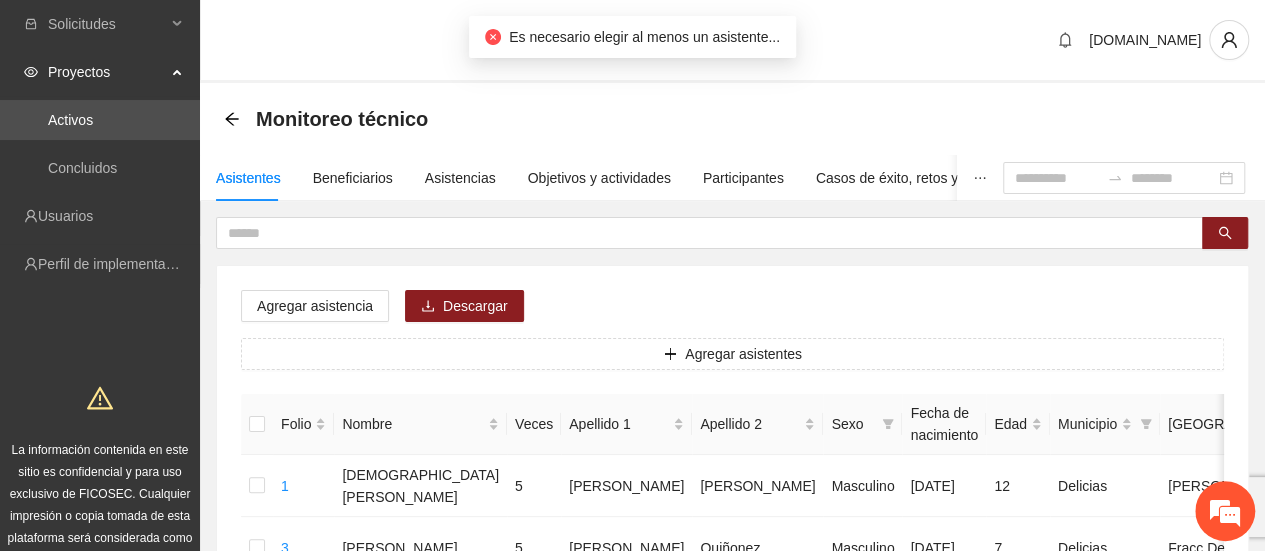 click on "Monitoreo técnico" at bounding box center (732, 119) 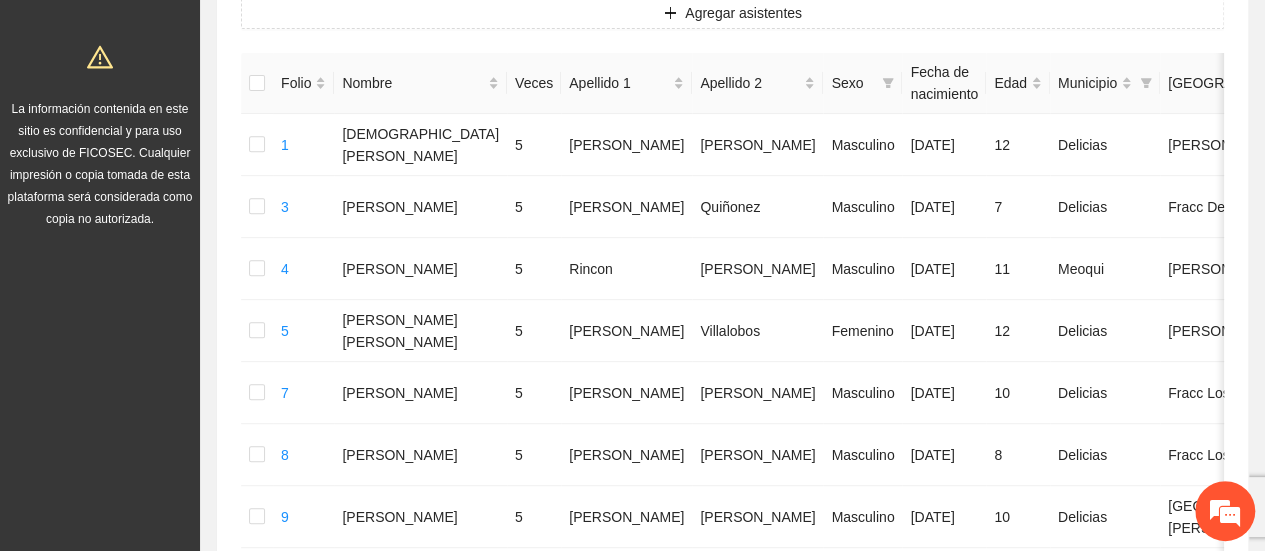 scroll, scrollTop: 88, scrollLeft: 0, axis: vertical 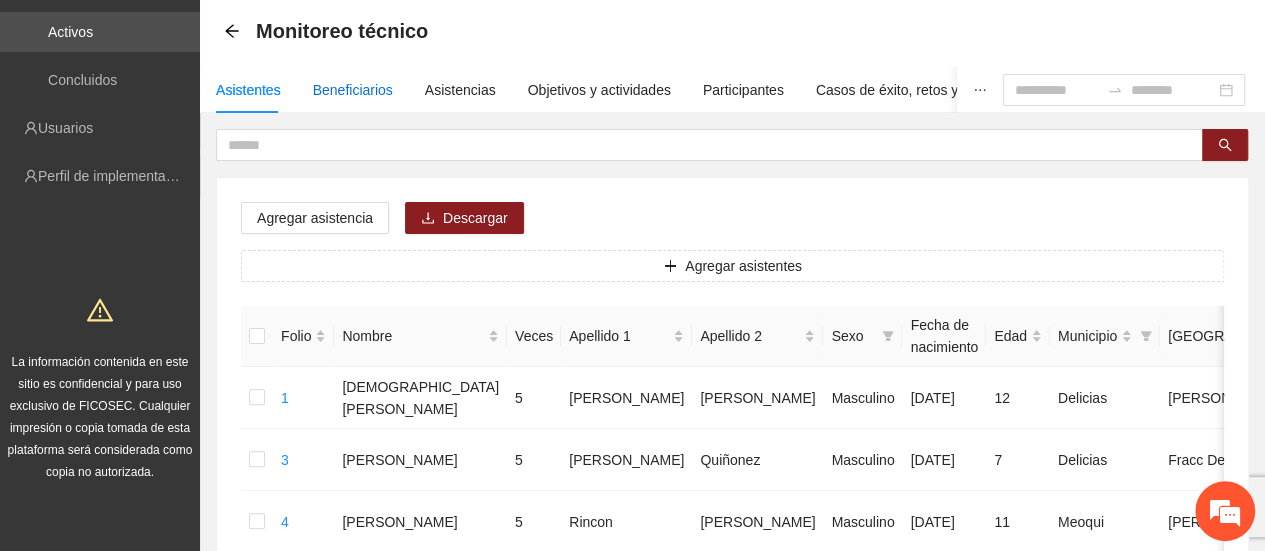 click on "Beneficiarios" at bounding box center [353, 90] 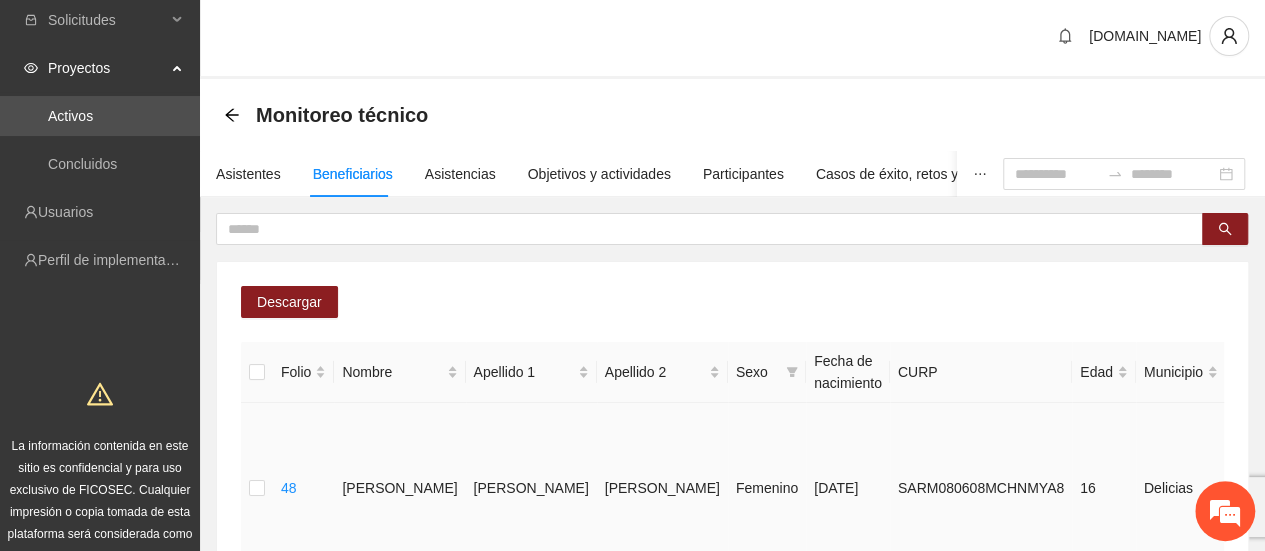scroll, scrollTop: 0, scrollLeft: 0, axis: both 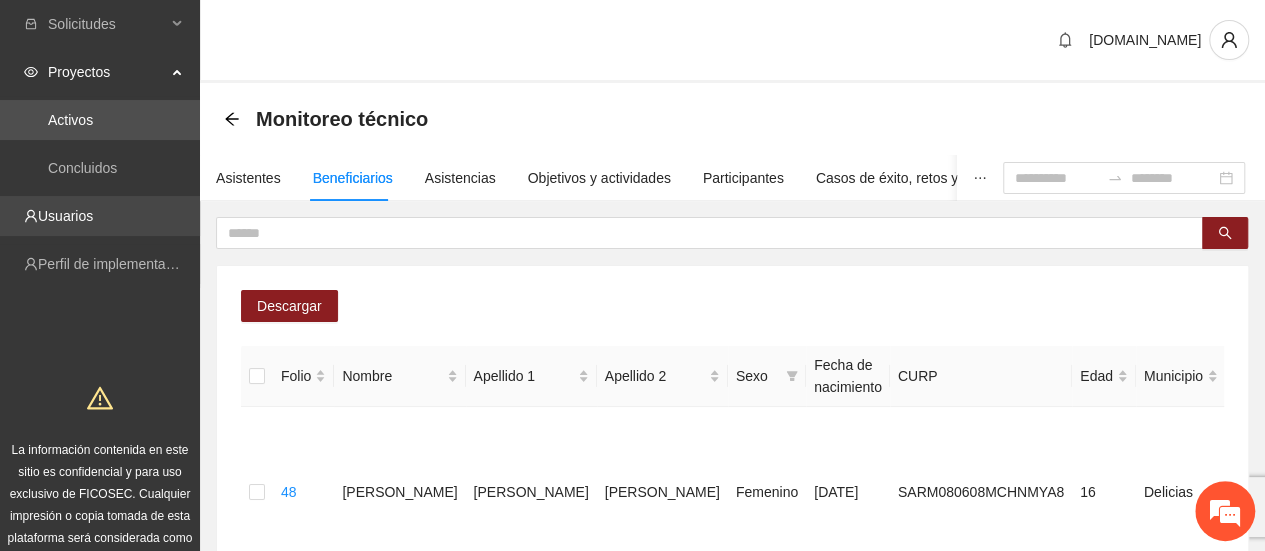 click on "Usuarios" at bounding box center (65, 216) 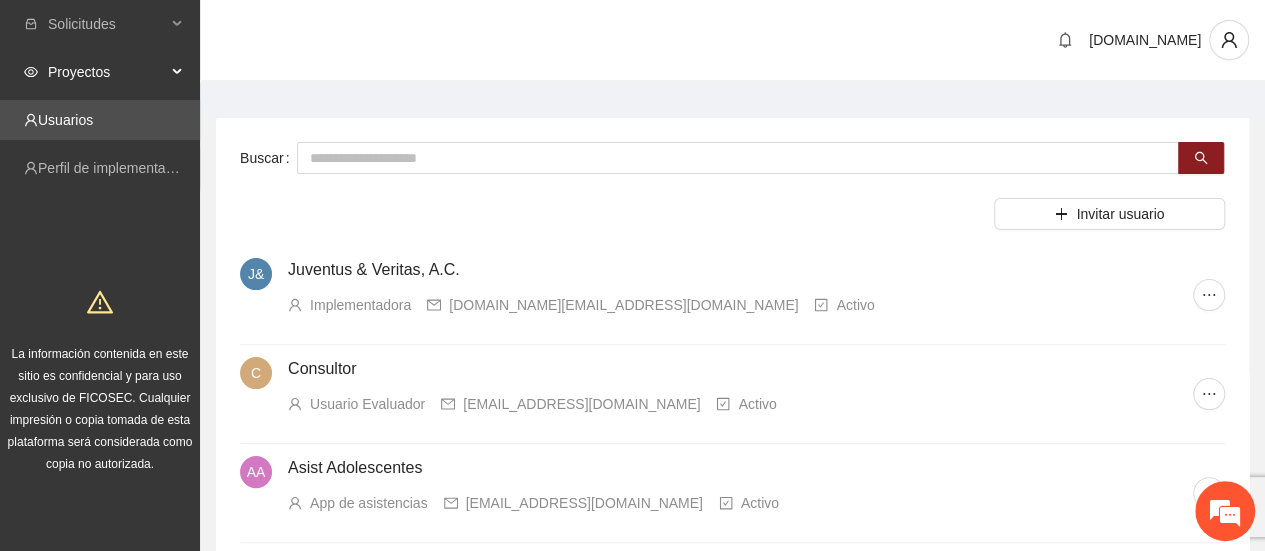 click on "Proyectos" at bounding box center (107, 72) 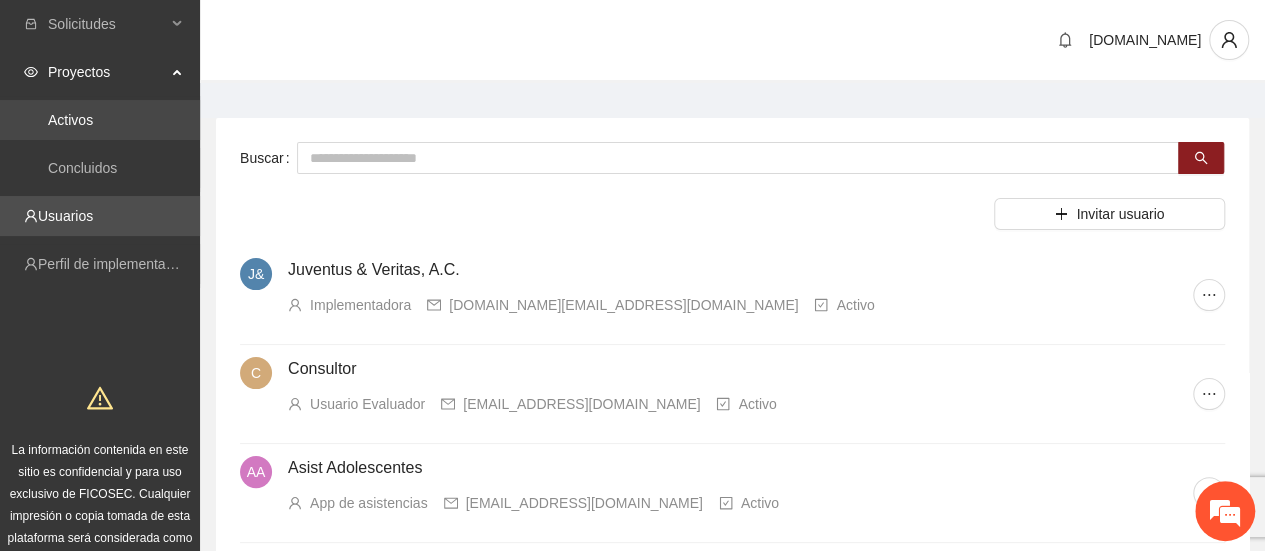 click on "Activos" at bounding box center (70, 120) 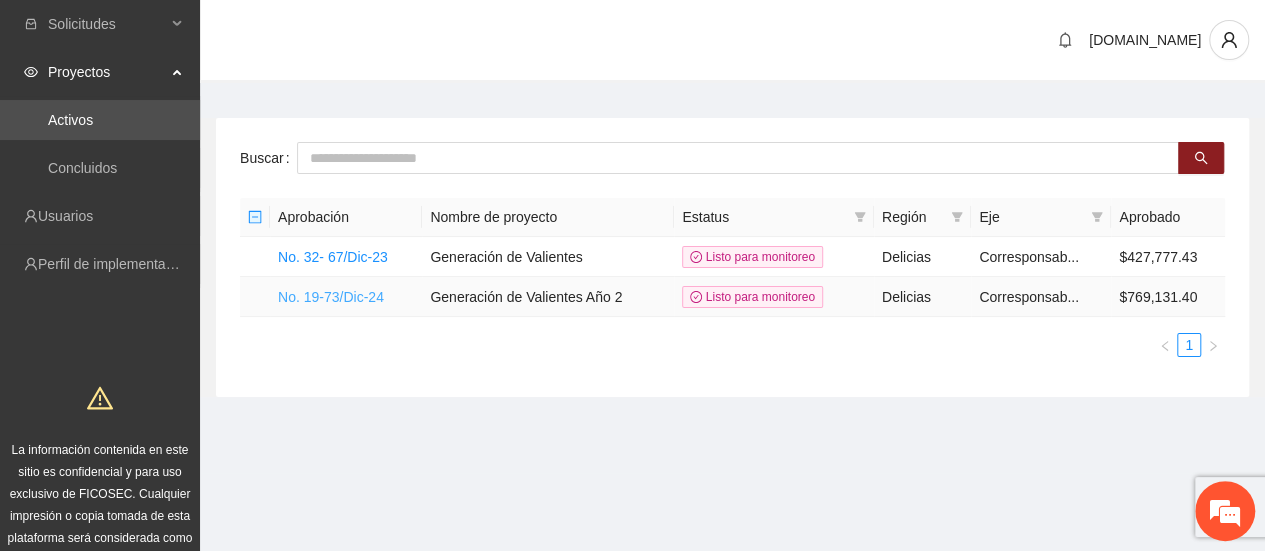 click on "No. 19-73/Dic-24" at bounding box center (331, 297) 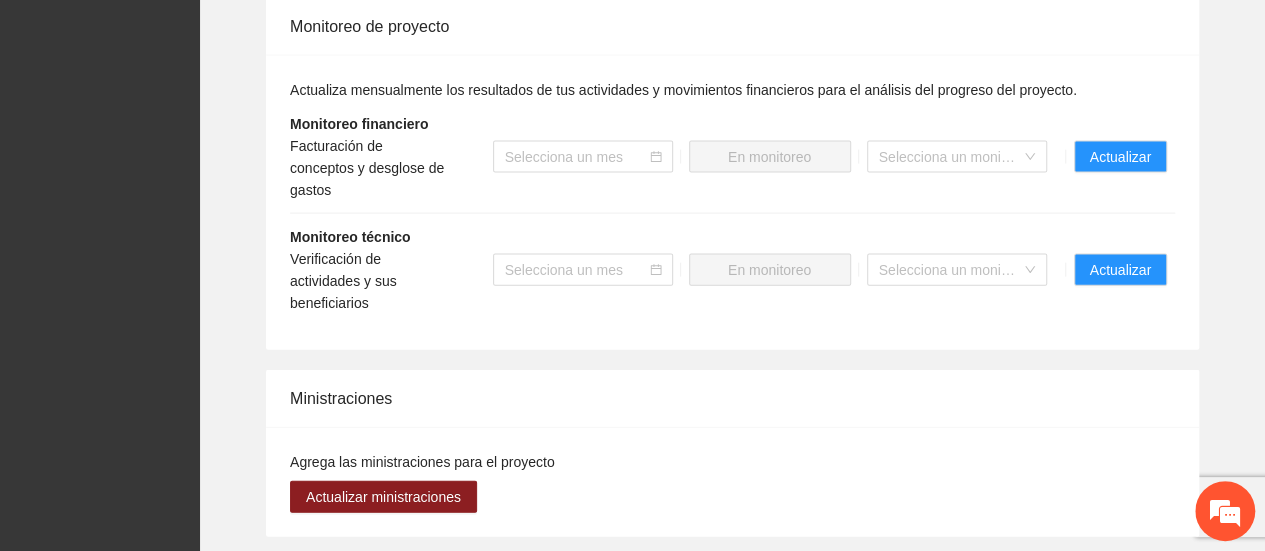 scroll, scrollTop: 2048, scrollLeft: 0, axis: vertical 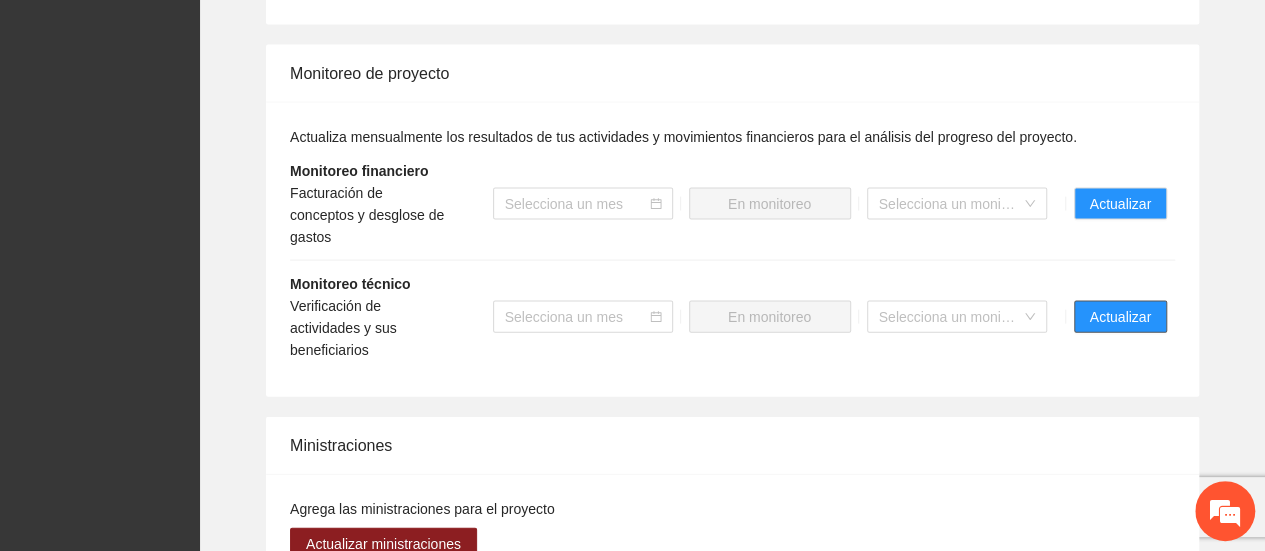 click on "Actualizar" at bounding box center [1120, 317] 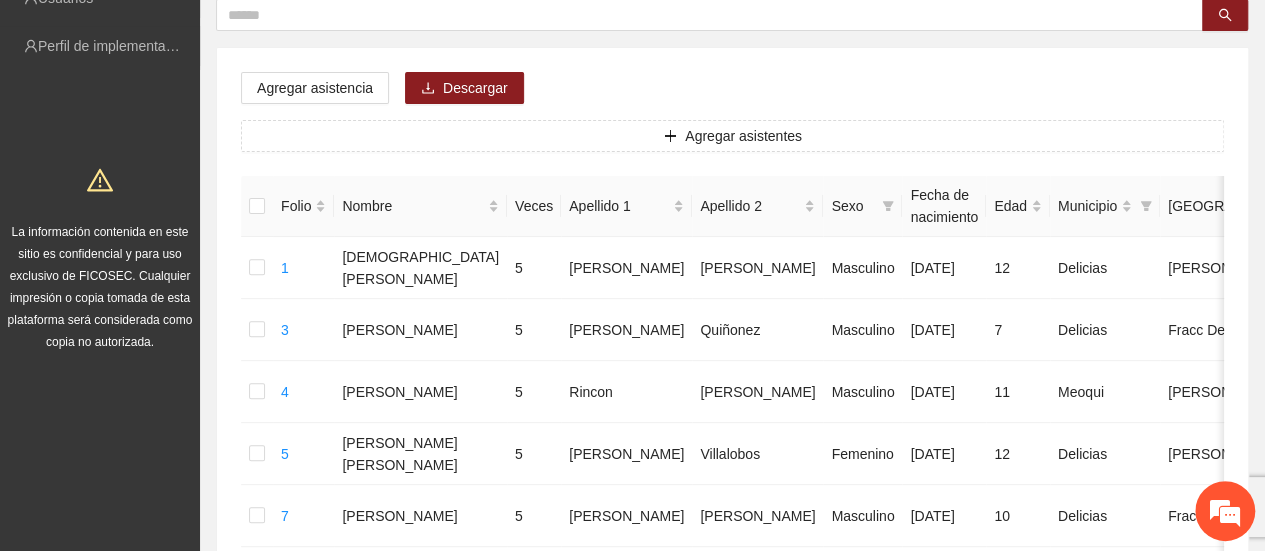 scroll, scrollTop: 0, scrollLeft: 0, axis: both 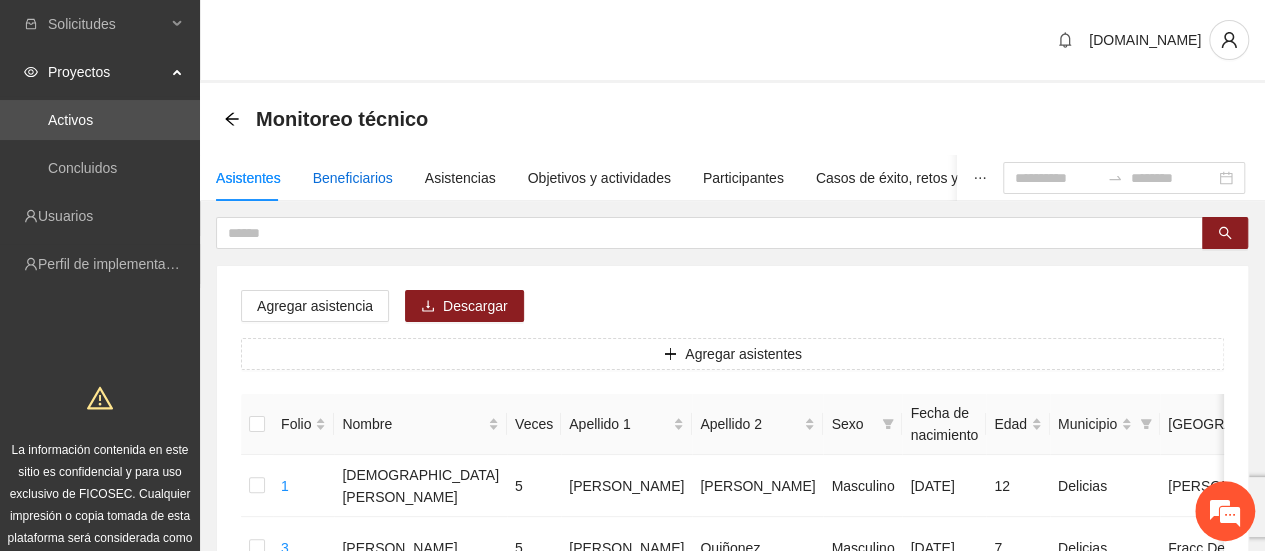 click on "Beneficiarios" at bounding box center [353, 178] 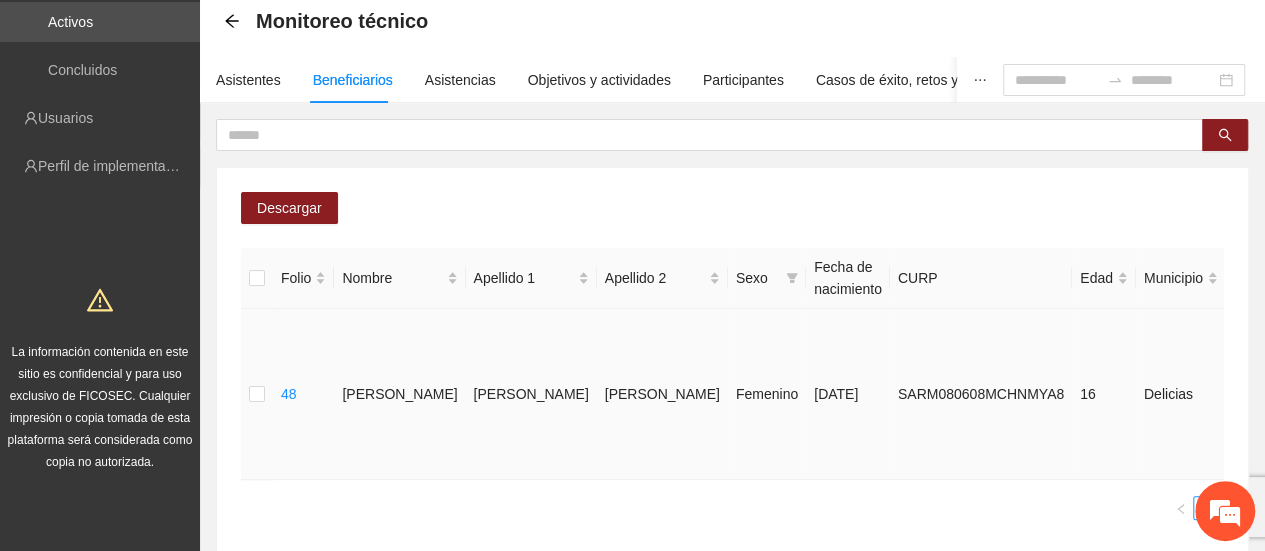 scroll, scrollTop: 0, scrollLeft: 0, axis: both 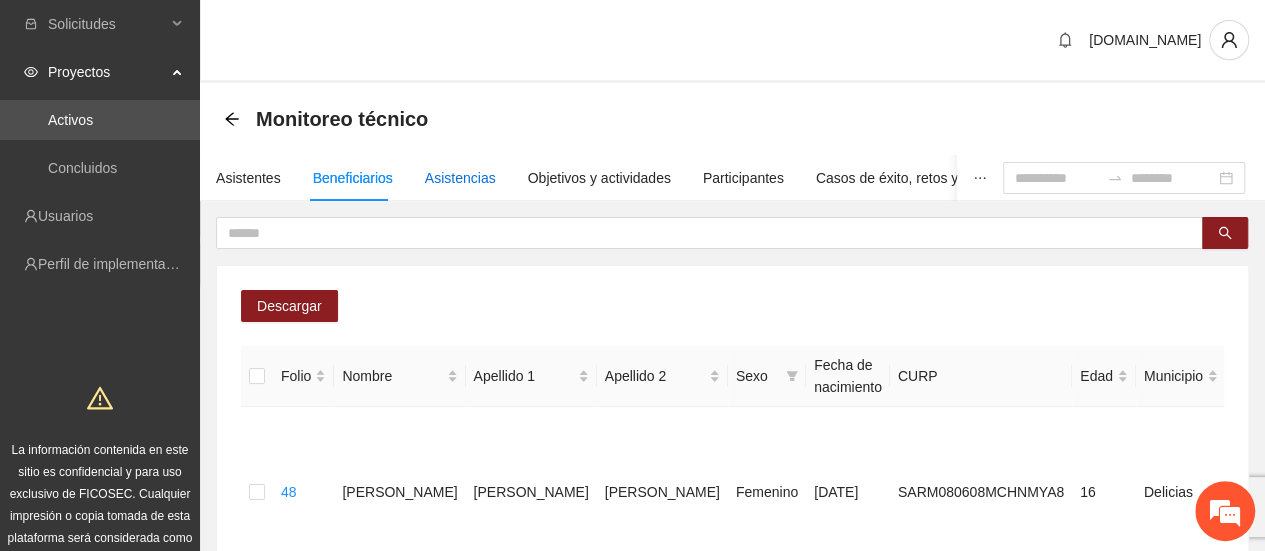 click on "Asistencias" at bounding box center (460, 178) 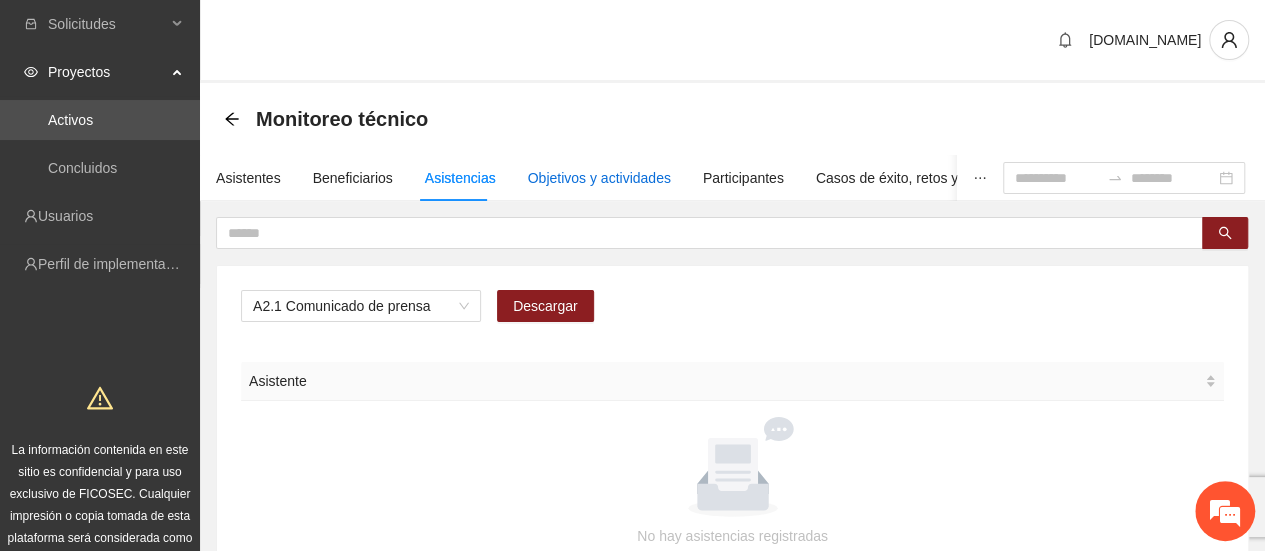 click on "Objetivos y actividades" at bounding box center (599, 178) 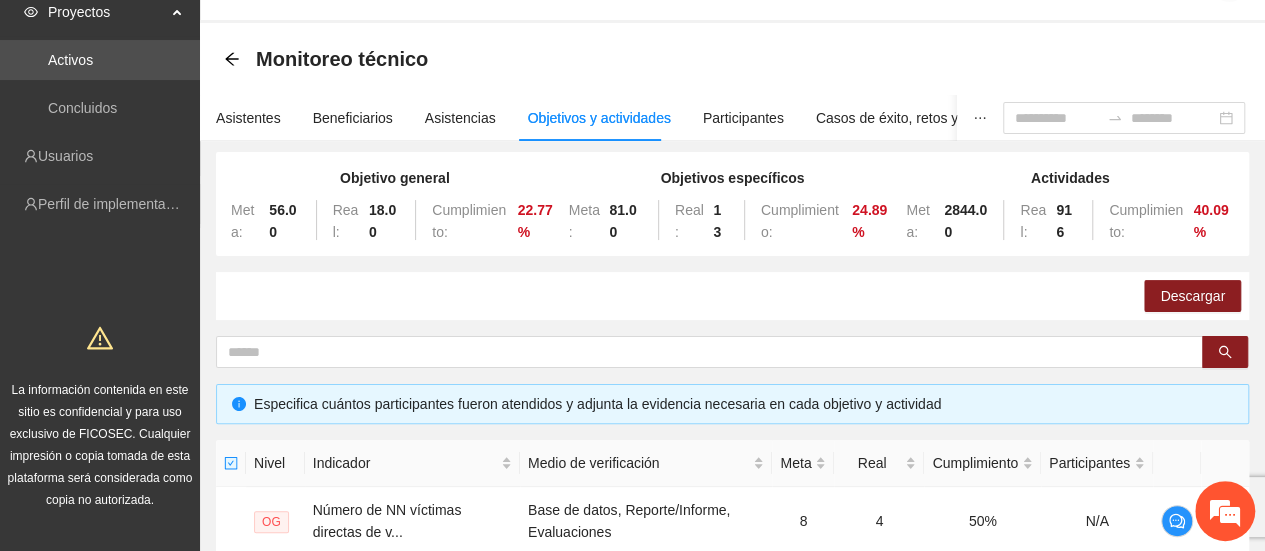 scroll, scrollTop: 0, scrollLeft: 0, axis: both 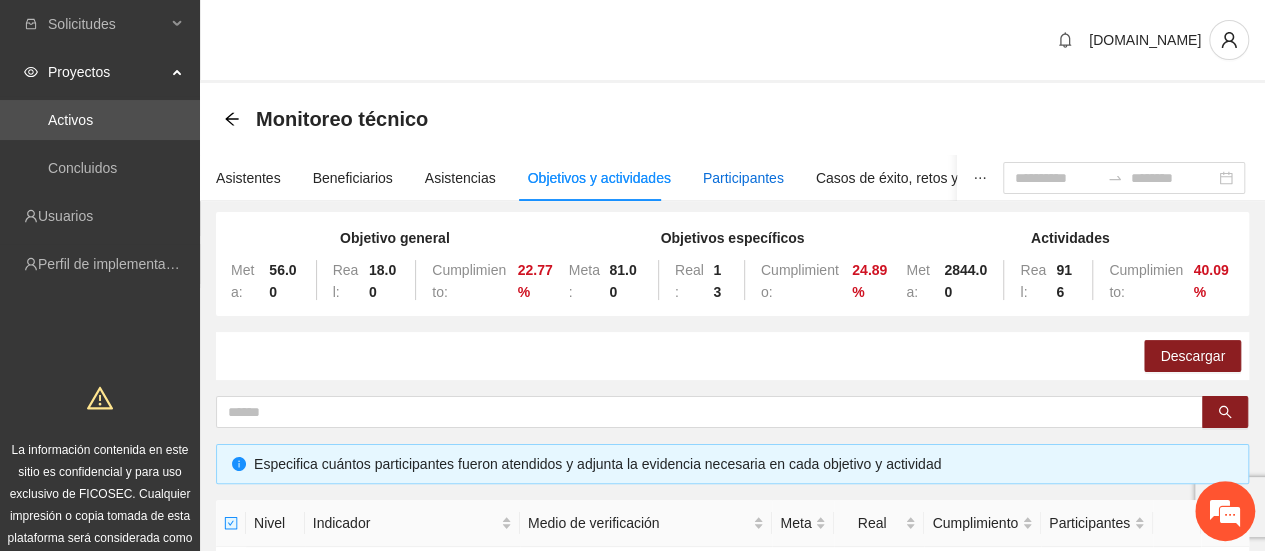 click on "Participantes" at bounding box center (743, 178) 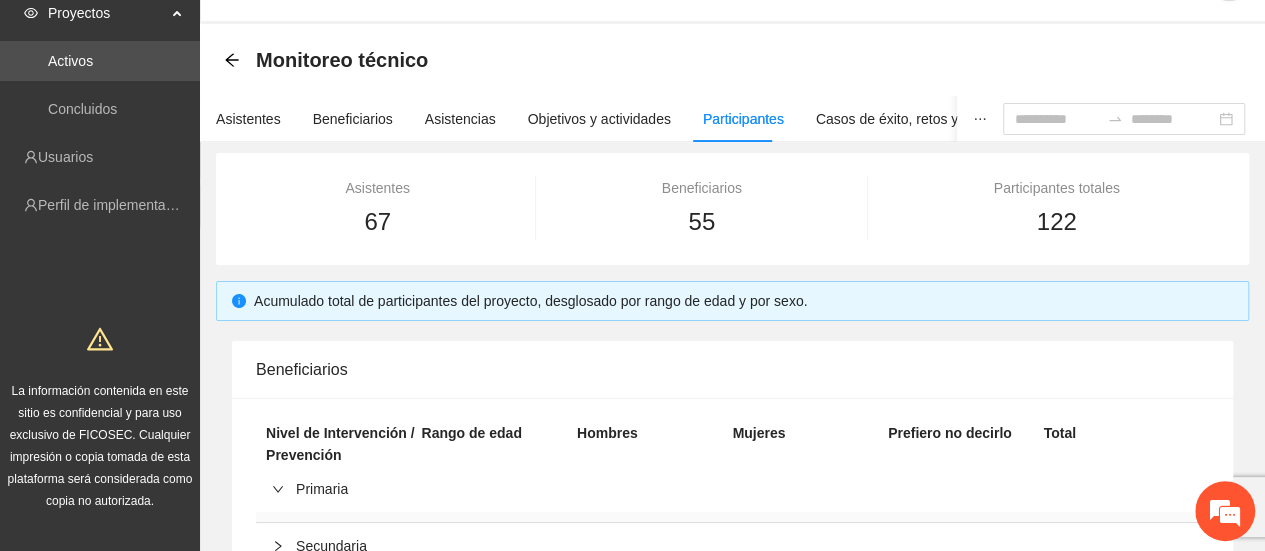 scroll, scrollTop: 0, scrollLeft: 0, axis: both 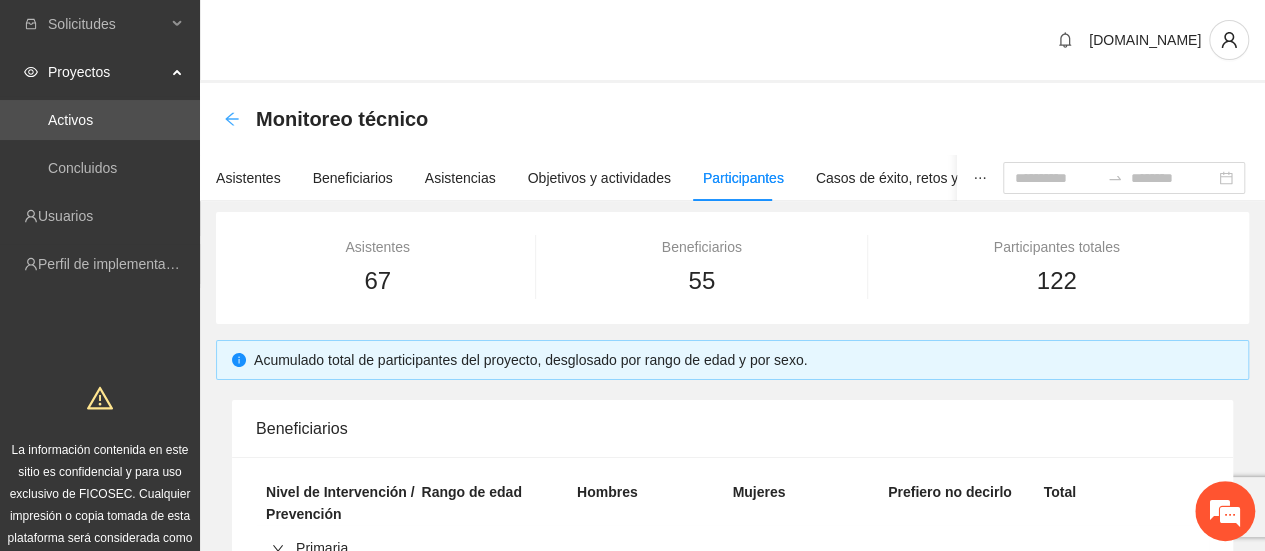 click 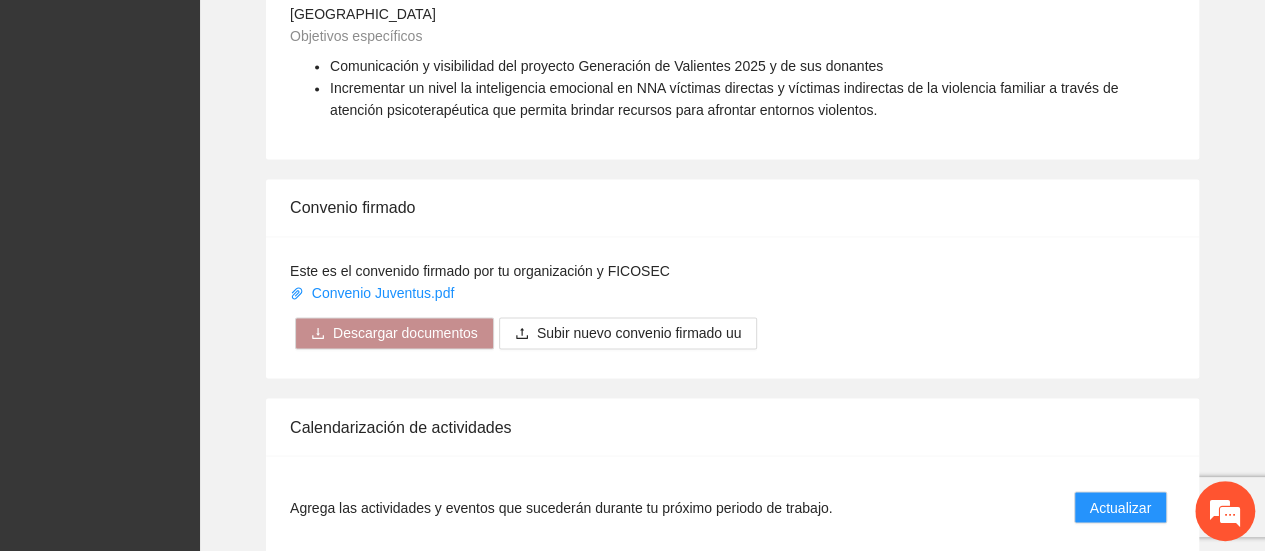 scroll, scrollTop: 1700, scrollLeft: 0, axis: vertical 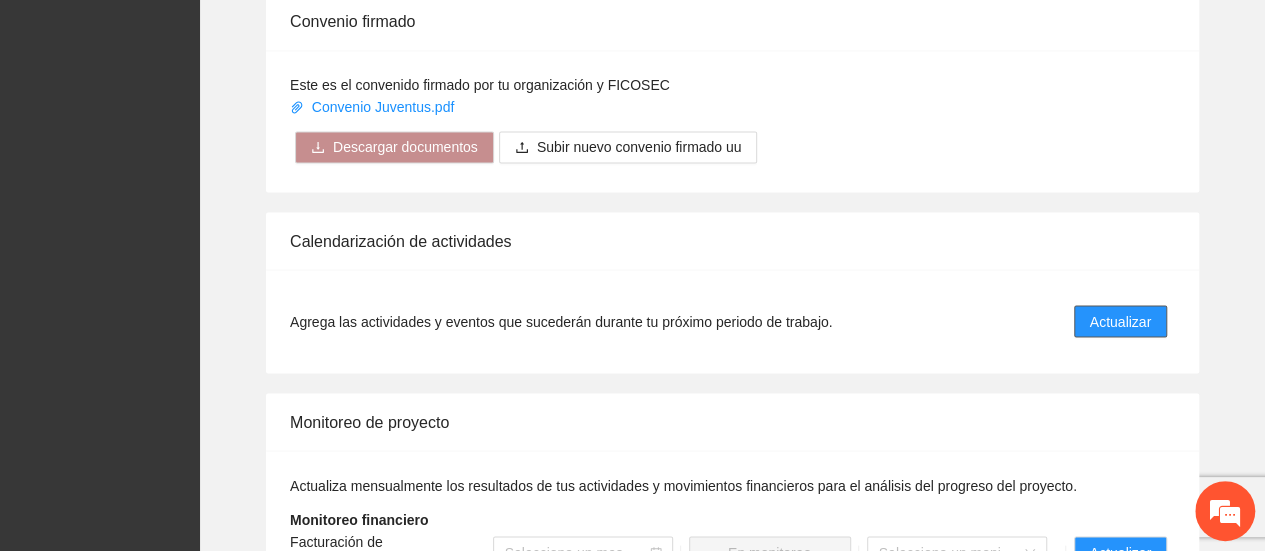 click on "Actualizar" at bounding box center (1120, 321) 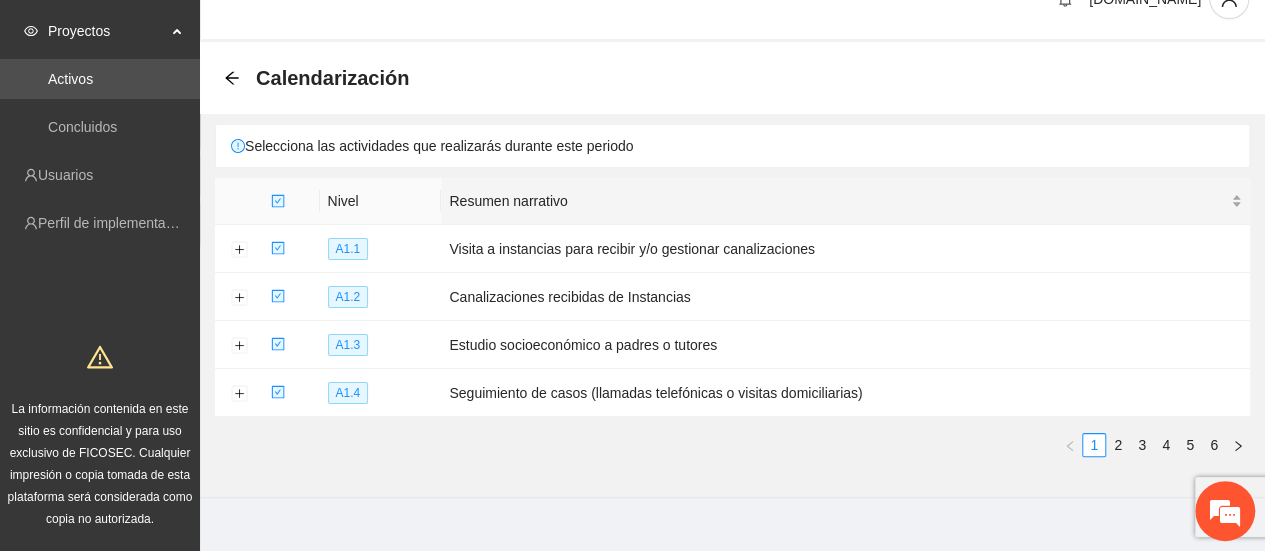 scroll, scrollTop: 63, scrollLeft: 0, axis: vertical 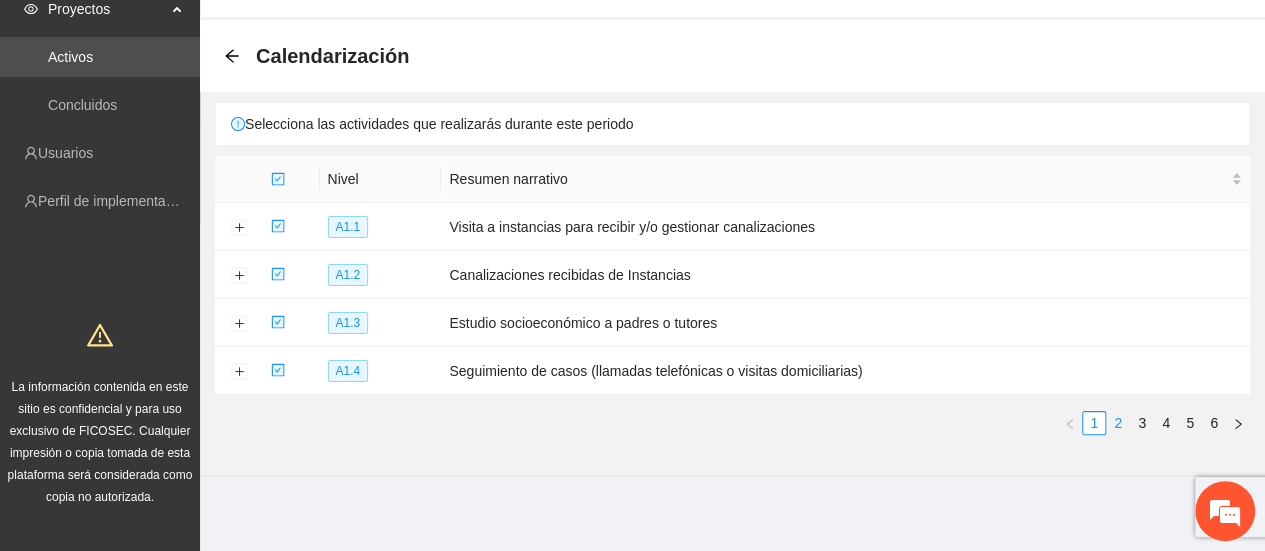 click on "2" at bounding box center (1118, 423) 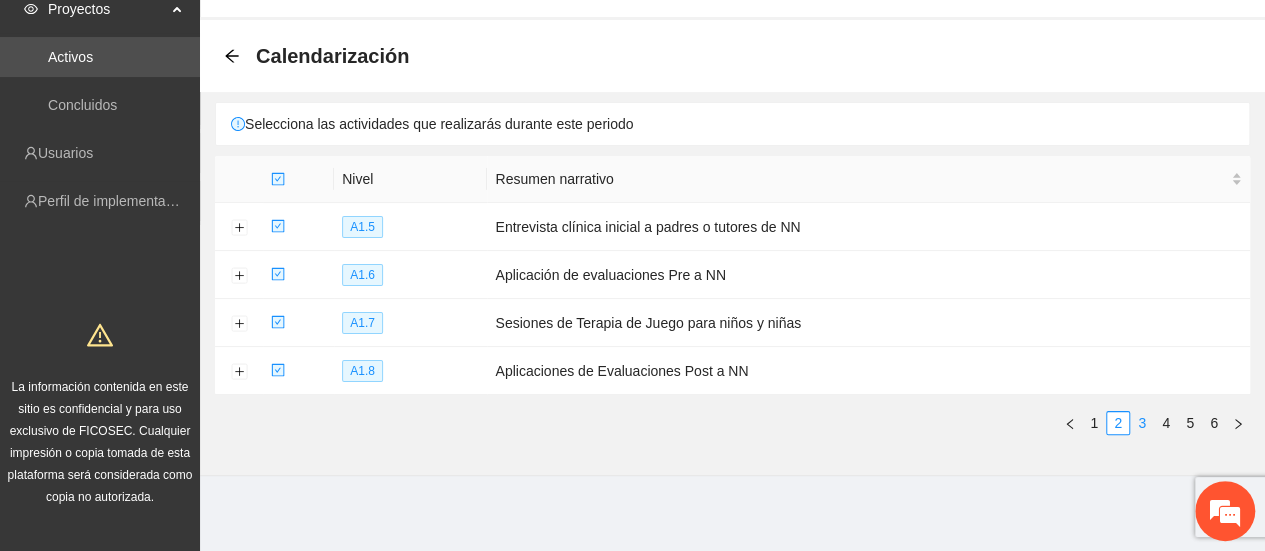 click on "3" at bounding box center (1142, 423) 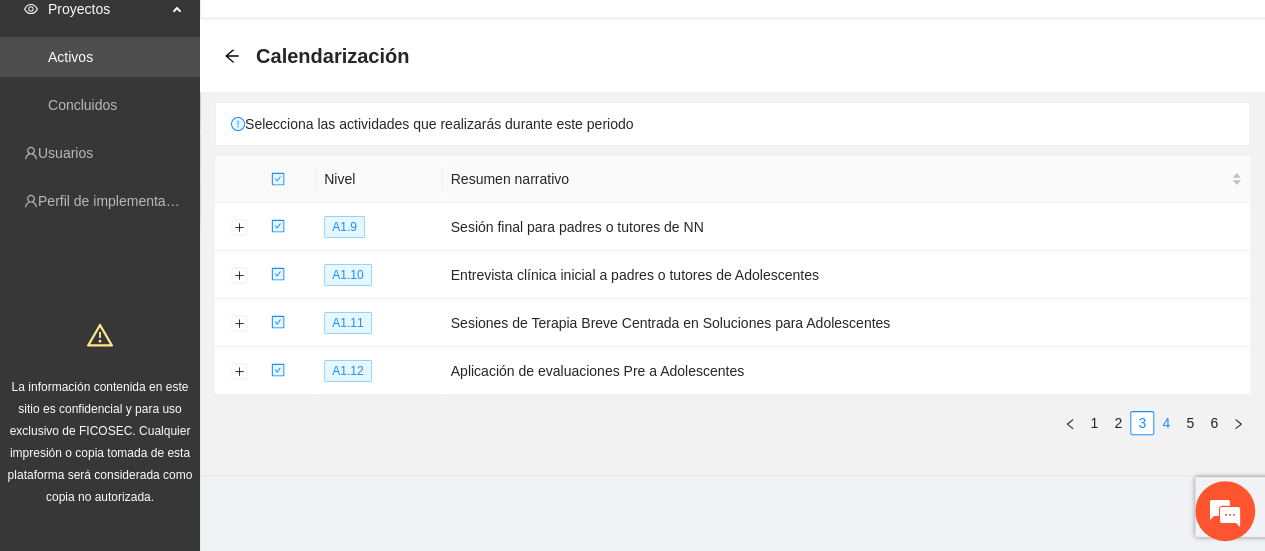 click on "4" at bounding box center (1166, 423) 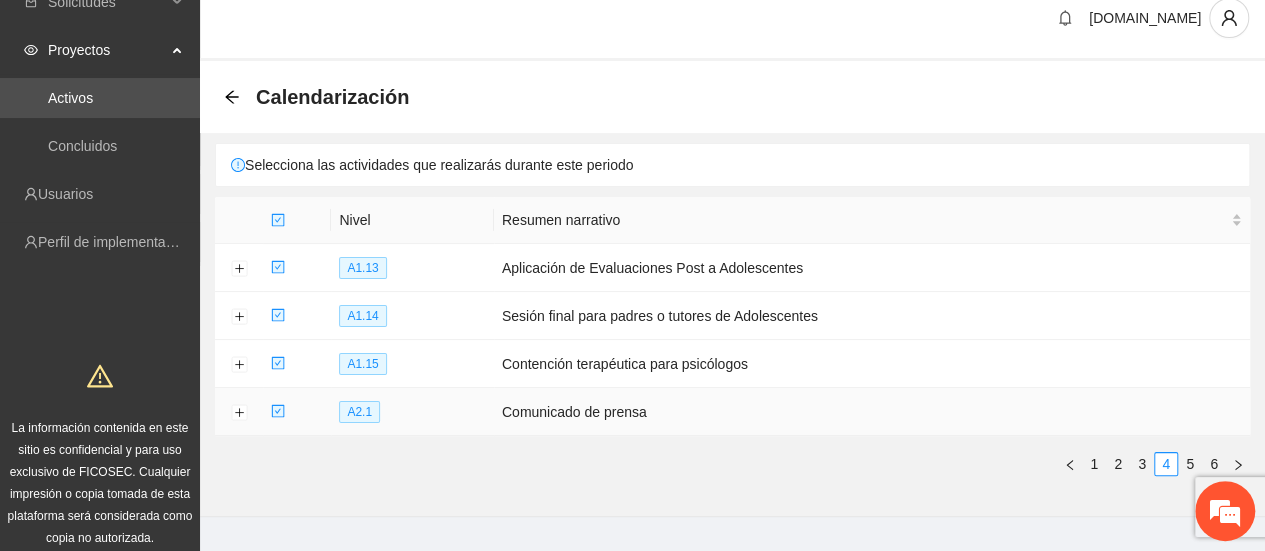 scroll, scrollTop: 0, scrollLeft: 0, axis: both 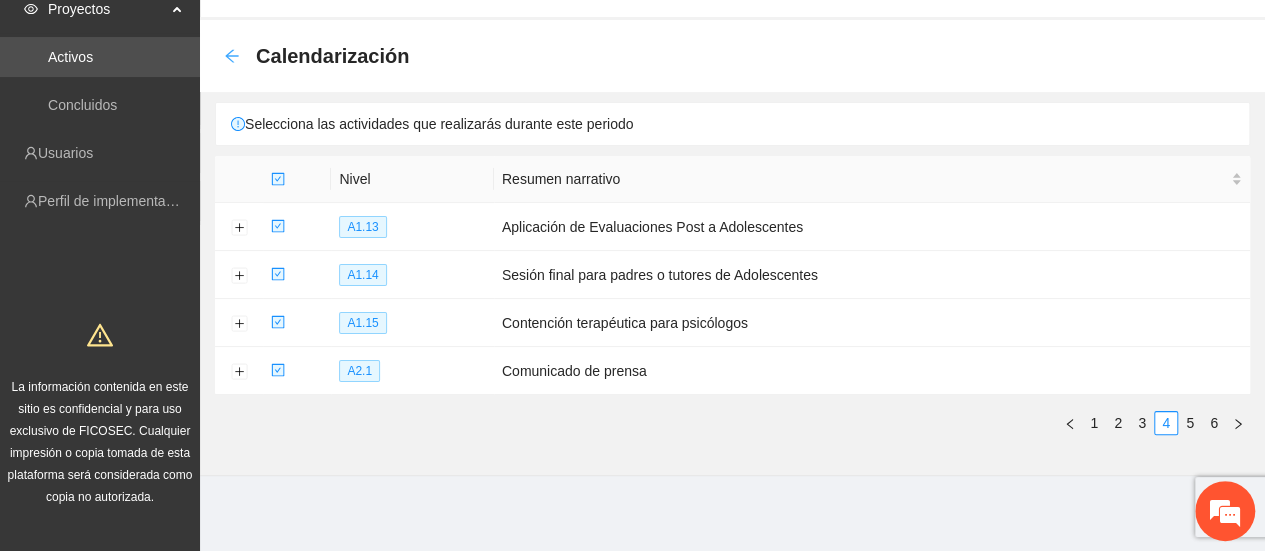 click 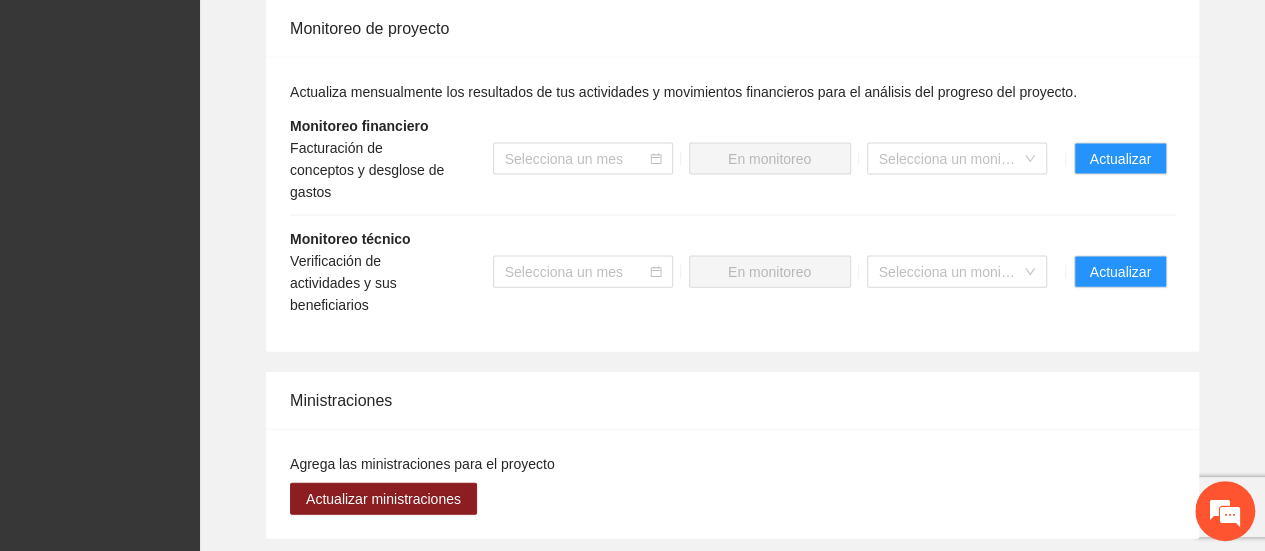 scroll, scrollTop: 2200, scrollLeft: 0, axis: vertical 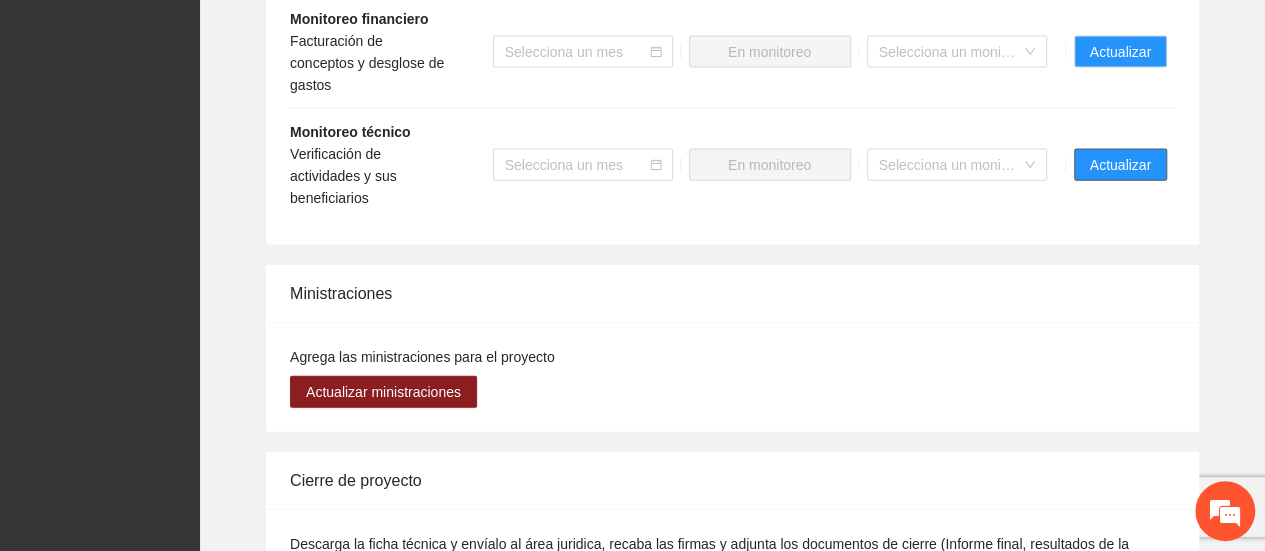 click on "Actualizar" at bounding box center (1120, 165) 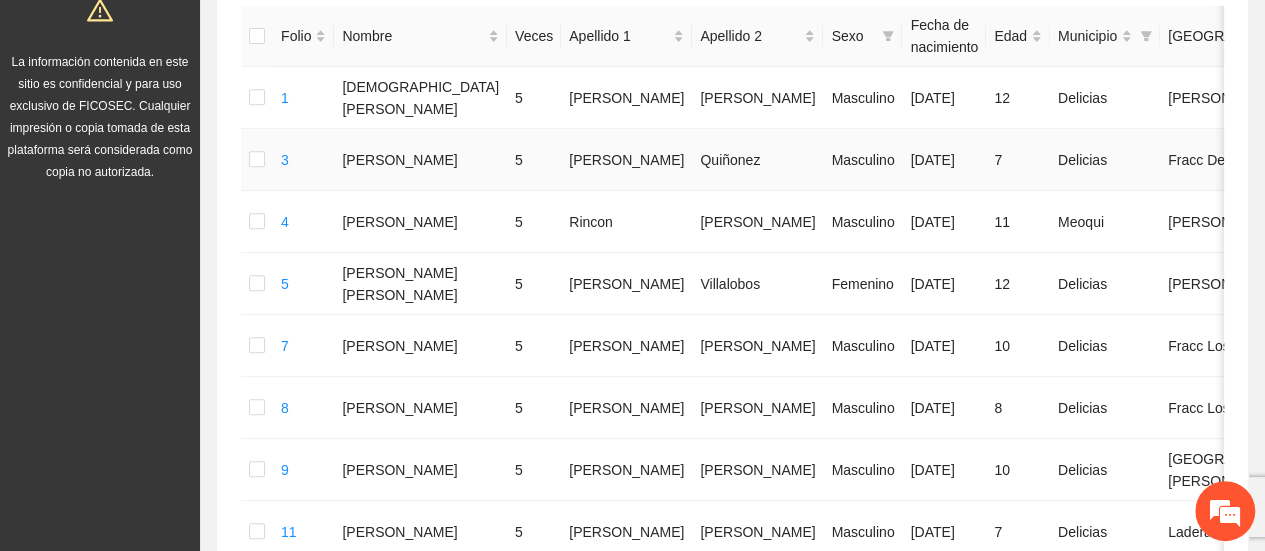 scroll, scrollTop: 0, scrollLeft: 0, axis: both 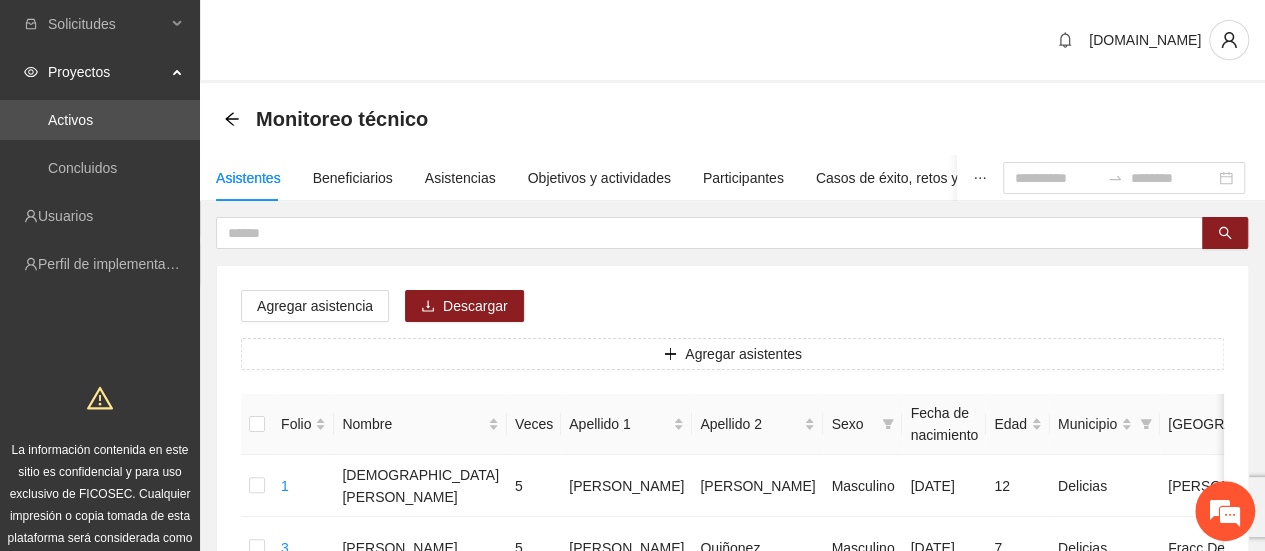 click on "Agregar asistencia Descargar Agregar asistentes Folio Nombre Veces Apellido 1 Apellido 2 Sexo Fecha de nacimiento Edad Municipio Colonia Teléfono Actividad                             1 [PERSON_NAME] 5 [PERSON_NAME] [PERSON_NAME] Masculino [DATE] 12 Delicias J [PERSON_NAME] 6391172298 U P +6 3 [PERSON_NAME] 5 [PERSON_NAME] Masculino [DATE] 7 Delicias Fracc Del Real 6391916344 U P +6 4 [PERSON_NAME] 5 [PERSON_NAME] Masculino [DATE] 11 Meoqui [PERSON_NAME] 6142111953 U P +6 5 [PERSON_NAME] [PERSON_NAME] 5 [PERSON_NAME] [DATE] 12 Delicias [PERSON_NAME] 6391271419 U P +6 7 [PERSON_NAME] 5 [PERSON_NAME] Masculino [DATE] 10 Delicias Fracc Los Nogales 6394652072 U P +6 8 [PERSON_NAME] 5 [PERSON_NAME] Masculino [DATE] 8 Delicias Fracc Los Nogales 6394652072 U P +7 9 [PERSON_NAME] 5 [PERSON_NAME] Del Rio Masculino [DATE] 10 Delicias [GEOGRAPHIC_DATA][PERSON_NAME] U P +6 11 [PERSON_NAME] 5 [PERSON_NAME] Masculino [DATE] 7 Delicias Laderas del Norte 6391208846 U P +4 12 Romina 5 [PERSON_NAME] 10" at bounding box center (732, 1020) 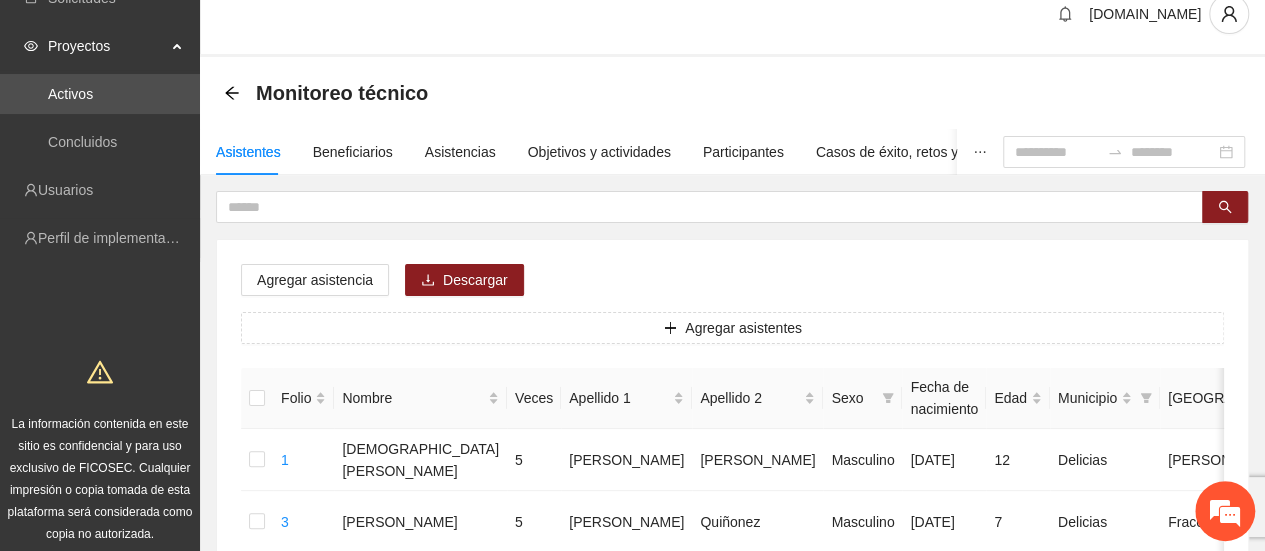 scroll, scrollTop: 0, scrollLeft: 0, axis: both 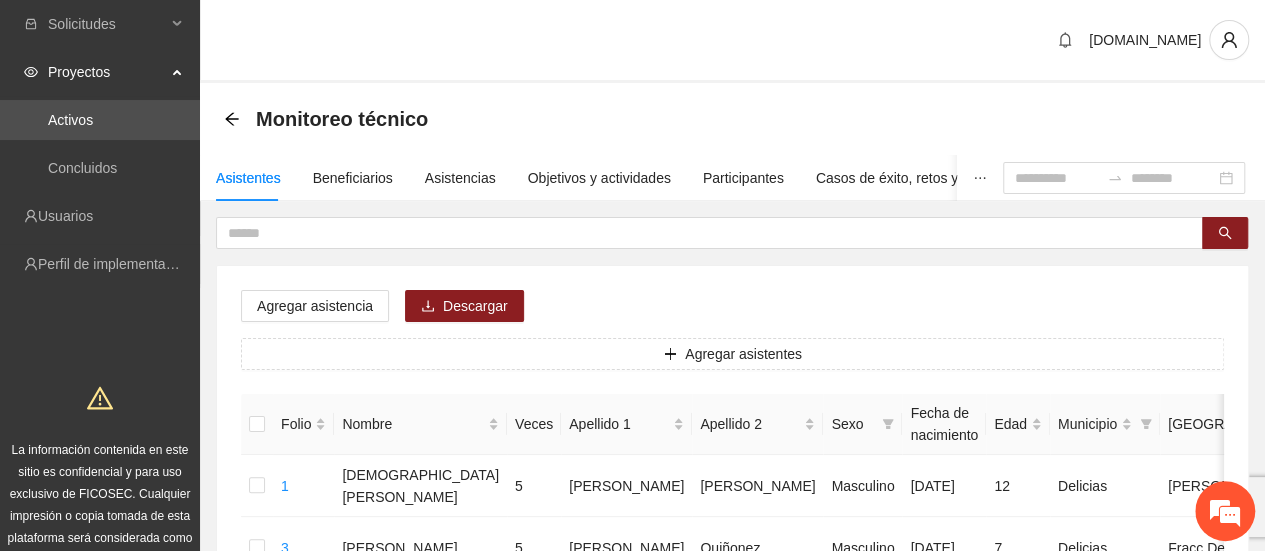 click on "Monitoreo técnico" at bounding box center [732, 119] 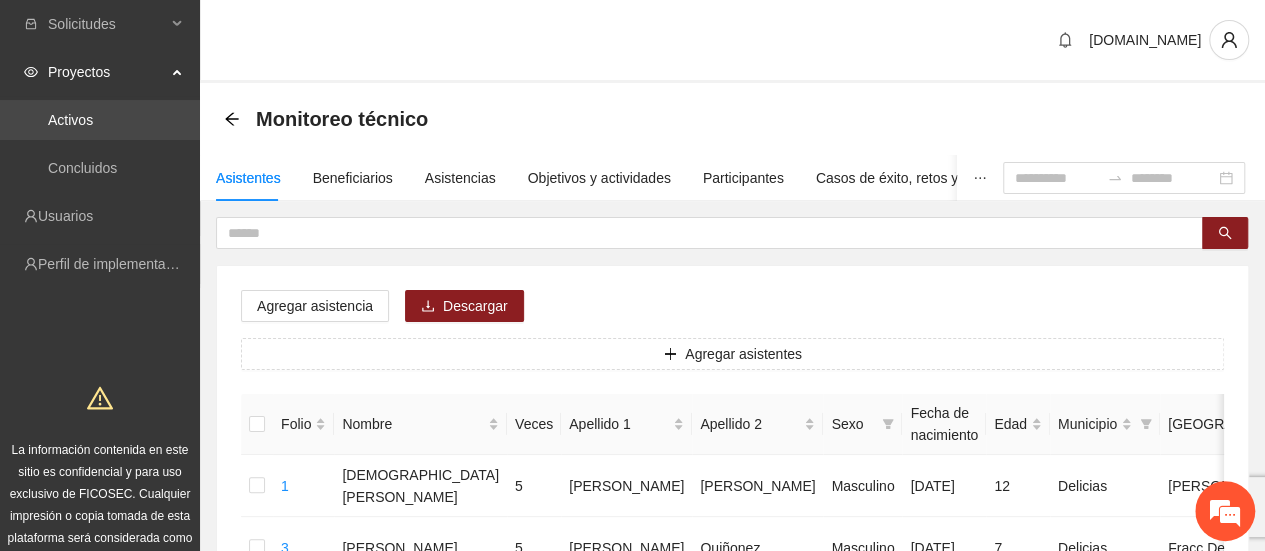 click on "Activos" at bounding box center (70, 120) 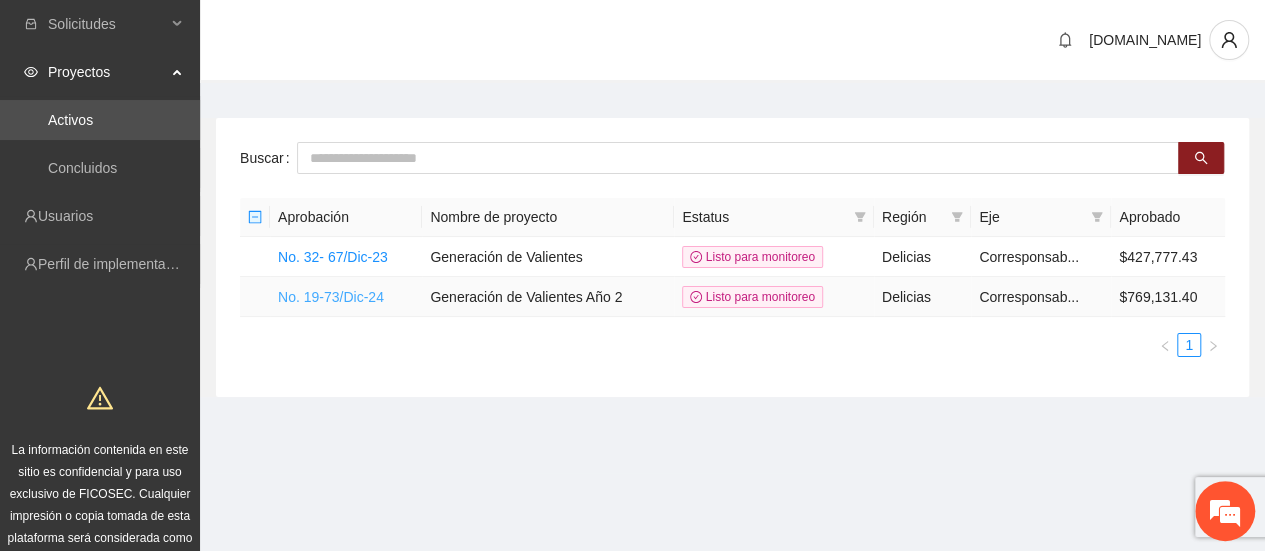 click on "No. 19-73/Dic-24" at bounding box center (331, 297) 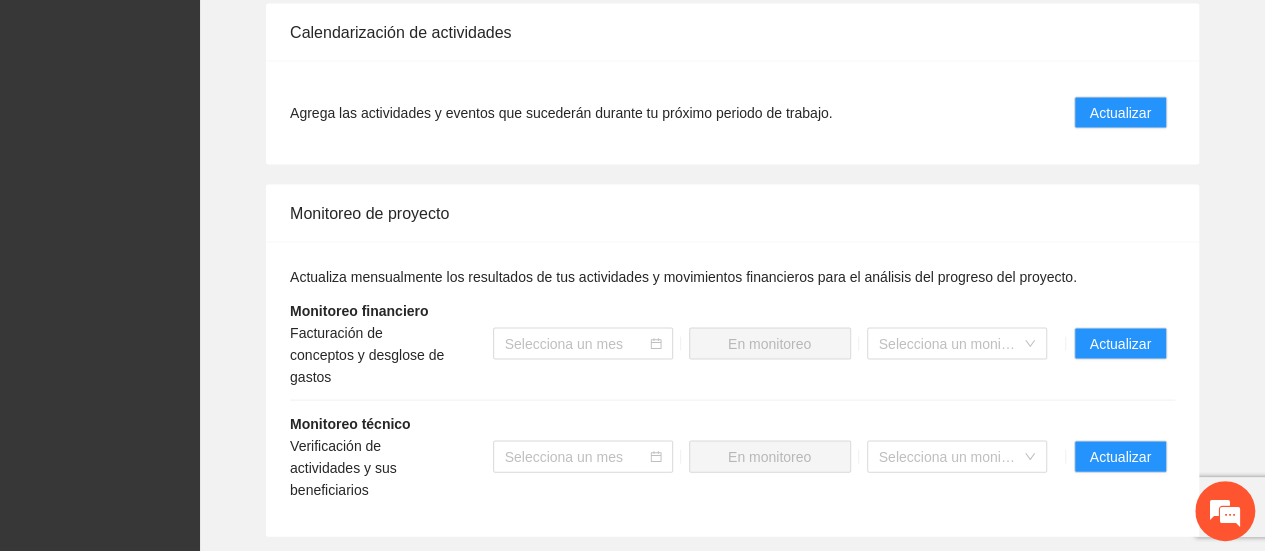 scroll, scrollTop: 1800, scrollLeft: 0, axis: vertical 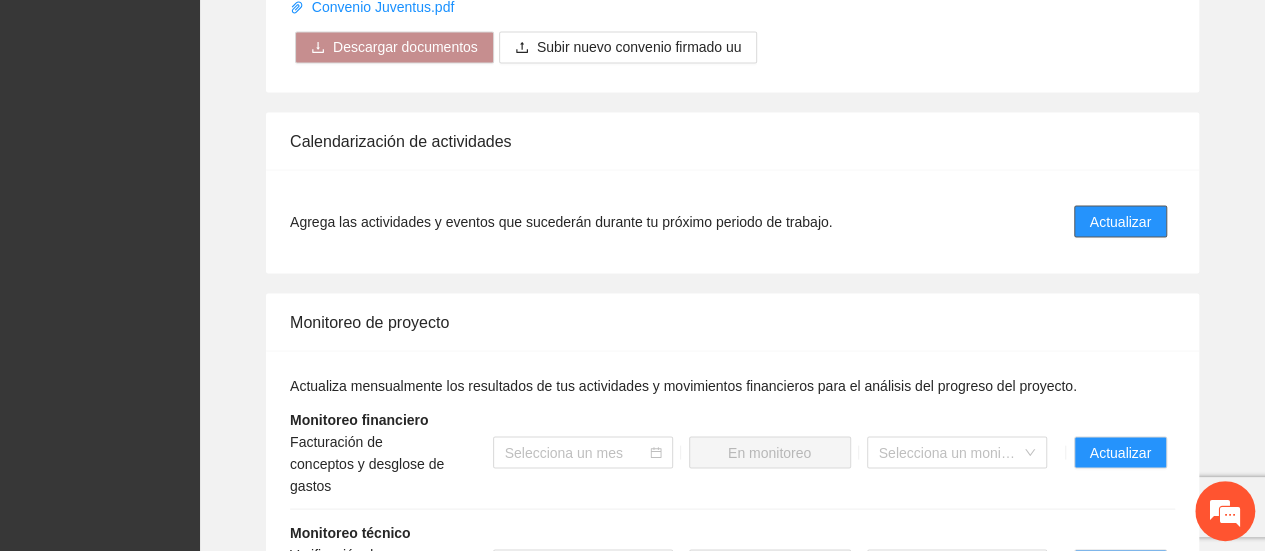 click on "Actualizar" at bounding box center [1120, 221] 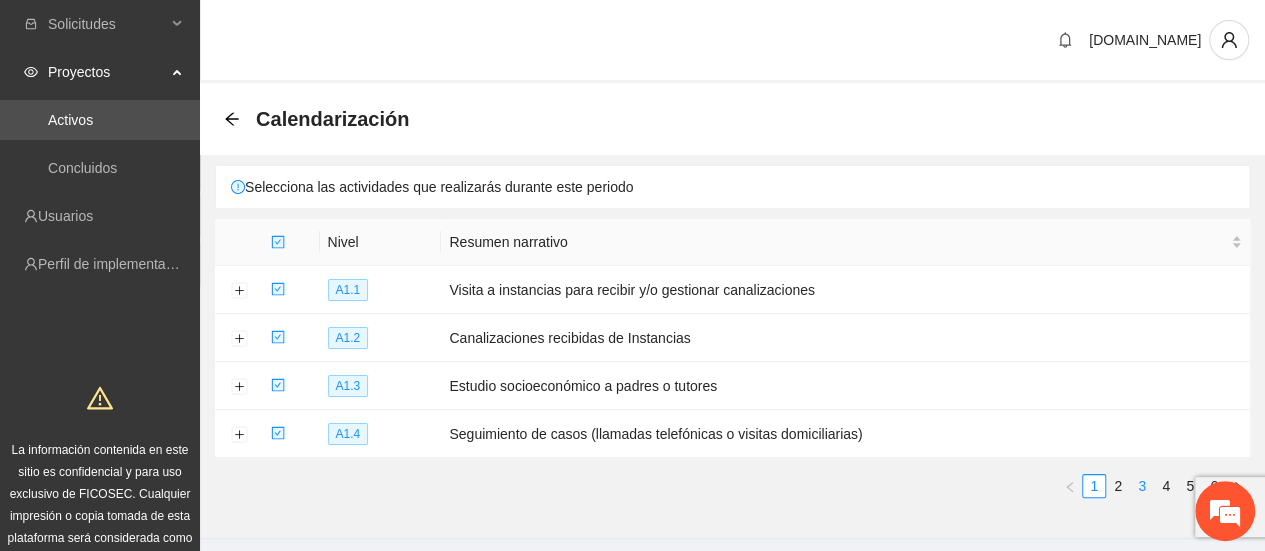 click on "3" at bounding box center [1142, 486] 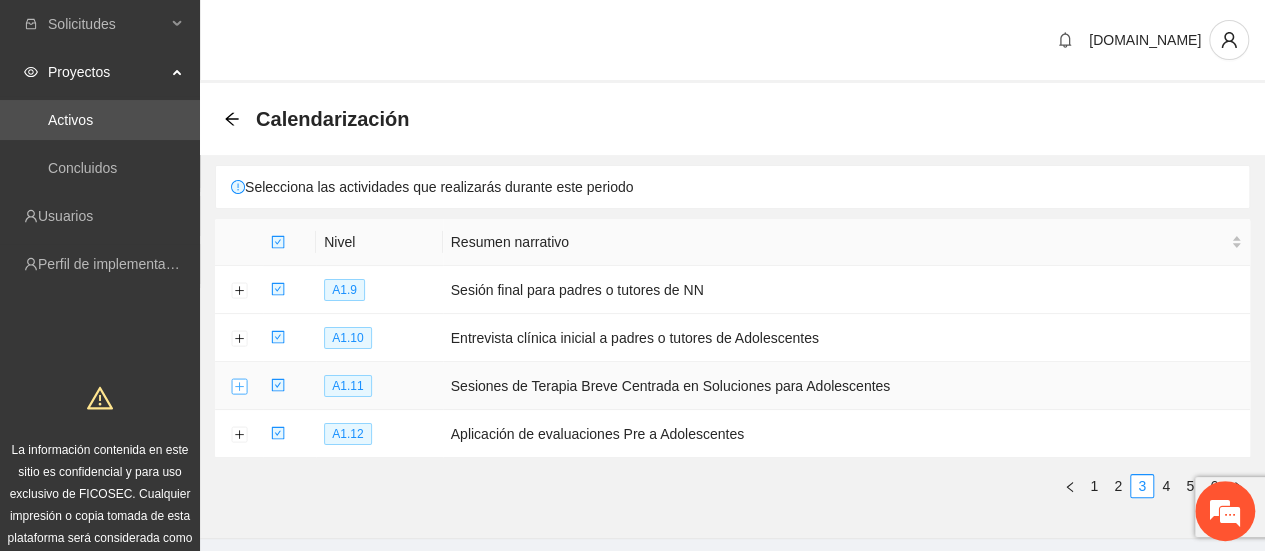 click at bounding box center [239, 387] 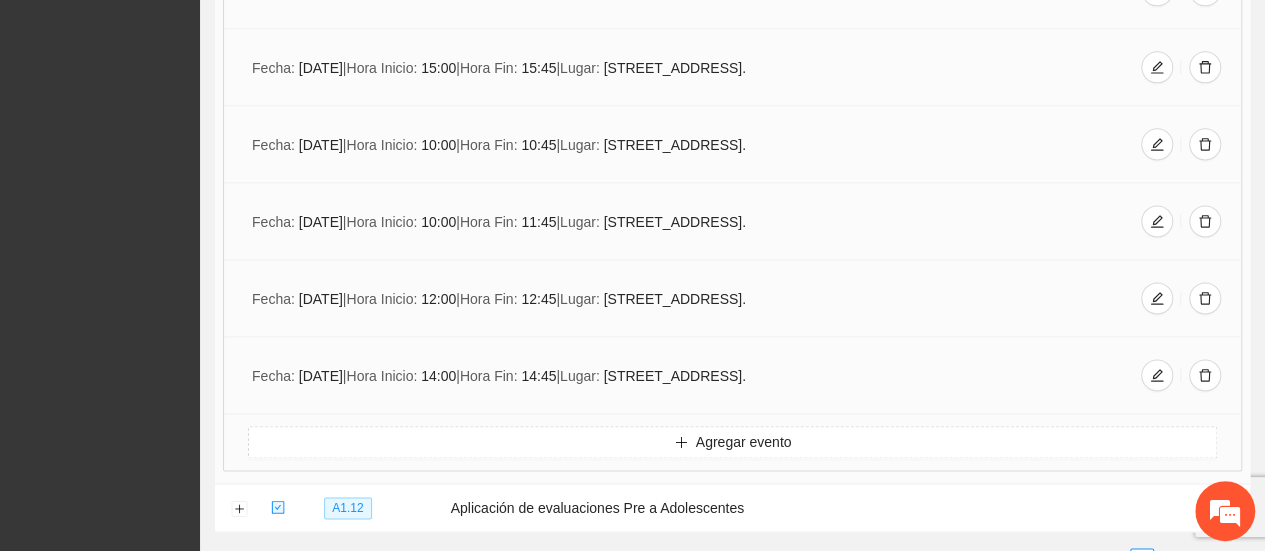 scroll, scrollTop: 8977, scrollLeft: 0, axis: vertical 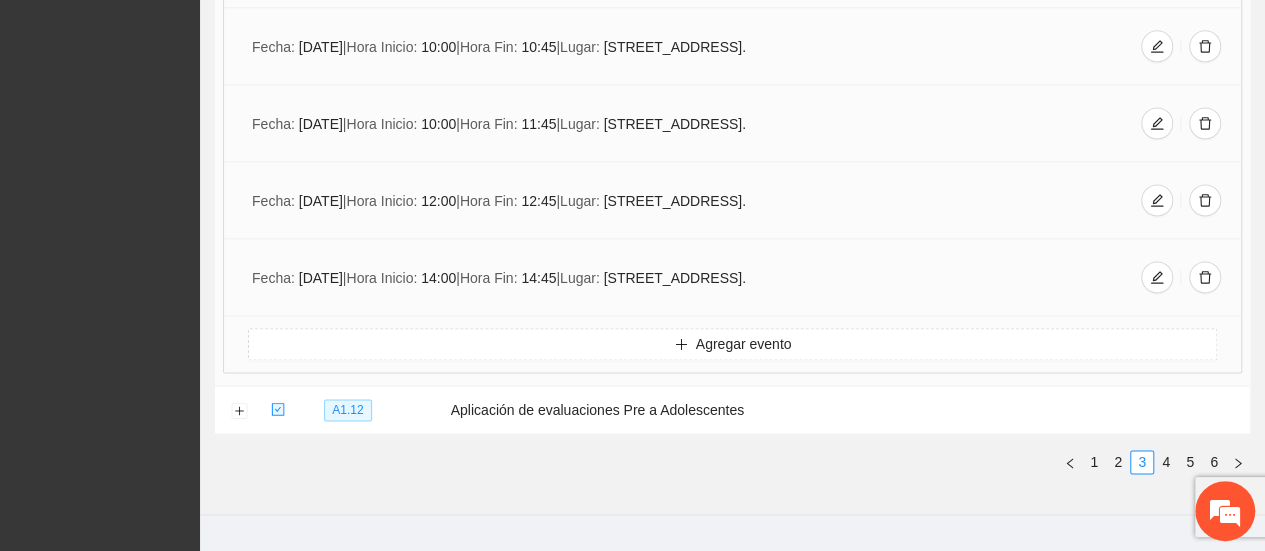 click on "Calendarización   Selecciona las actividades que realizarás durante este periodo Nivel Resumen narrativo A1.9 Sesión final para padres o tutores de NN A1.10 Entrevista clínica inicial a padres o tutores de Adolescentes A1.11 Sesiones de Terapia Breve Centrada en Soluciones para Adolescentes
Implementación Si la actividad tiene más de un evento, agrega las fechas y el lugar donde se realizará.   Fecha:   [DATE]  |  Hora Inicio:   15:00  |  Hora Fin:   15:45  |  Lugar:   [STREET_ADDRESS] Fecha:   [DATE]  |  Hora Inicio:   15:00  |  Hora Fin:   15:45  |  Lugar:   [STREET_ADDRESS] Fecha:   [DATE]  |  Hora Inicio:   10:00  |  Hora Fin:   10:45  |  Lugar:   [STREET_ADDRESS] Fecha:   [DATE]  |  Hora Inicio:   15:00  |  Hora Fin:   15:45  |  Lugar:   [STREET_ADDRESS] Fecha:   [DATE]  |  Hora Inicio:   11:00  |" at bounding box center [732, -4178] 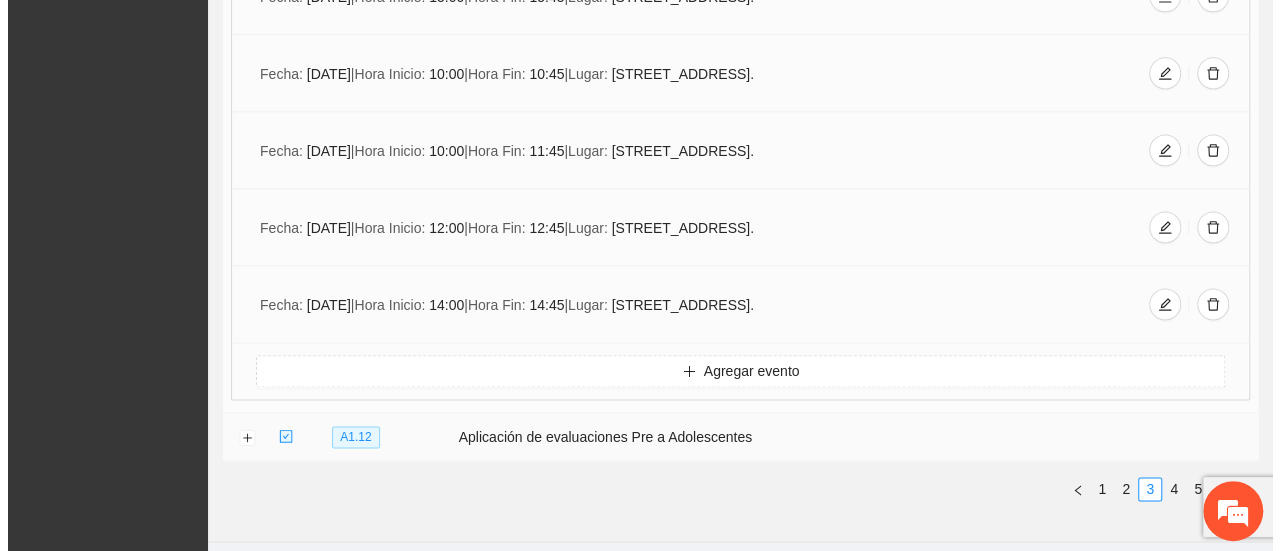 scroll, scrollTop: 8977, scrollLeft: 0, axis: vertical 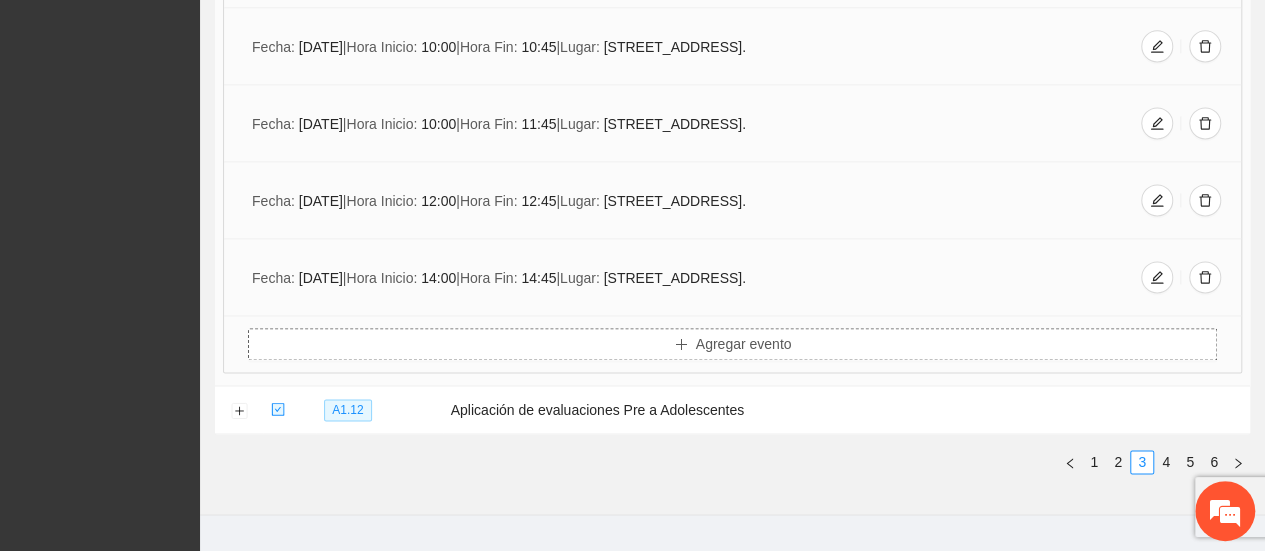 click on "Agregar evento" at bounding box center (744, 344) 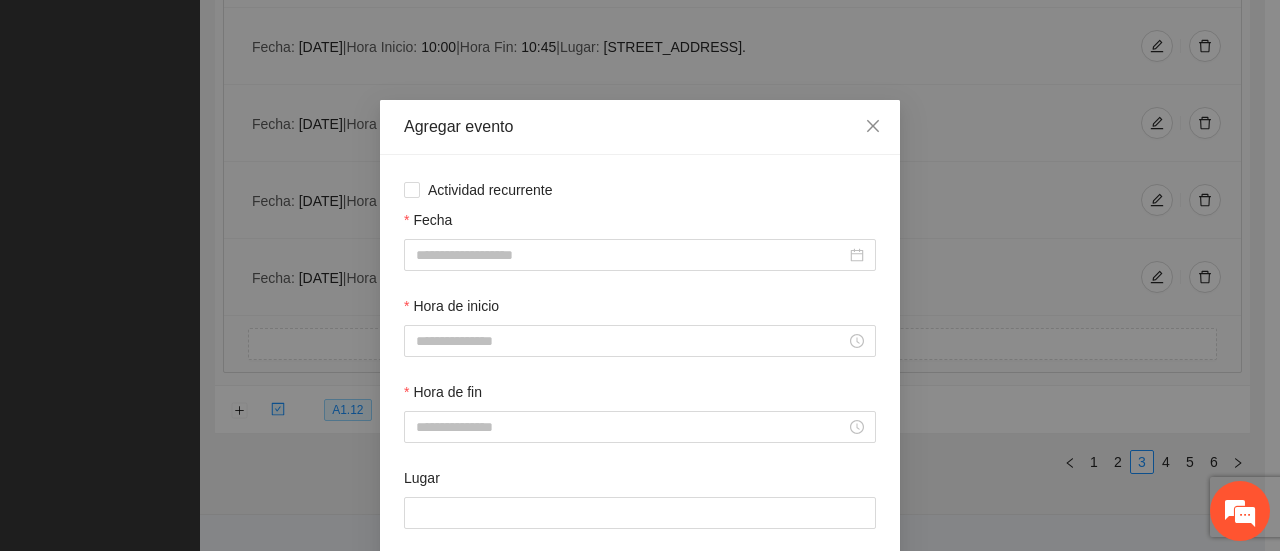 drag, startPoint x: 734, startPoint y: 312, endPoint x: 666, endPoint y: 203, distance: 128.47179 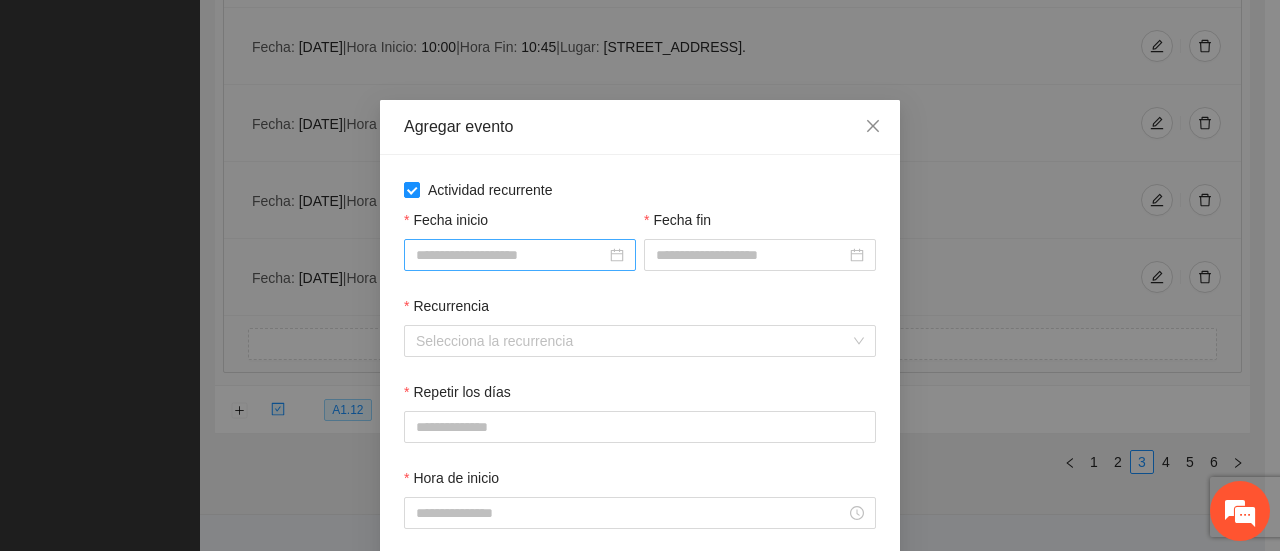 click at bounding box center (520, 255) 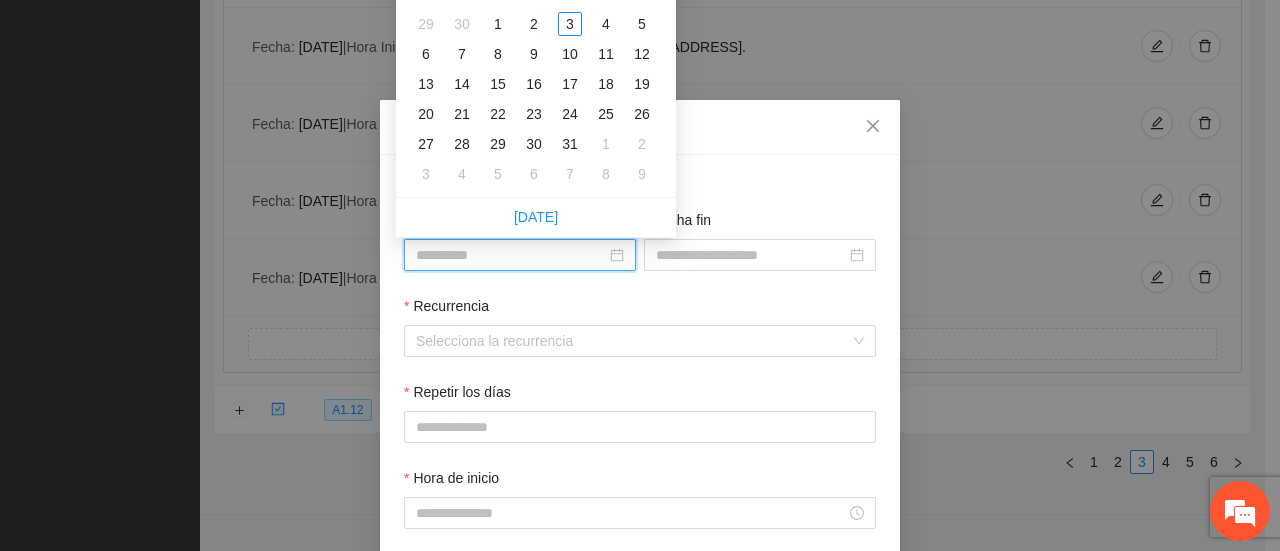 type on "**********" 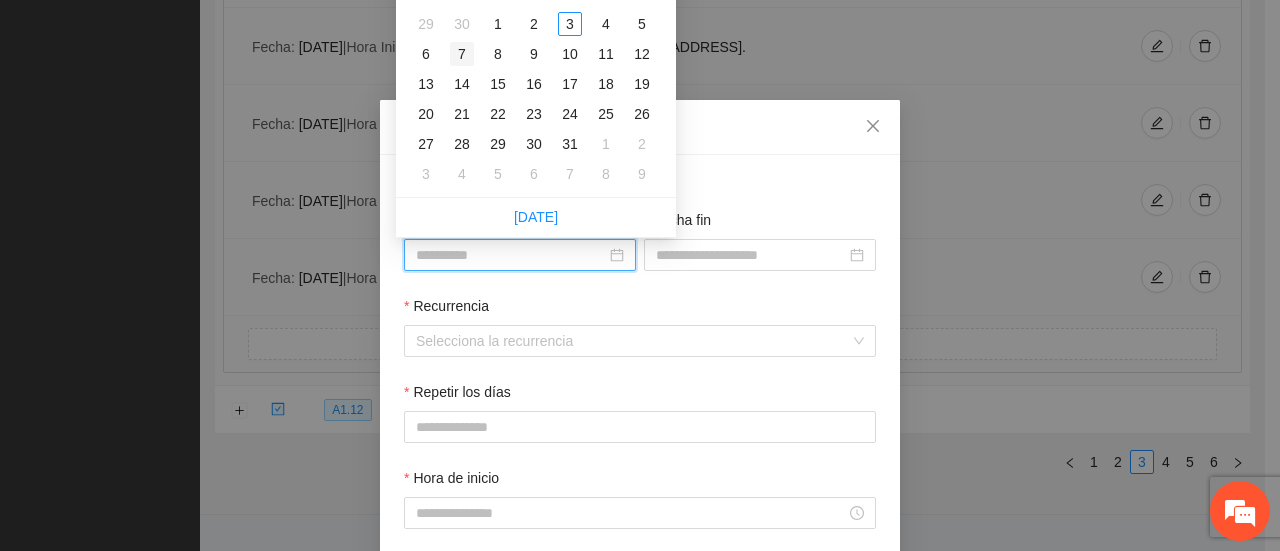 type on "**********" 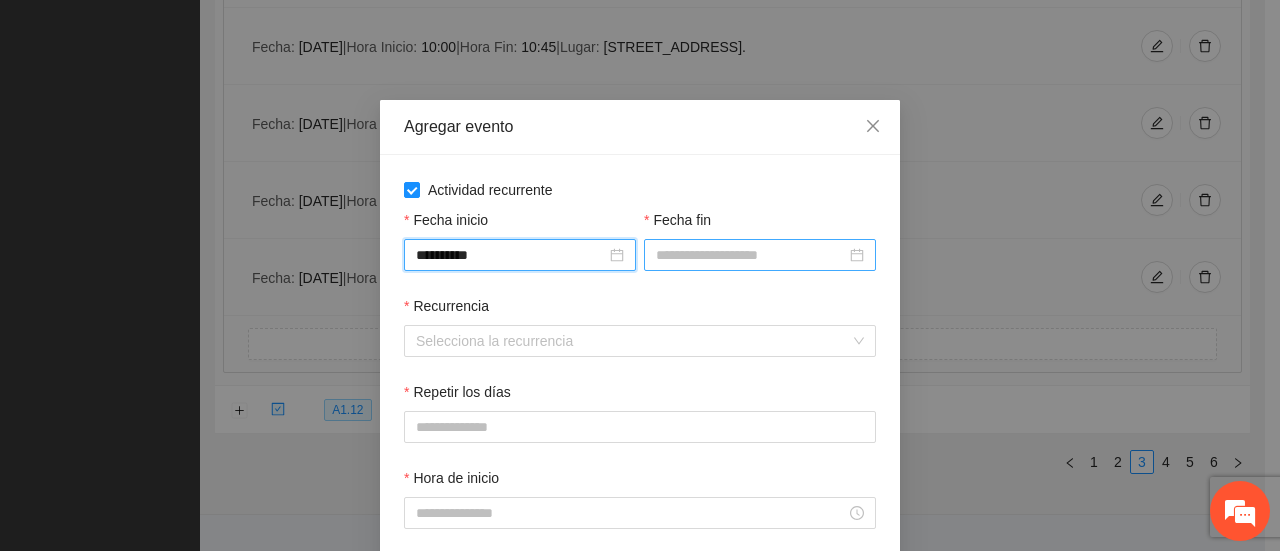click at bounding box center [760, 255] 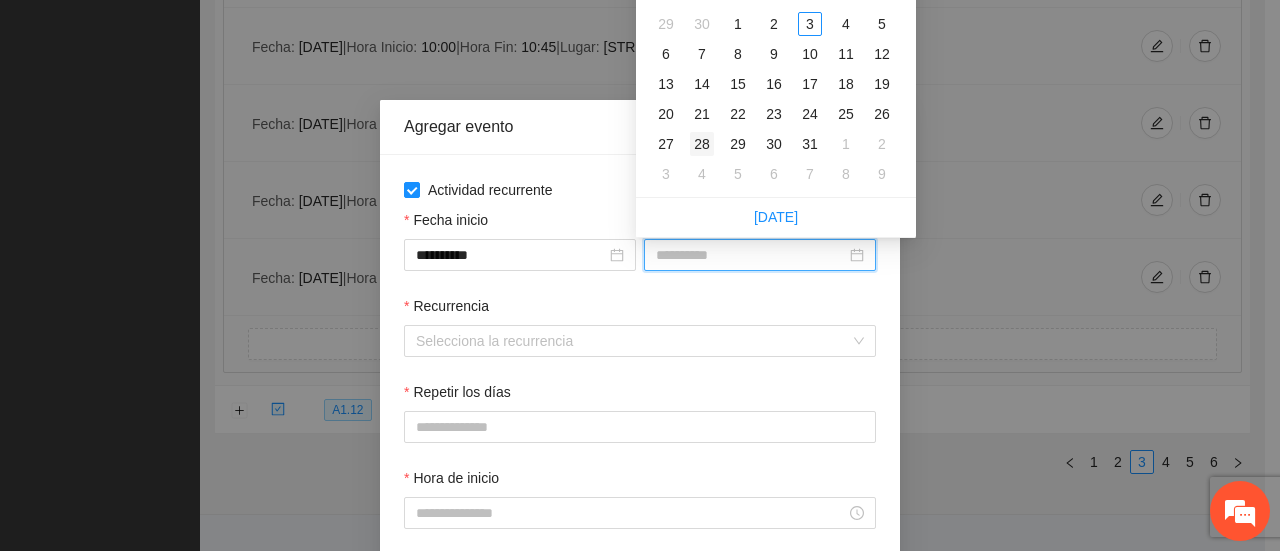 type on "**********" 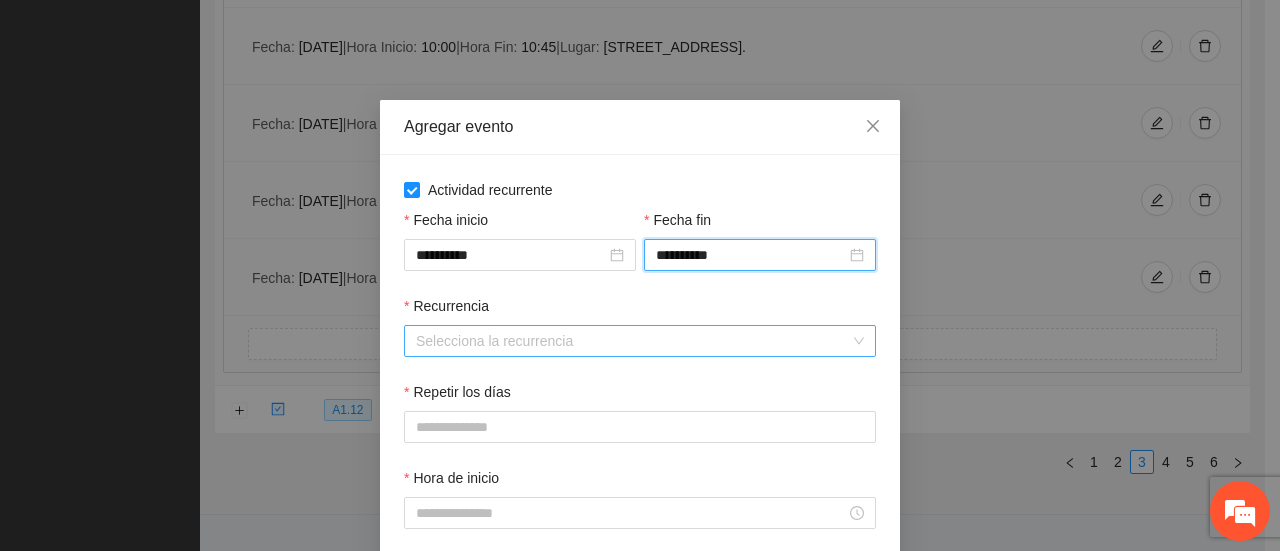 click on "Recurrencia" at bounding box center (633, 341) 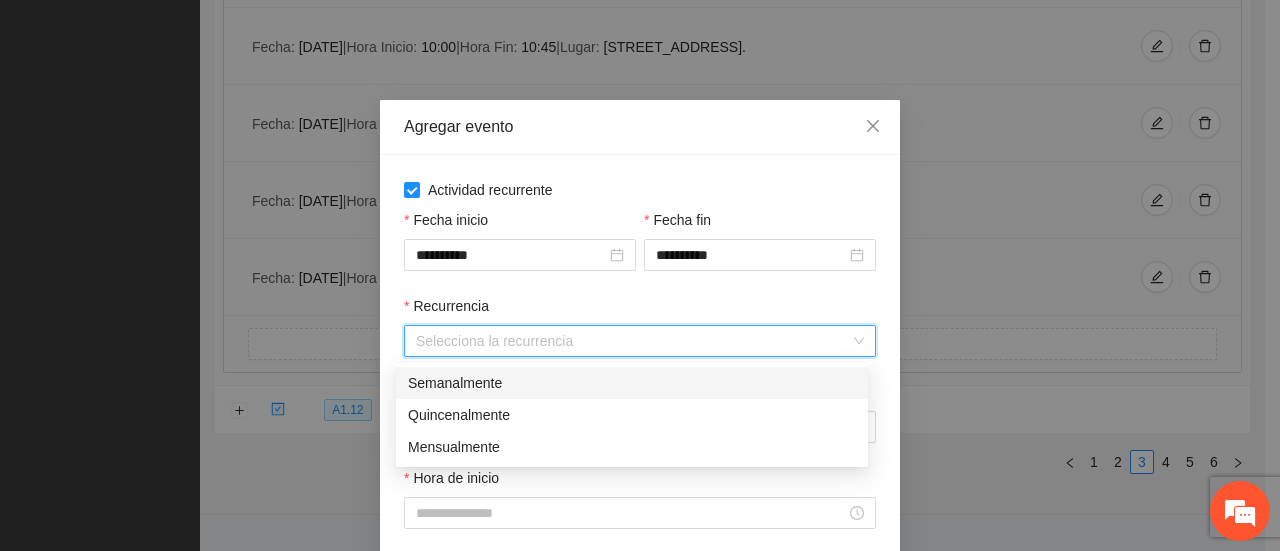 click on "Semanalmente" at bounding box center [632, 383] 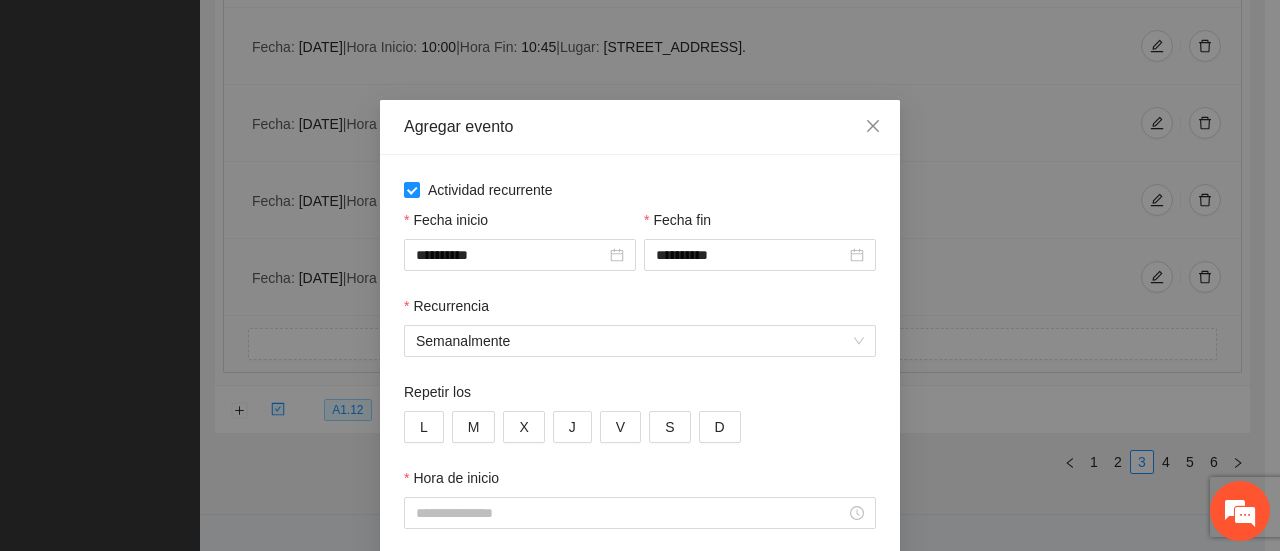 click on "Recurrencia" at bounding box center (640, 310) 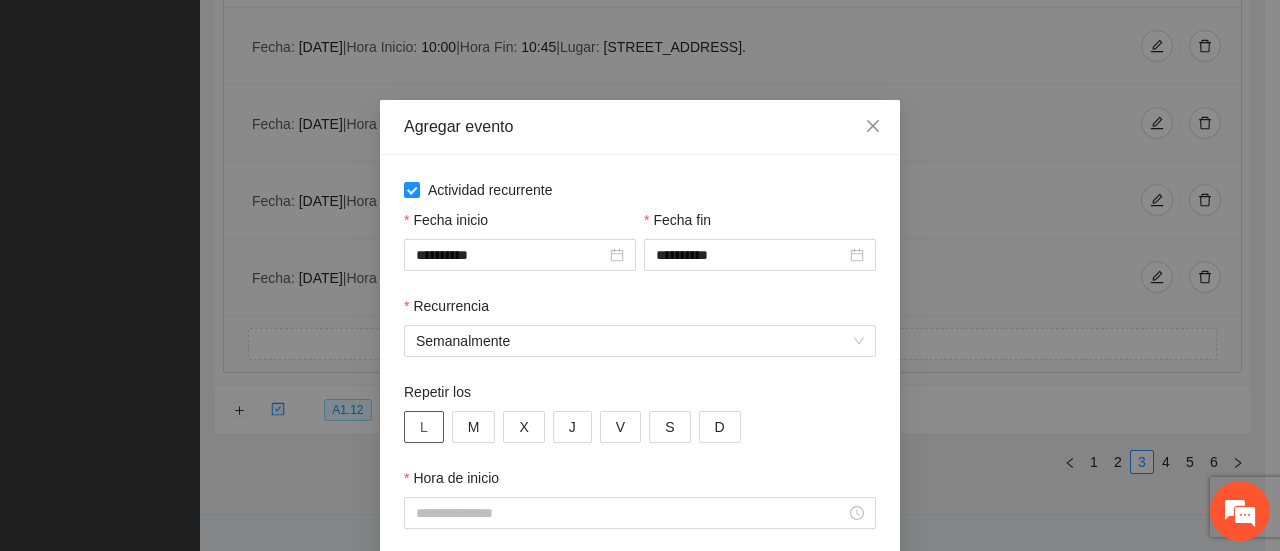 click on "L" at bounding box center [424, 427] 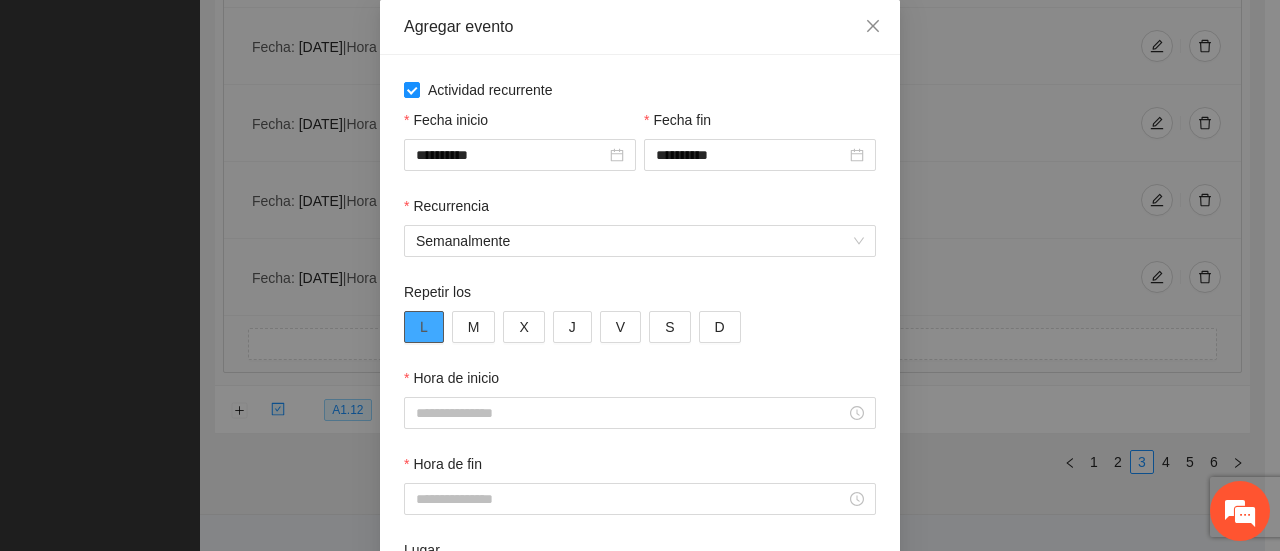 scroll, scrollTop: 200, scrollLeft: 0, axis: vertical 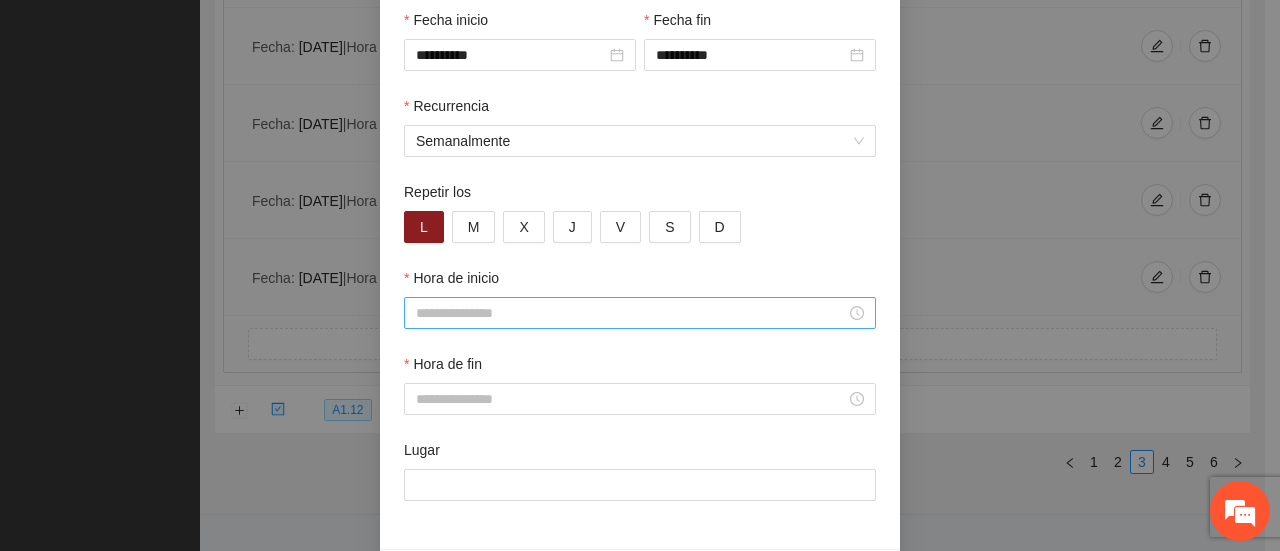 click on "Hora de inicio" at bounding box center [631, 313] 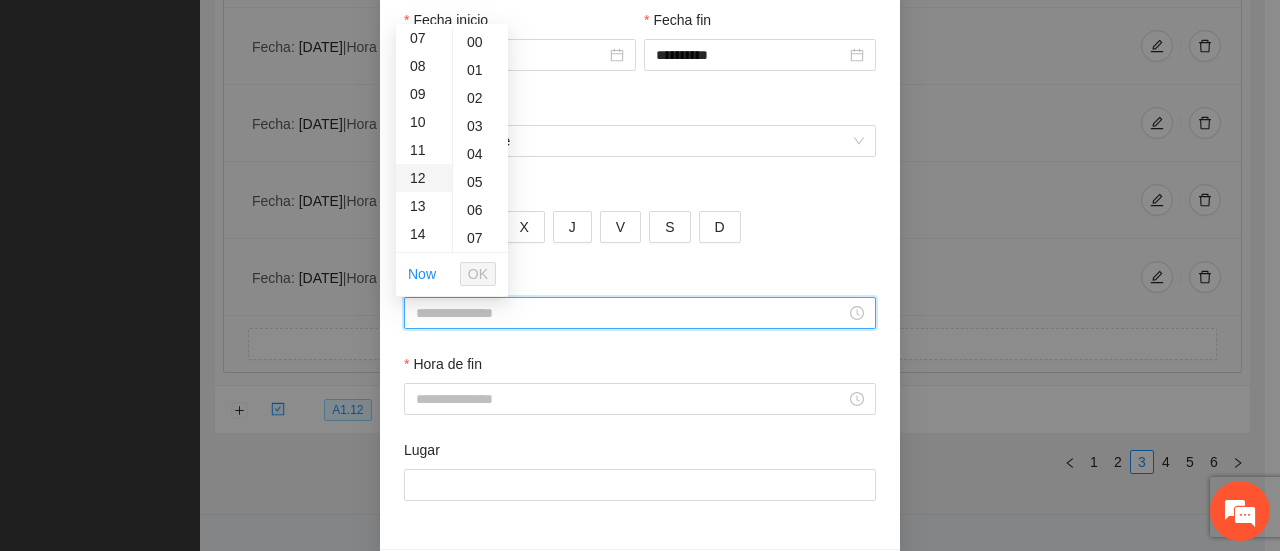 click on "12" at bounding box center (424, 178) 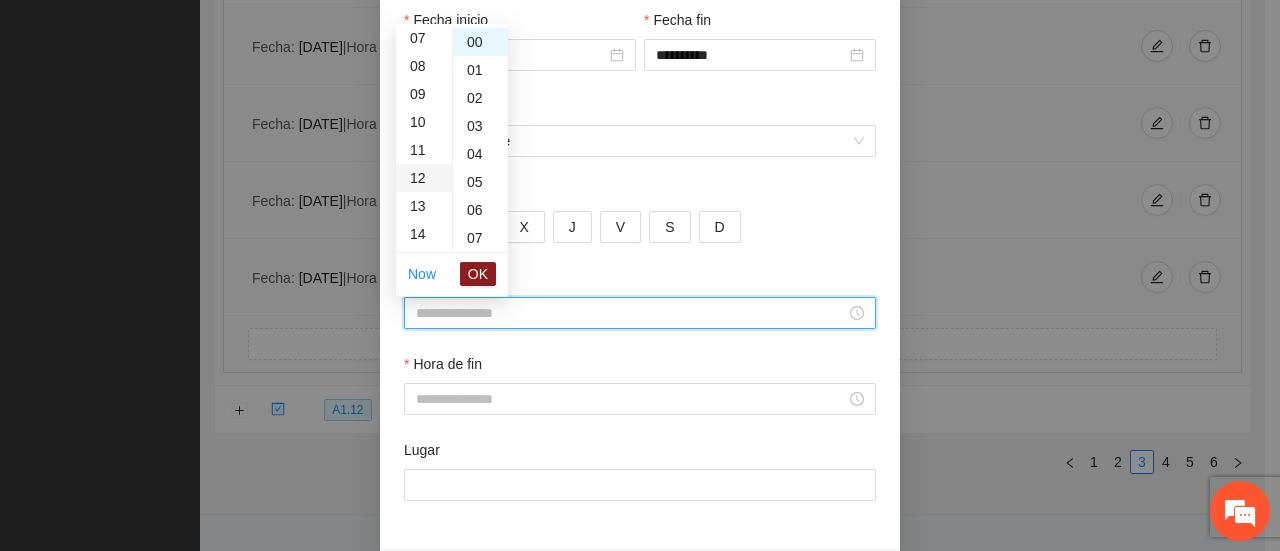 type on "*****" 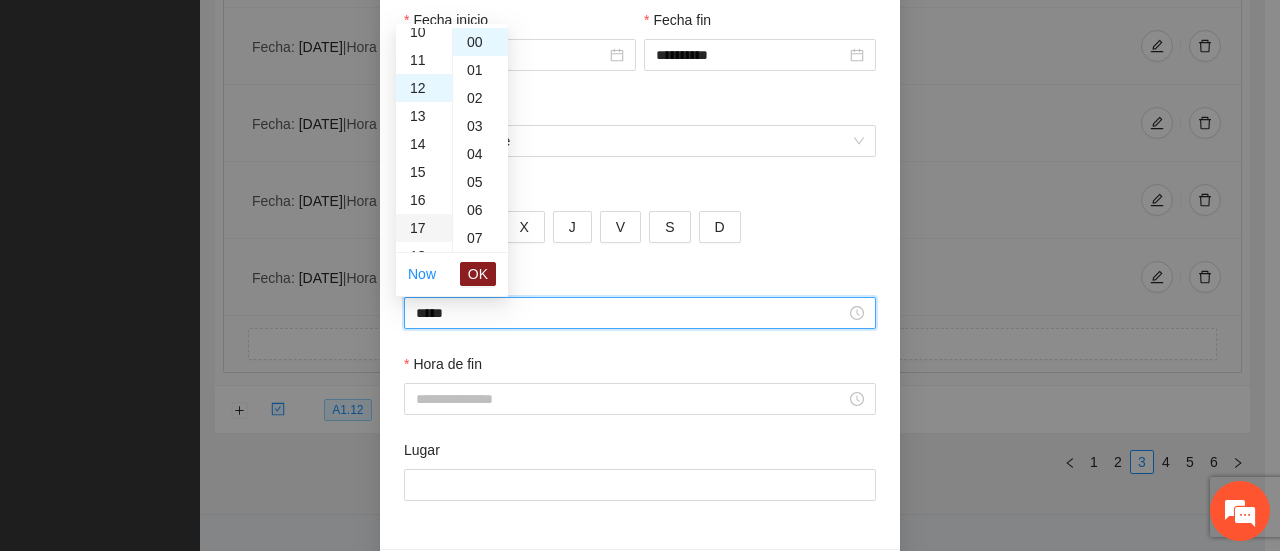 scroll, scrollTop: 336, scrollLeft: 0, axis: vertical 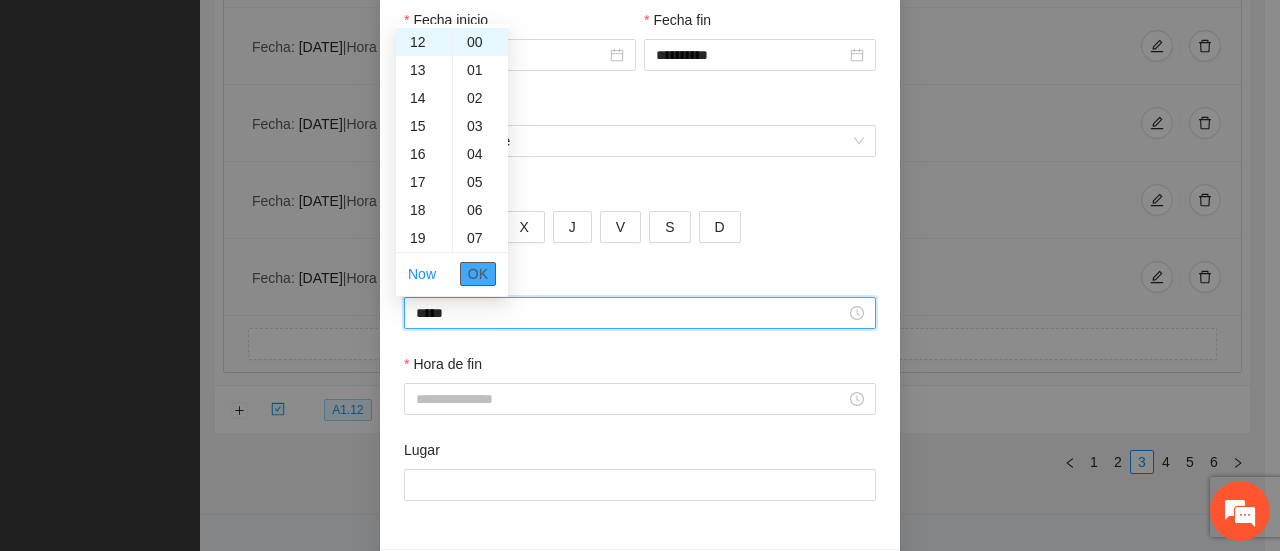 click on "OK" at bounding box center (478, 274) 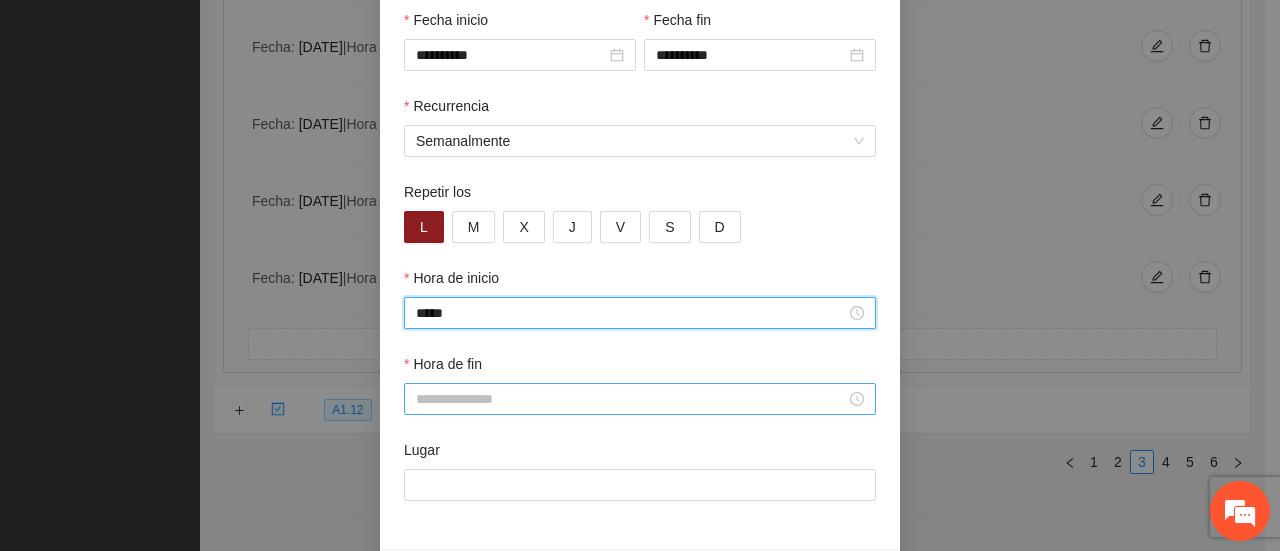click on "Hora de fin" at bounding box center (631, 399) 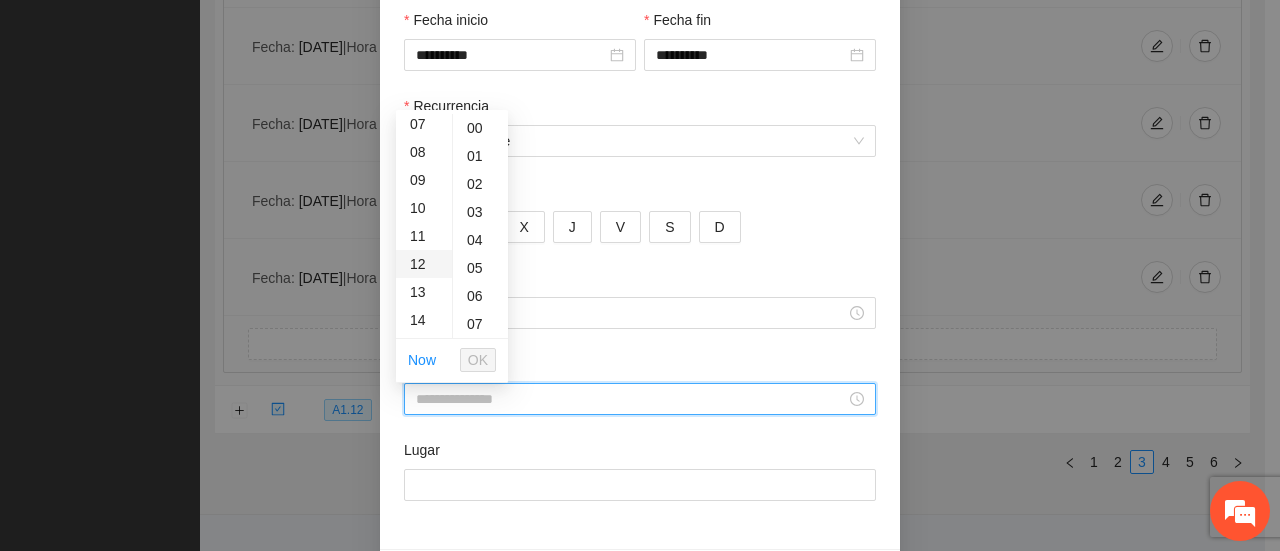 click on "12" at bounding box center (424, 264) 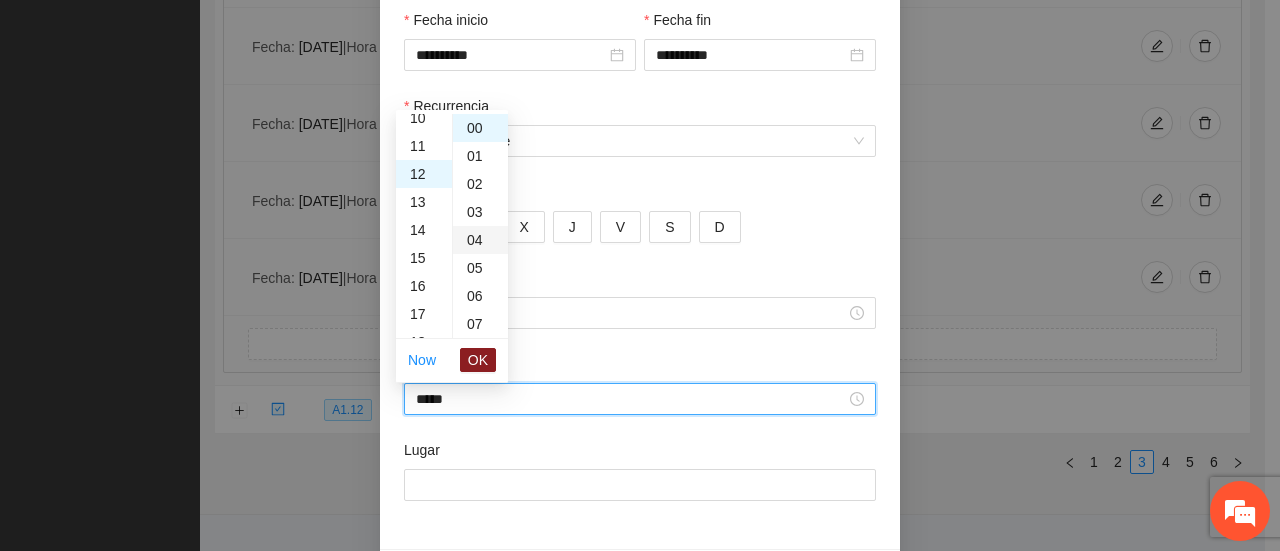 scroll, scrollTop: 336, scrollLeft: 0, axis: vertical 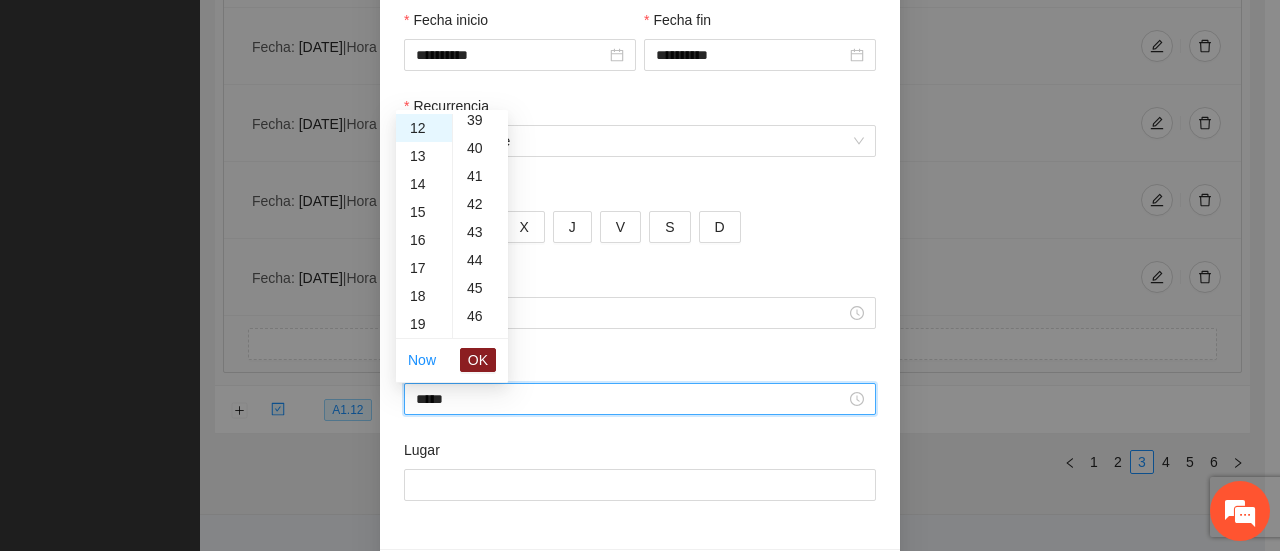 click on "45" at bounding box center (480, 288) 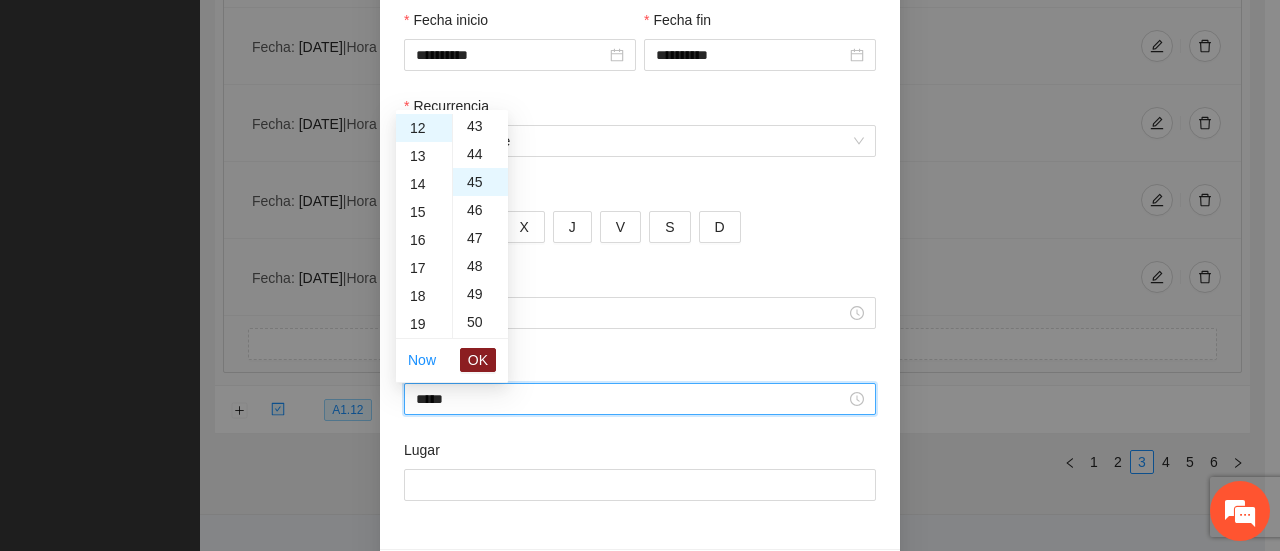 scroll, scrollTop: 1260, scrollLeft: 0, axis: vertical 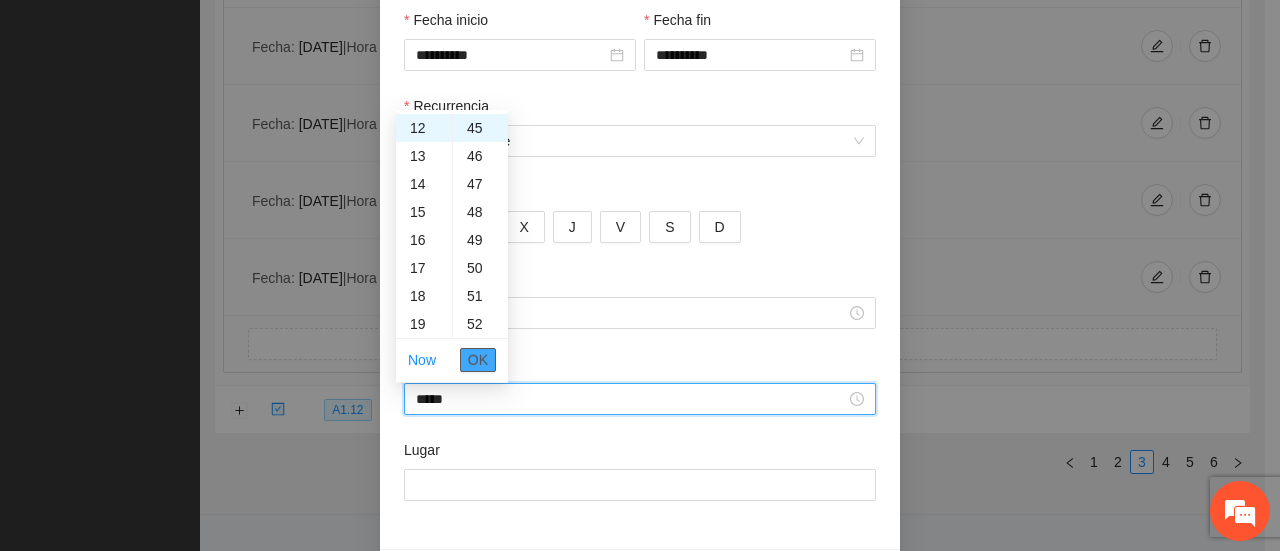 click on "OK" at bounding box center (478, 360) 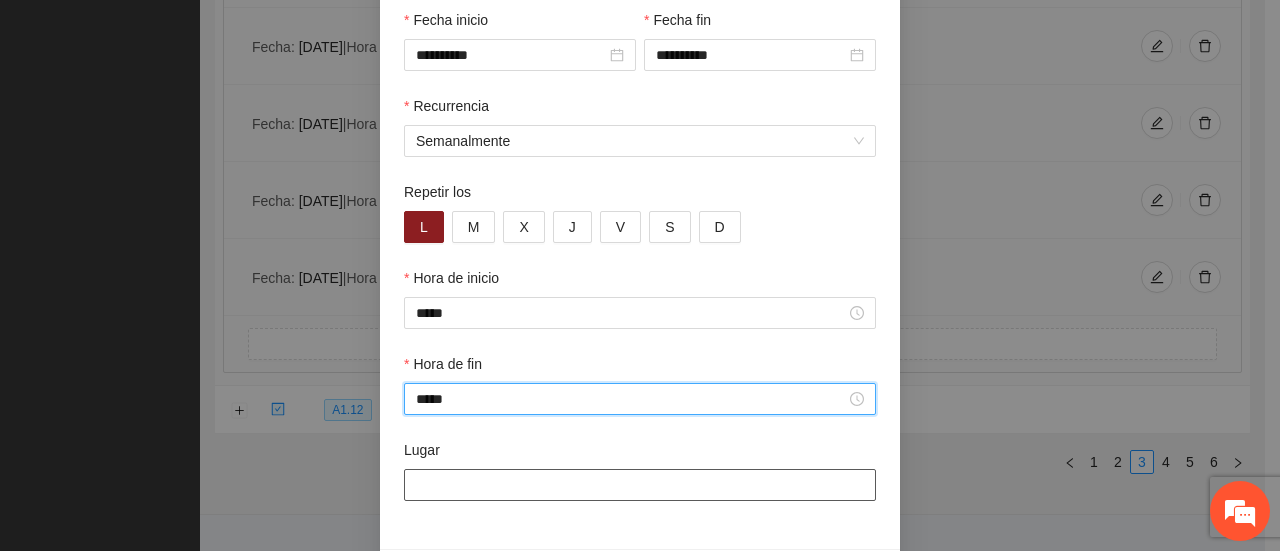 click on "Lugar" at bounding box center [640, 485] 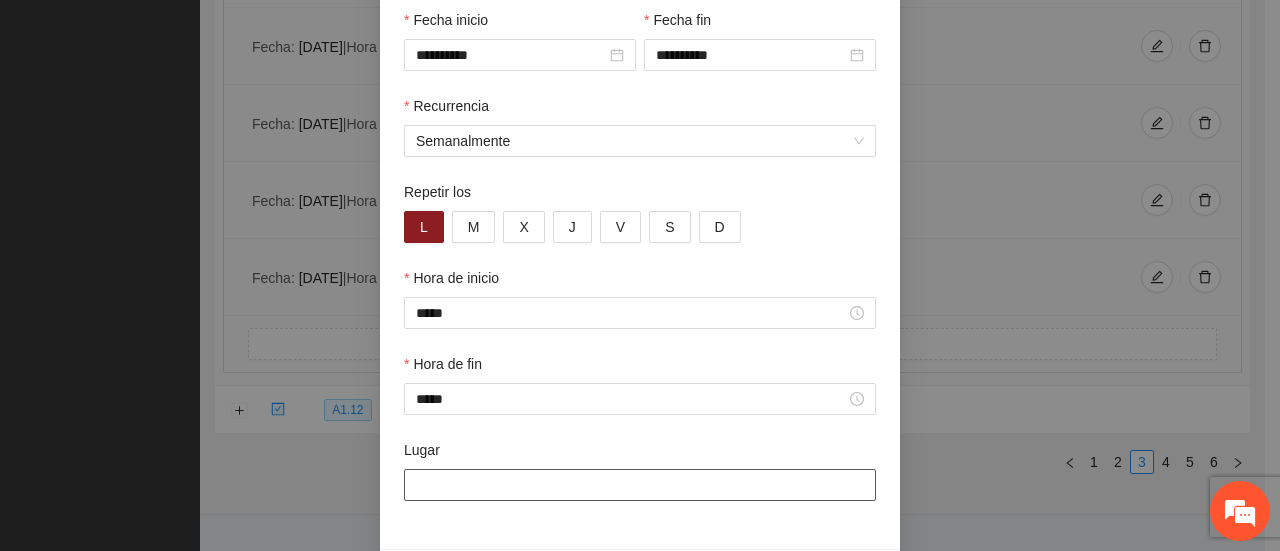 type on "**********" 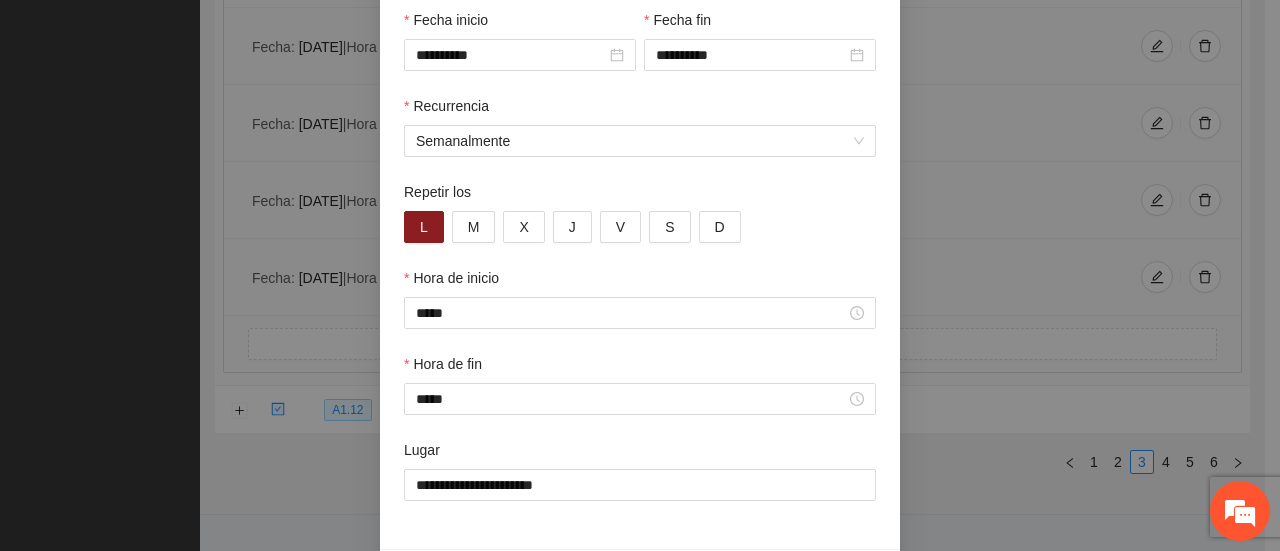 click on "Lugar" at bounding box center (640, 454) 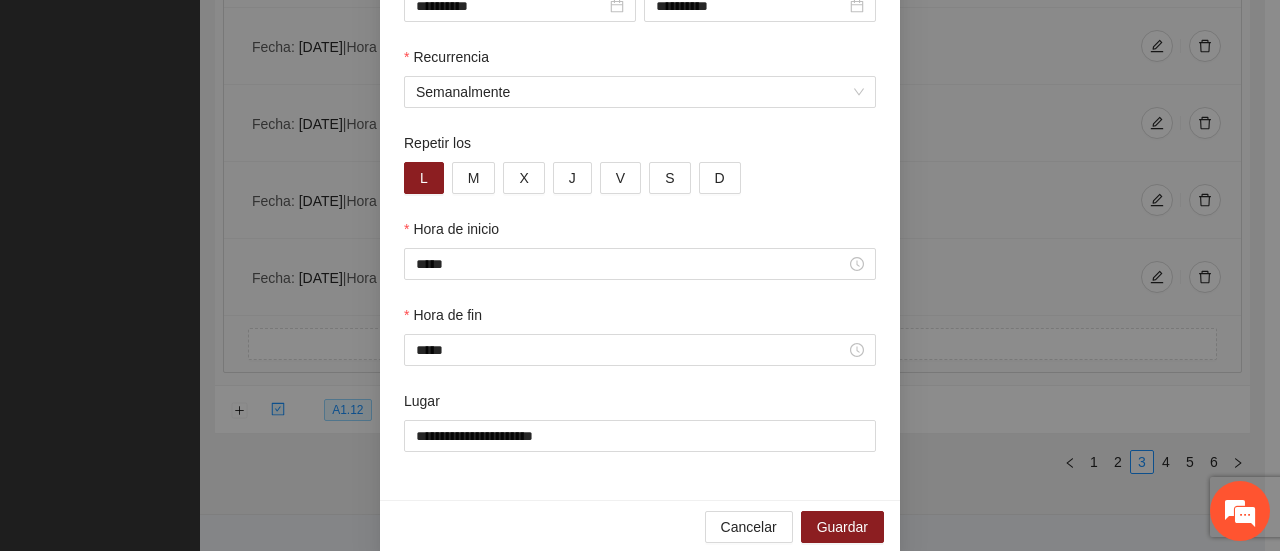 scroll, scrollTop: 276, scrollLeft: 0, axis: vertical 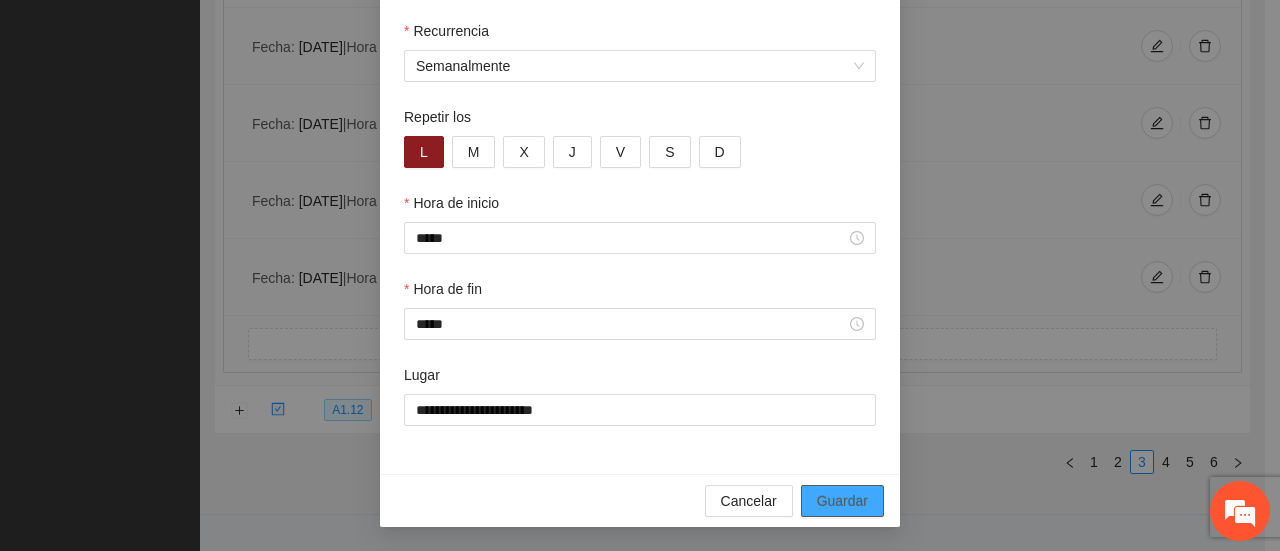 click on "Guardar" at bounding box center (842, 501) 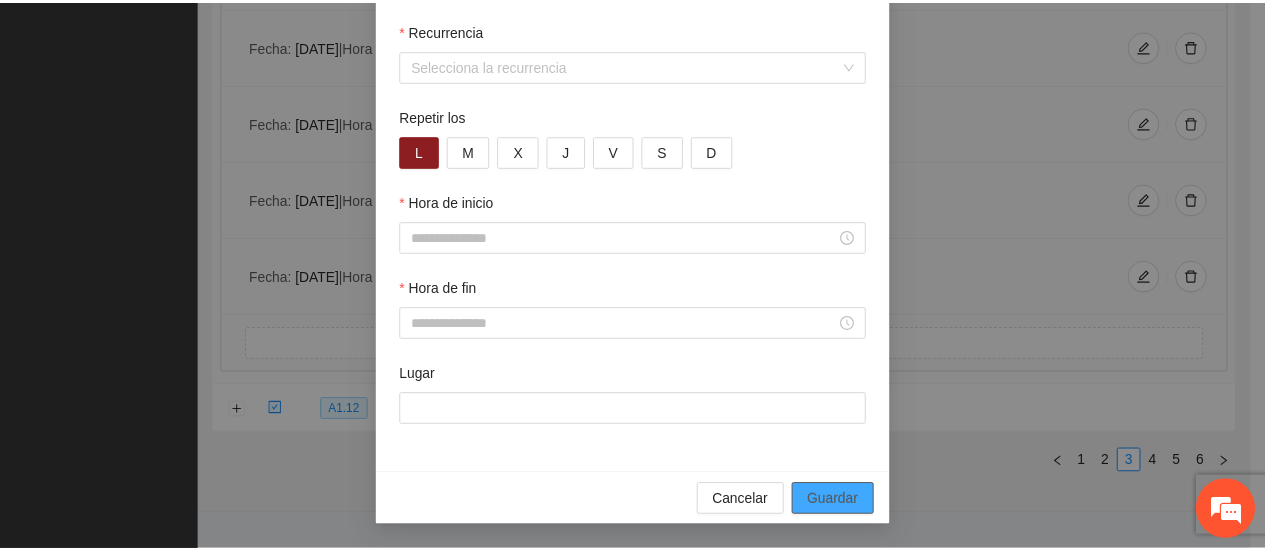 scroll, scrollTop: 176, scrollLeft: 0, axis: vertical 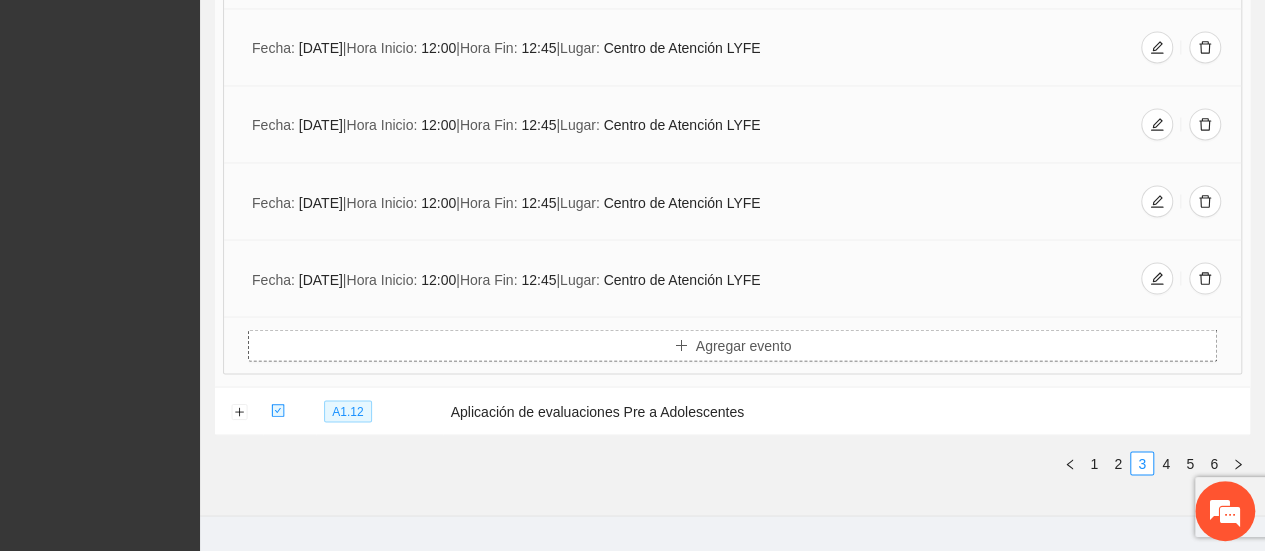 click on "Agregar evento" at bounding box center (732, 345) 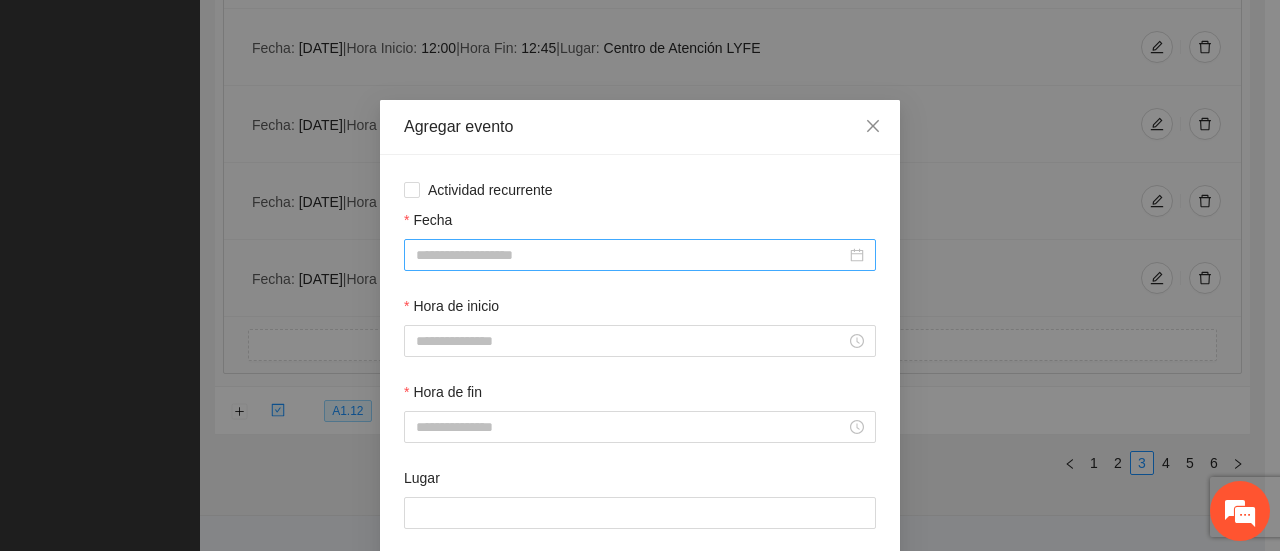 click at bounding box center [640, 255] 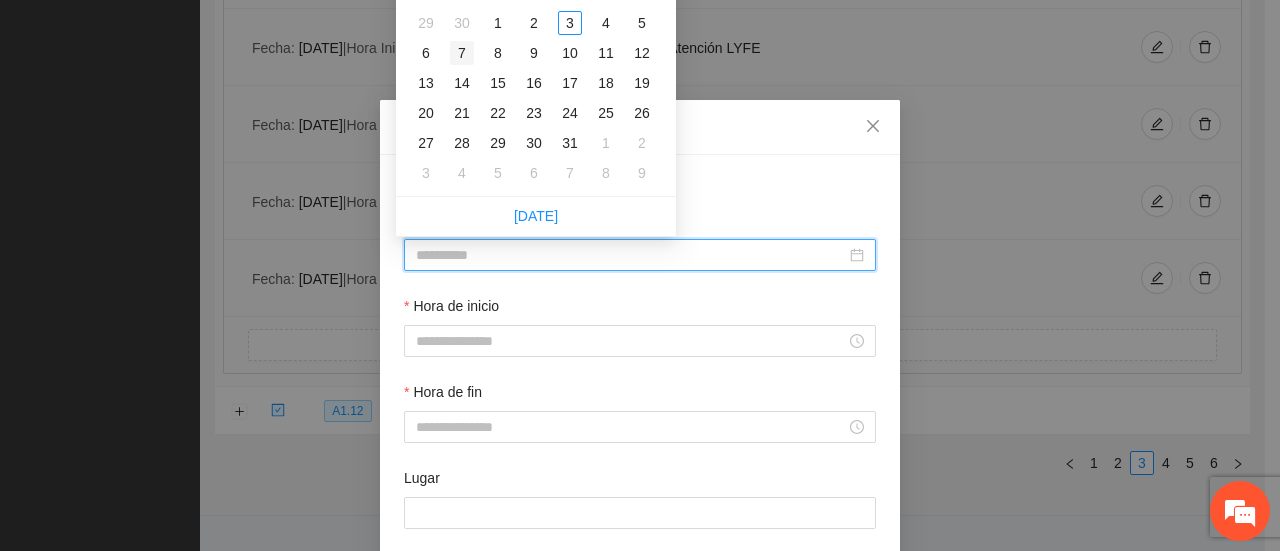 type on "**********" 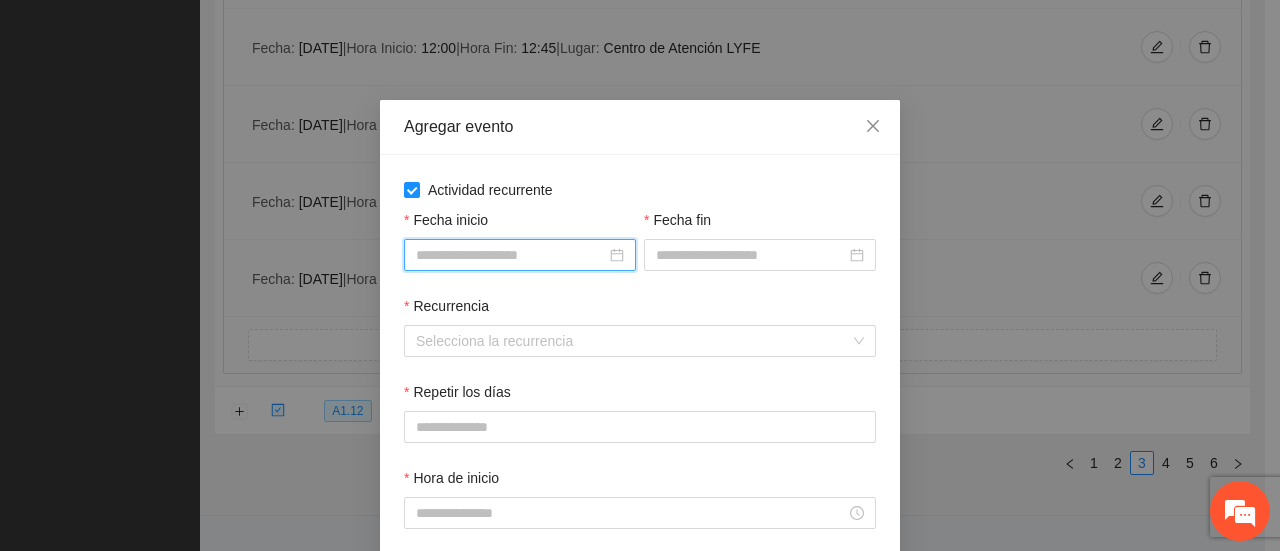 click on "Fecha inicio" at bounding box center (511, 255) 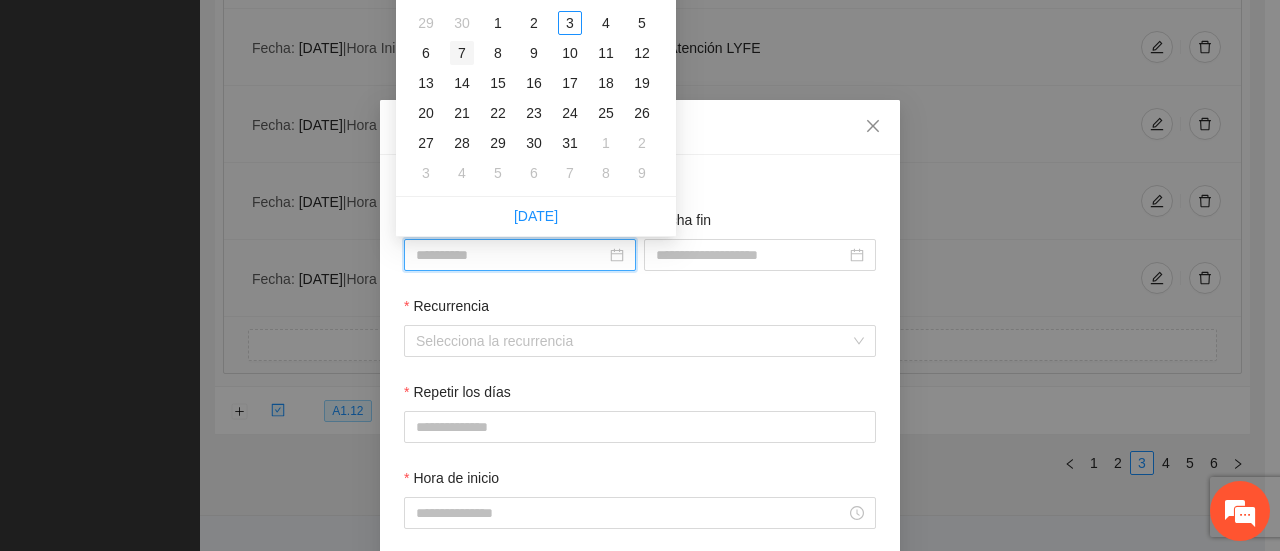 type on "**********" 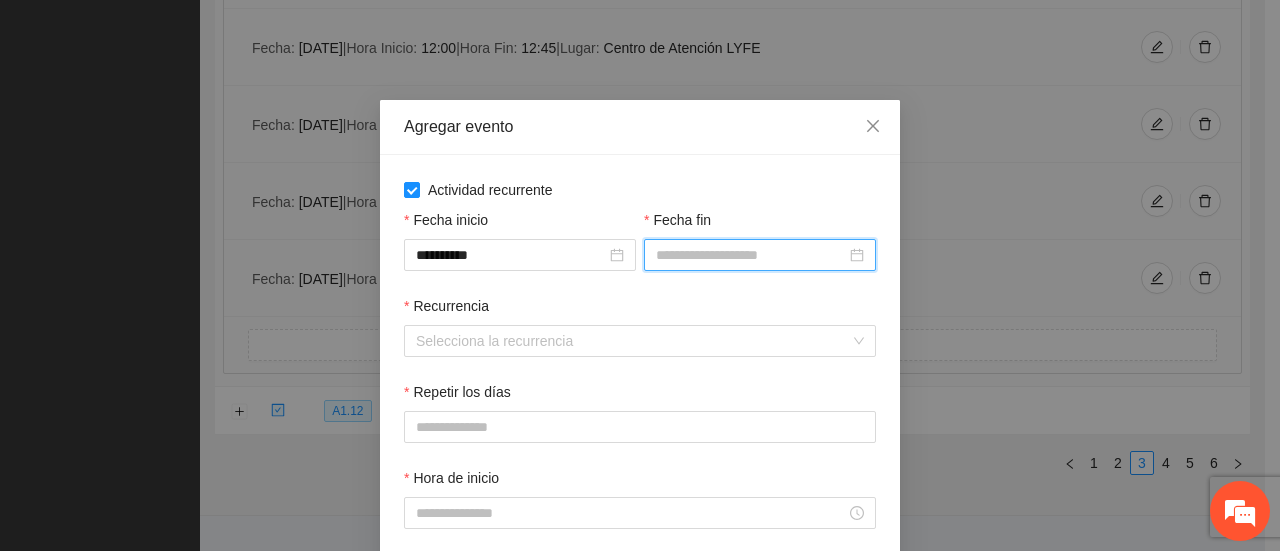 click on "Fecha fin" at bounding box center (751, 255) 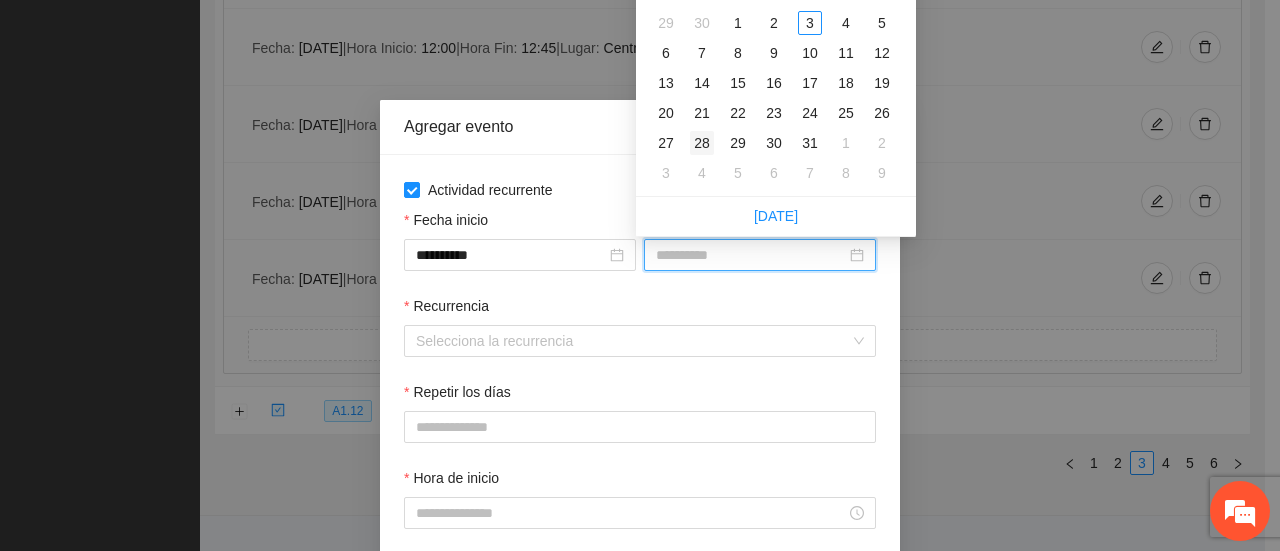 type on "**********" 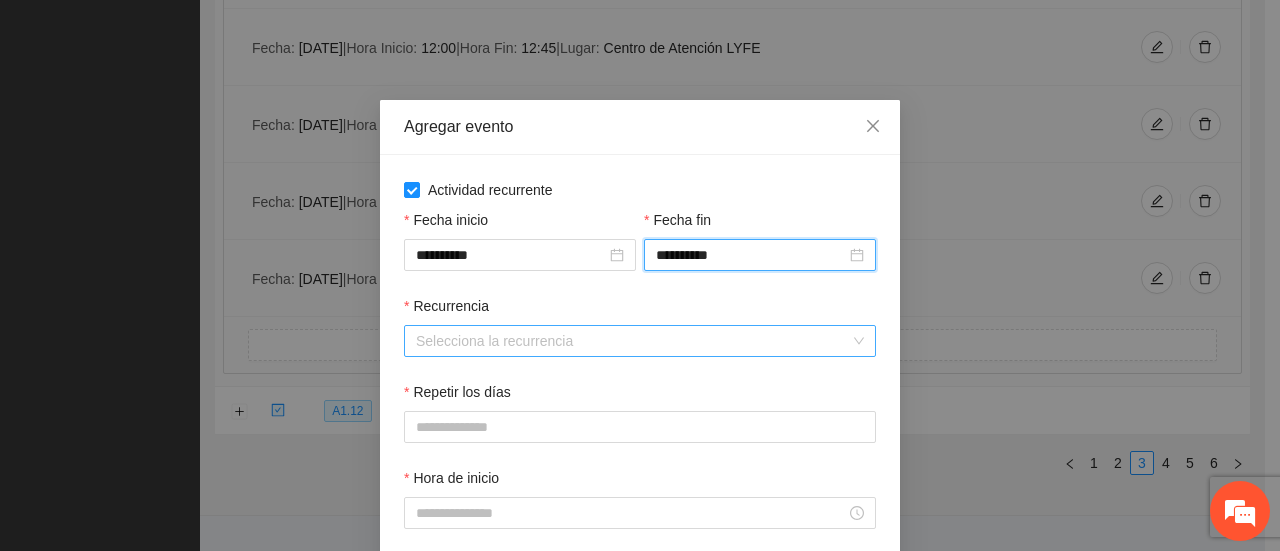 click on "Recurrencia" at bounding box center [633, 341] 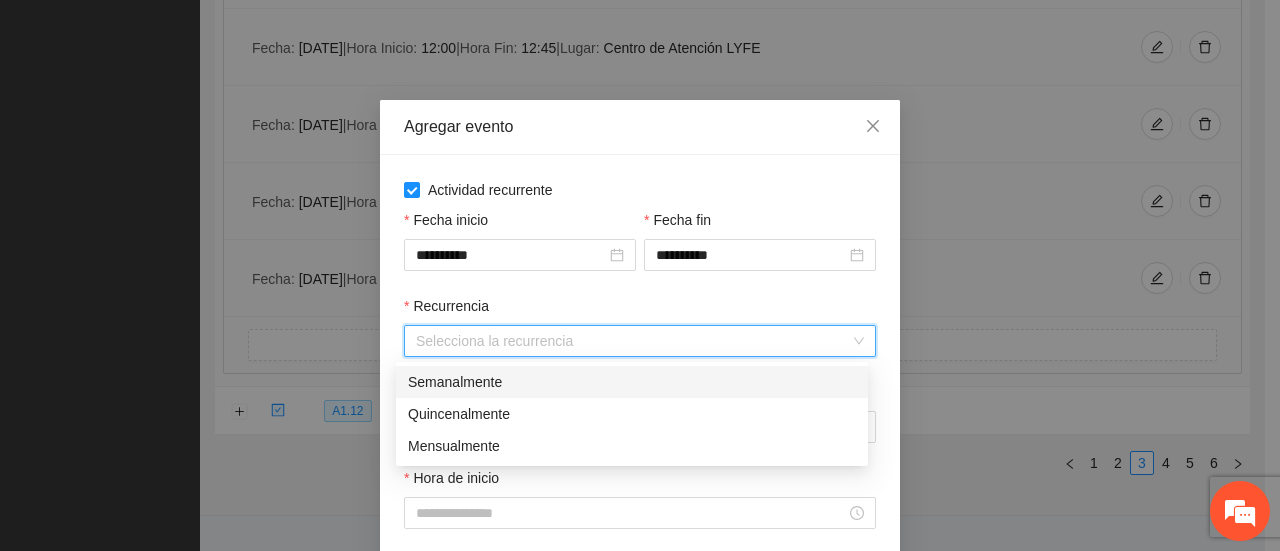 click on "Semanalmente" at bounding box center [632, 382] 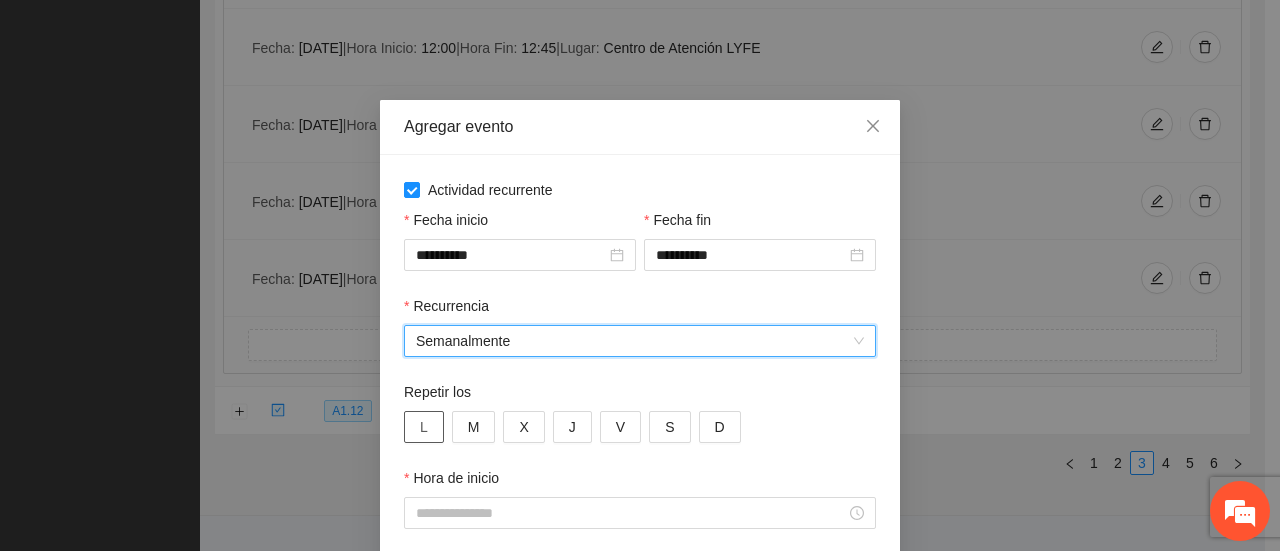 click on "L" at bounding box center [424, 427] 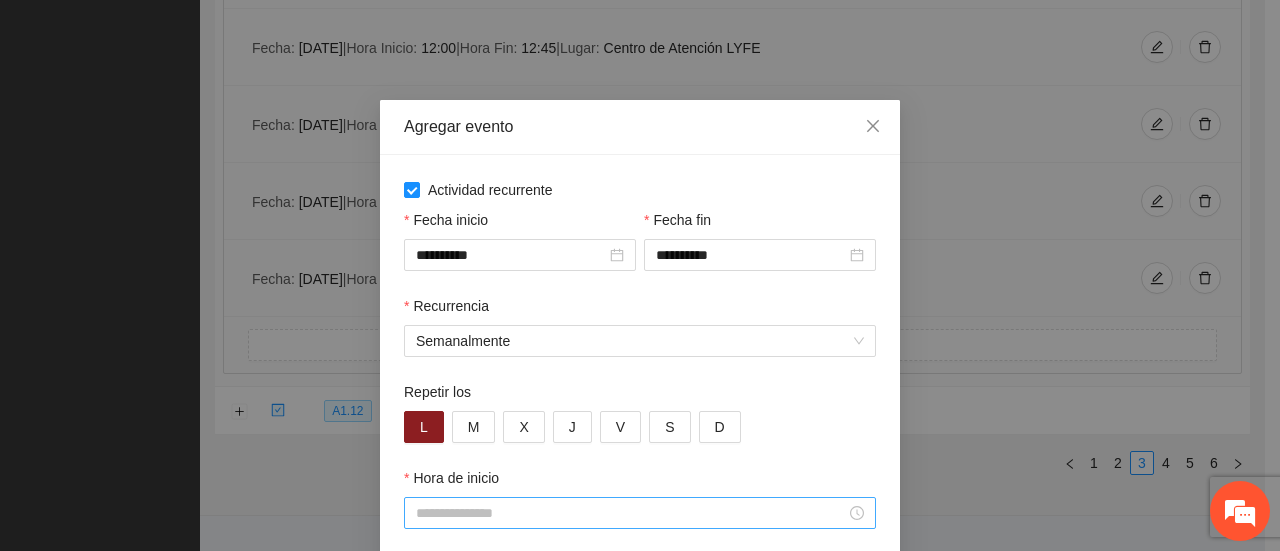 click on "Hora de inicio" at bounding box center (631, 513) 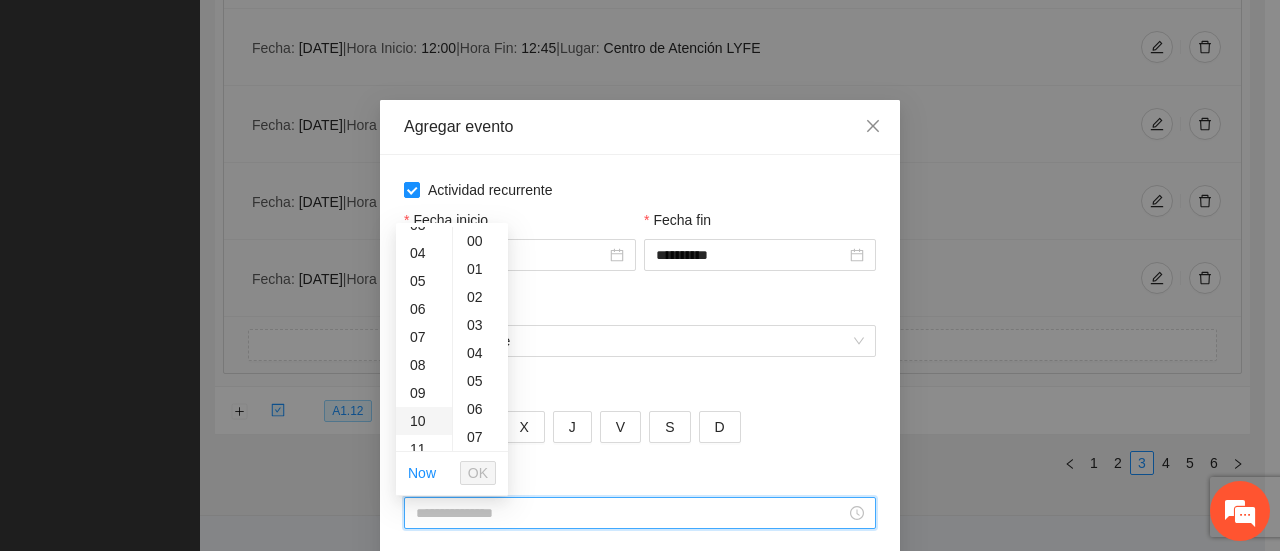 scroll, scrollTop: 200, scrollLeft: 0, axis: vertical 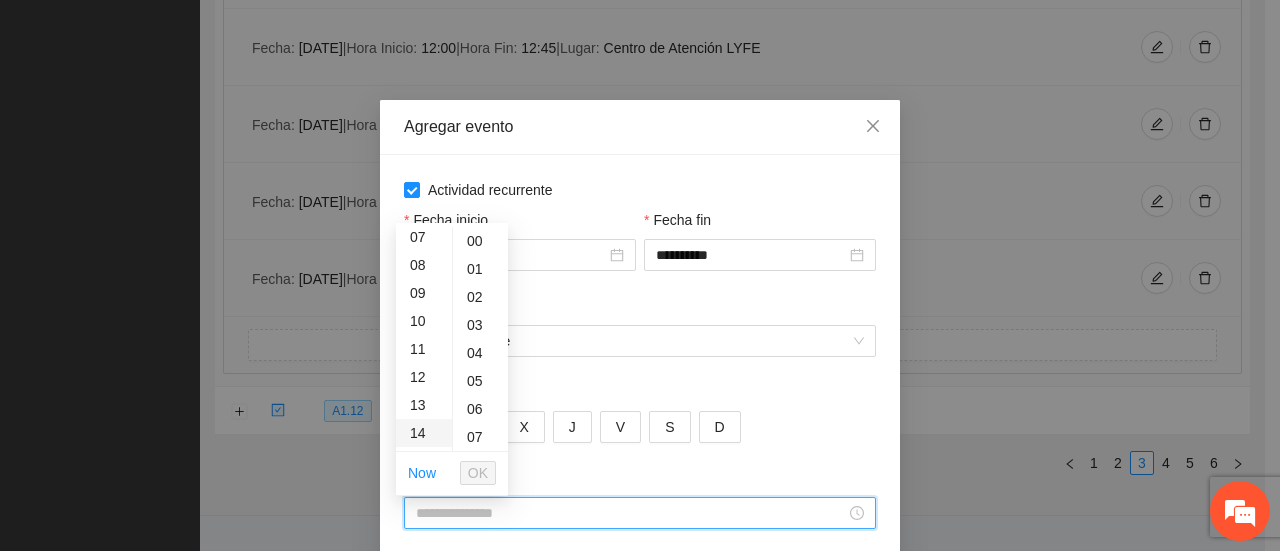 click on "14" at bounding box center [424, 433] 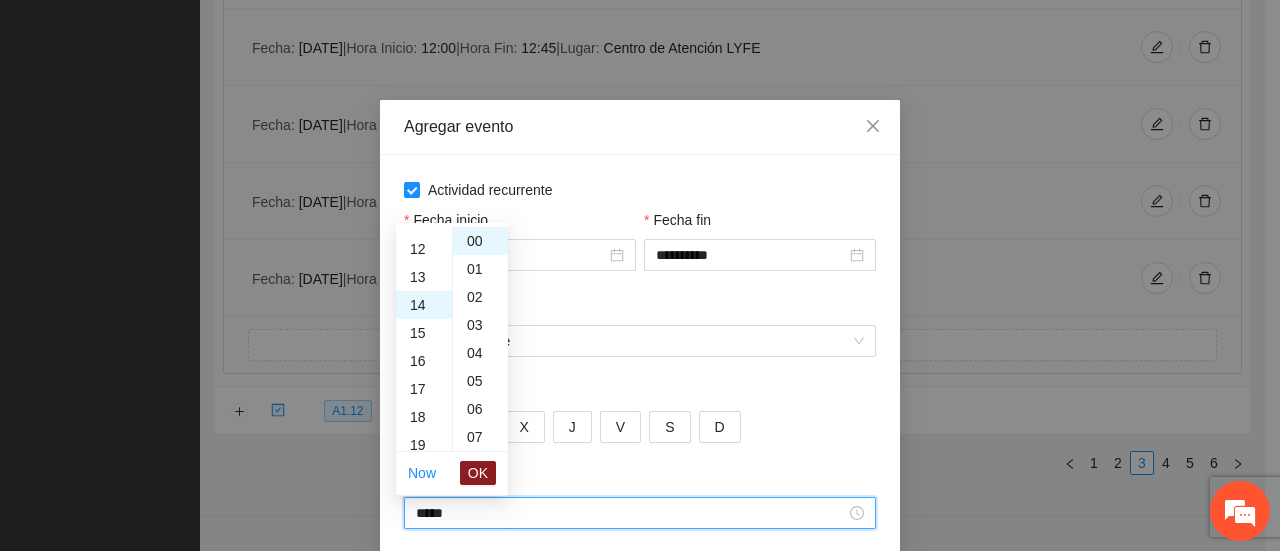 scroll, scrollTop: 392, scrollLeft: 0, axis: vertical 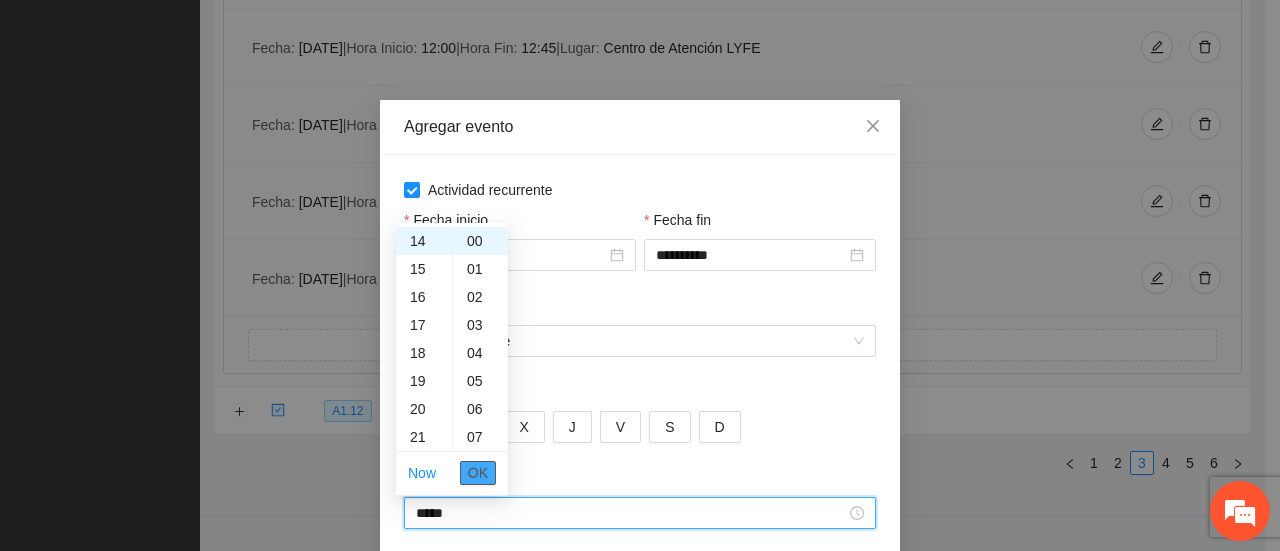 click on "OK" at bounding box center (478, 473) 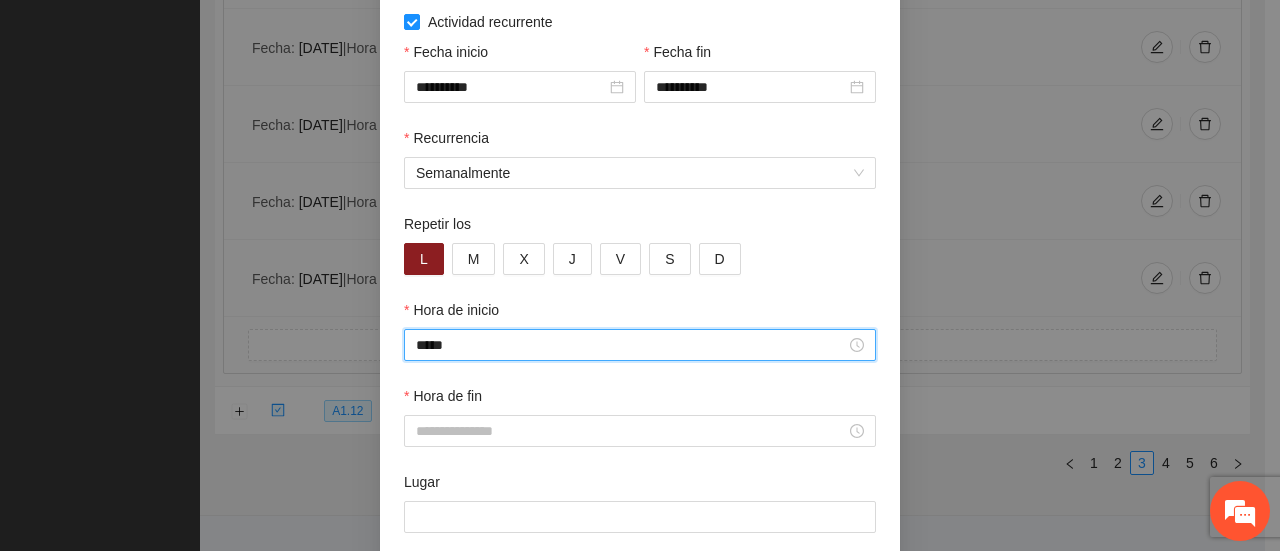 scroll, scrollTop: 200, scrollLeft: 0, axis: vertical 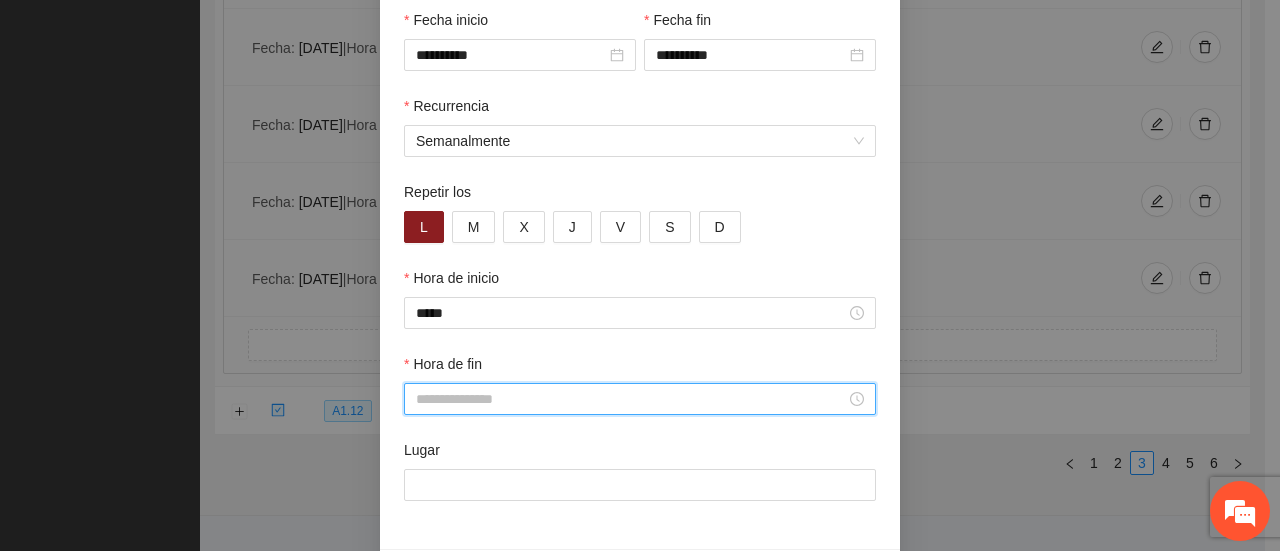 click on "Hora de fin" at bounding box center [631, 399] 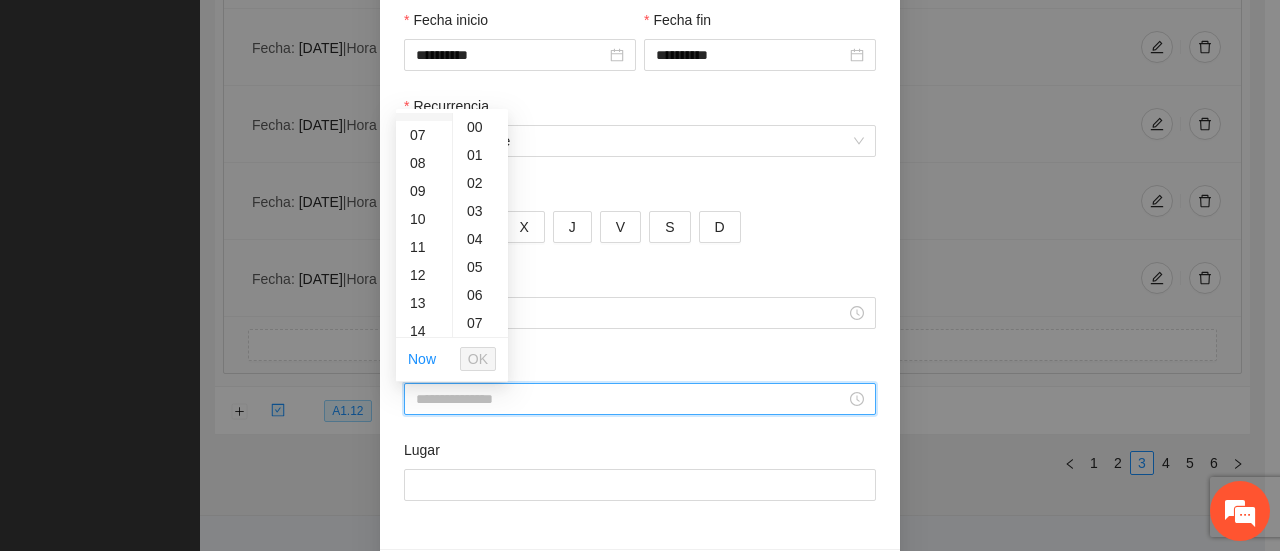 scroll, scrollTop: 200, scrollLeft: 0, axis: vertical 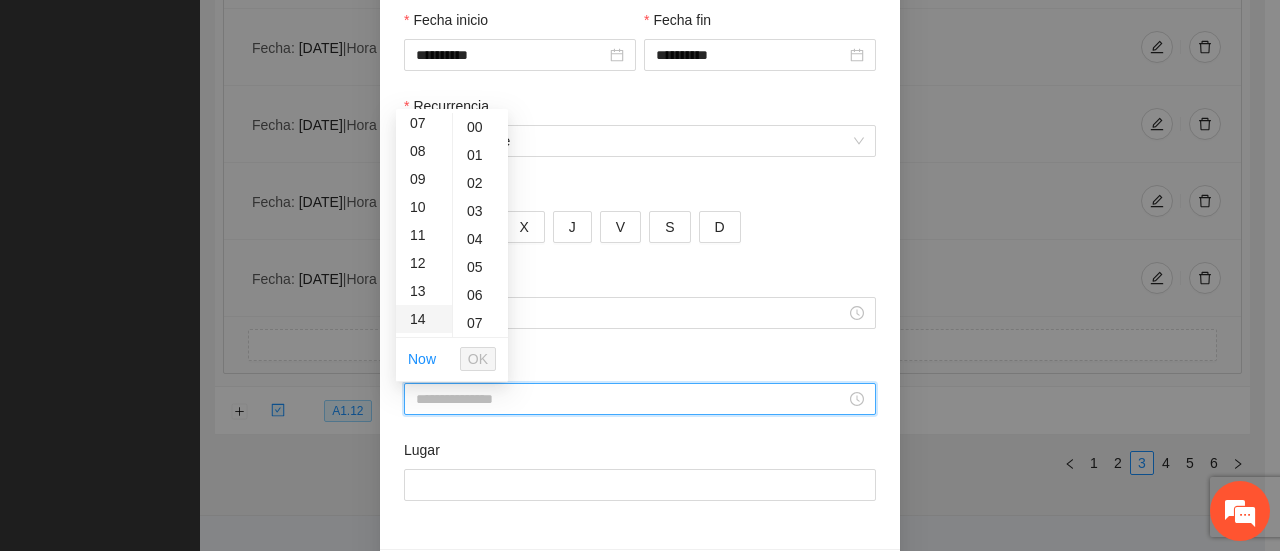 click on "14" at bounding box center [424, 319] 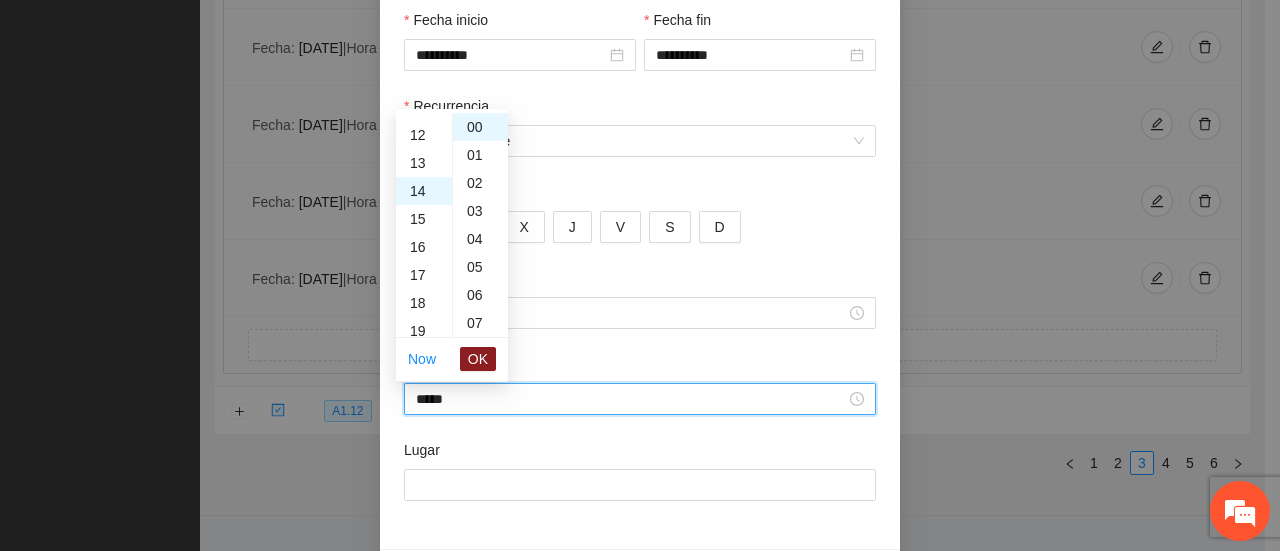 scroll, scrollTop: 392, scrollLeft: 0, axis: vertical 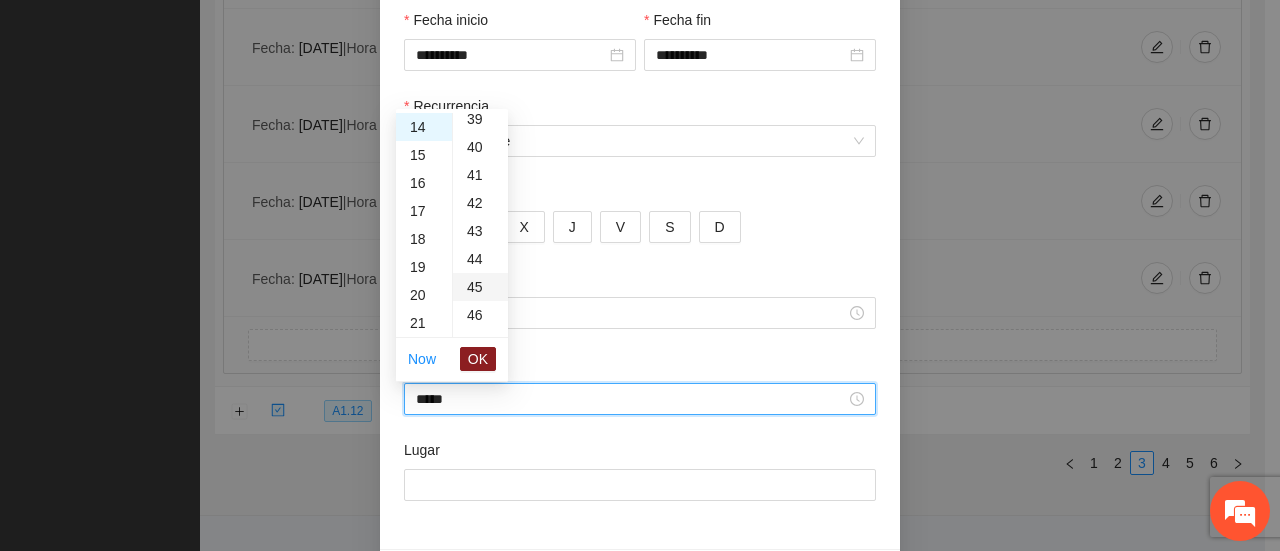 click on "45" at bounding box center [480, 287] 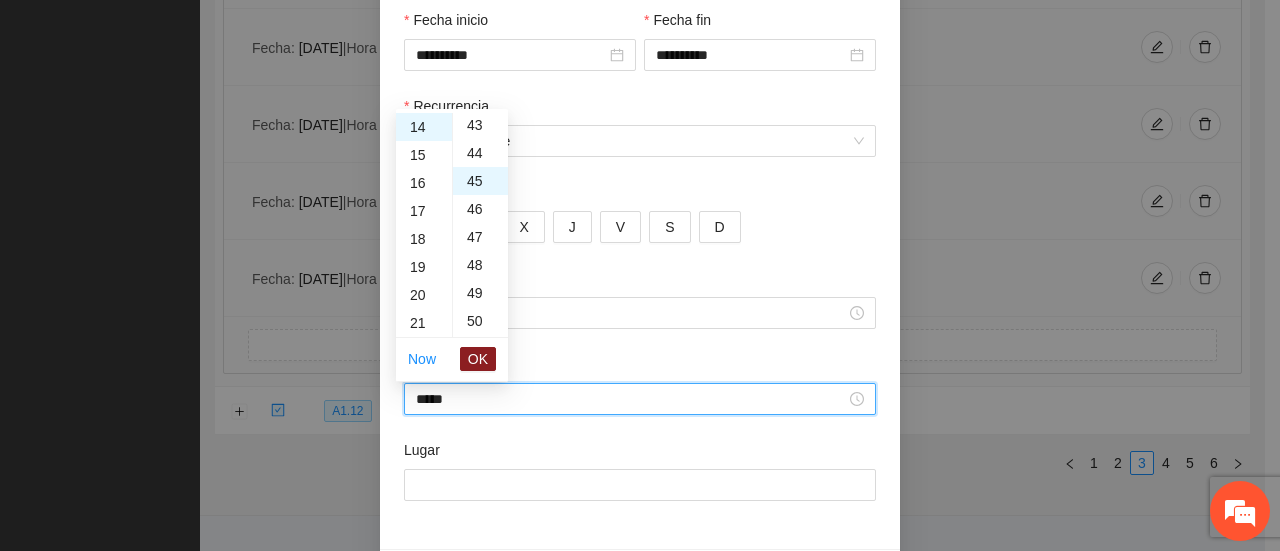scroll, scrollTop: 1260, scrollLeft: 0, axis: vertical 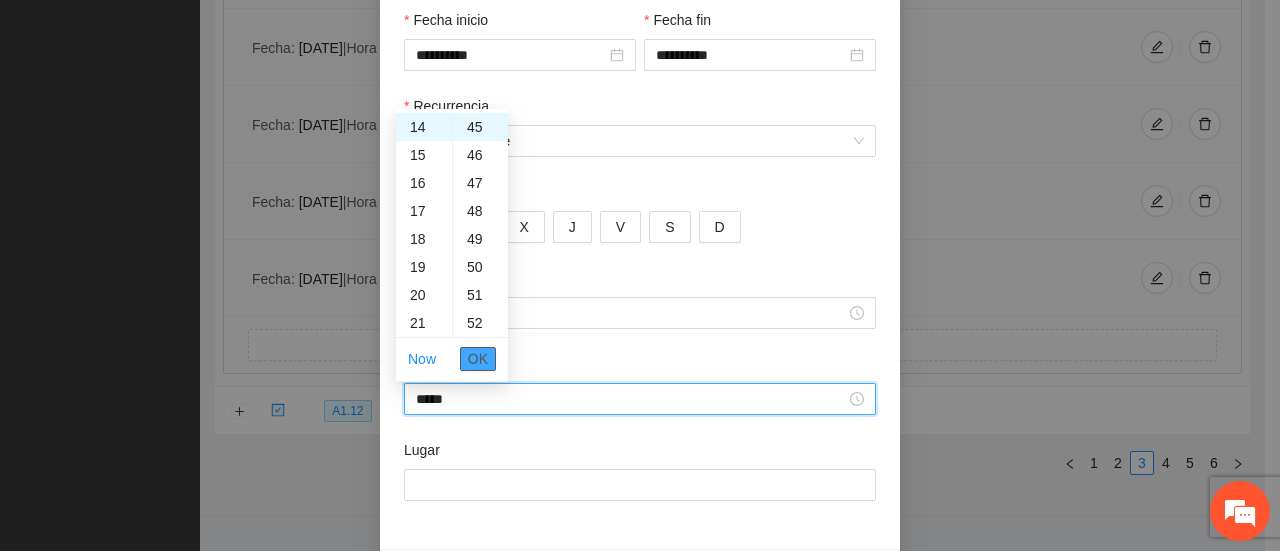 click on "OK" at bounding box center [478, 359] 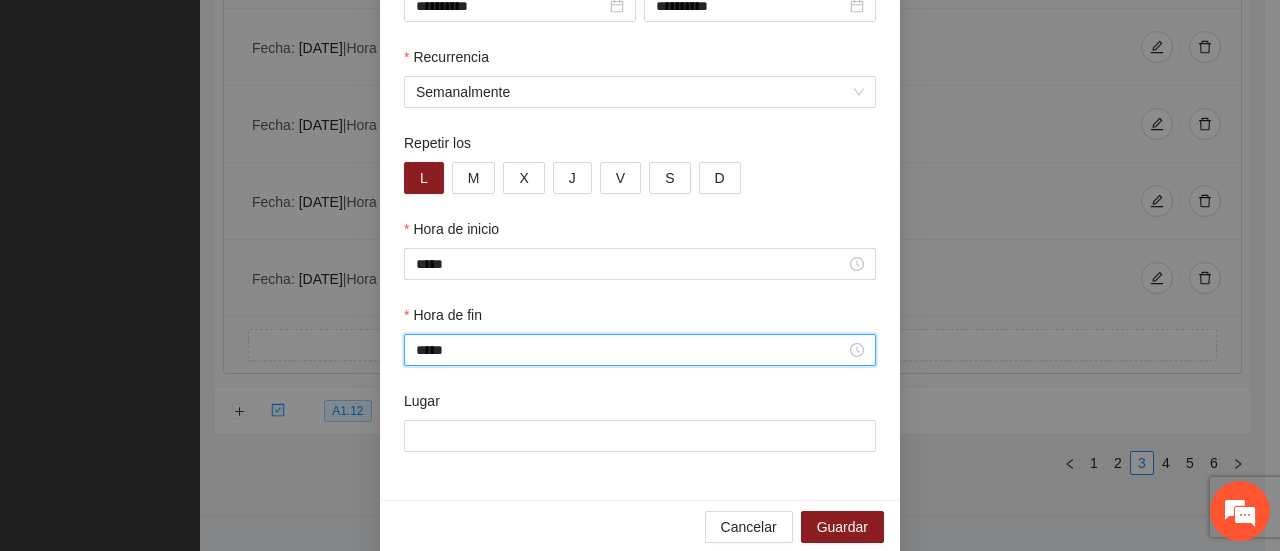 scroll, scrollTop: 276, scrollLeft: 0, axis: vertical 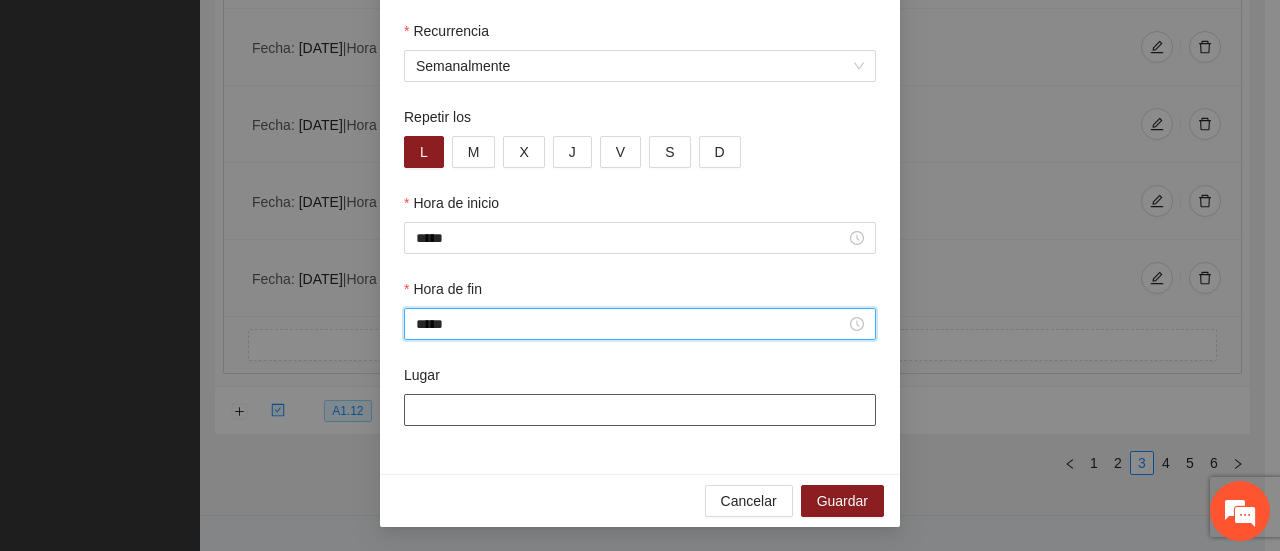 click on "Lugar" at bounding box center [640, 410] 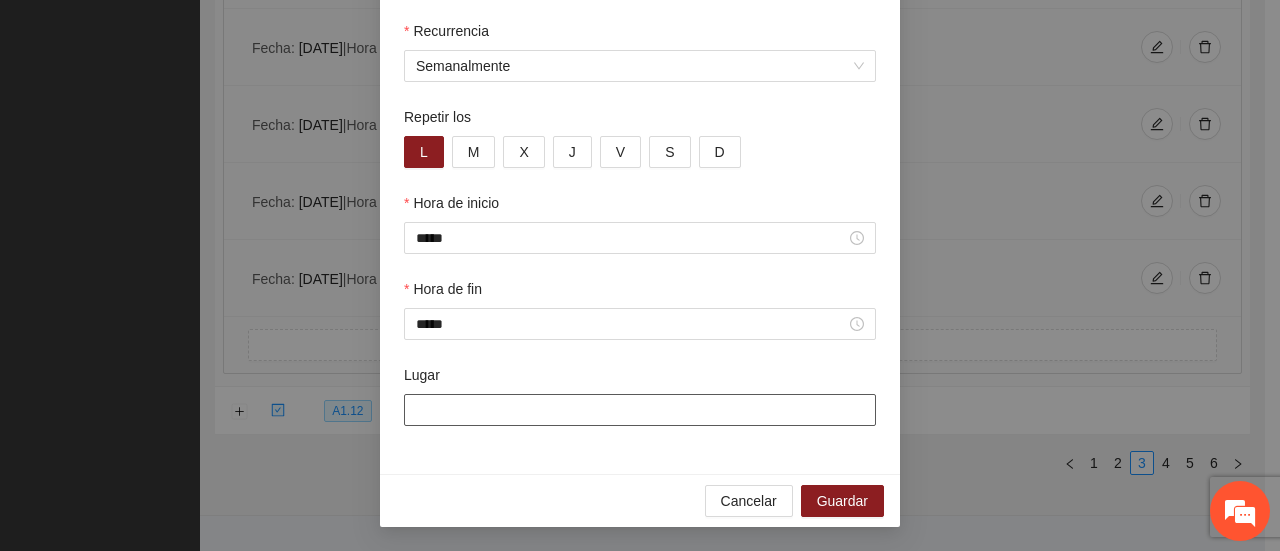 type on "**********" 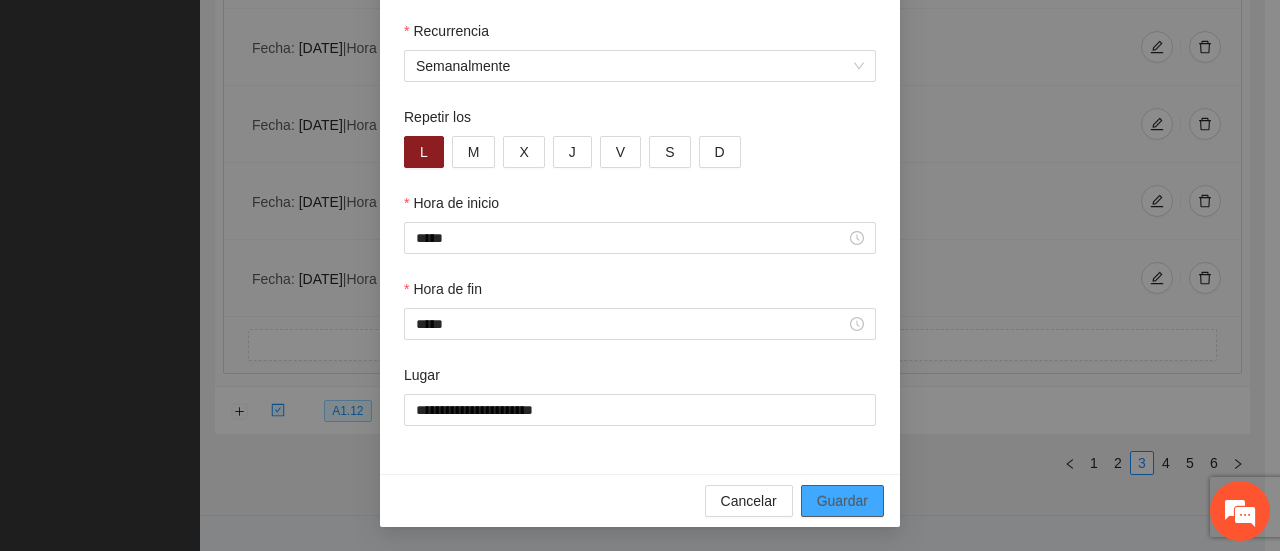 click on "Guardar" at bounding box center (842, 501) 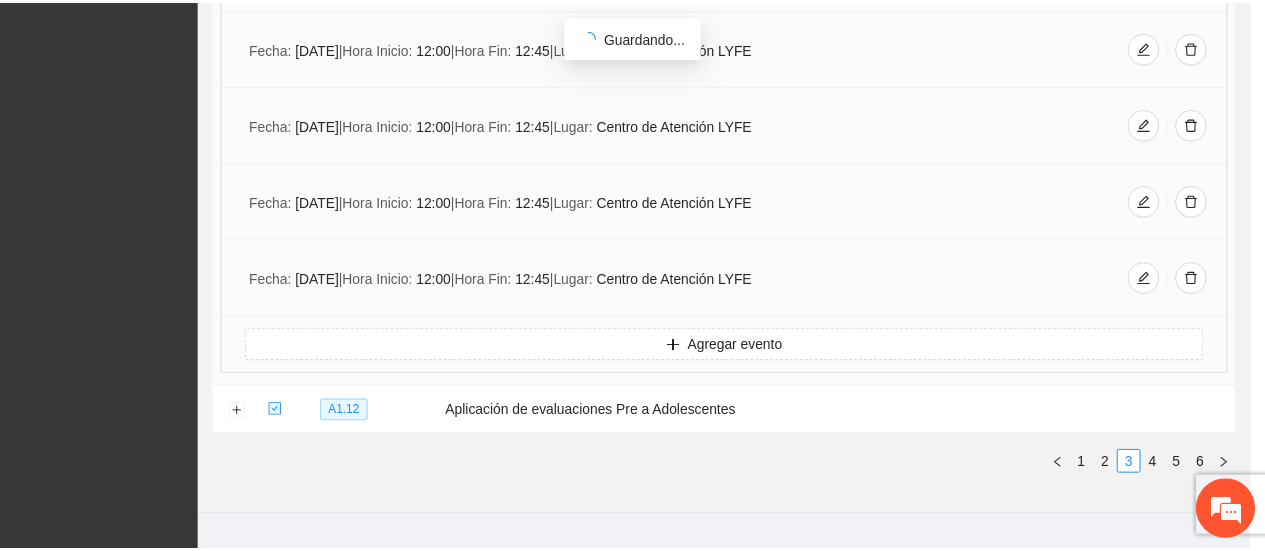 scroll, scrollTop: 176, scrollLeft: 0, axis: vertical 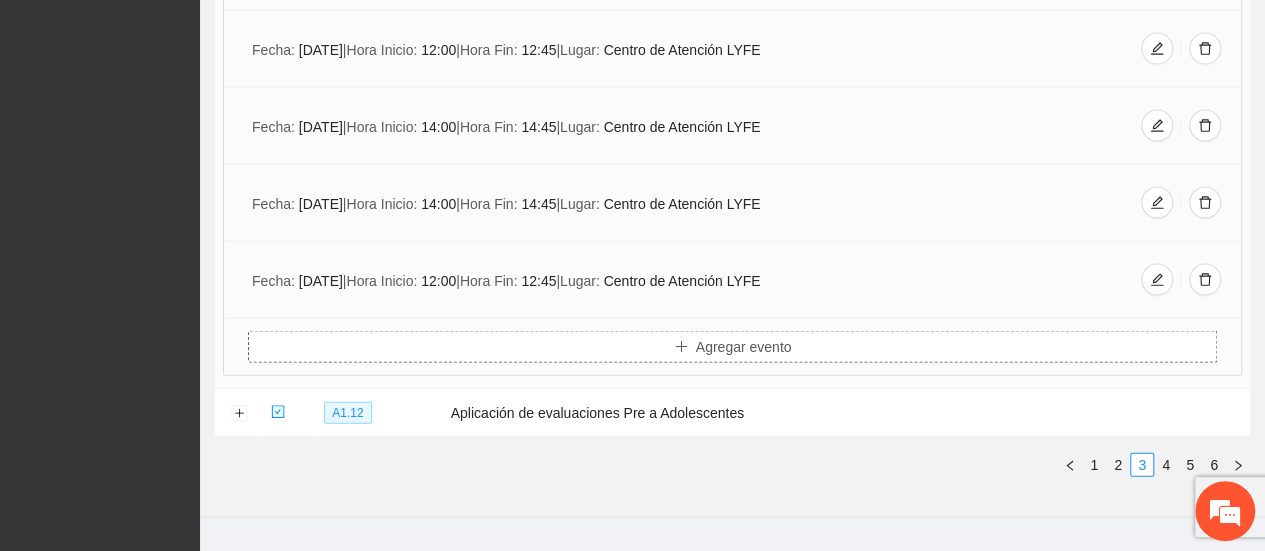 click on "Agregar evento" at bounding box center [744, 347] 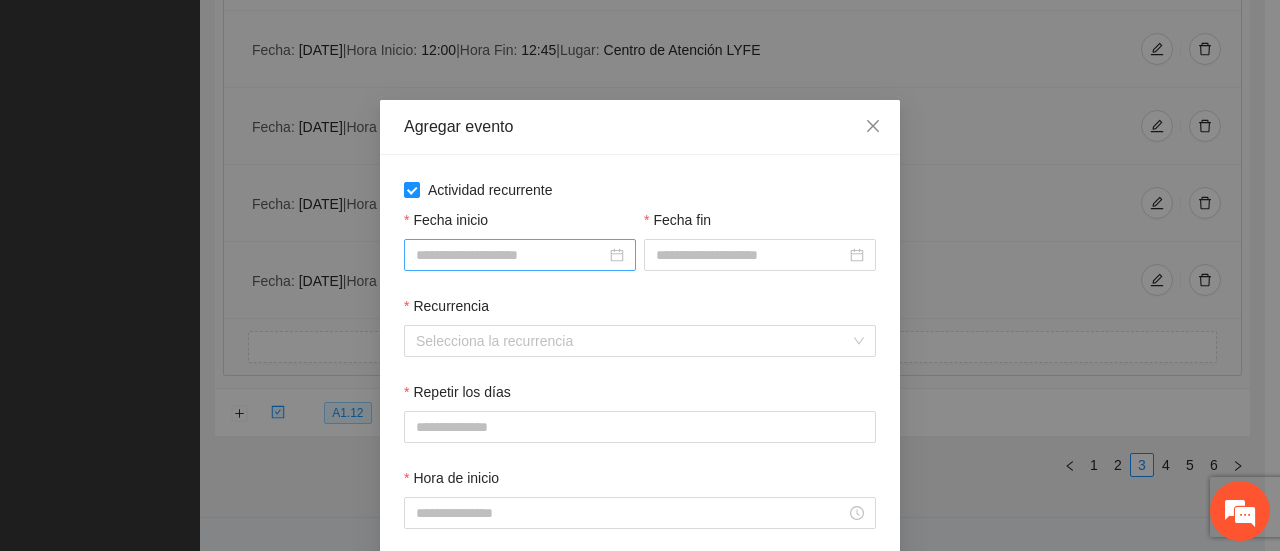 click at bounding box center (520, 255) 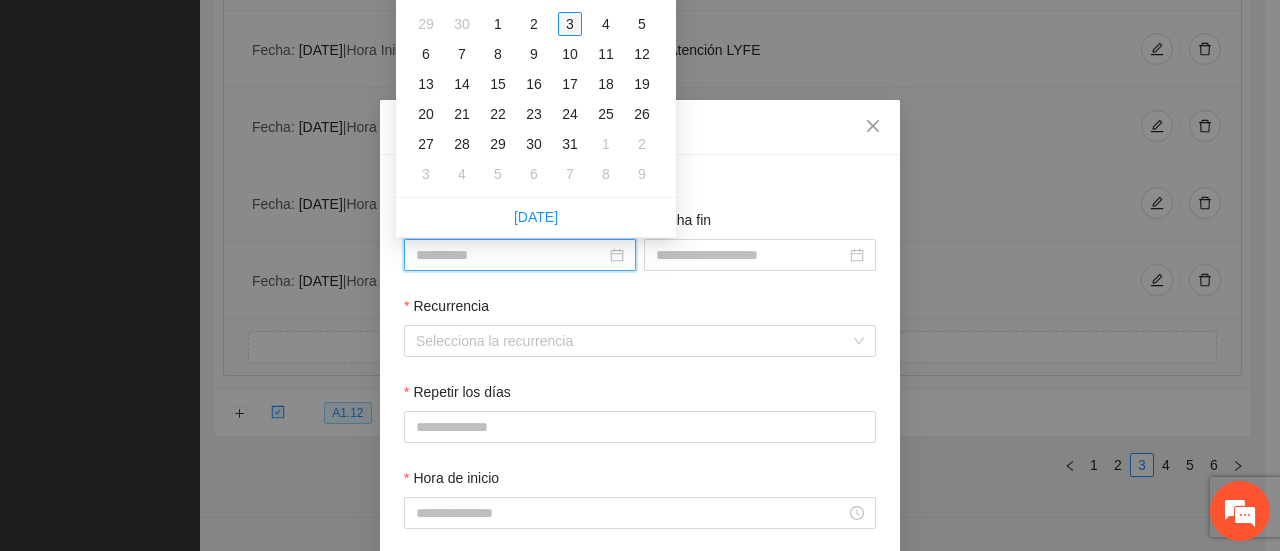 type on "**********" 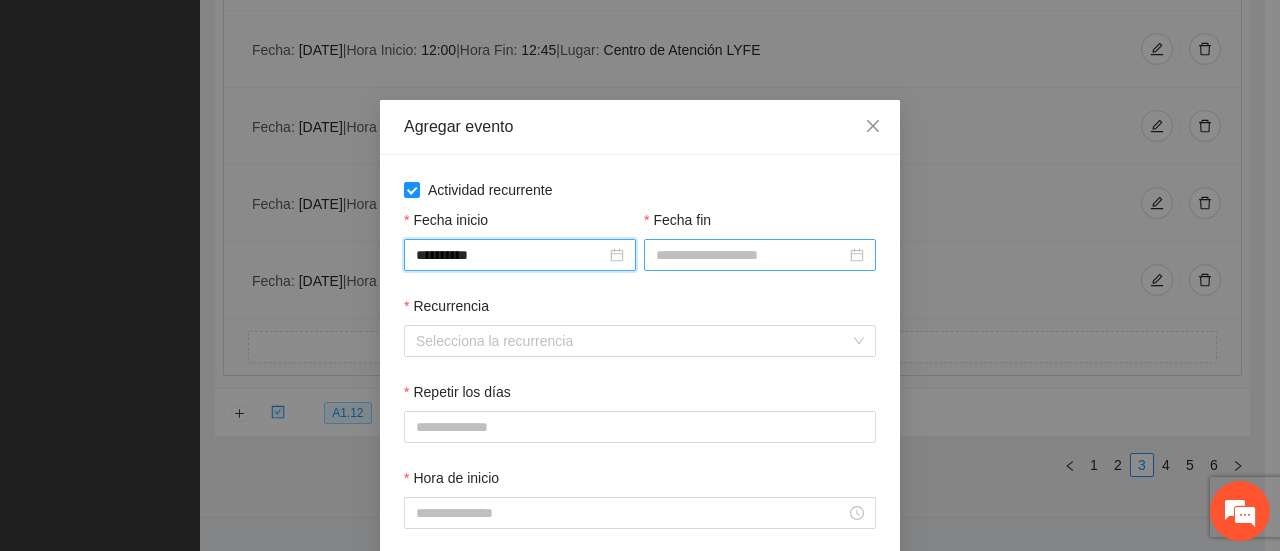 click on "Fecha fin" at bounding box center [751, 255] 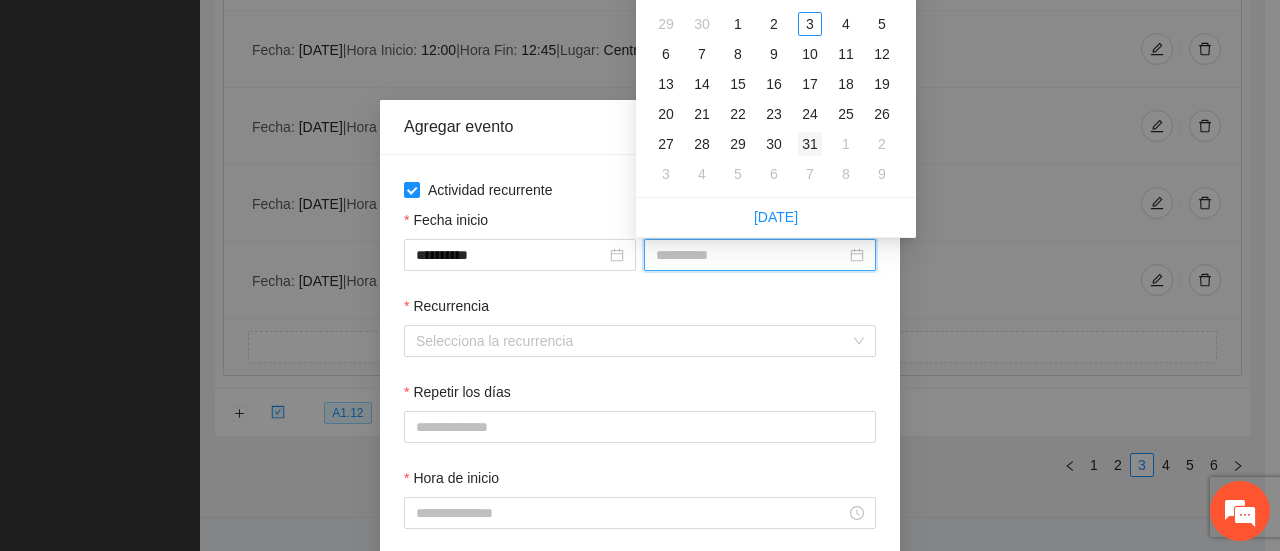 type on "**********" 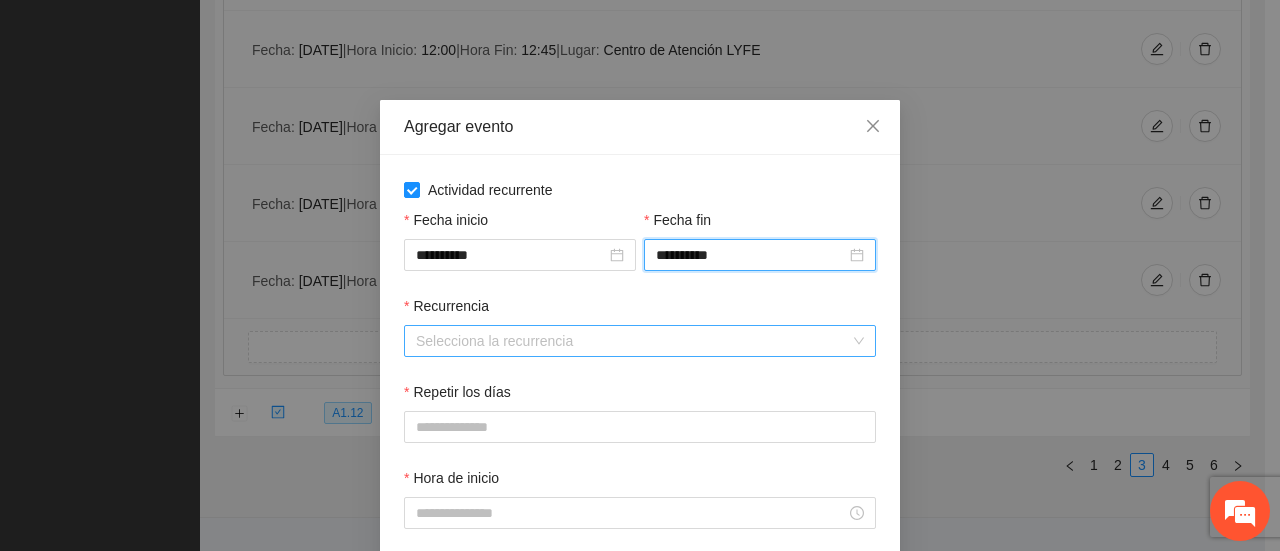 click on "Recurrencia" at bounding box center (633, 341) 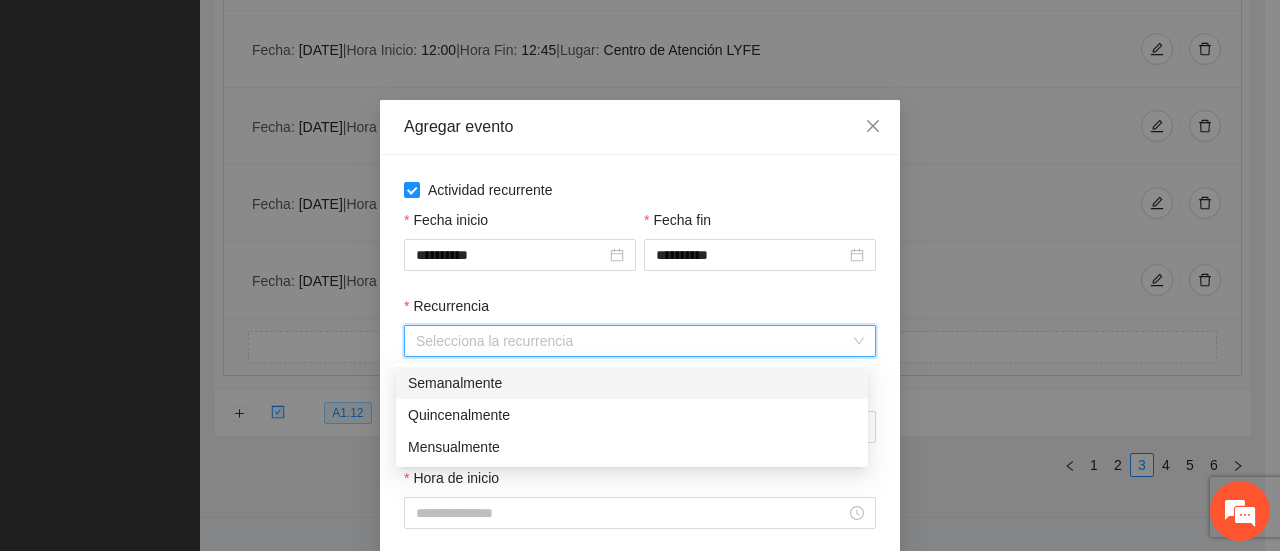 click on "Semanalmente" at bounding box center (632, 383) 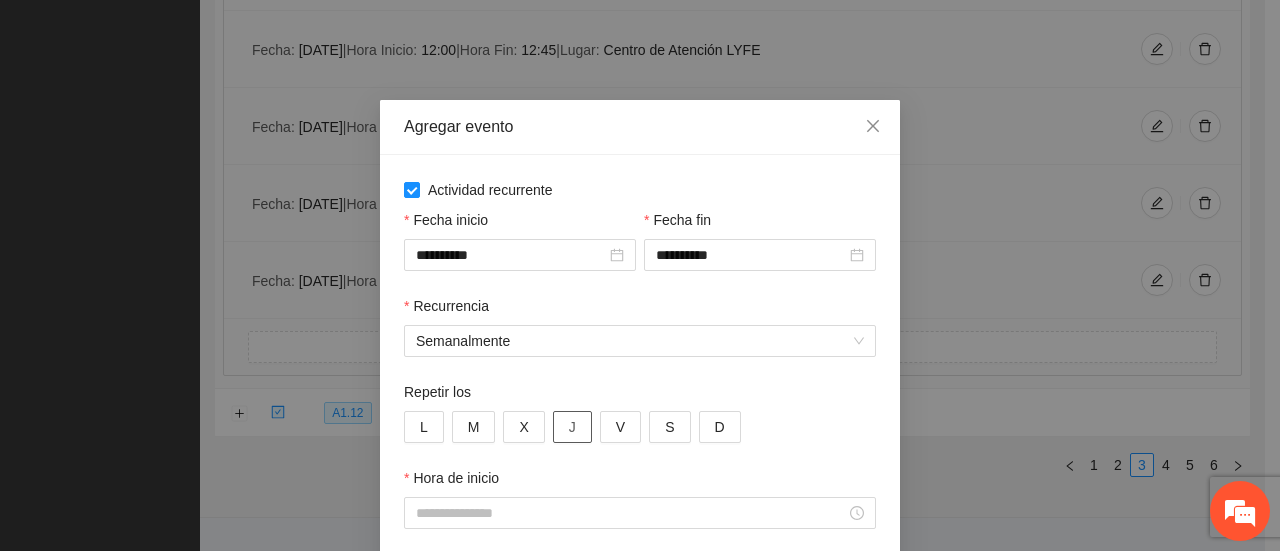 click on "J" at bounding box center [572, 427] 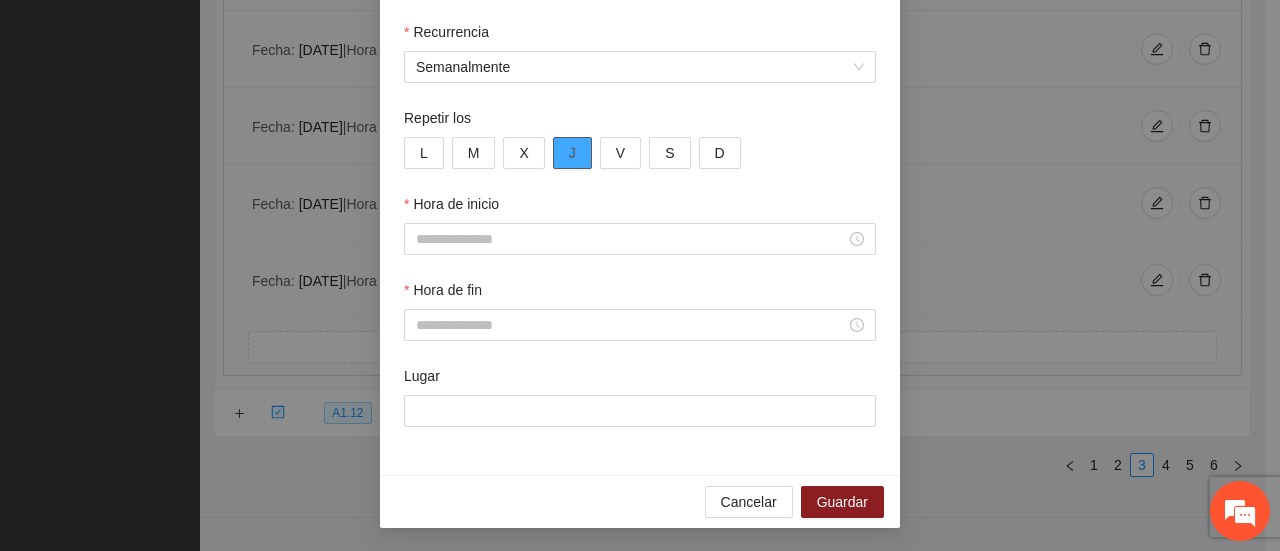scroll, scrollTop: 276, scrollLeft: 0, axis: vertical 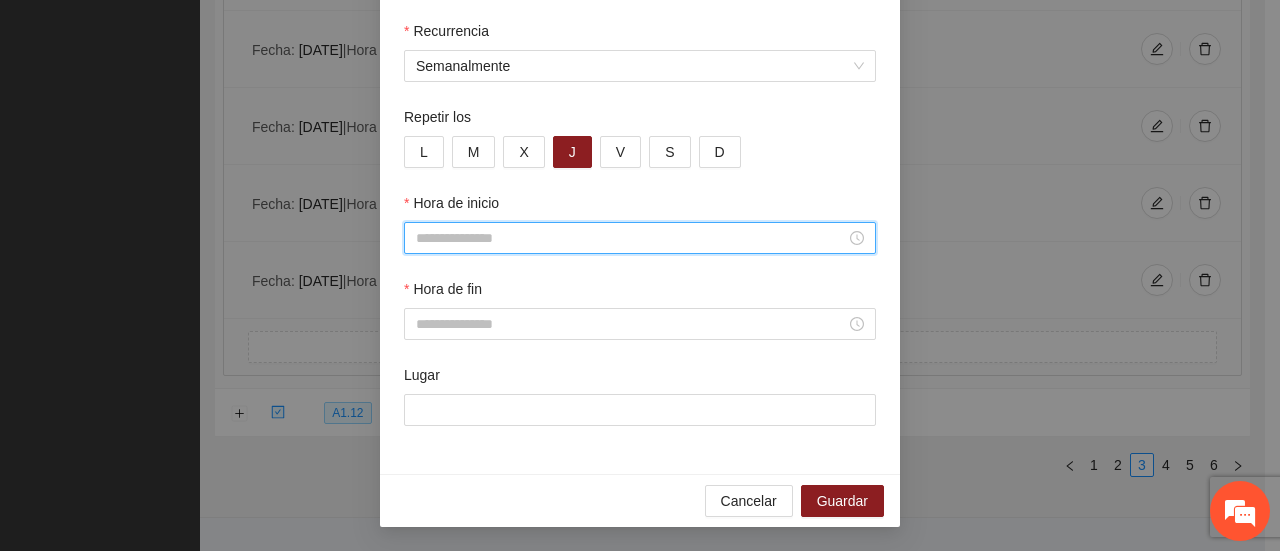 click on "Hora de inicio" at bounding box center (631, 238) 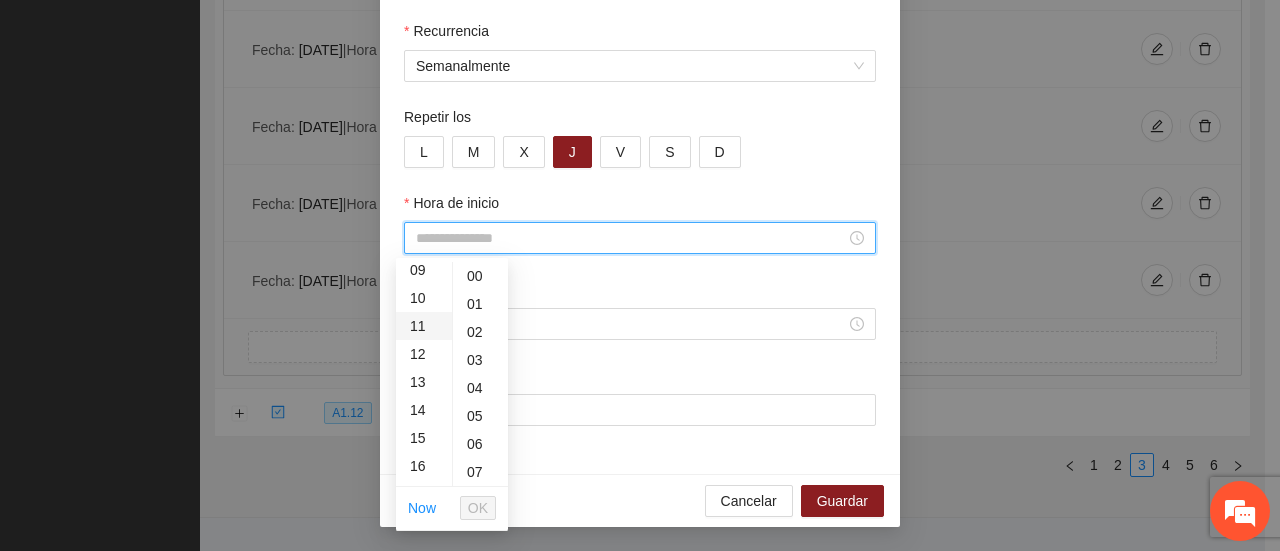 scroll, scrollTop: 300, scrollLeft: 0, axis: vertical 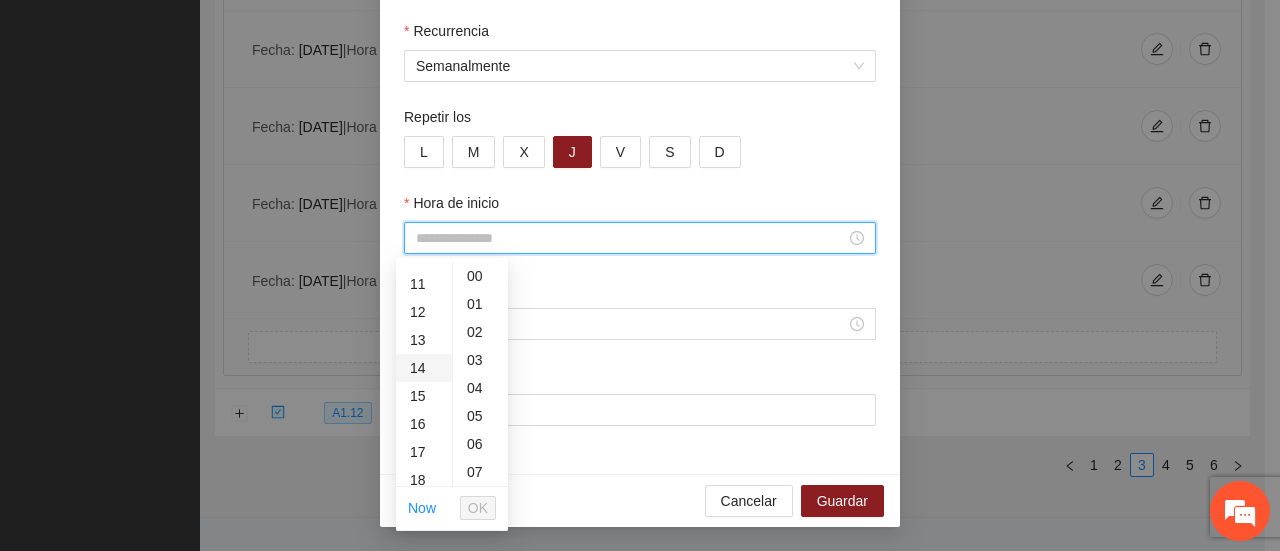 click on "14" at bounding box center (424, 368) 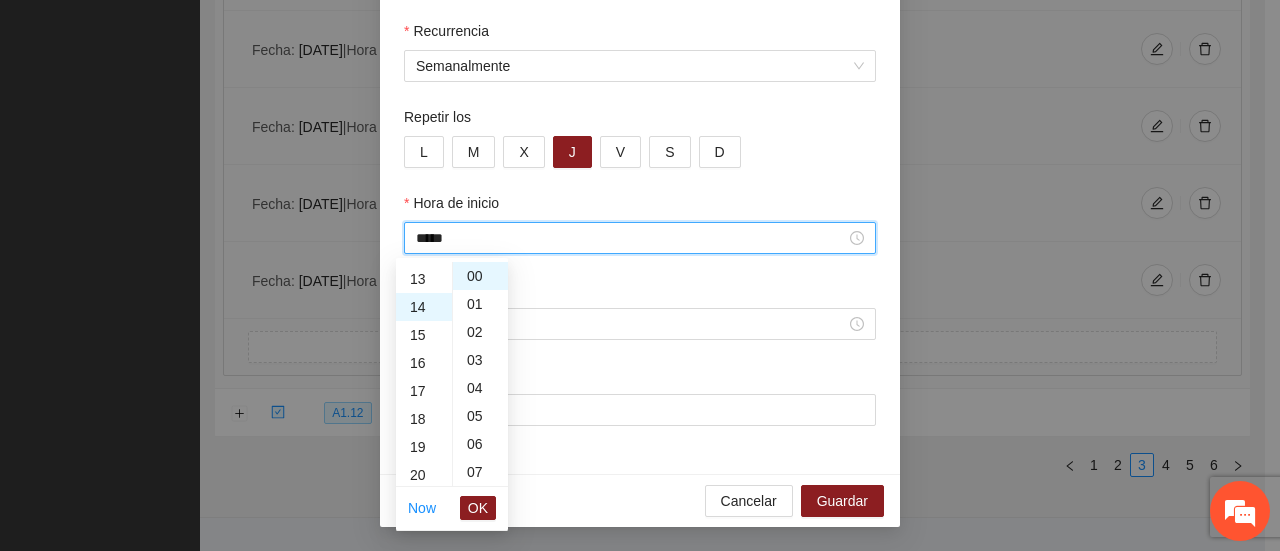 scroll, scrollTop: 392, scrollLeft: 0, axis: vertical 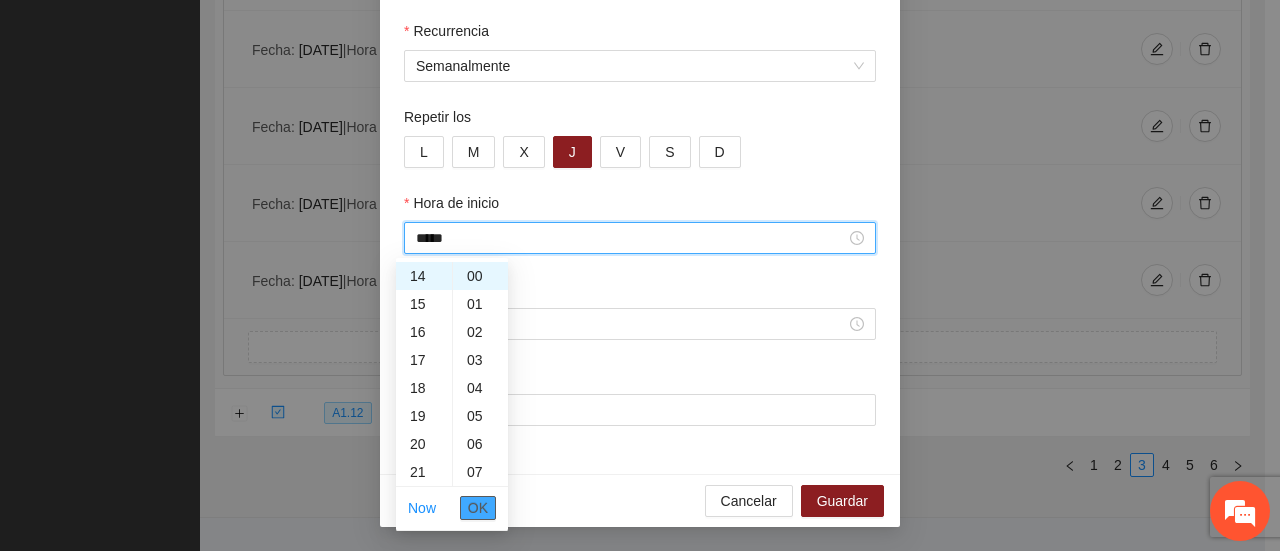 click on "OK" at bounding box center [478, 508] 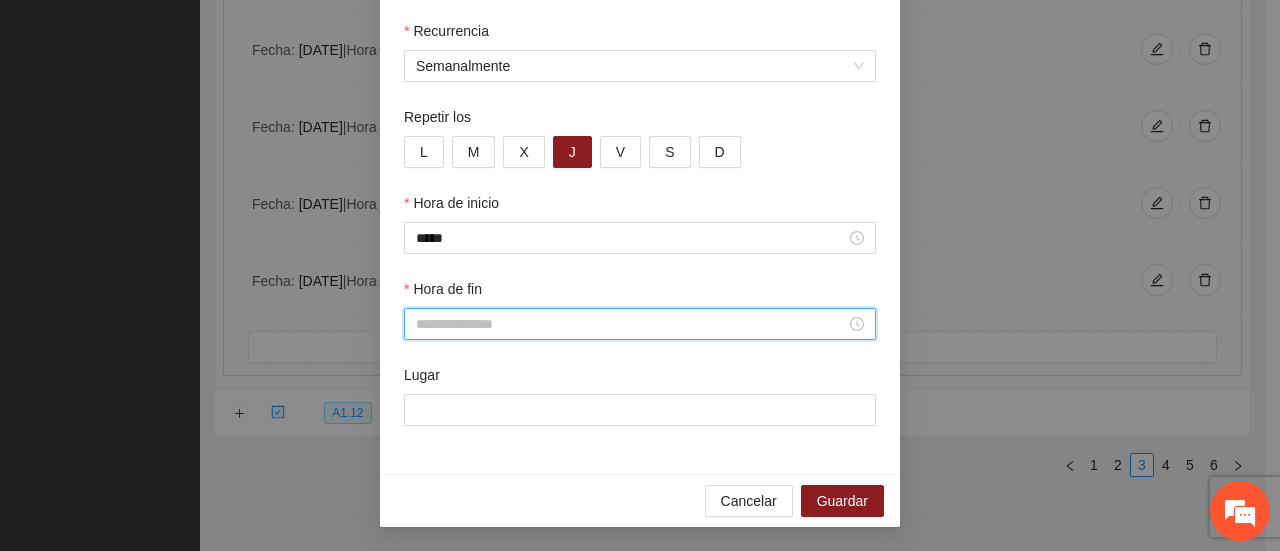 click on "Hora de fin" at bounding box center [631, 324] 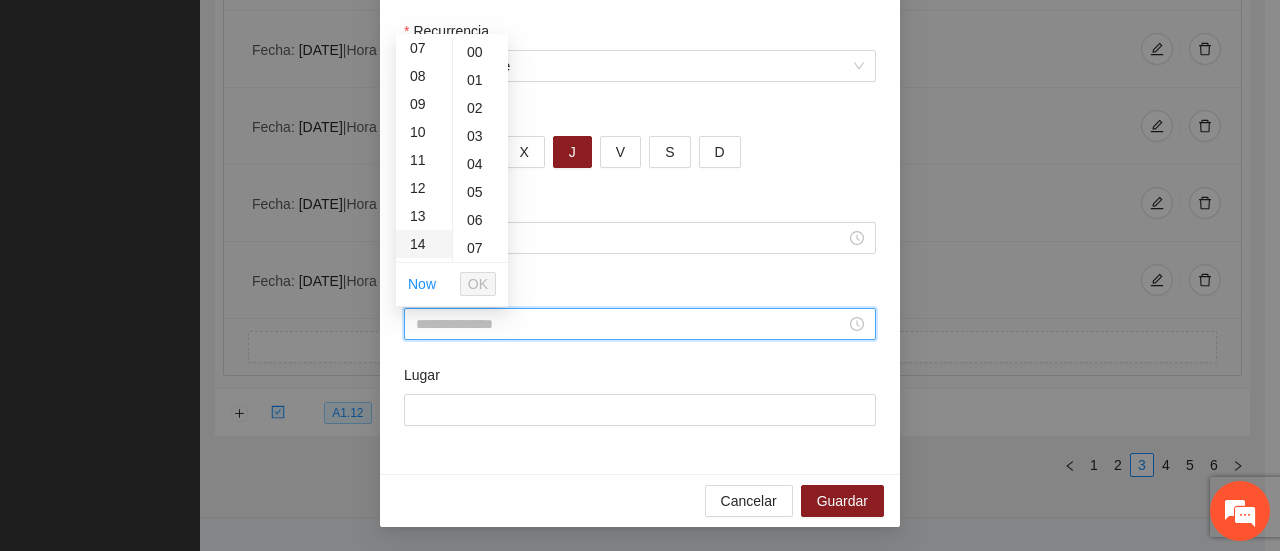 click on "14" at bounding box center [424, 244] 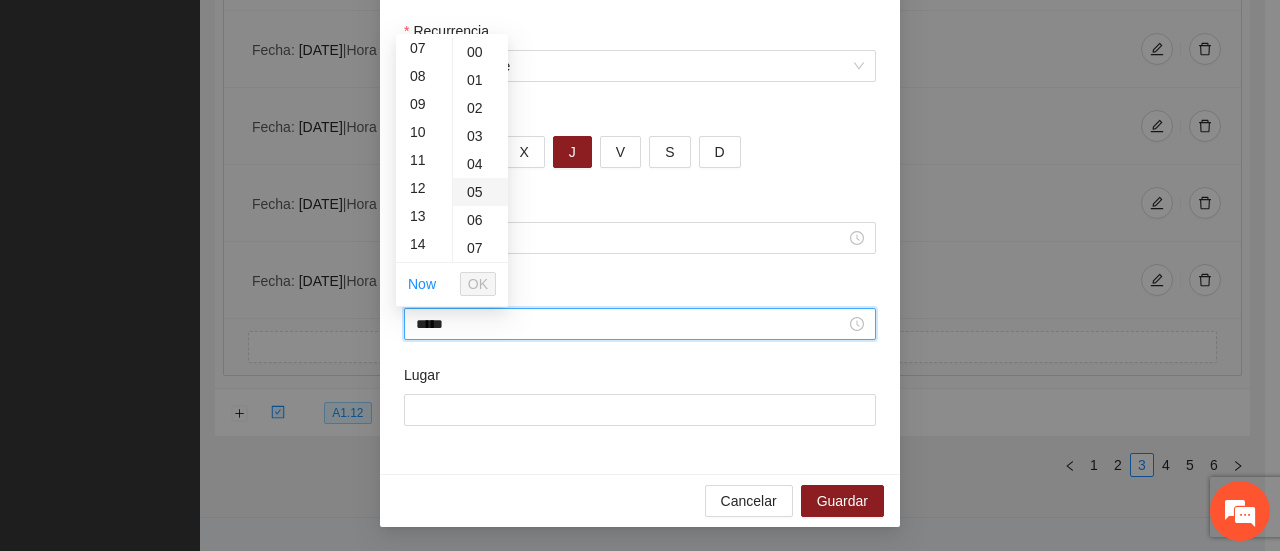 scroll, scrollTop: 392, scrollLeft: 0, axis: vertical 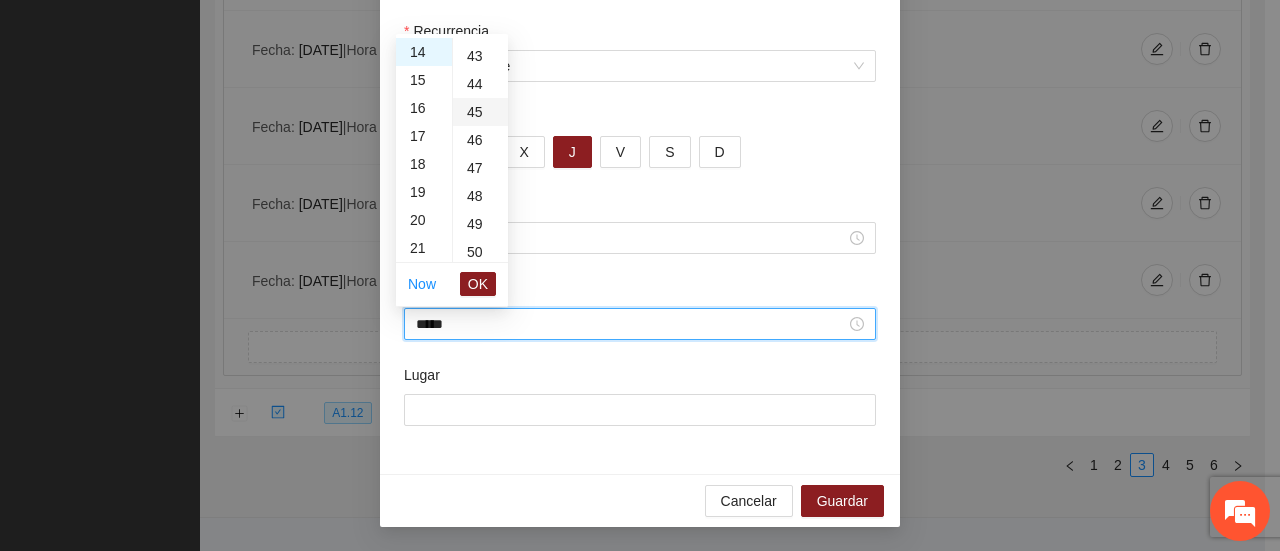 click on "45" at bounding box center [480, 112] 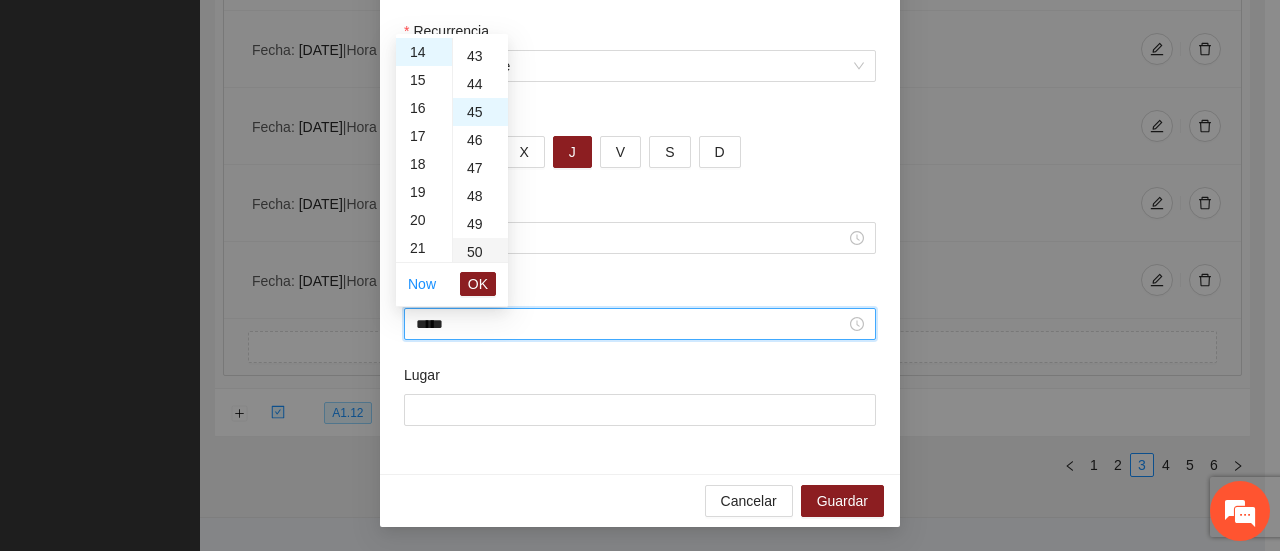 scroll, scrollTop: 1260, scrollLeft: 0, axis: vertical 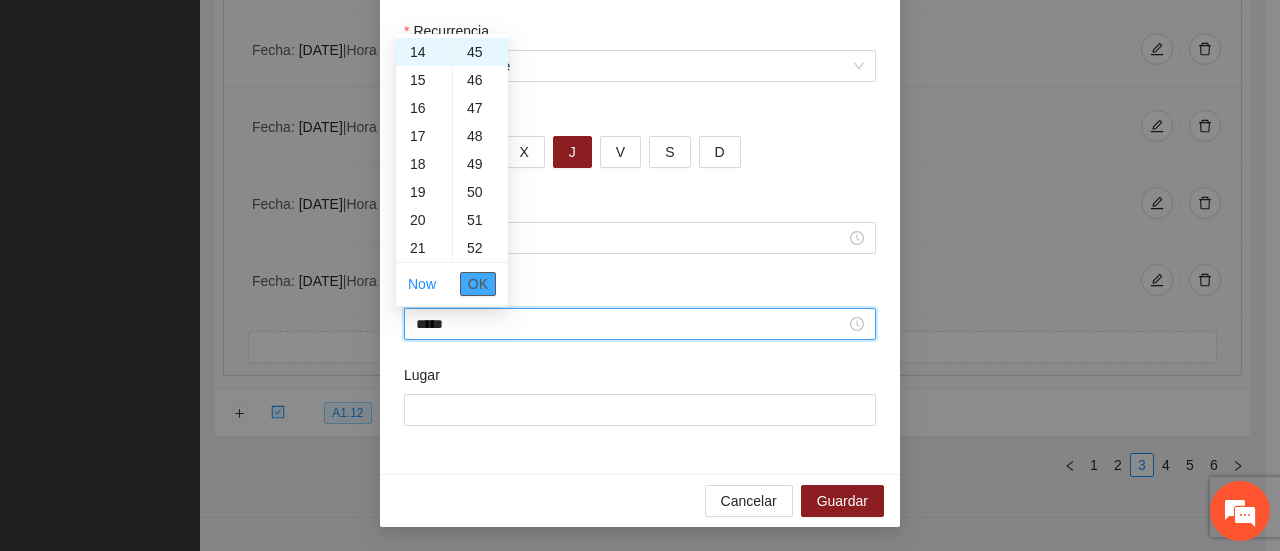 click on "OK" at bounding box center [478, 284] 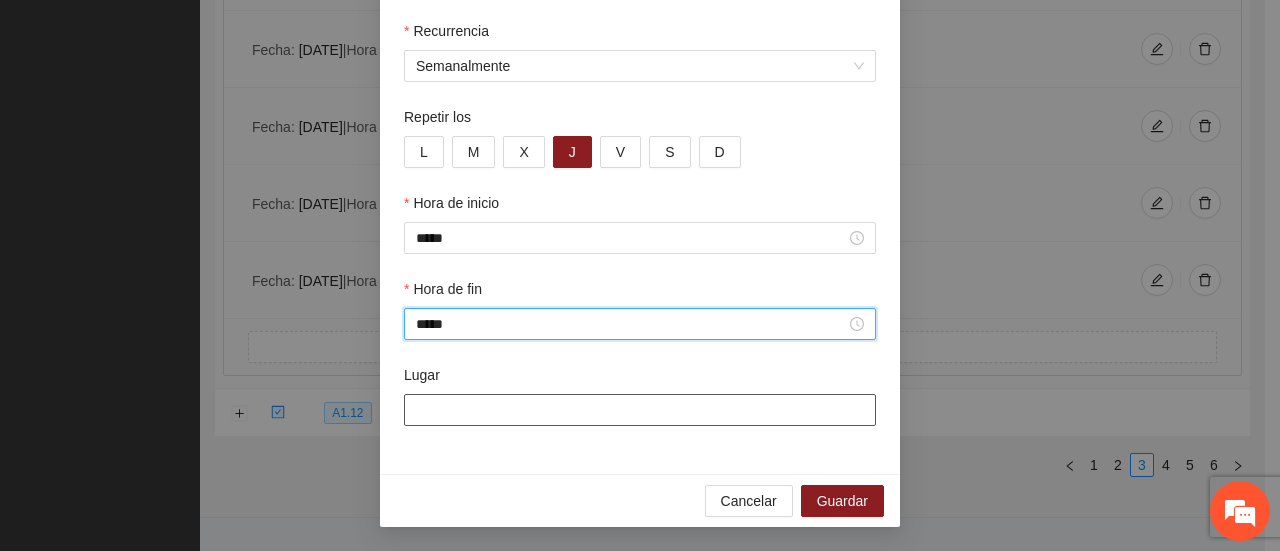 click on "Lugar" at bounding box center [640, 410] 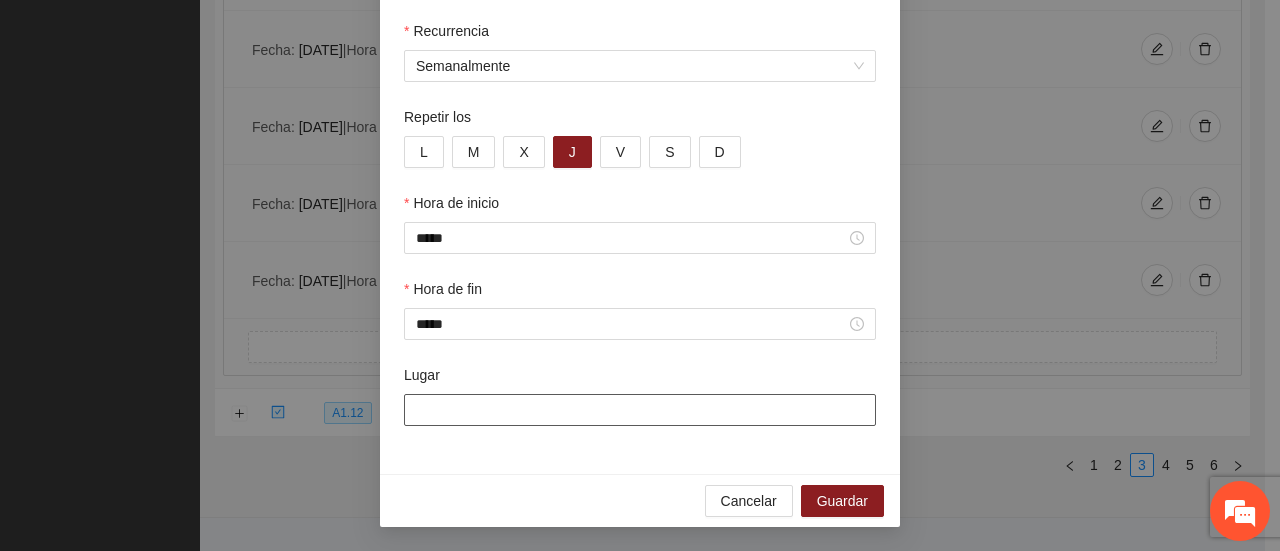 type on "**********" 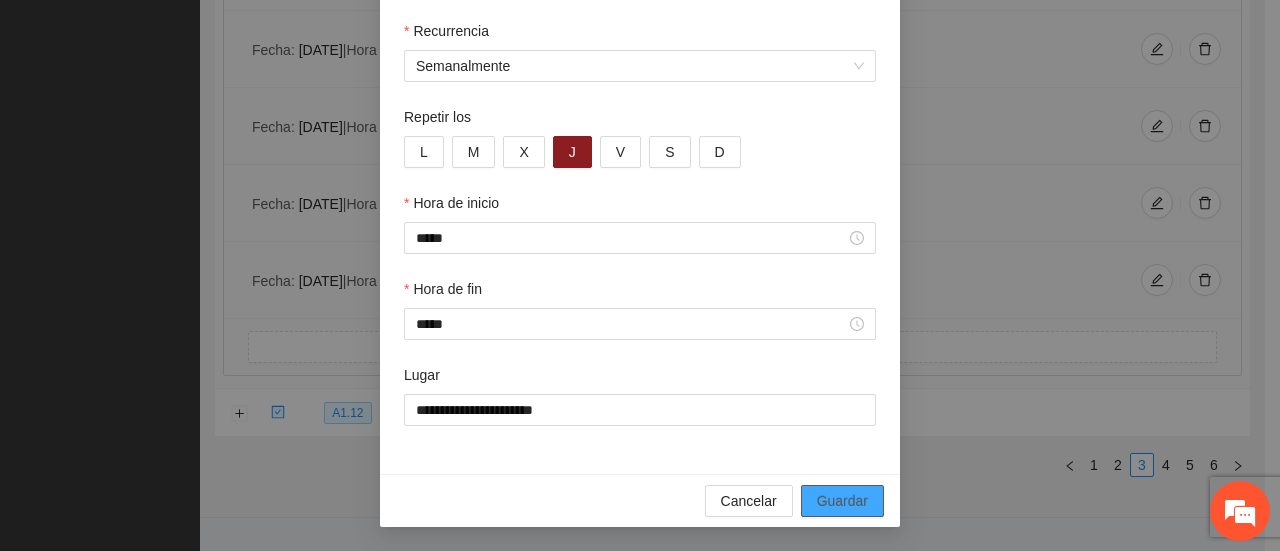 click on "Guardar" at bounding box center (842, 501) 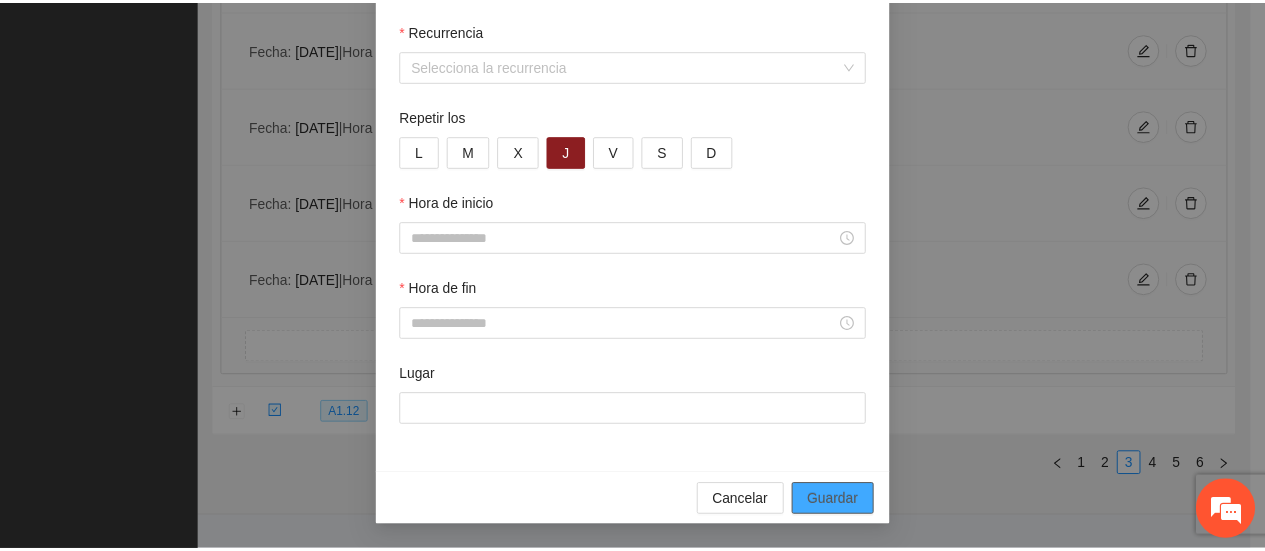 scroll, scrollTop: 176, scrollLeft: 0, axis: vertical 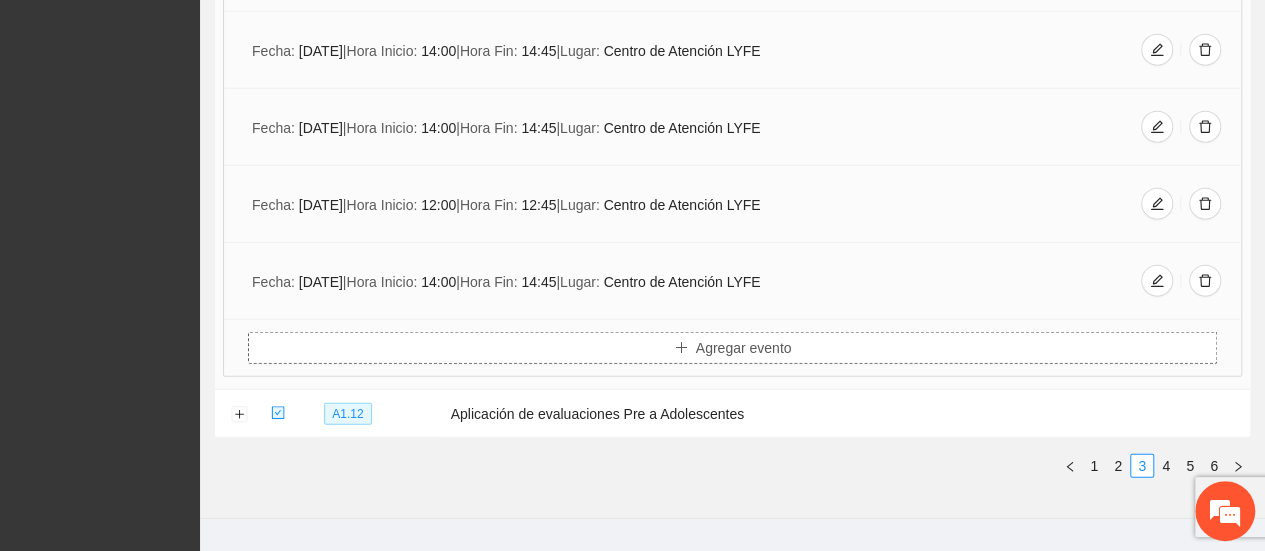 click on "Agregar evento" at bounding box center [732, 348] 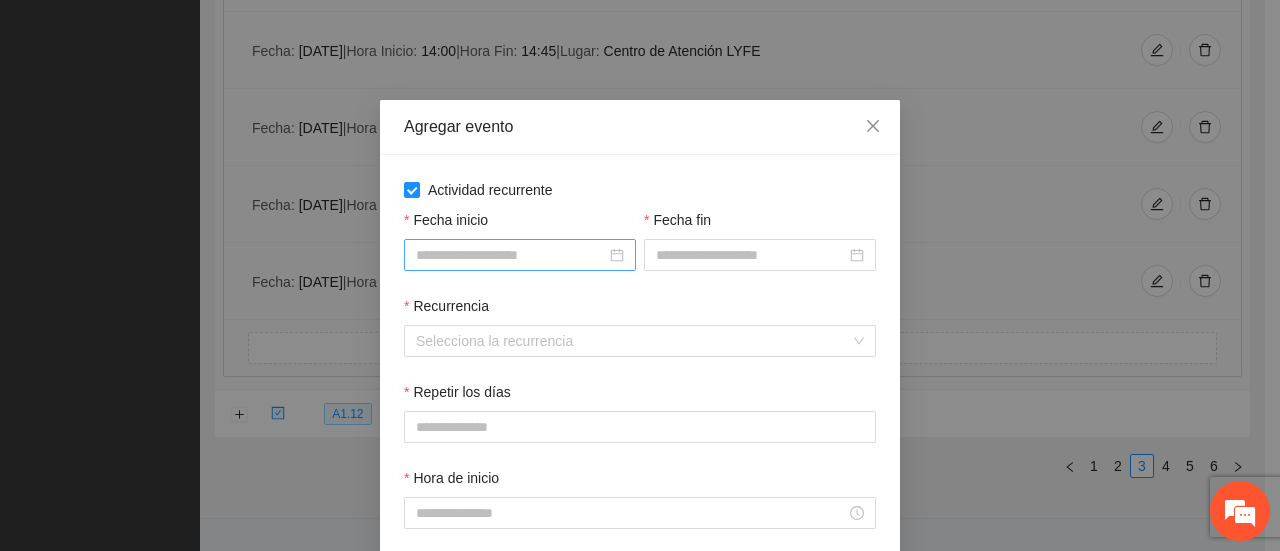 click on "Fecha inicio" at bounding box center [511, 255] 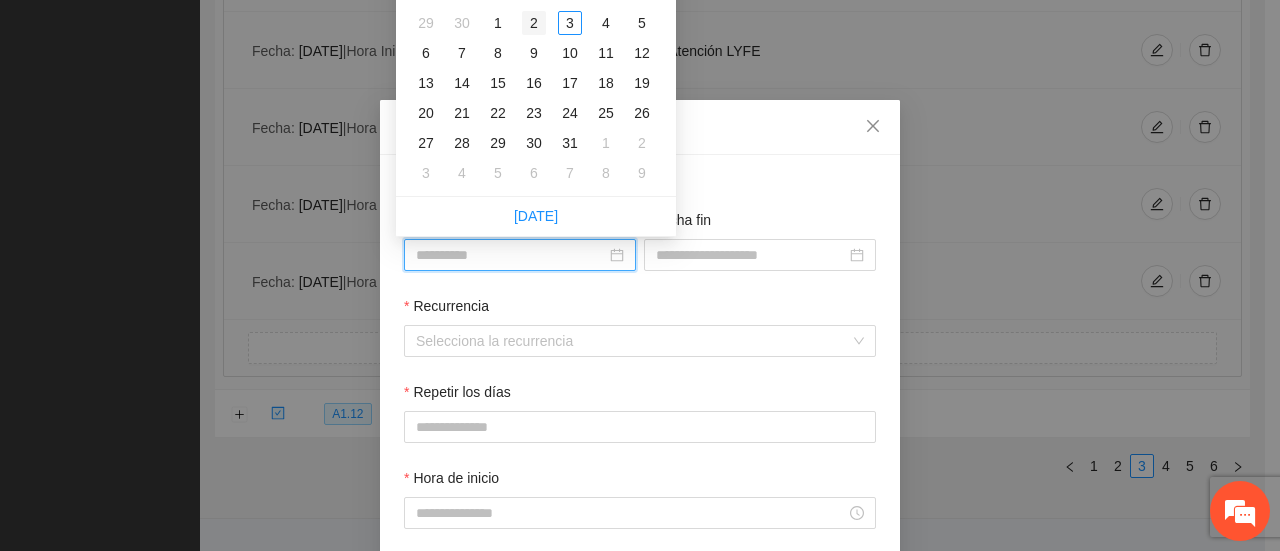type on "**********" 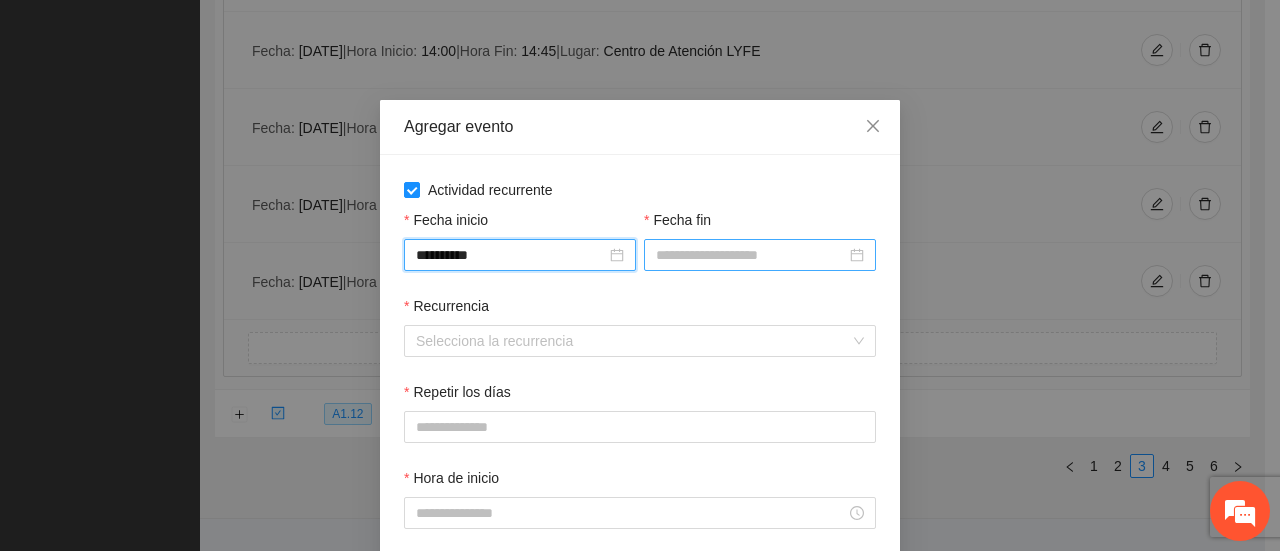 click on "Fecha fin" at bounding box center [751, 255] 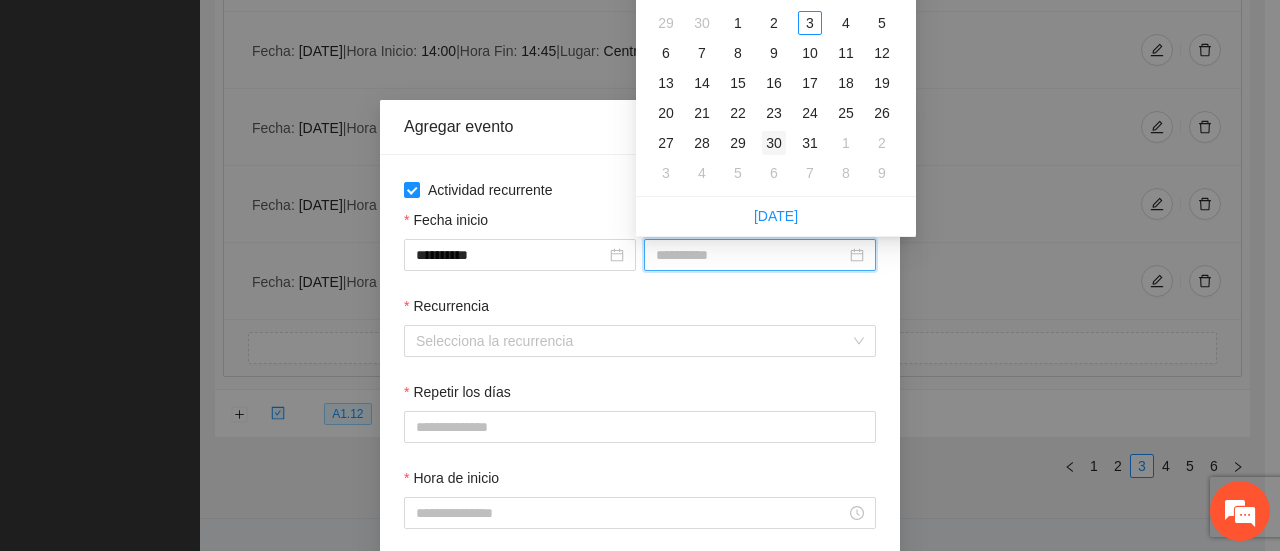 type on "**********" 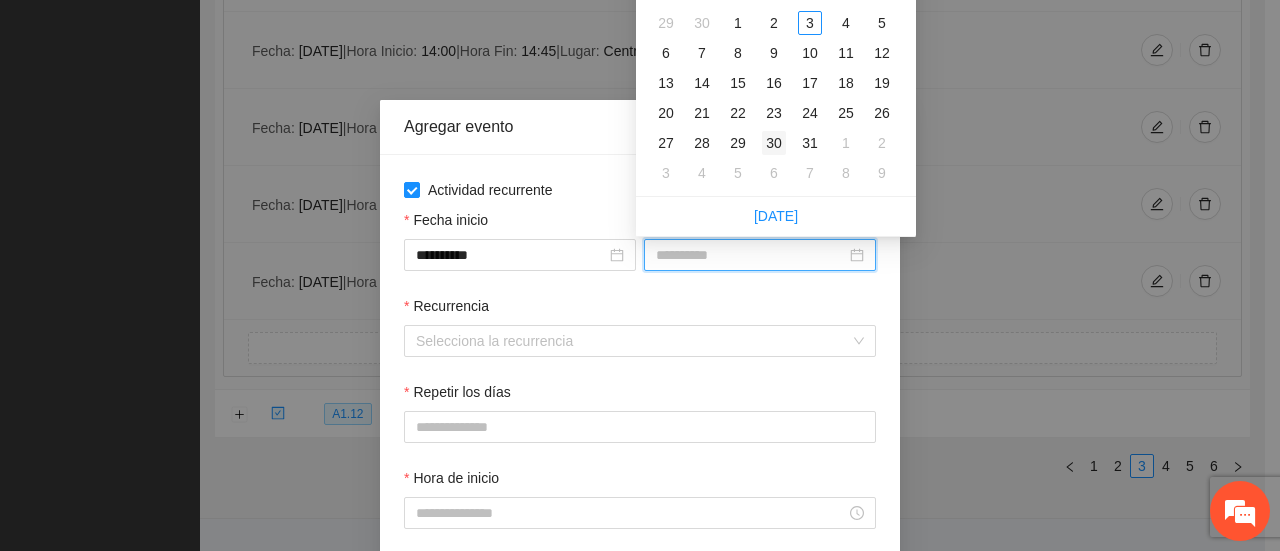 click on "30" at bounding box center [774, 143] 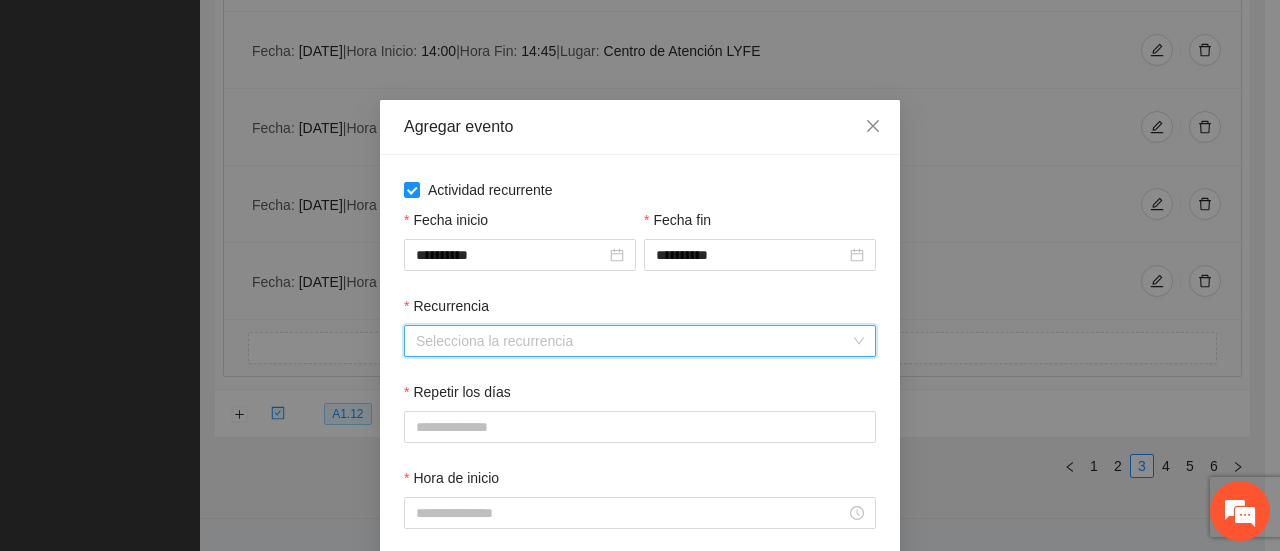 click on "Recurrencia" at bounding box center (633, 341) 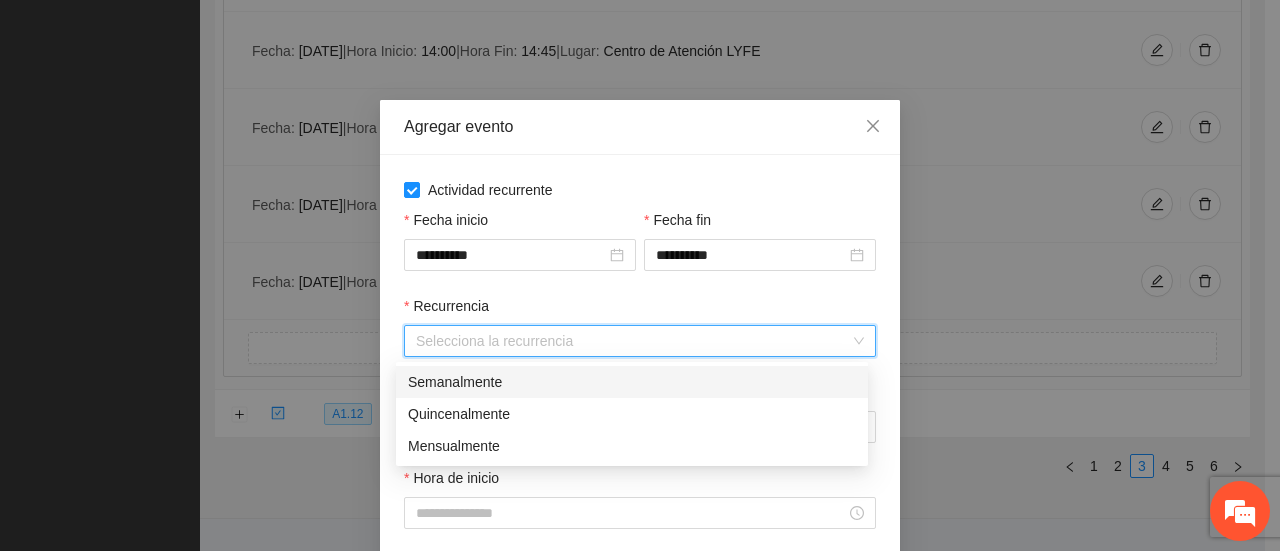 click on "Semanalmente" at bounding box center (632, 382) 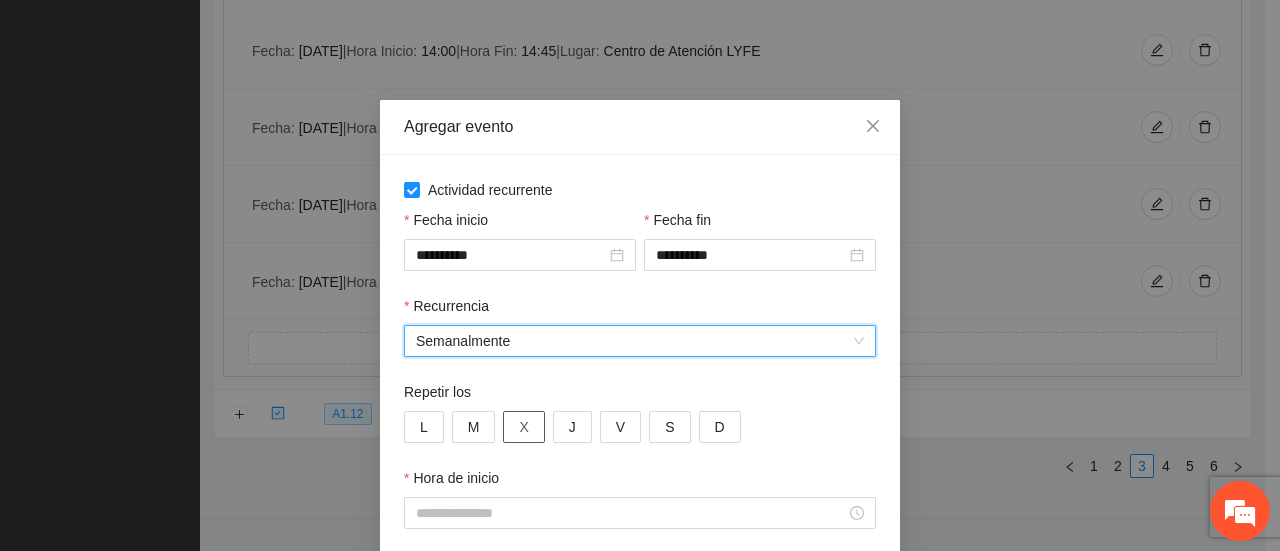 click on "X" at bounding box center [523, 427] 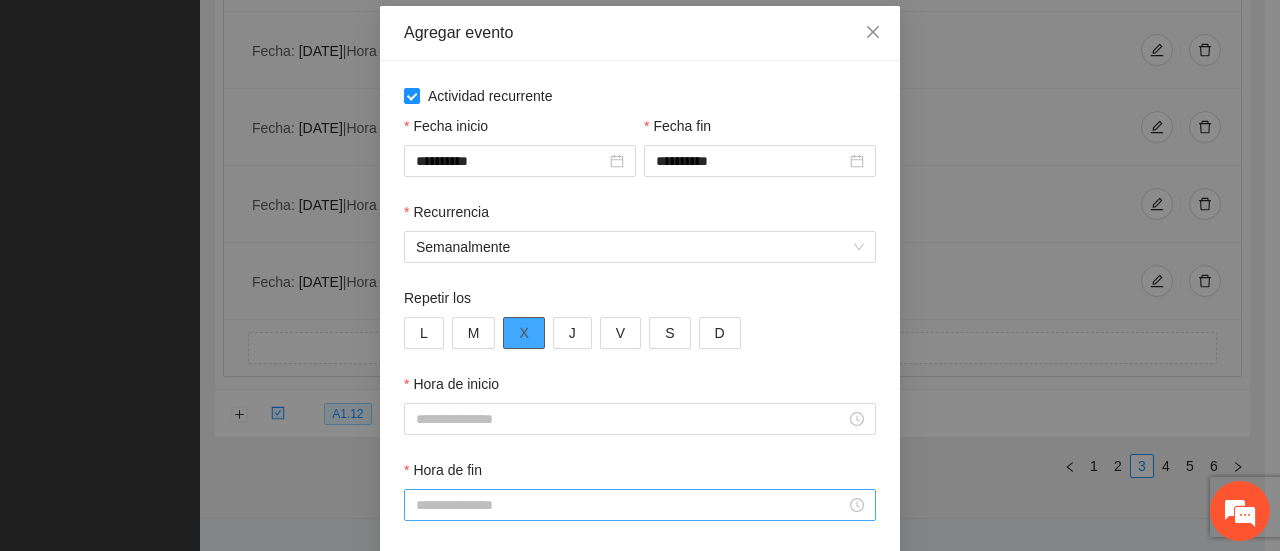 scroll, scrollTop: 200, scrollLeft: 0, axis: vertical 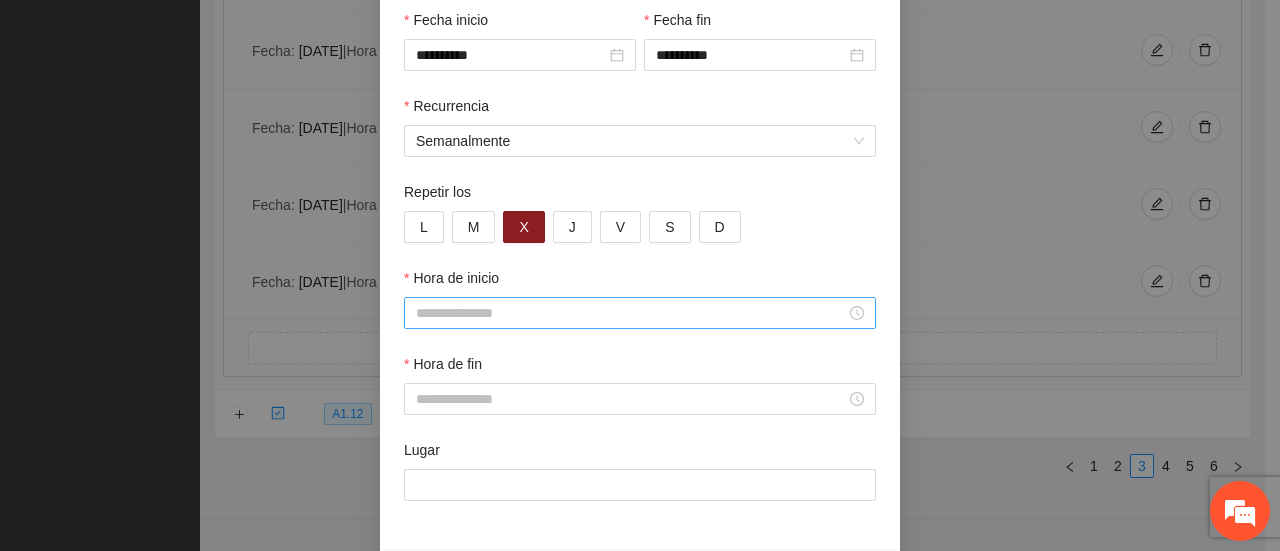 click on "Hora de inicio" at bounding box center [631, 313] 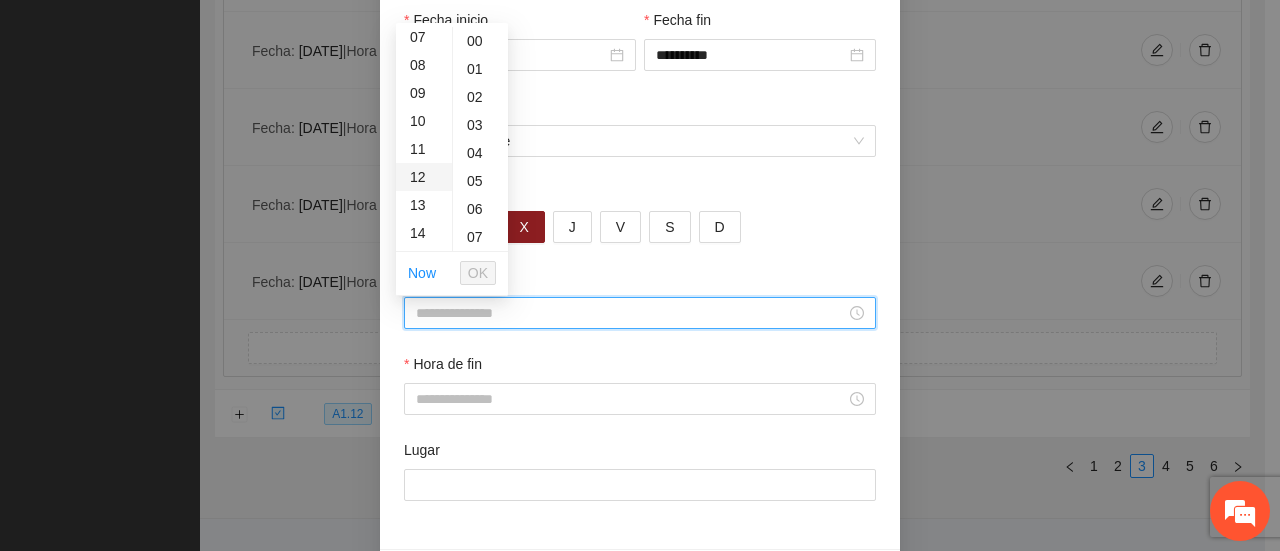 scroll, scrollTop: 300, scrollLeft: 0, axis: vertical 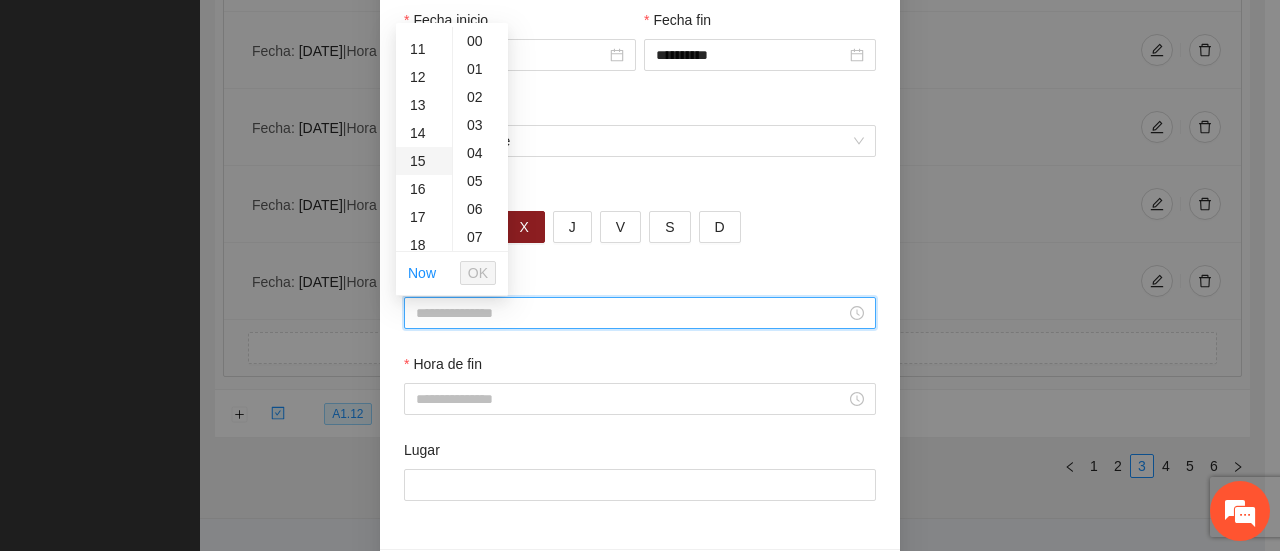 click on "15" at bounding box center (424, 161) 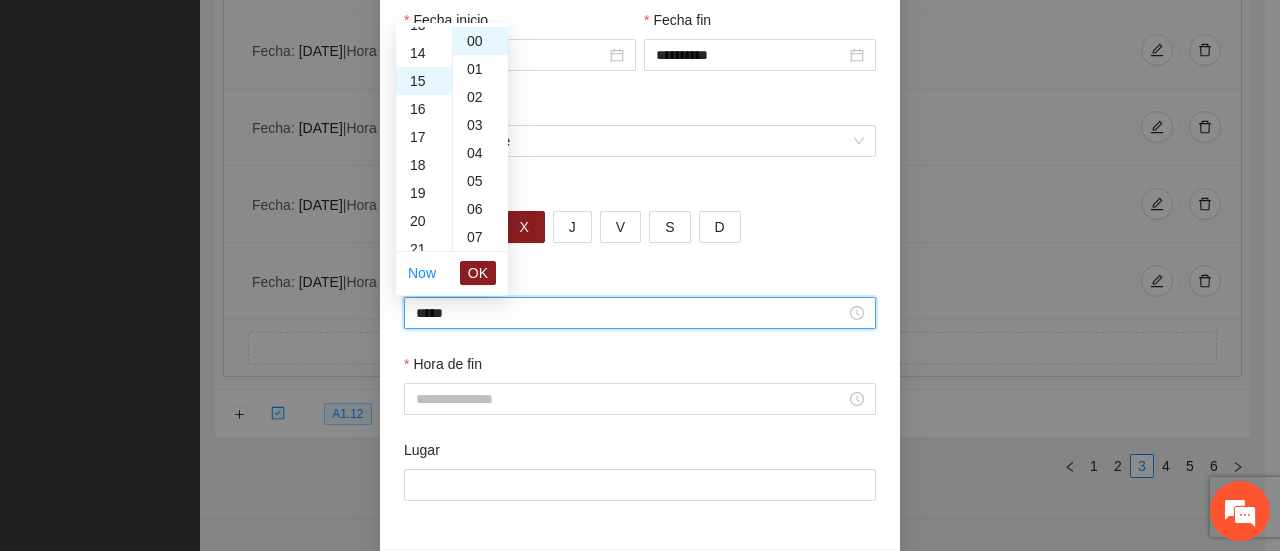 scroll, scrollTop: 420, scrollLeft: 0, axis: vertical 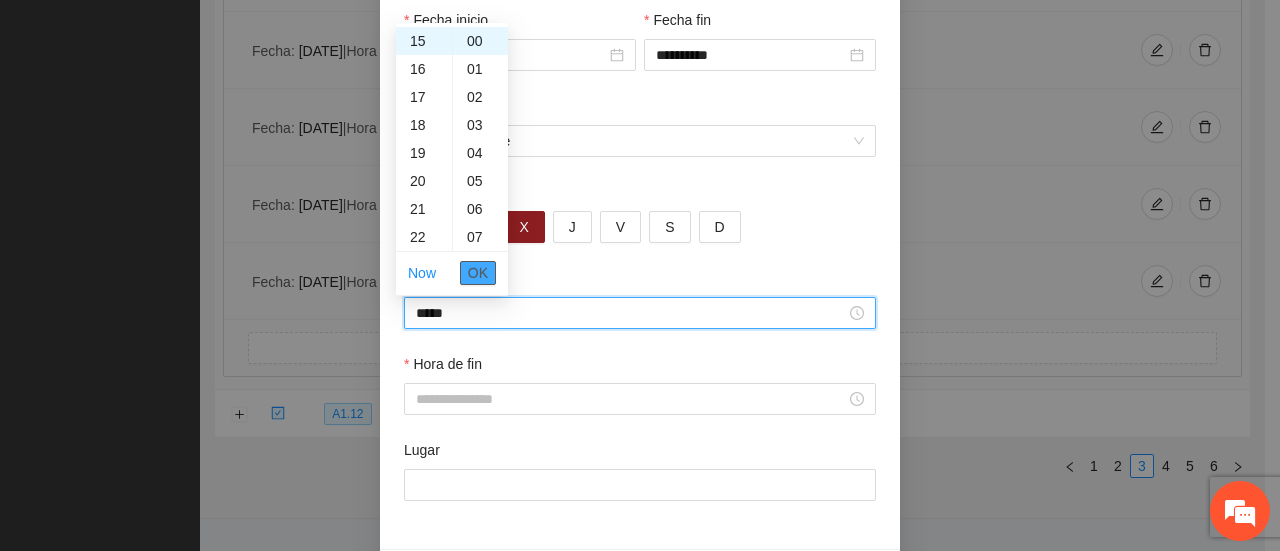 click on "OK" at bounding box center [478, 273] 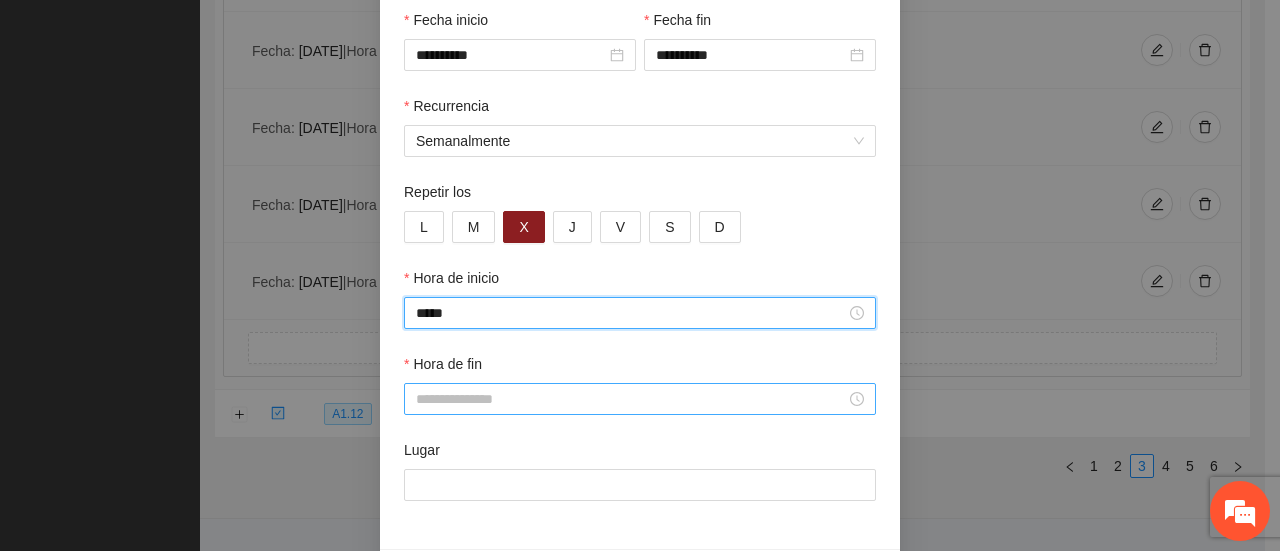 click on "Hora de fin" at bounding box center (631, 399) 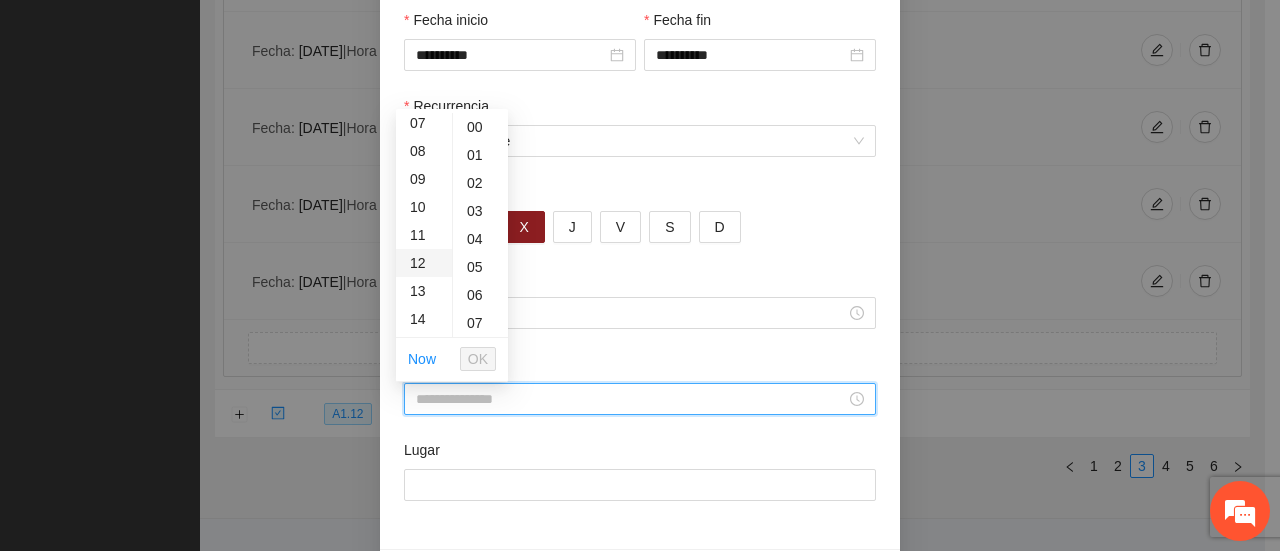 scroll, scrollTop: 300, scrollLeft: 0, axis: vertical 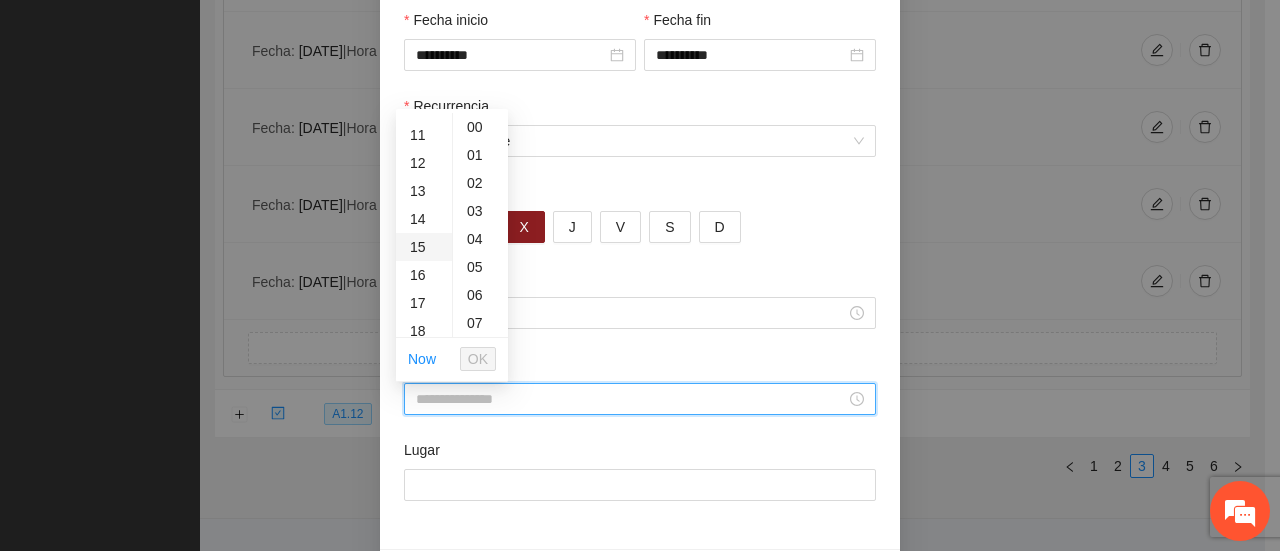 click on "15" at bounding box center (424, 247) 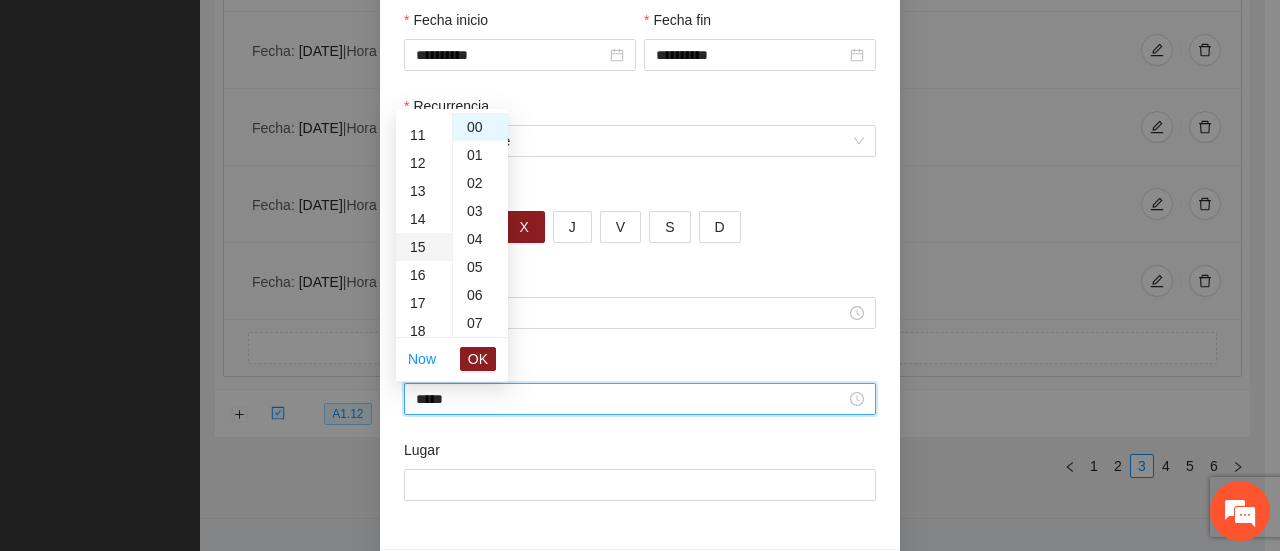 scroll, scrollTop: 420, scrollLeft: 0, axis: vertical 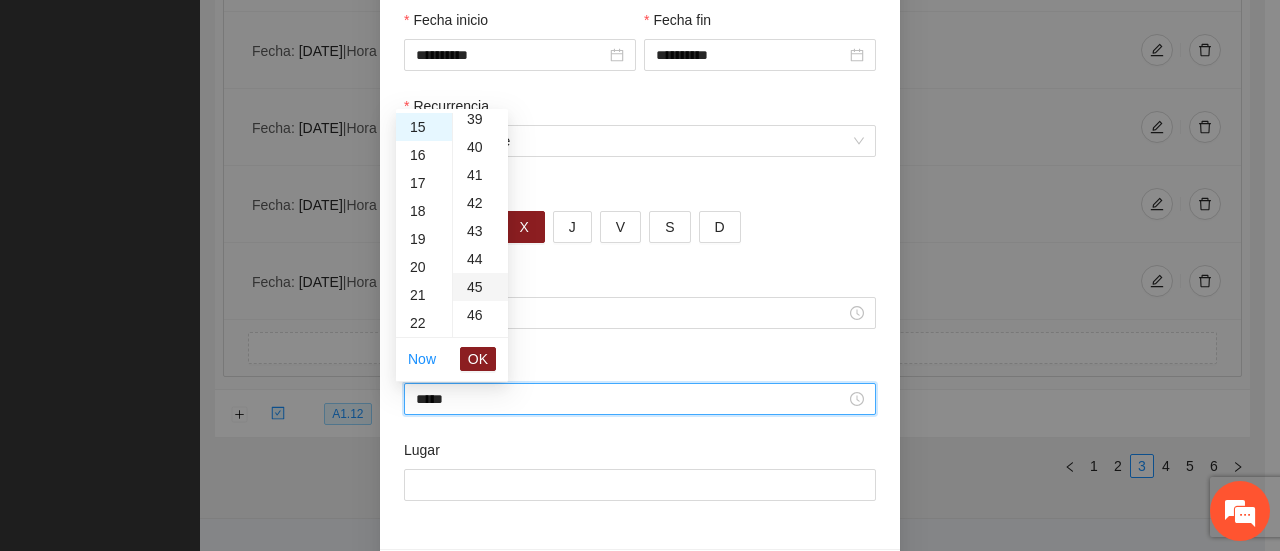 click on "45" at bounding box center [480, 287] 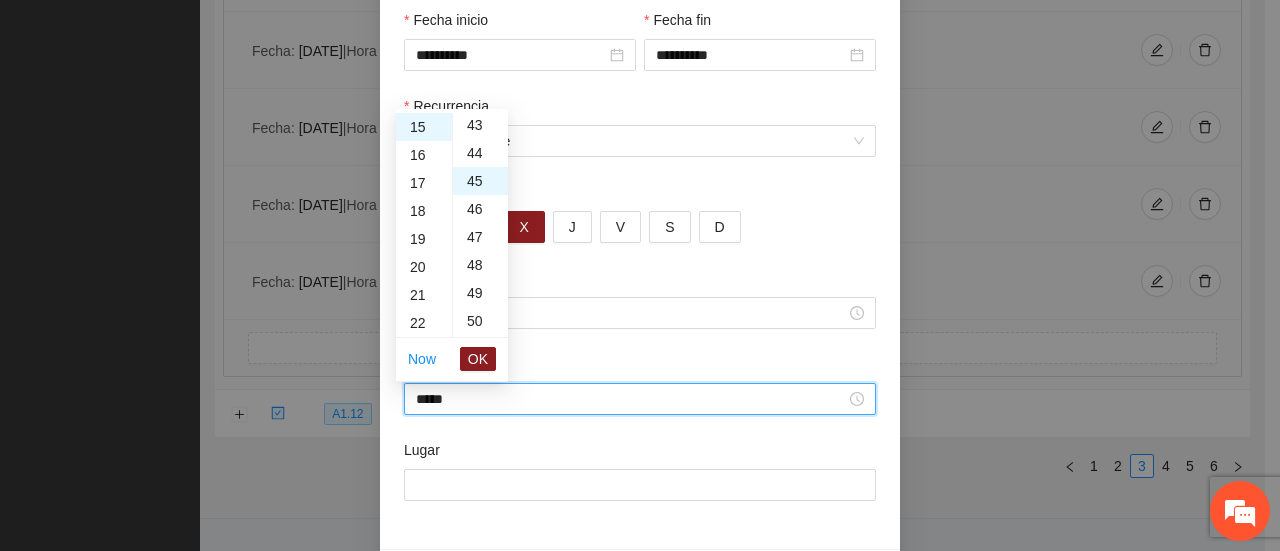 scroll, scrollTop: 1260, scrollLeft: 0, axis: vertical 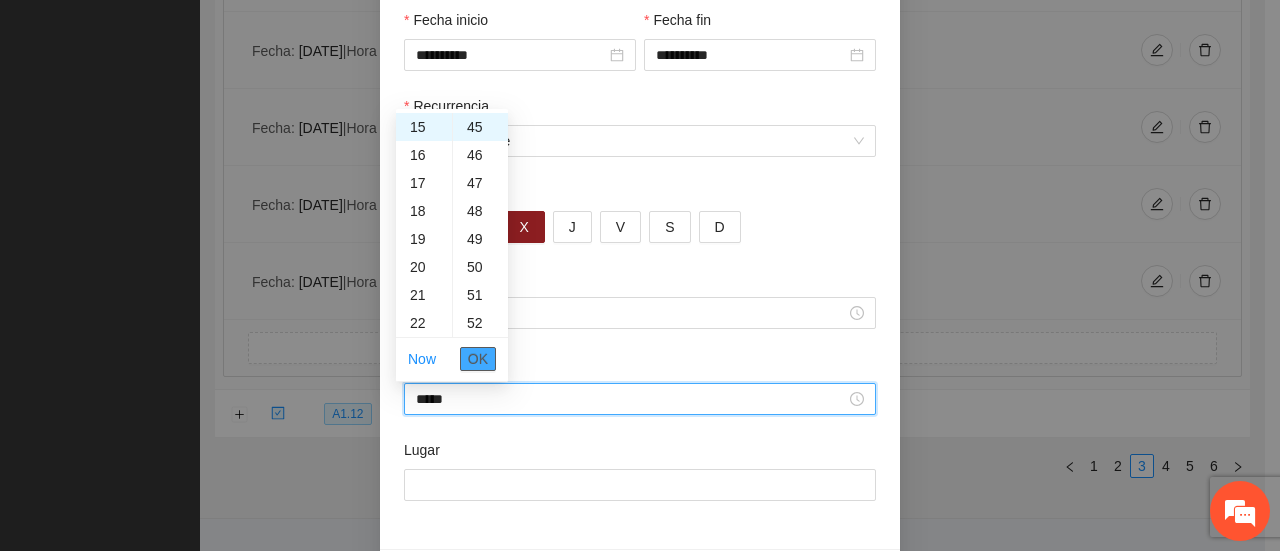 click on "OK" at bounding box center [478, 359] 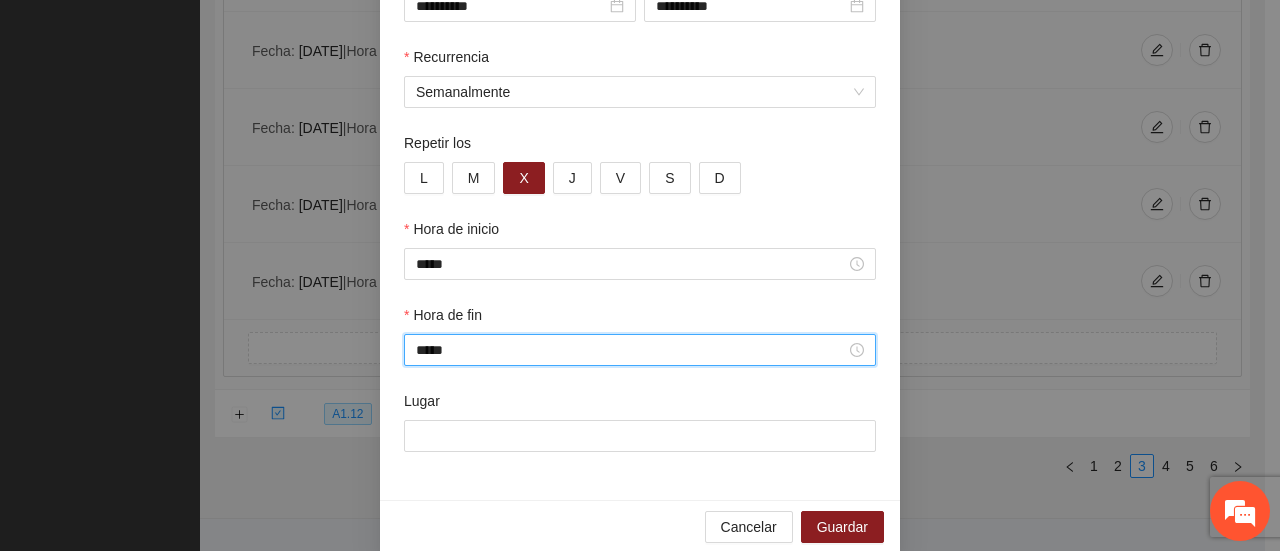 scroll, scrollTop: 276, scrollLeft: 0, axis: vertical 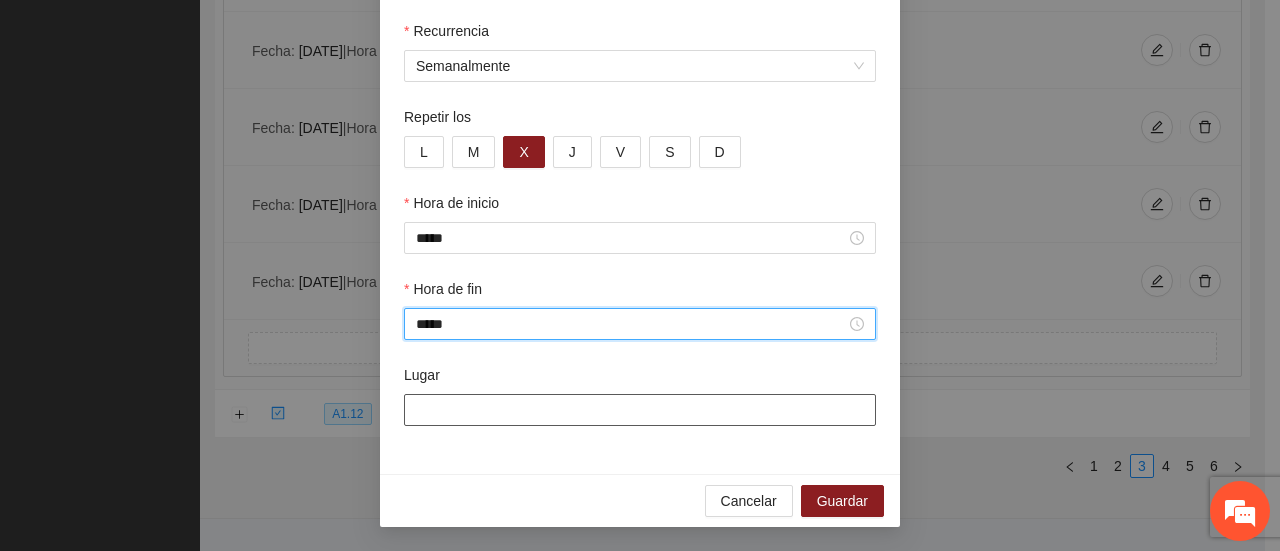 click on "Lugar" at bounding box center [640, 410] 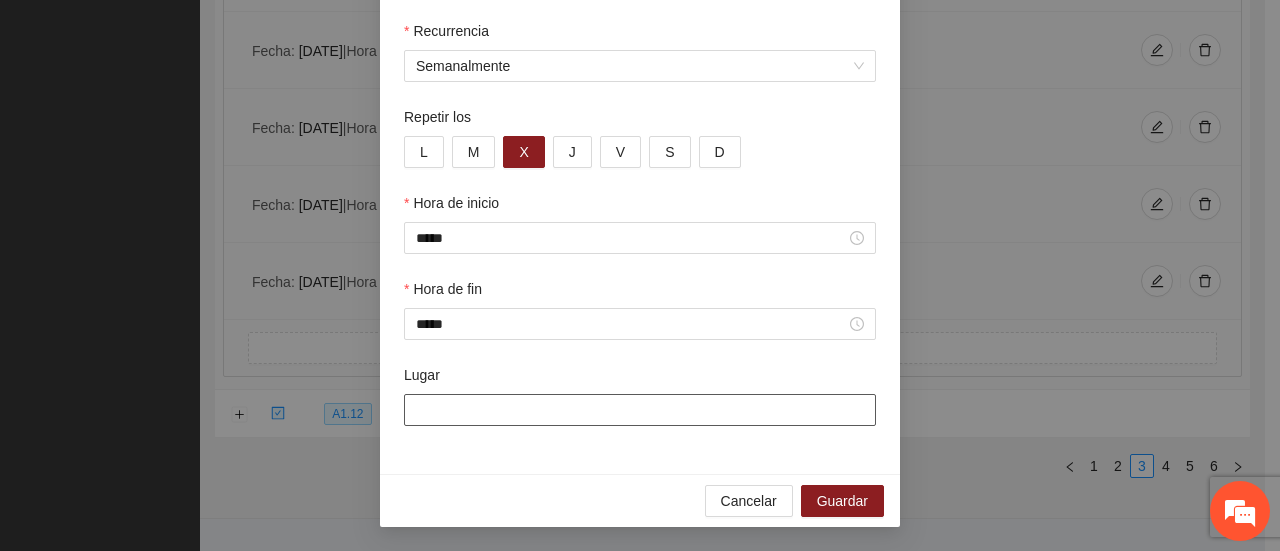 type on "**********" 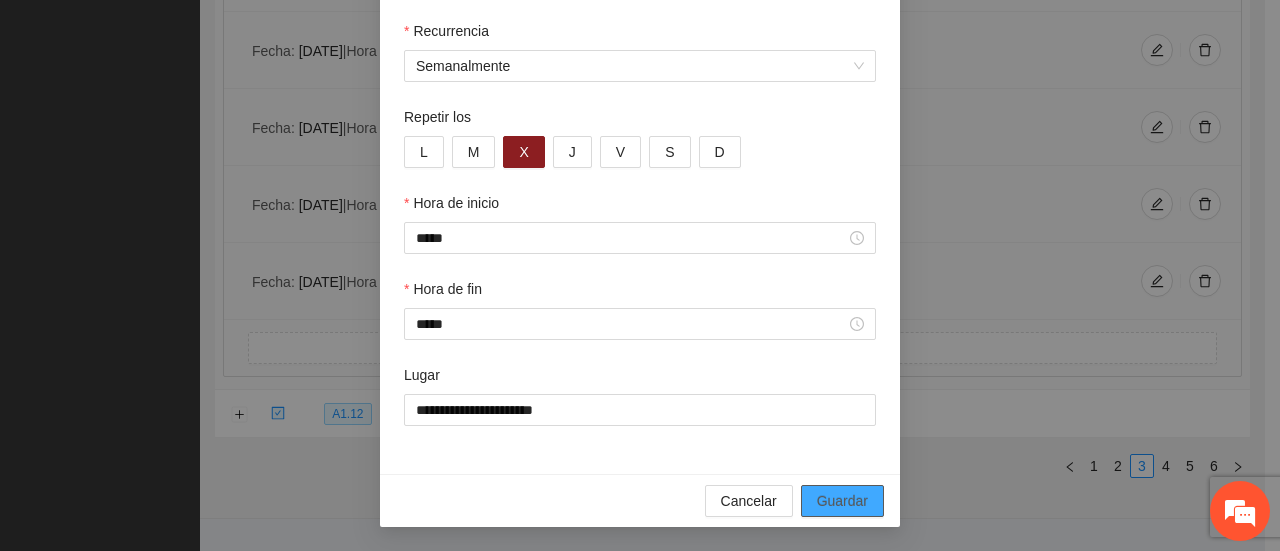 click on "Guardar" at bounding box center [842, 501] 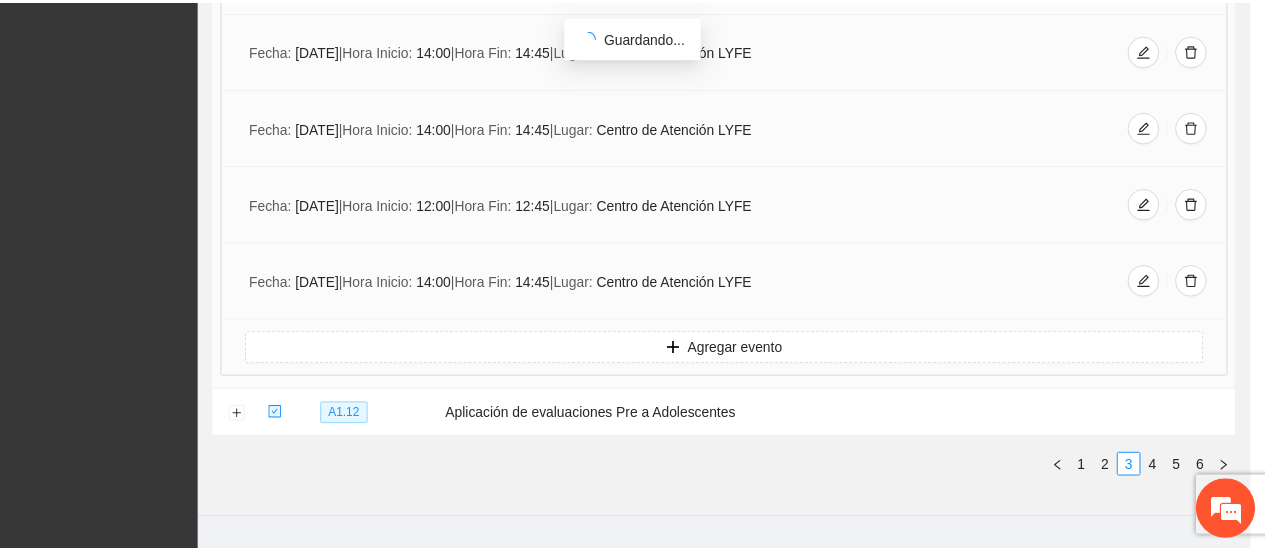 scroll, scrollTop: 176, scrollLeft: 0, axis: vertical 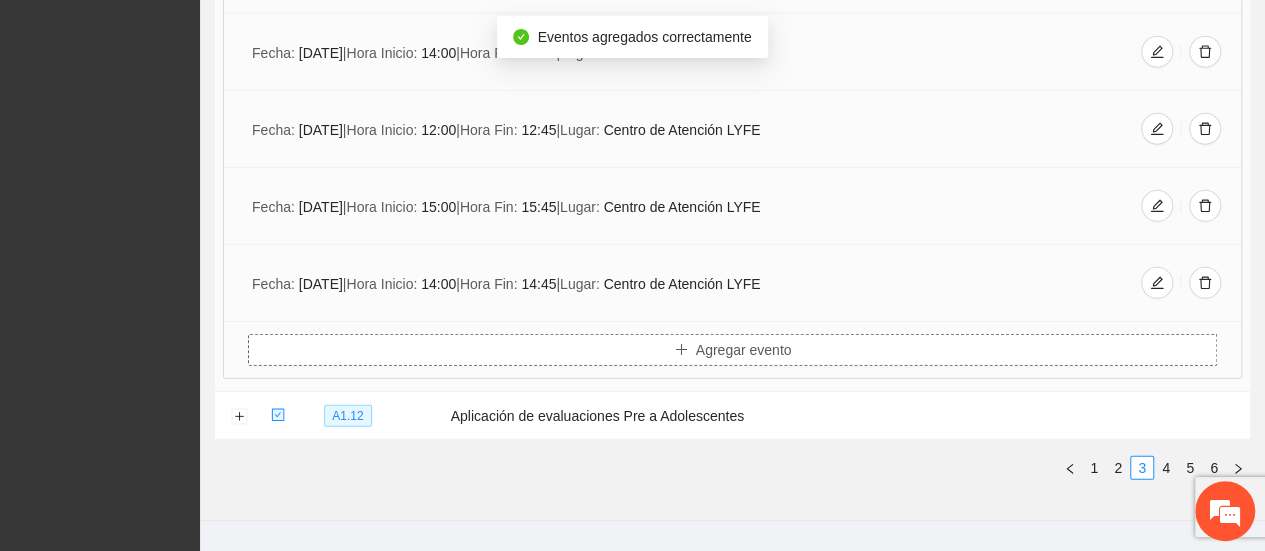 click on "Agregar evento" at bounding box center (732, 350) 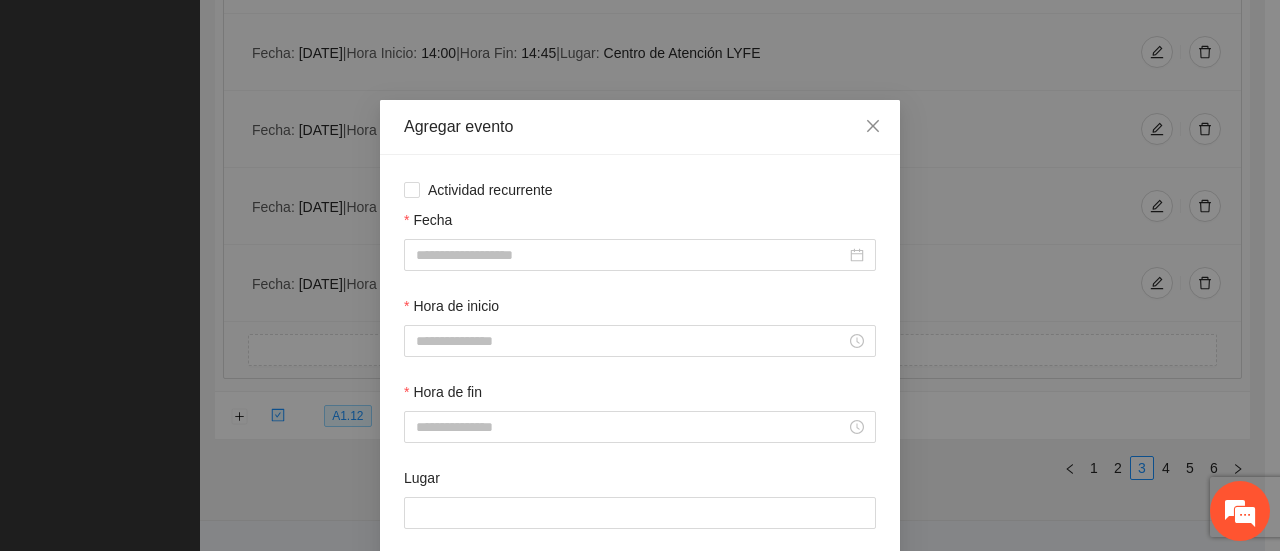 click on "Actividad recurrente Fecha Hora de inicio Hora de fin Lugar" at bounding box center (640, 366) 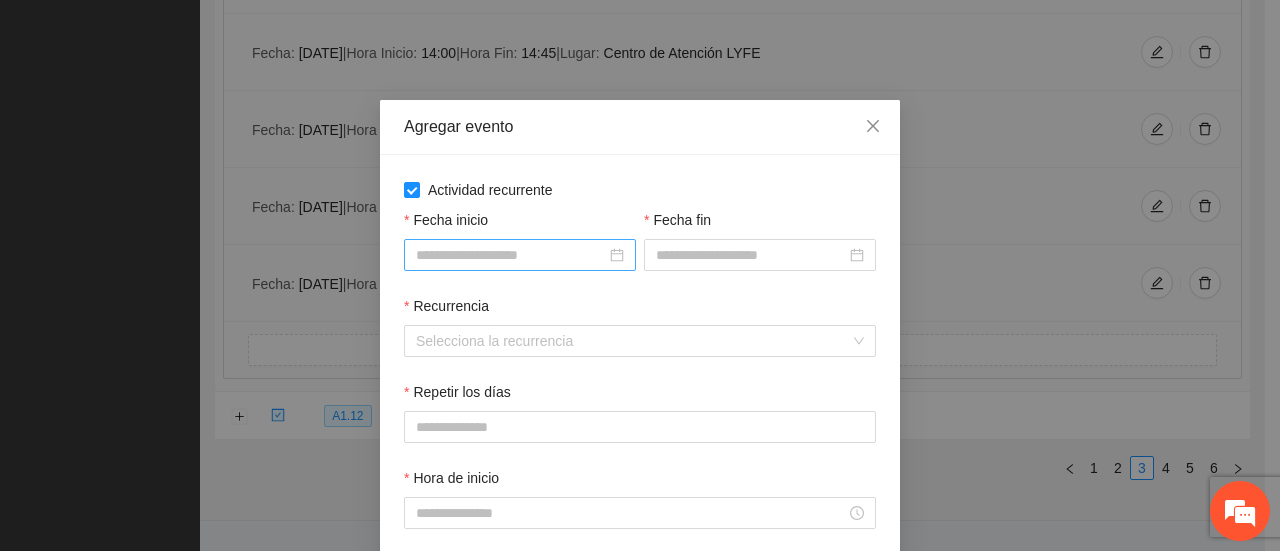 click at bounding box center (520, 255) 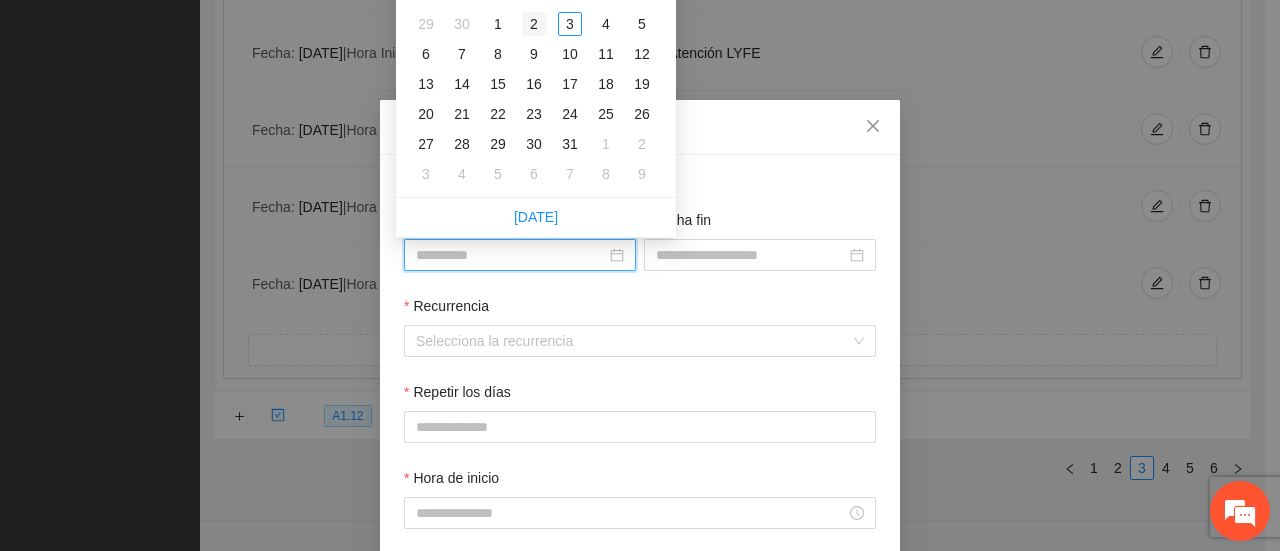 type on "**********" 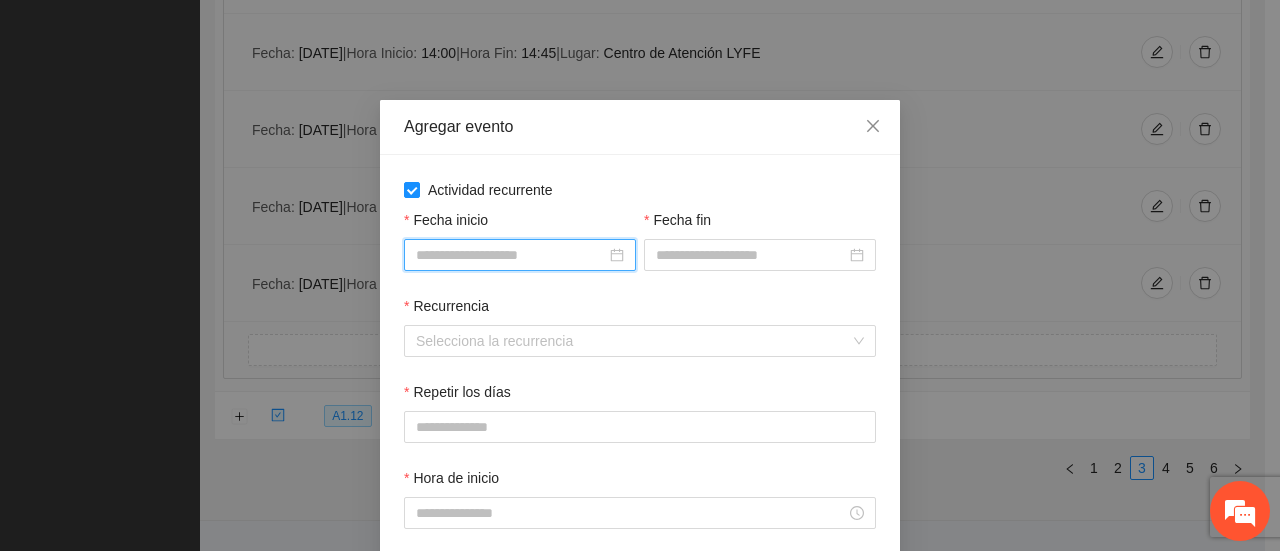 click at bounding box center (520, 255) 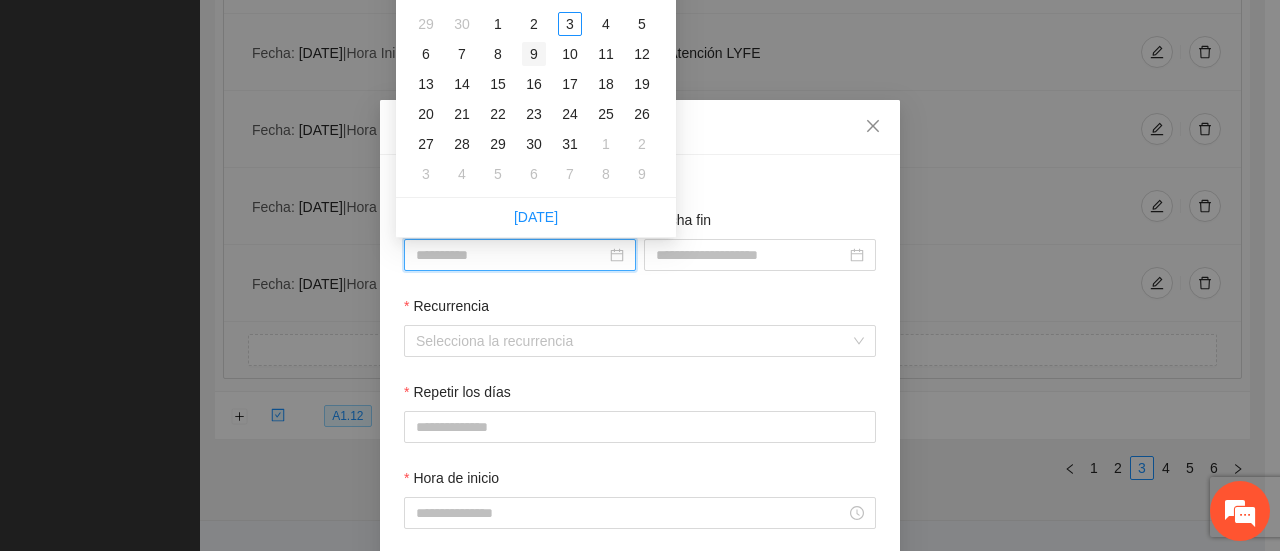 type on "**********" 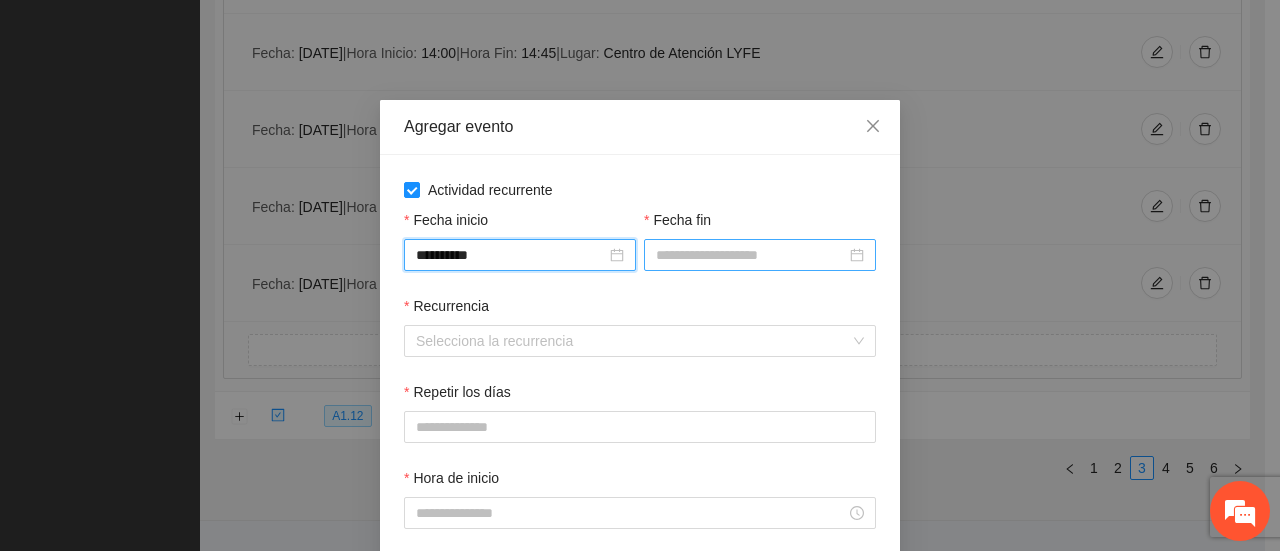 click at bounding box center (760, 255) 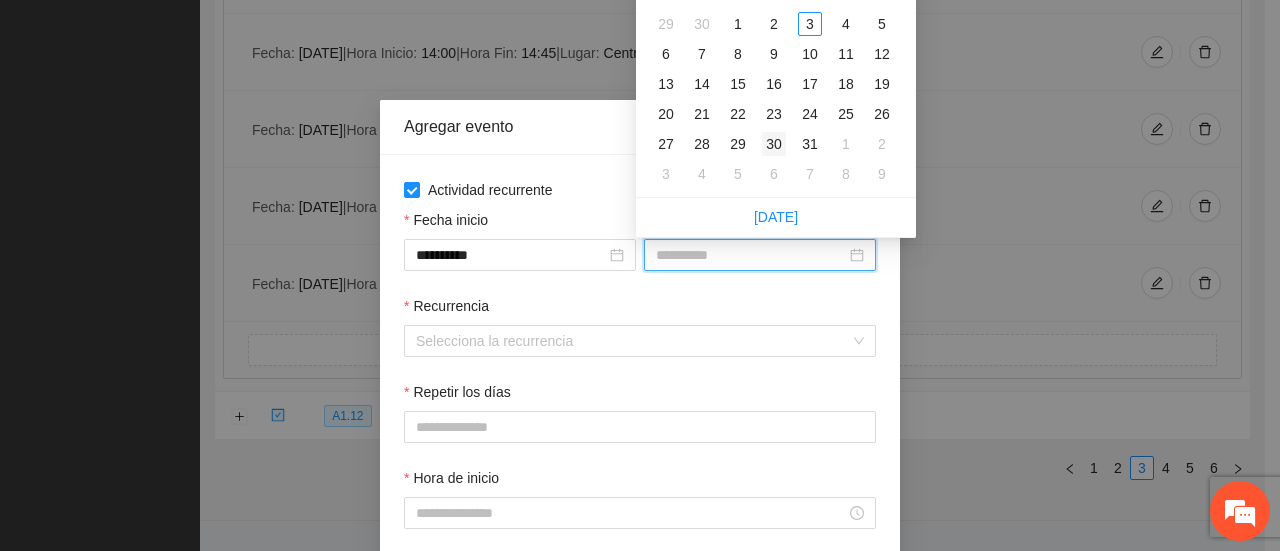 type on "**********" 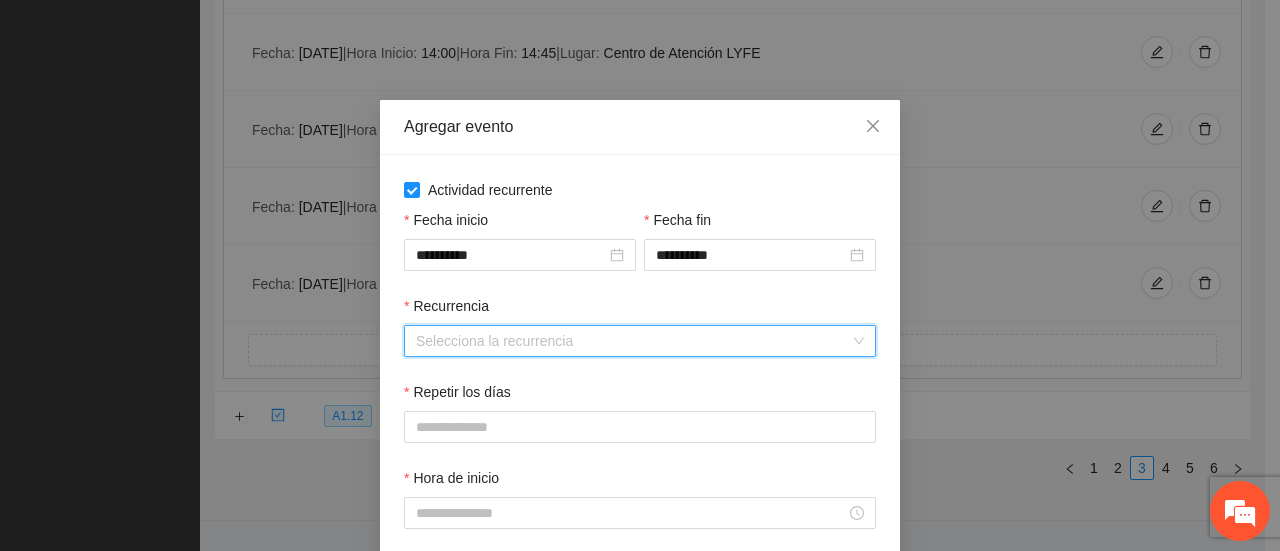 click on "Recurrencia" at bounding box center [633, 341] 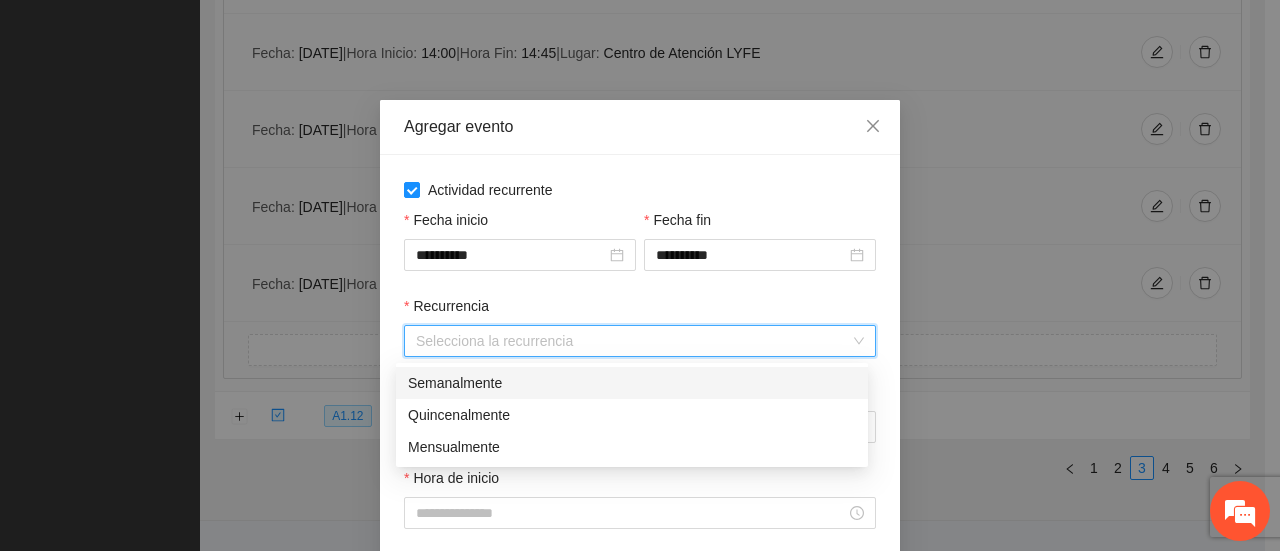 click on "Semanalmente" at bounding box center (632, 383) 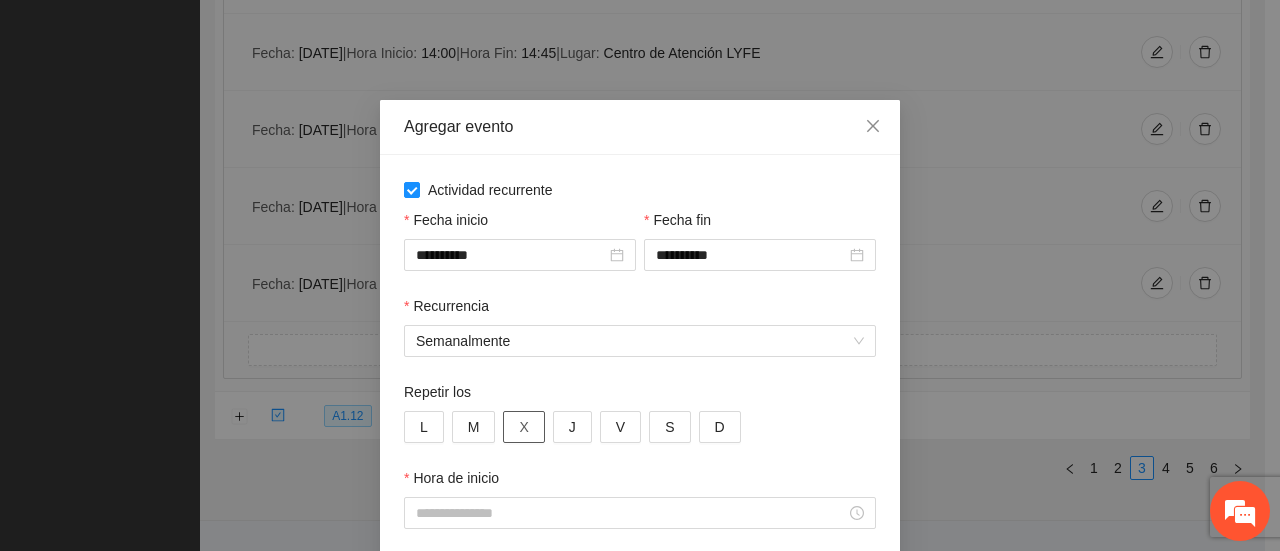 click on "X" at bounding box center (523, 427) 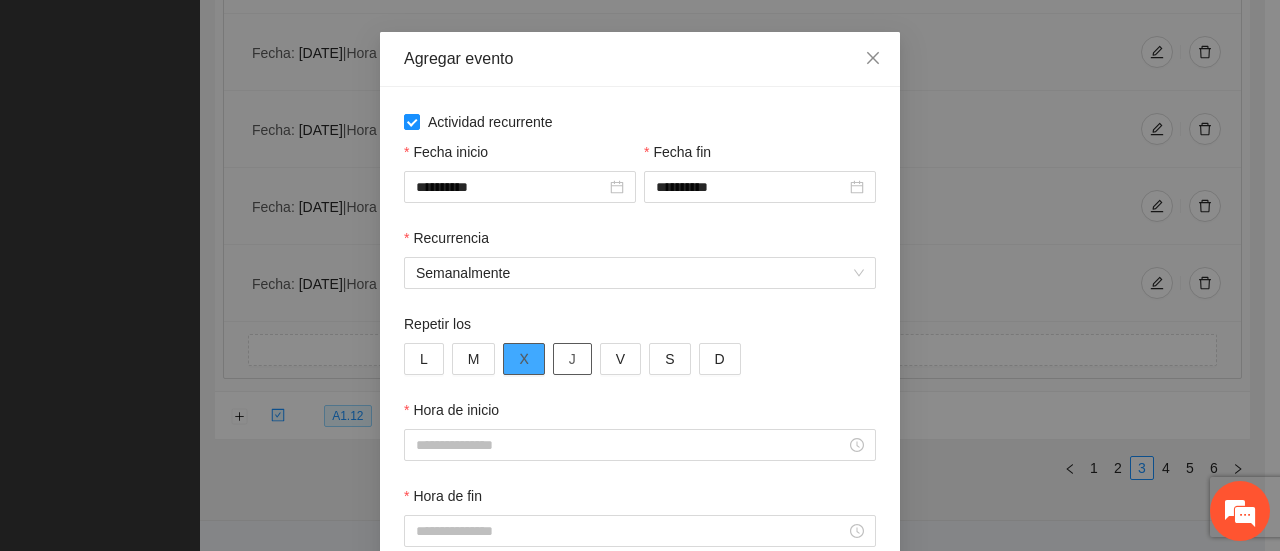 scroll, scrollTop: 100, scrollLeft: 0, axis: vertical 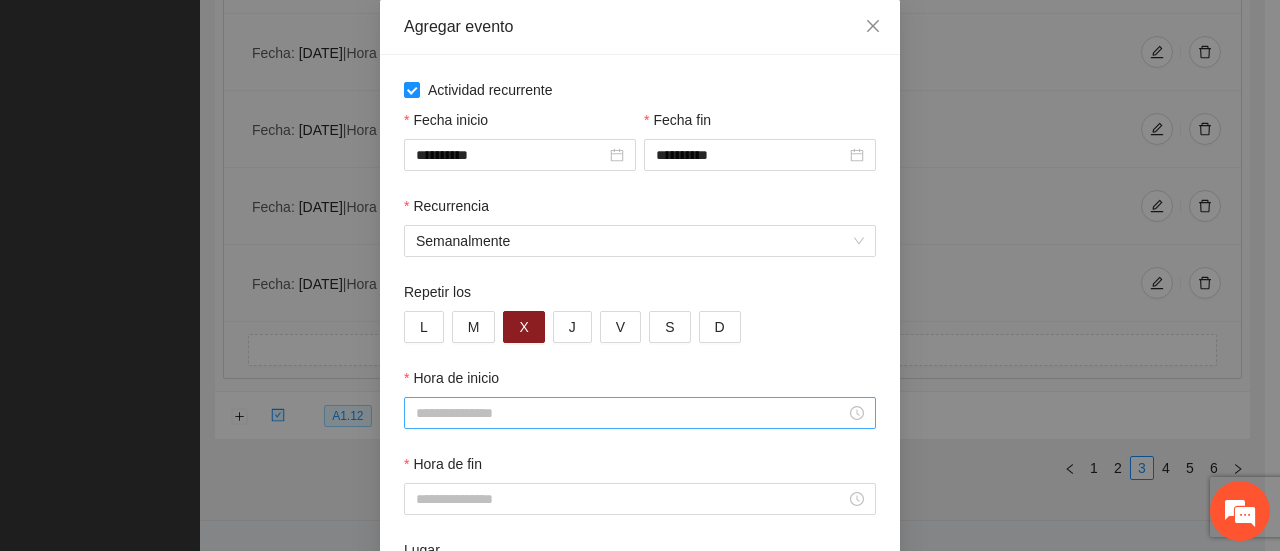 click on "Hora de inicio" at bounding box center [631, 413] 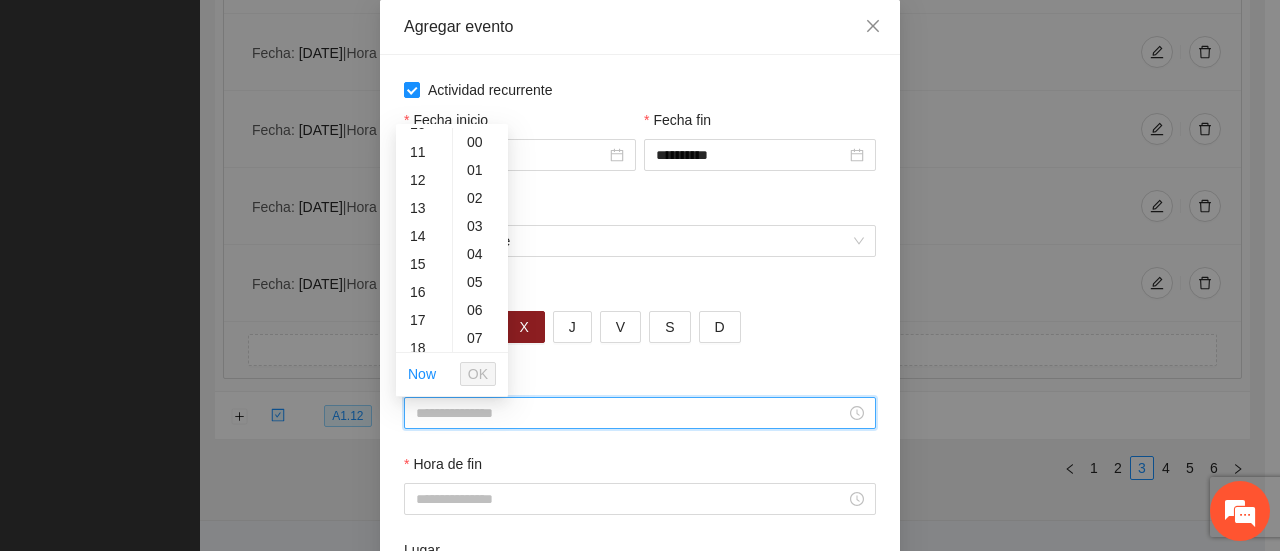 scroll, scrollTop: 300, scrollLeft: 0, axis: vertical 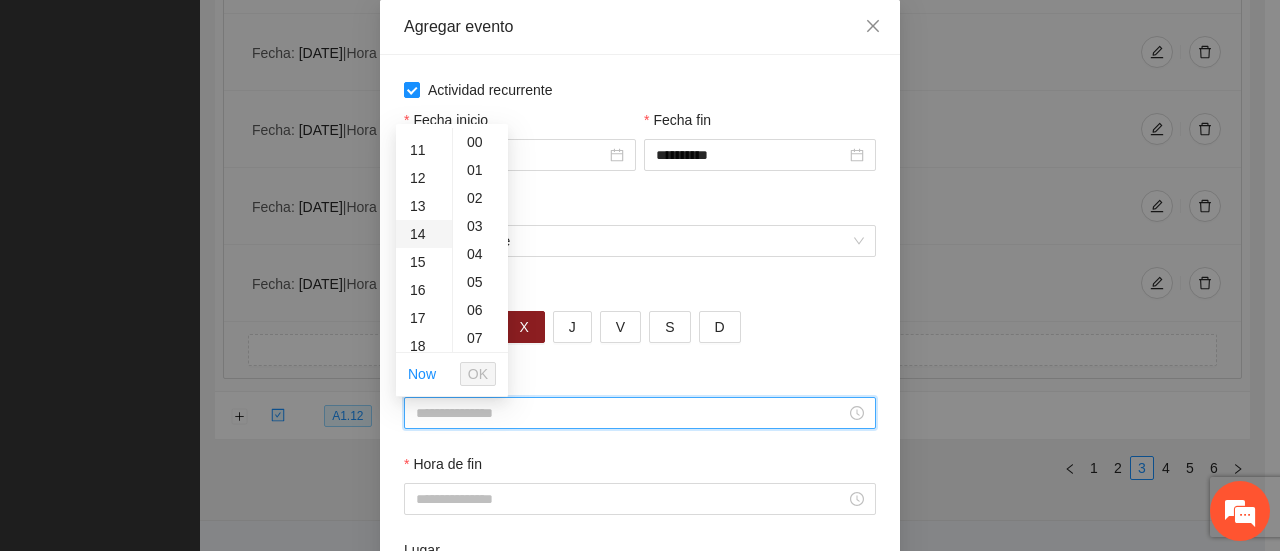 click on "14" at bounding box center [424, 234] 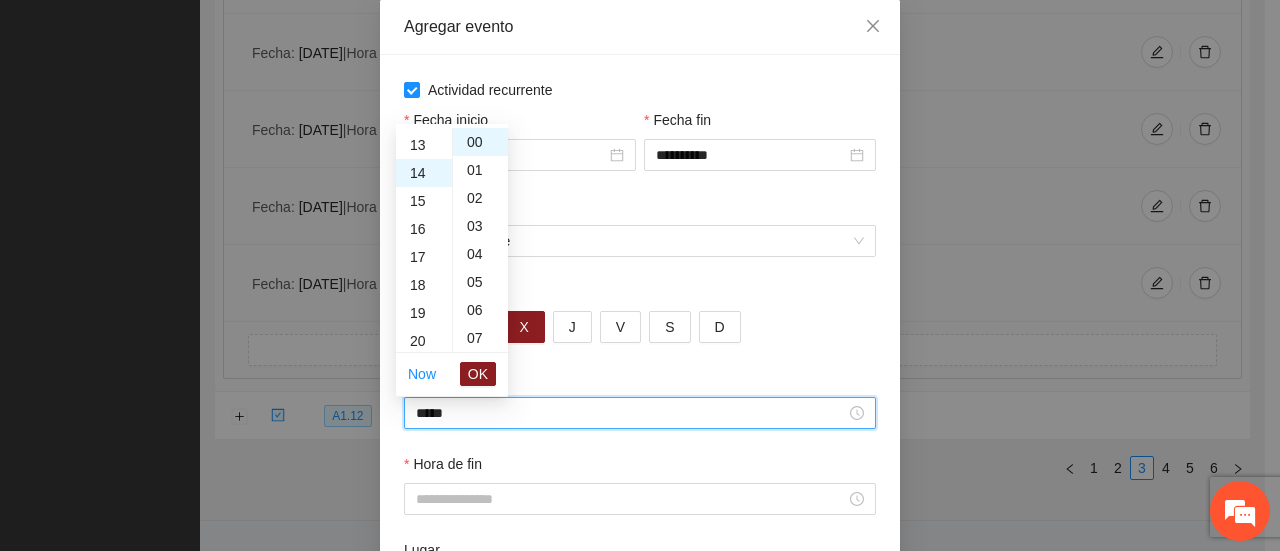scroll, scrollTop: 392, scrollLeft: 0, axis: vertical 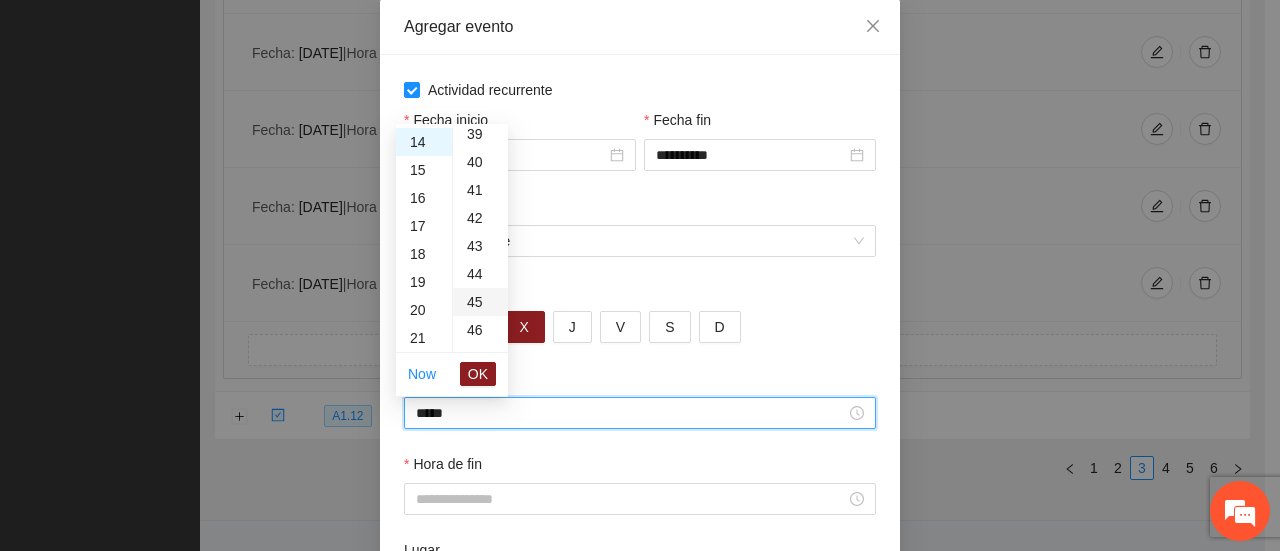 click on "45" at bounding box center (480, 302) 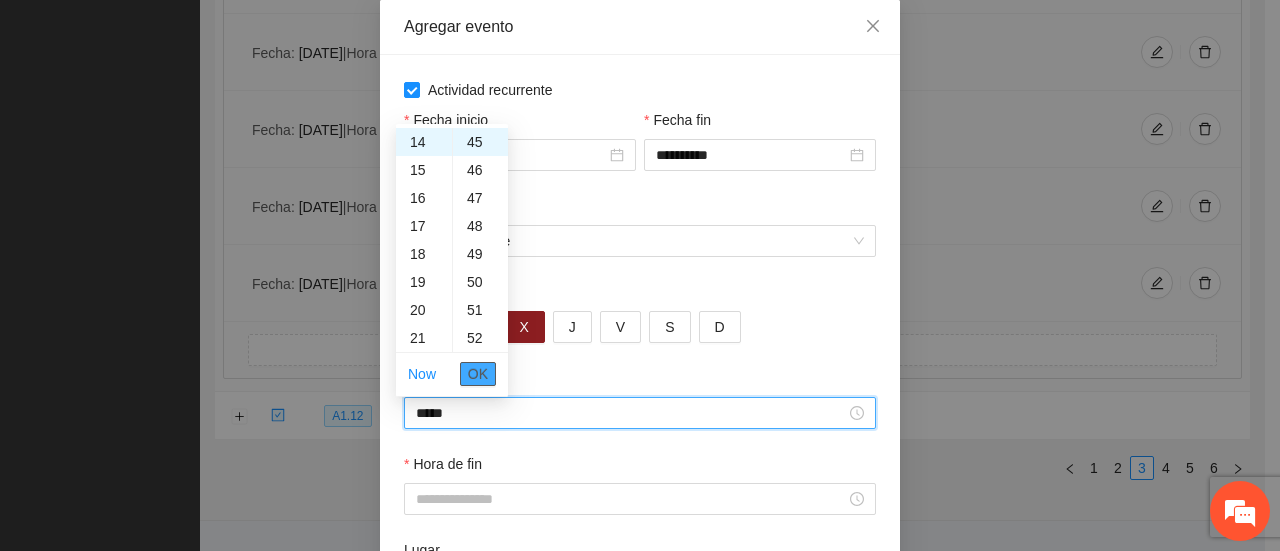 click on "OK" at bounding box center [478, 374] 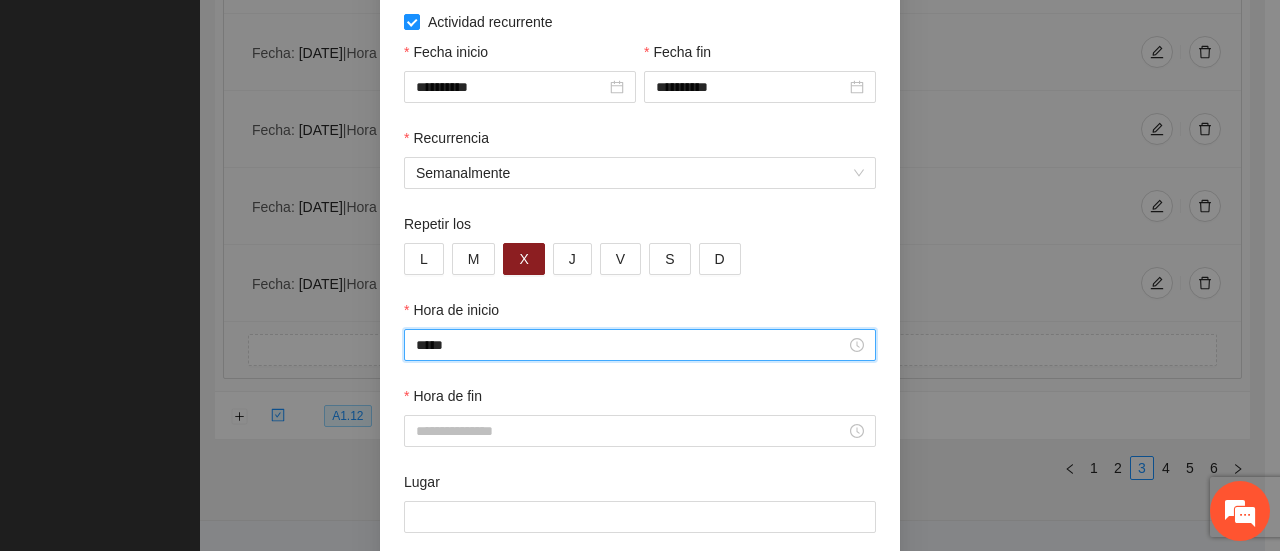 scroll, scrollTop: 276, scrollLeft: 0, axis: vertical 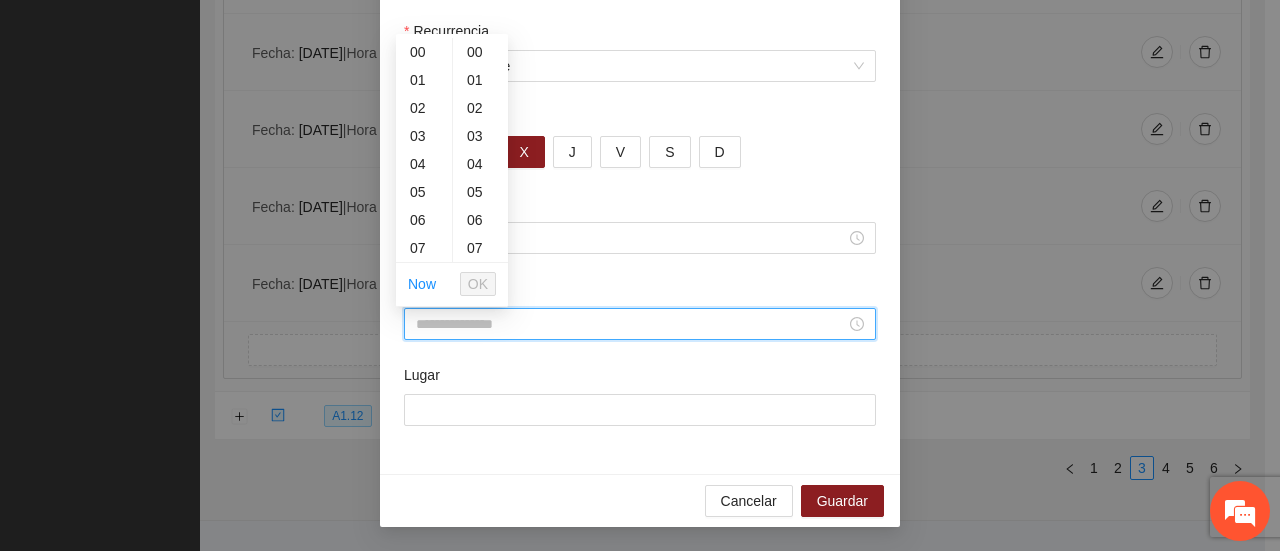click on "Hora de fin" at bounding box center (631, 324) 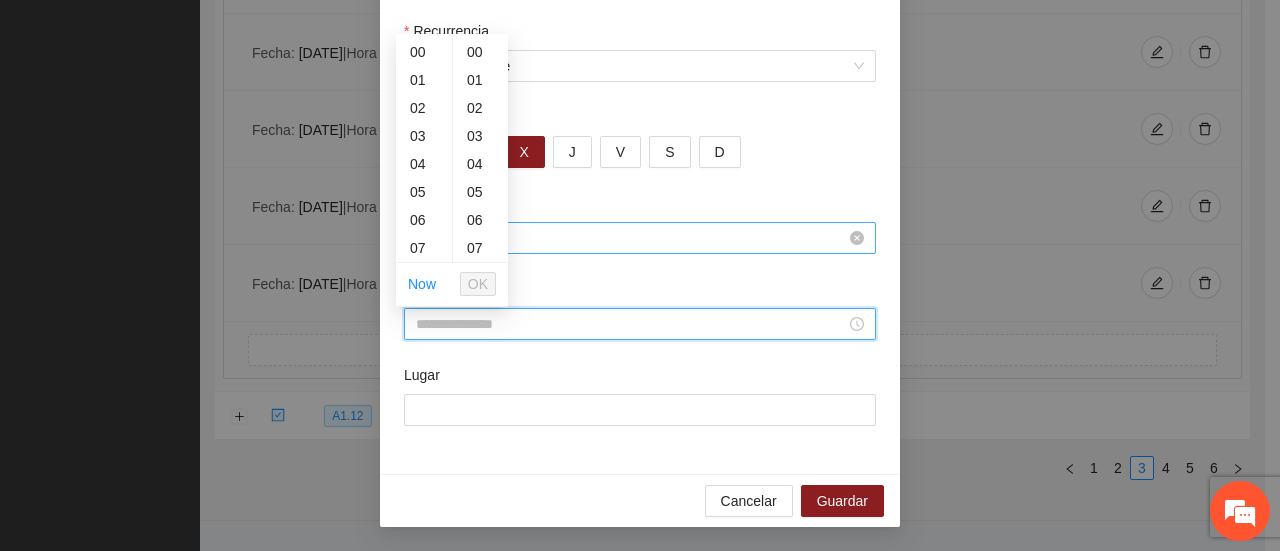 click on "*****" at bounding box center (631, 238) 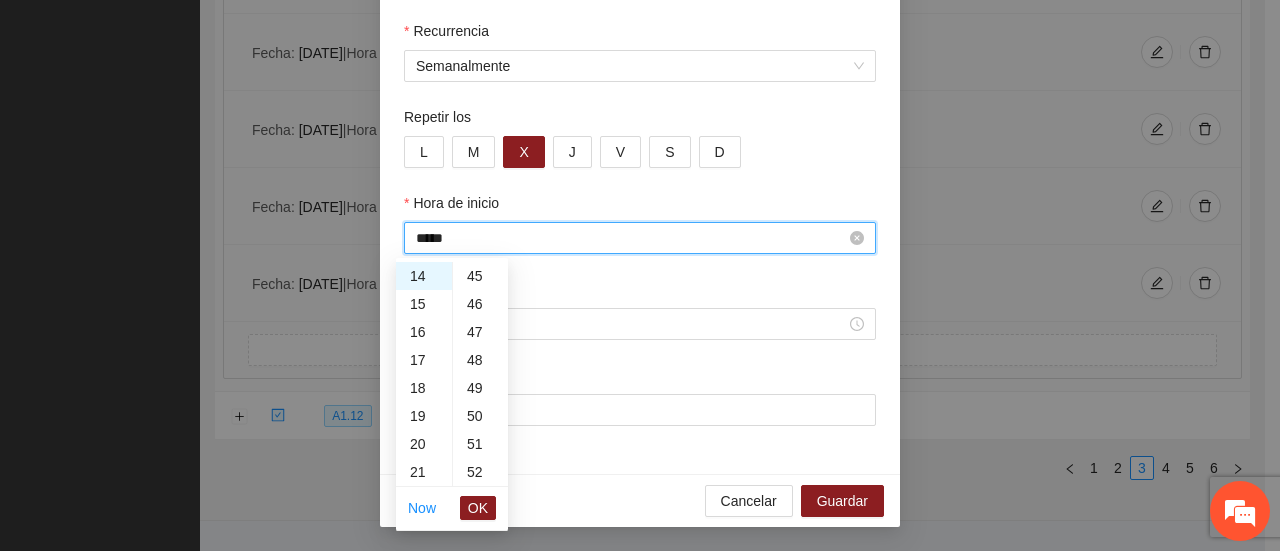 scroll, scrollTop: 0, scrollLeft: 0, axis: both 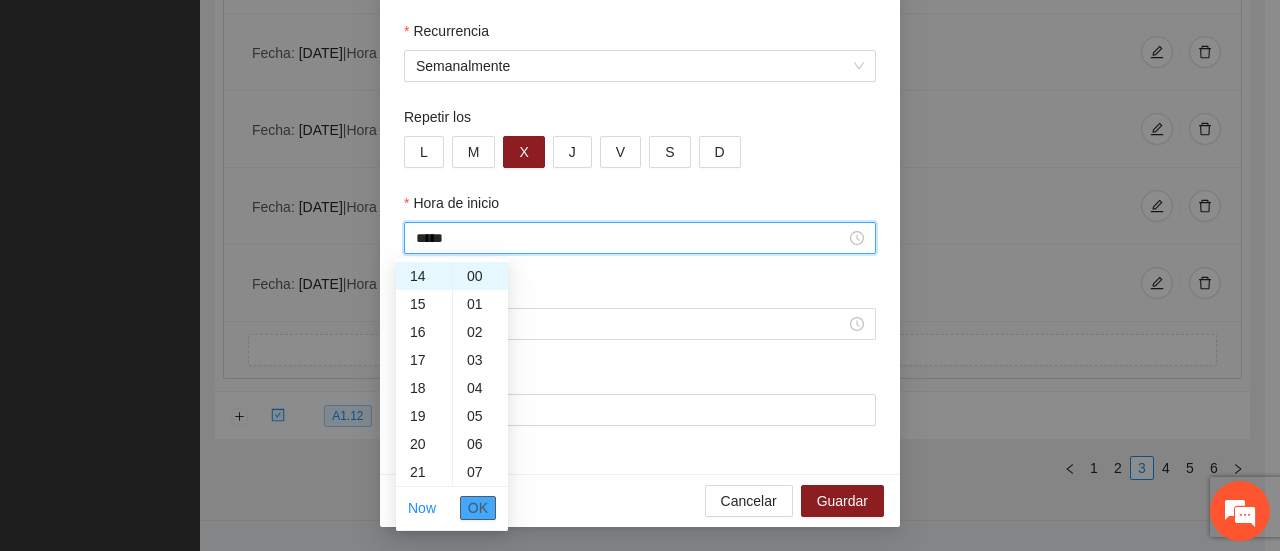click on "OK" at bounding box center [478, 508] 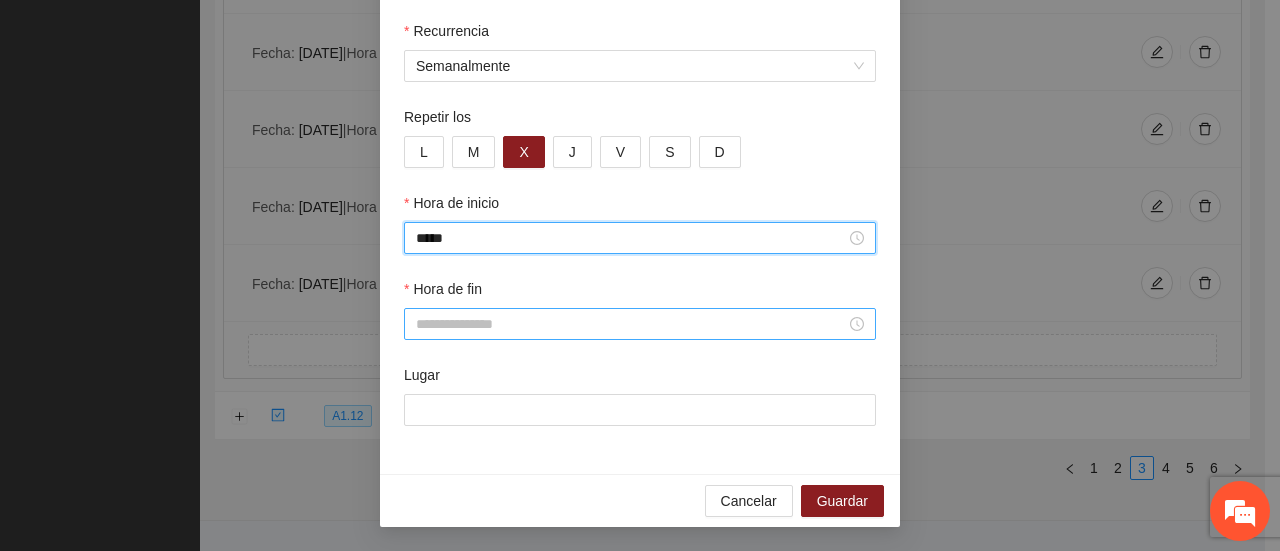 type on "*****" 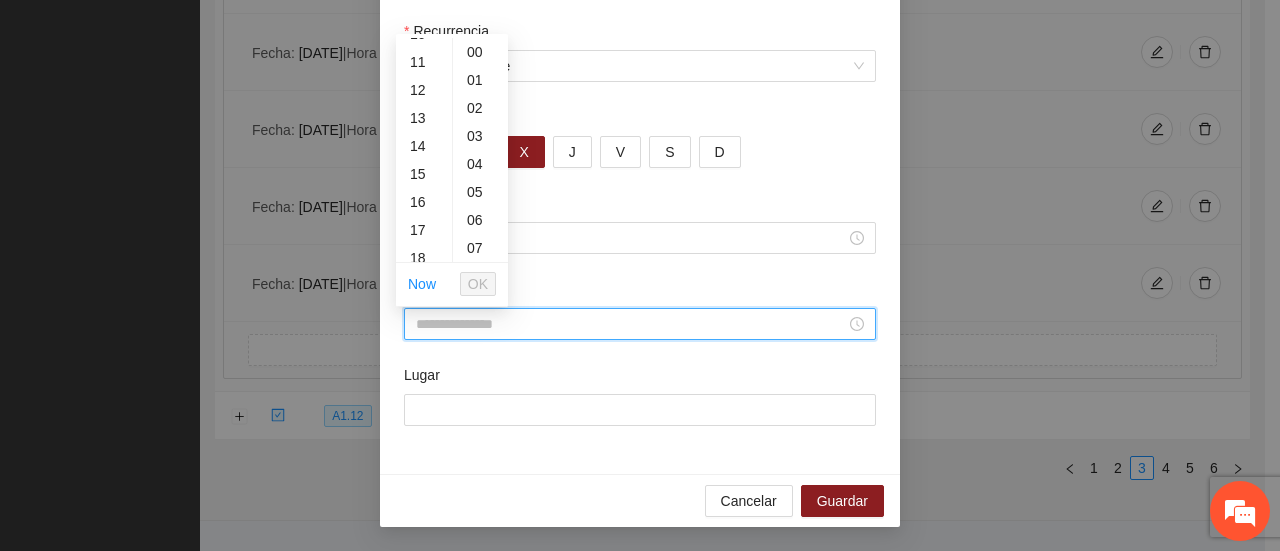 scroll, scrollTop: 300, scrollLeft: 0, axis: vertical 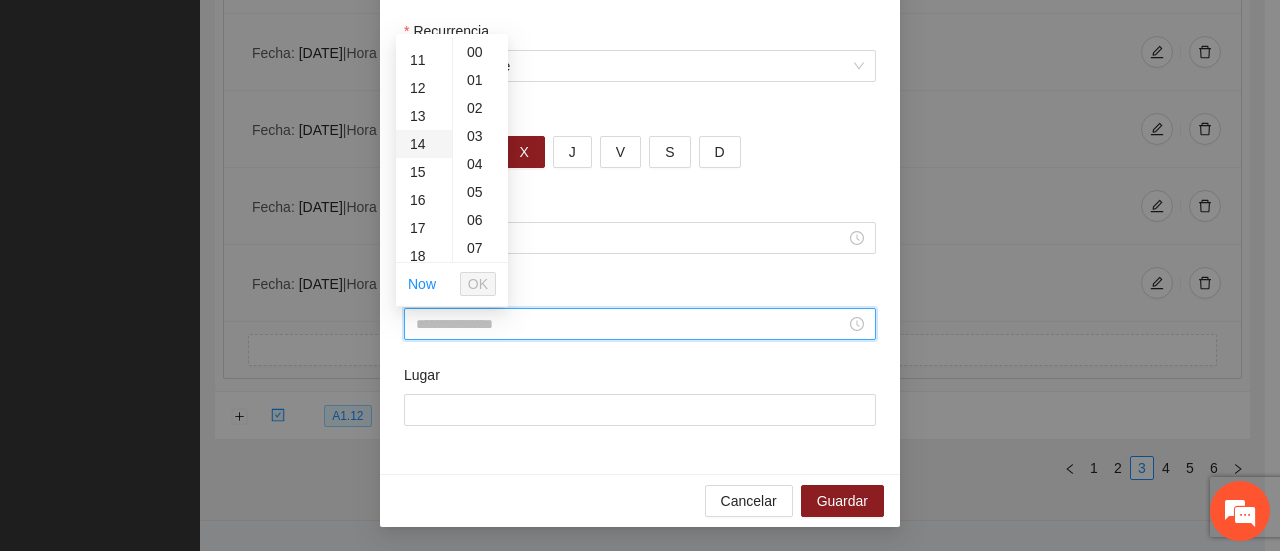 click on "14" at bounding box center (424, 144) 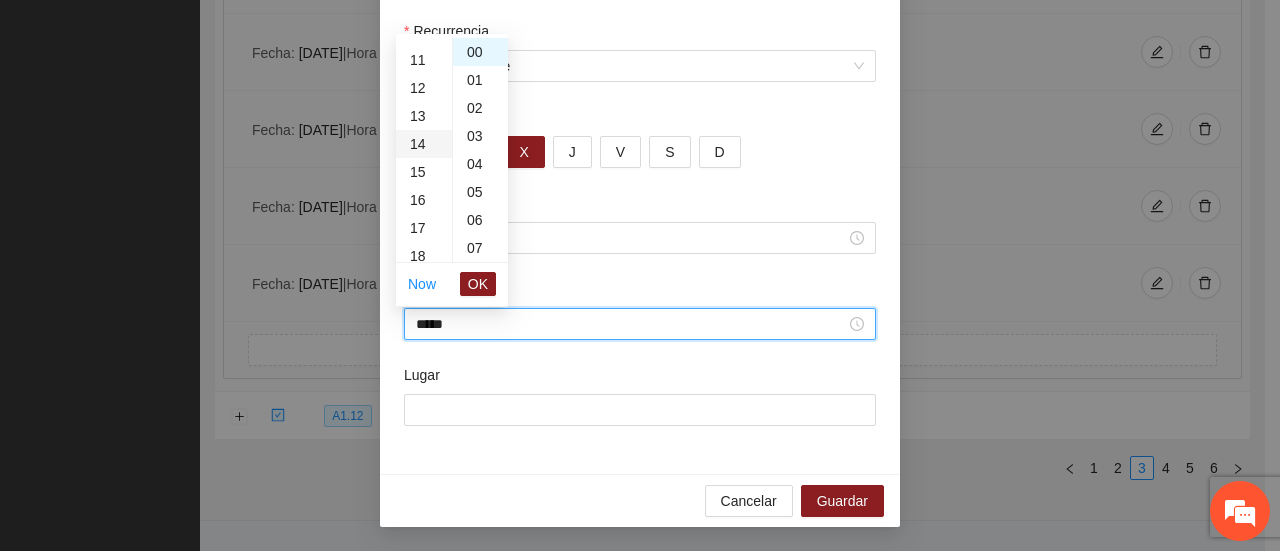 scroll, scrollTop: 392, scrollLeft: 0, axis: vertical 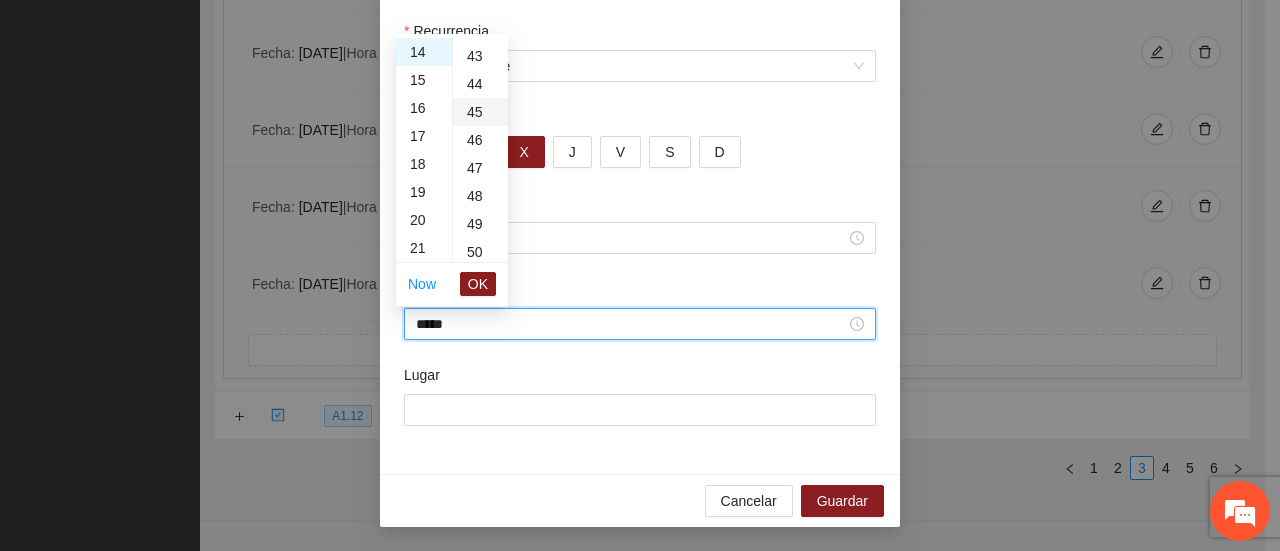 click on "45" at bounding box center [480, 112] 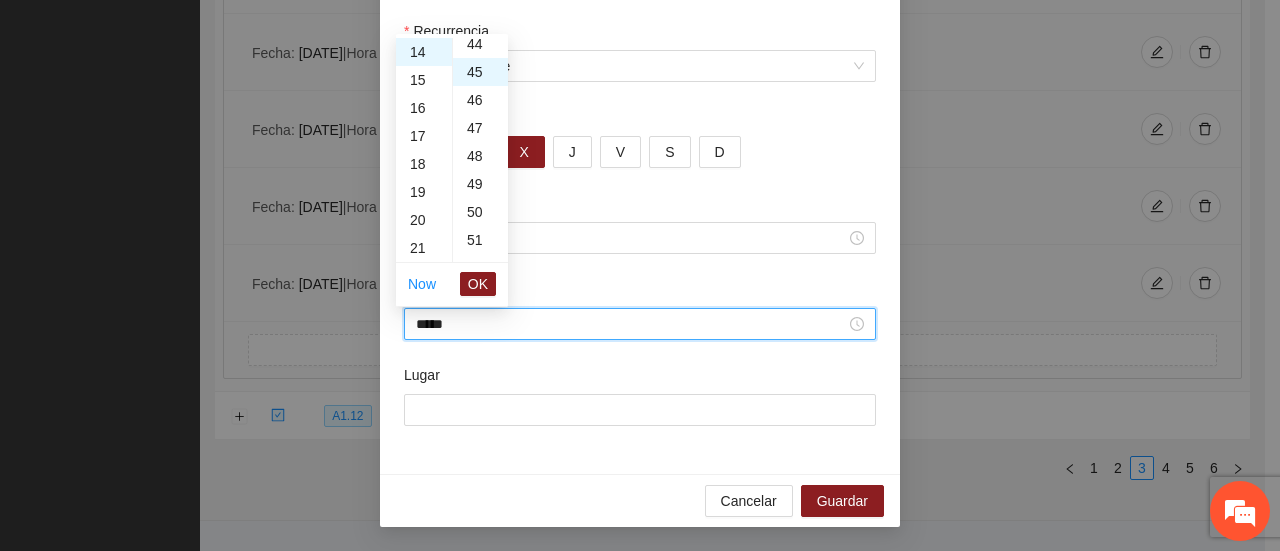 scroll, scrollTop: 1260, scrollLeft: 0, axis: vertical 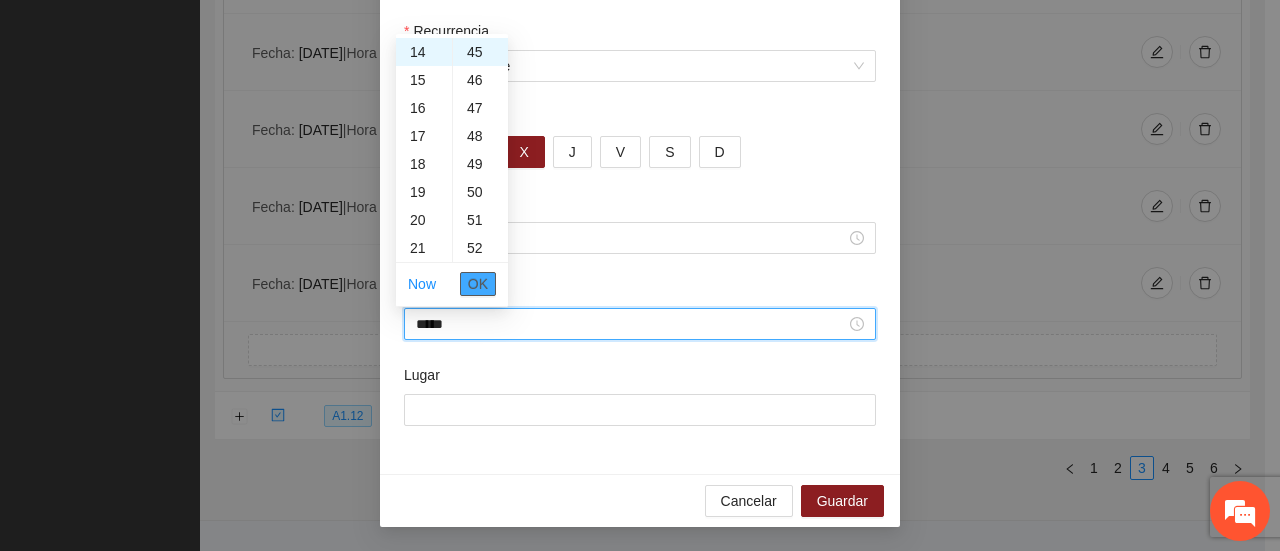 click on "OK" at bounding box center [478, 284] 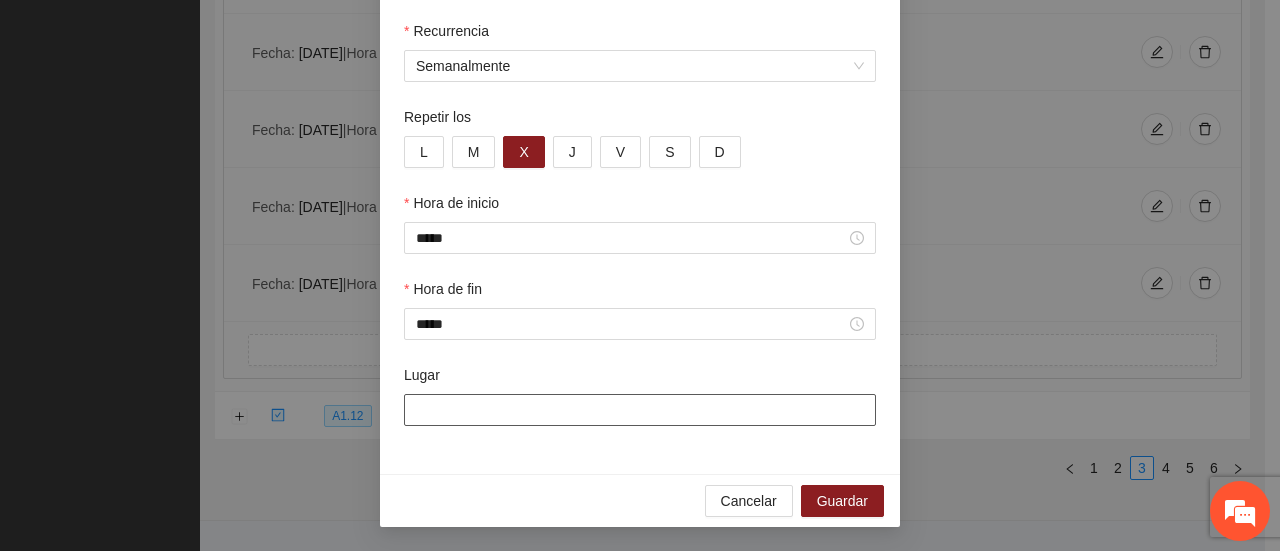 click on "Lugar" at bounding box center [640, 410] 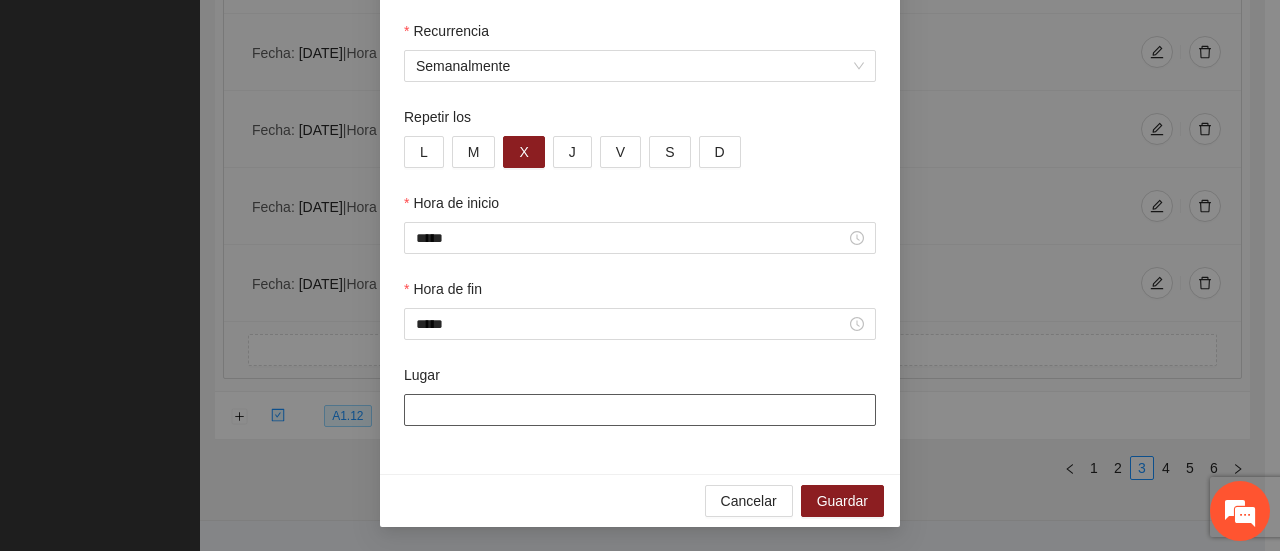 type on "**********" 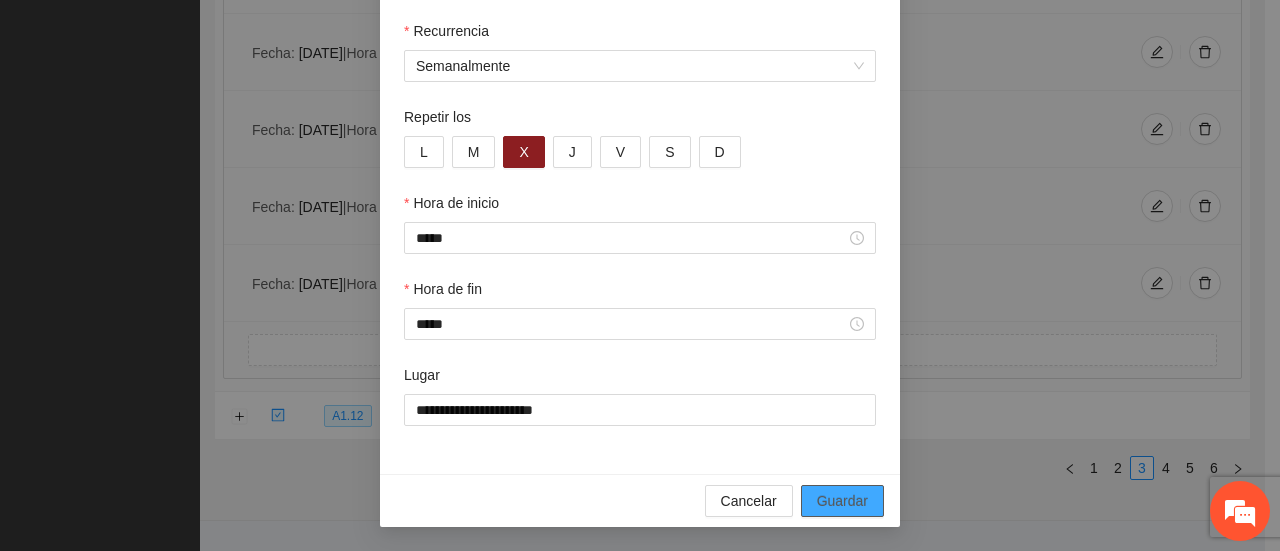 click on "Guardar" at bounding box center [842, 501] 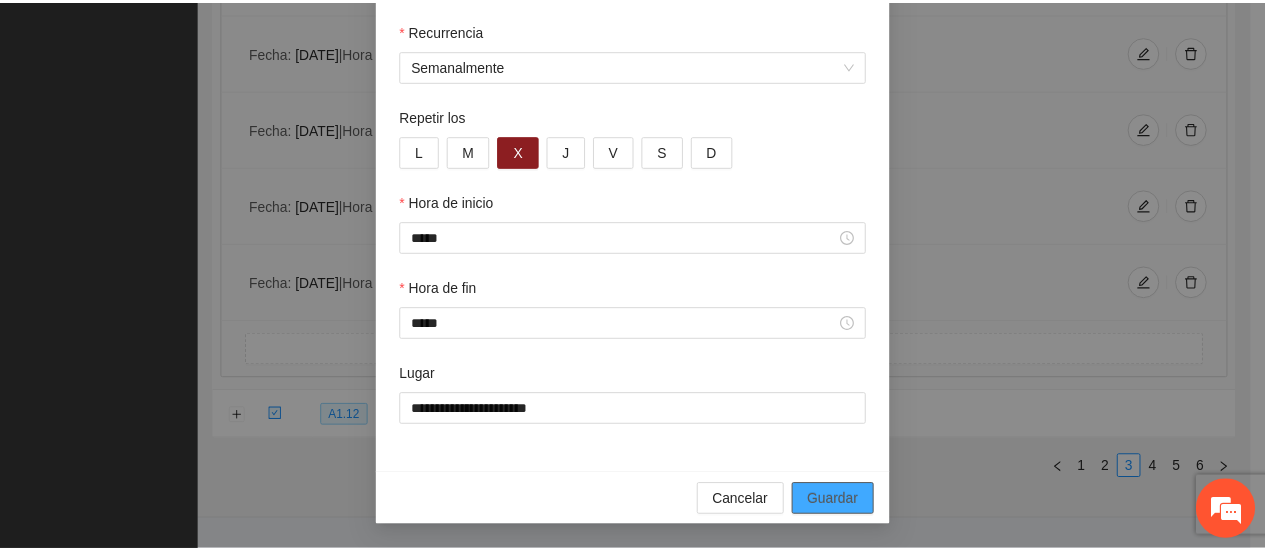 scroll, scrollTop: 176, scrollLeft: 0, axis: vertical 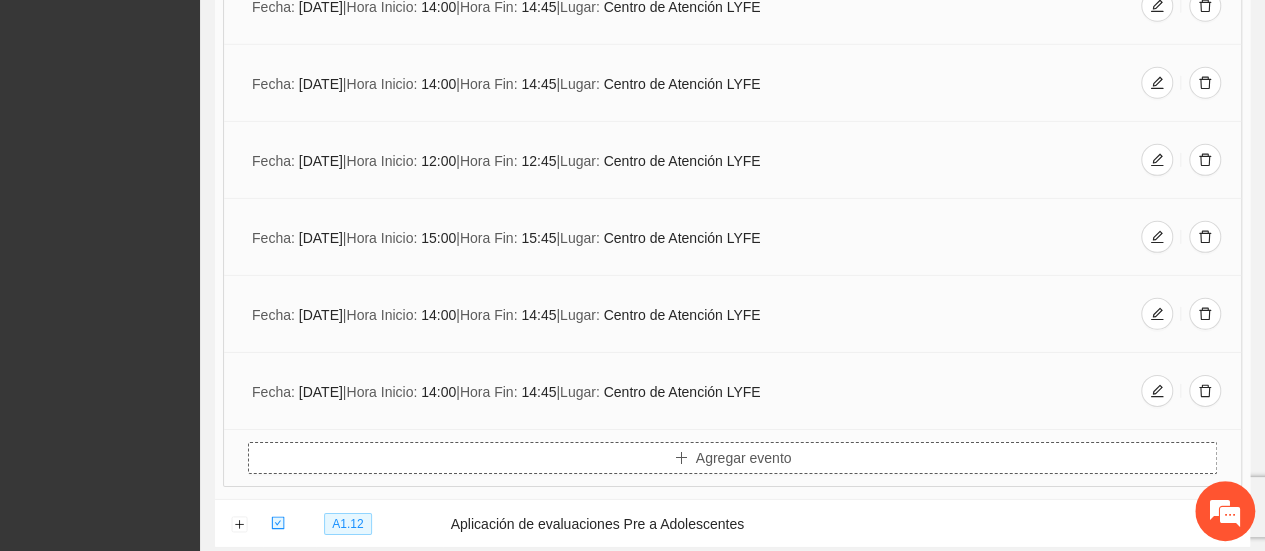 click on "Agregar evento" at bounding box center (744, 458) 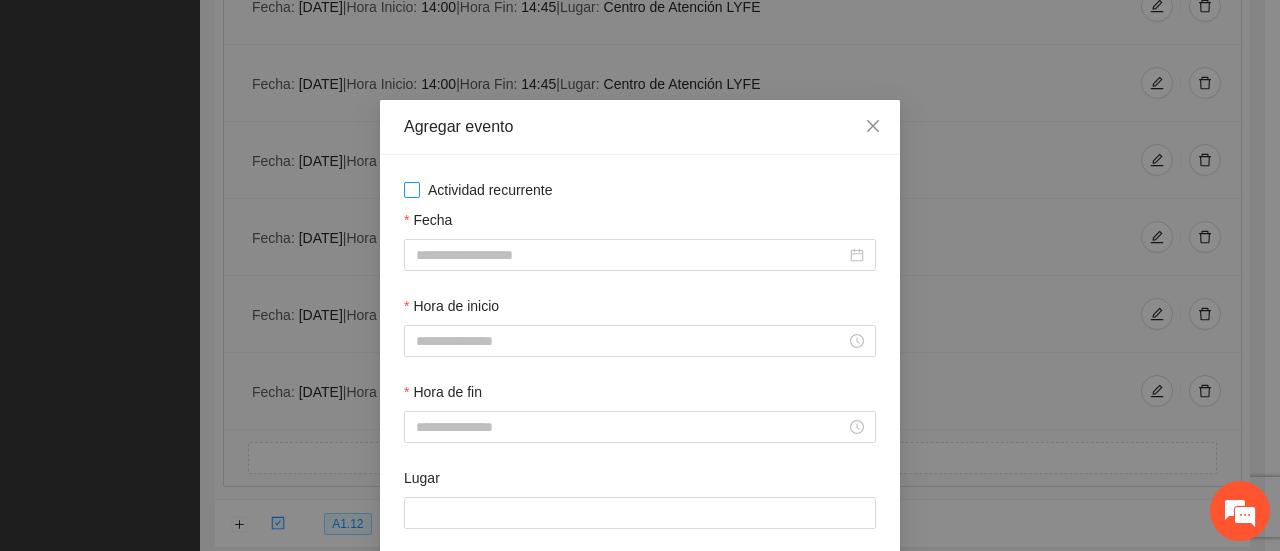 click on "Actividad recurrente" at bounding box center (640, 190) 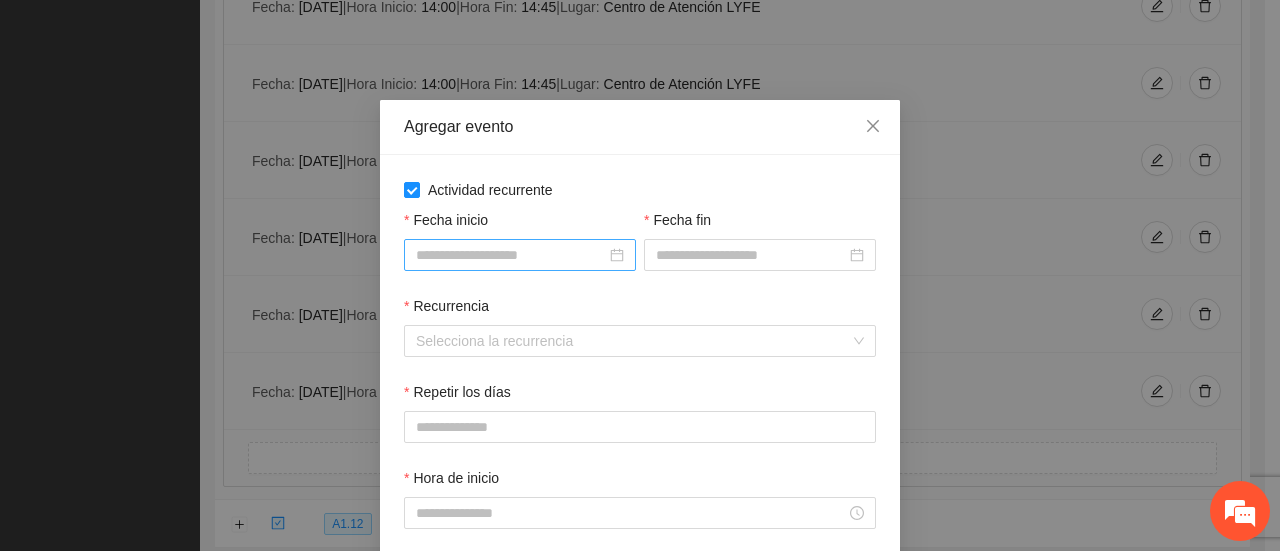 click at bounding box center [520, 255] 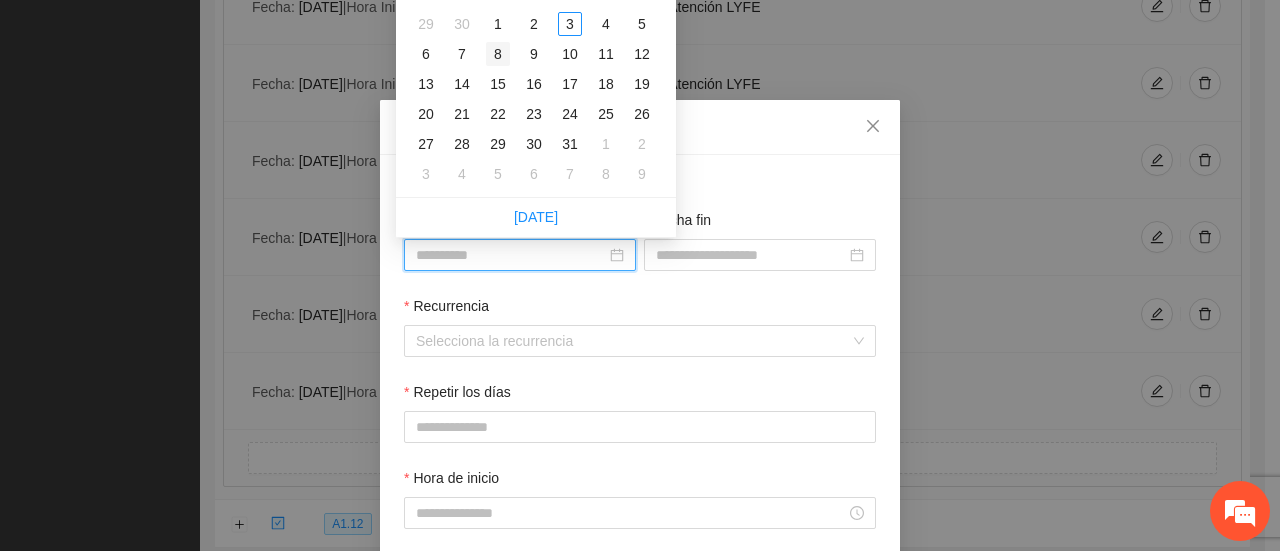 type on "**********" 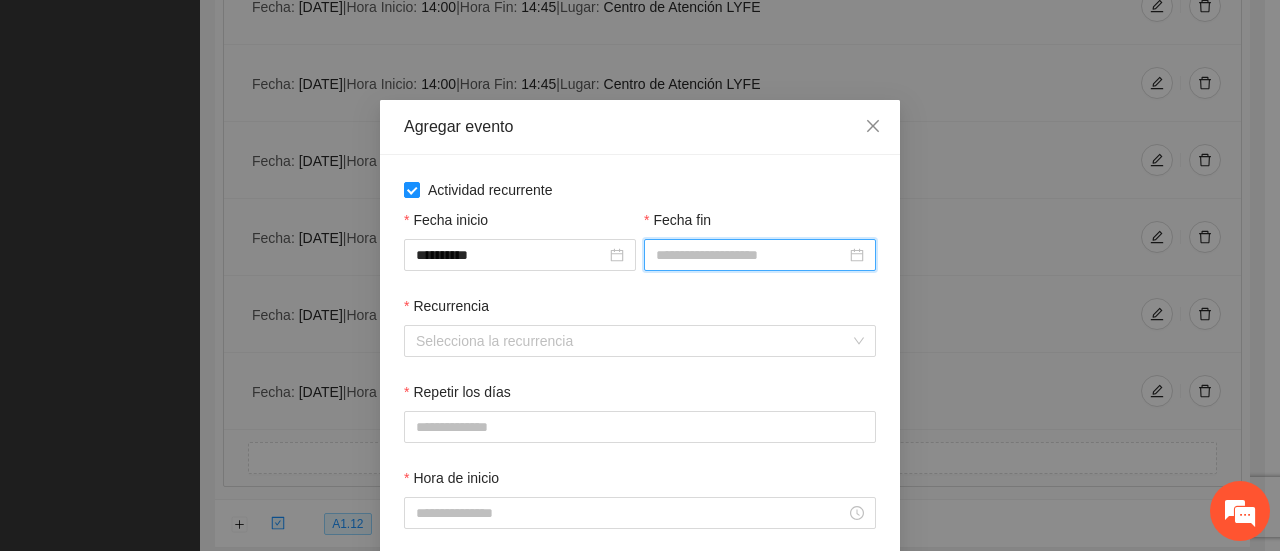 click on "Fecha fin" at bounding box center [751, 255] 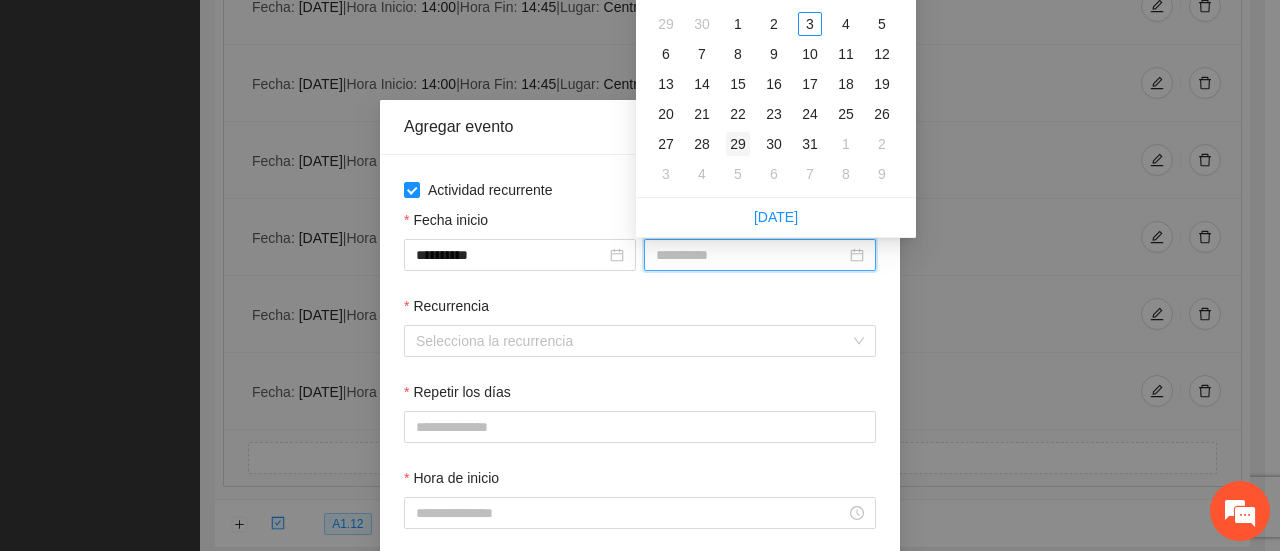 type on "**********" 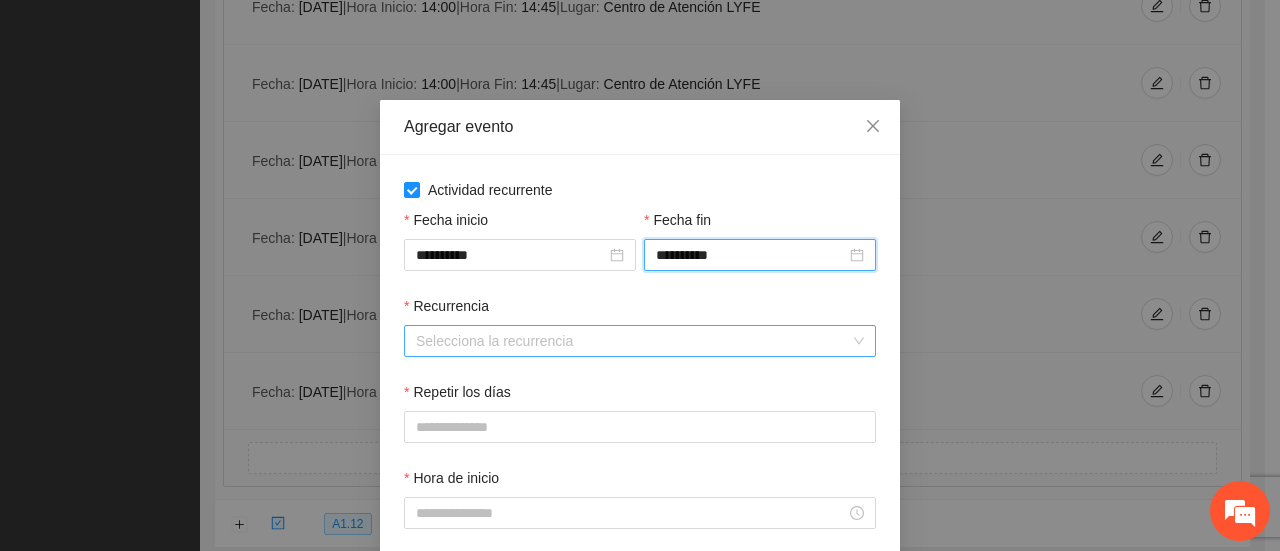 click on "Recurrencia" at bounding box center (633, 341) 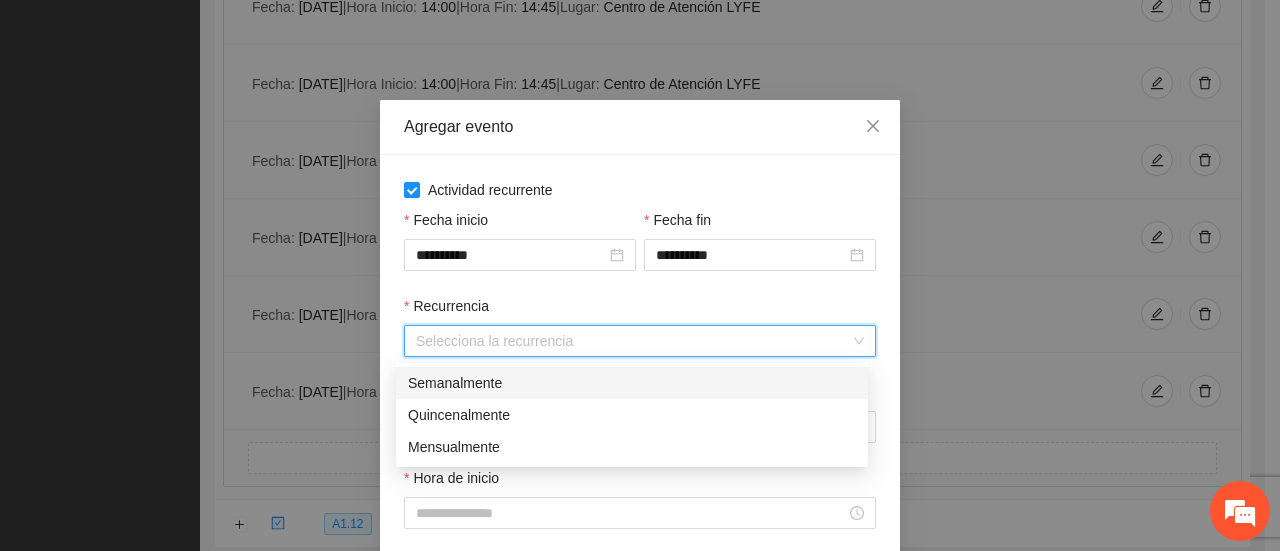 click on "Semanalmente" at bounding box center (632, 383) 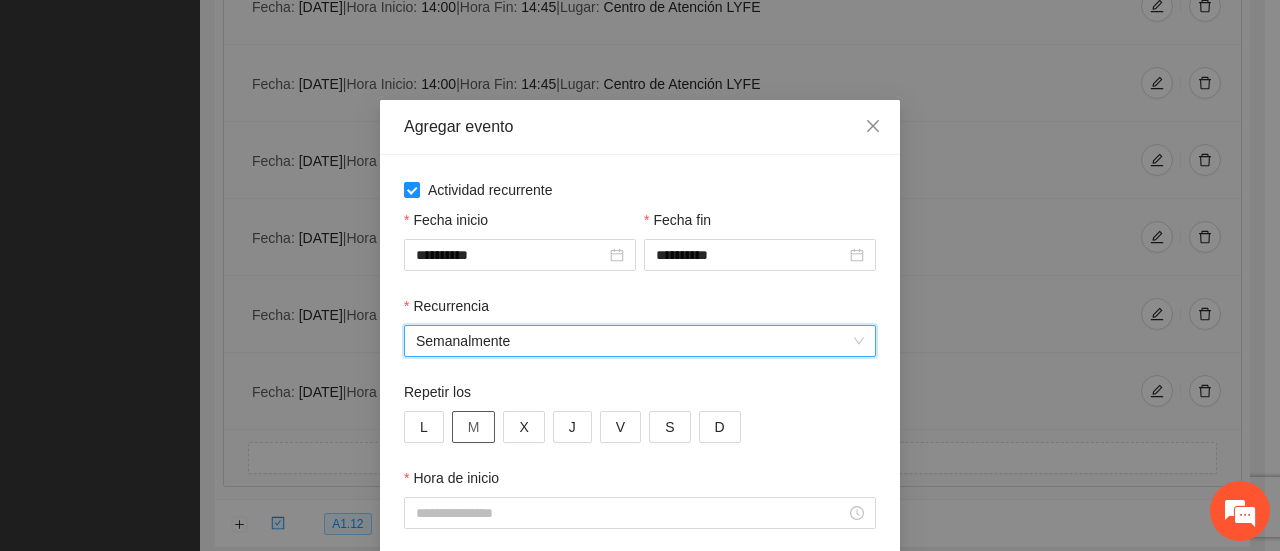 click on "M" at bounding box center [474, 427] 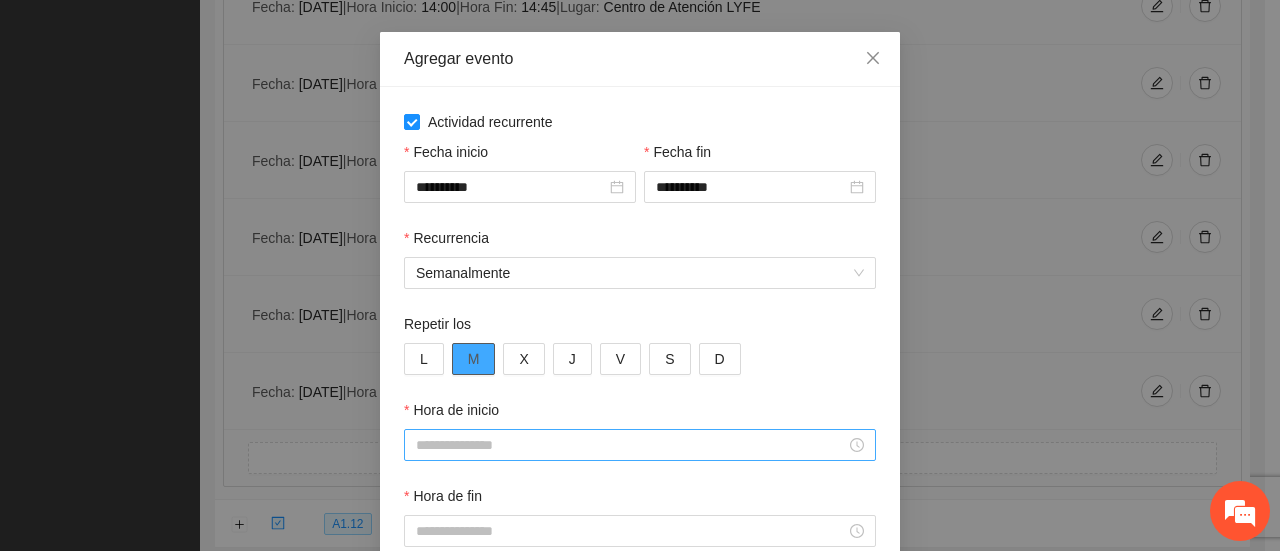 scroll, scrollTop: 100, scrollLeft: 0, axis: vertical 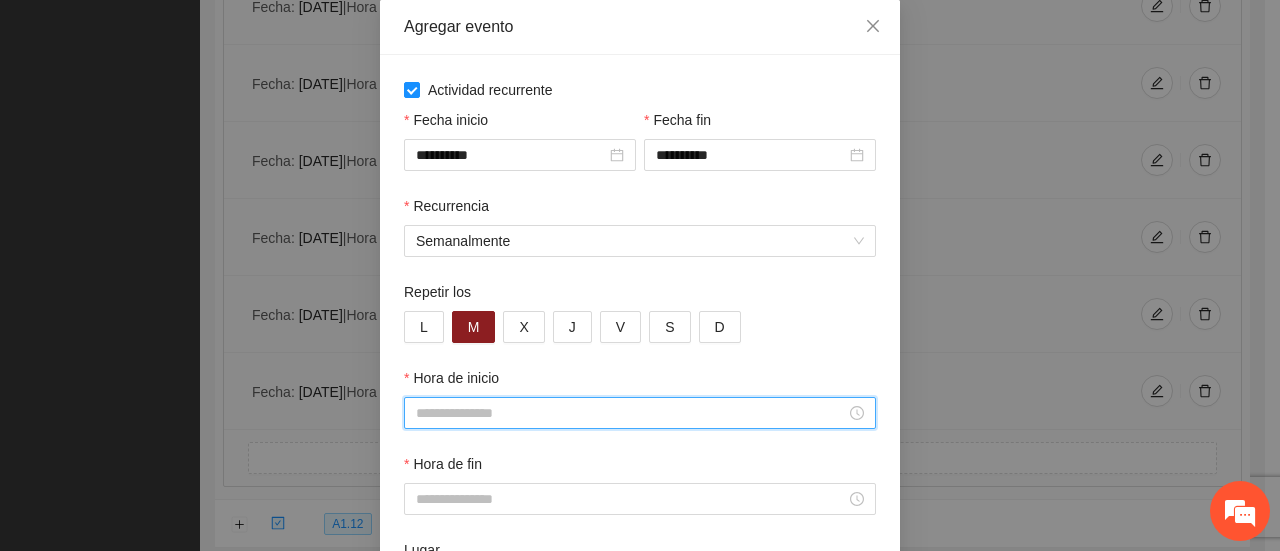 click on "Hora de inicio" at bounding box center (631, 413) 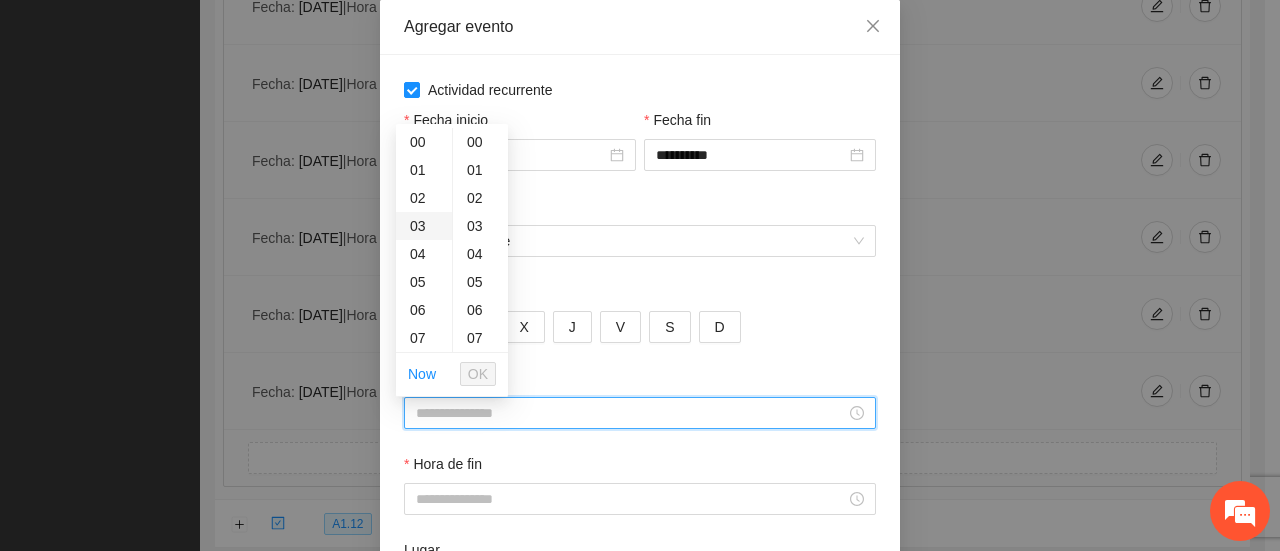 scroll, scrollTop: 200, scrollLeft: 0, axis: vertical 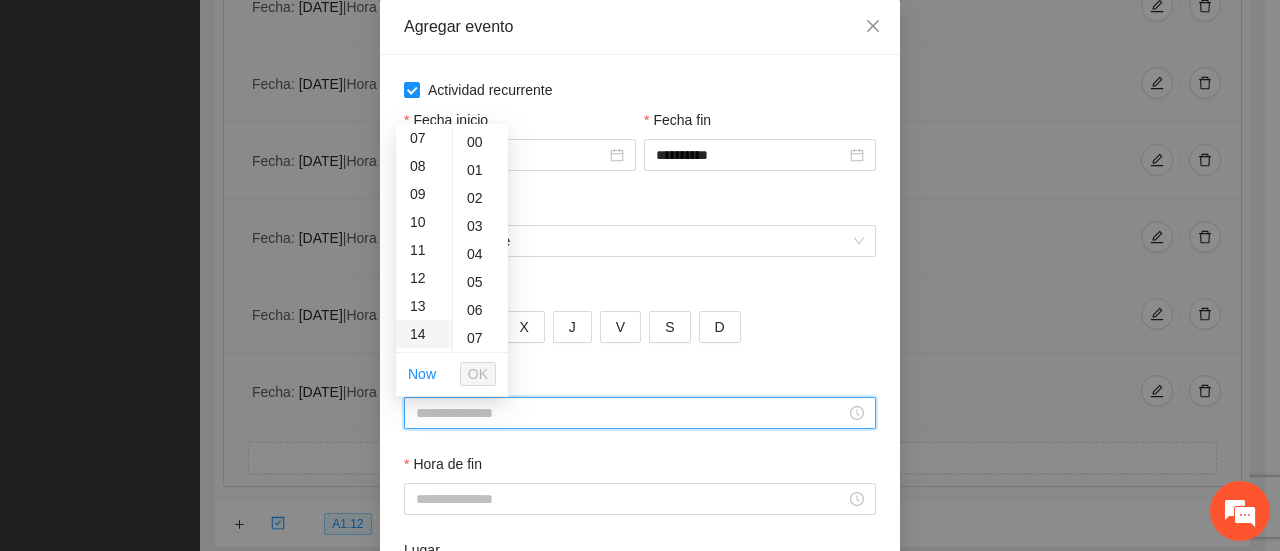 click on "14" at bounding box center [424, 334] 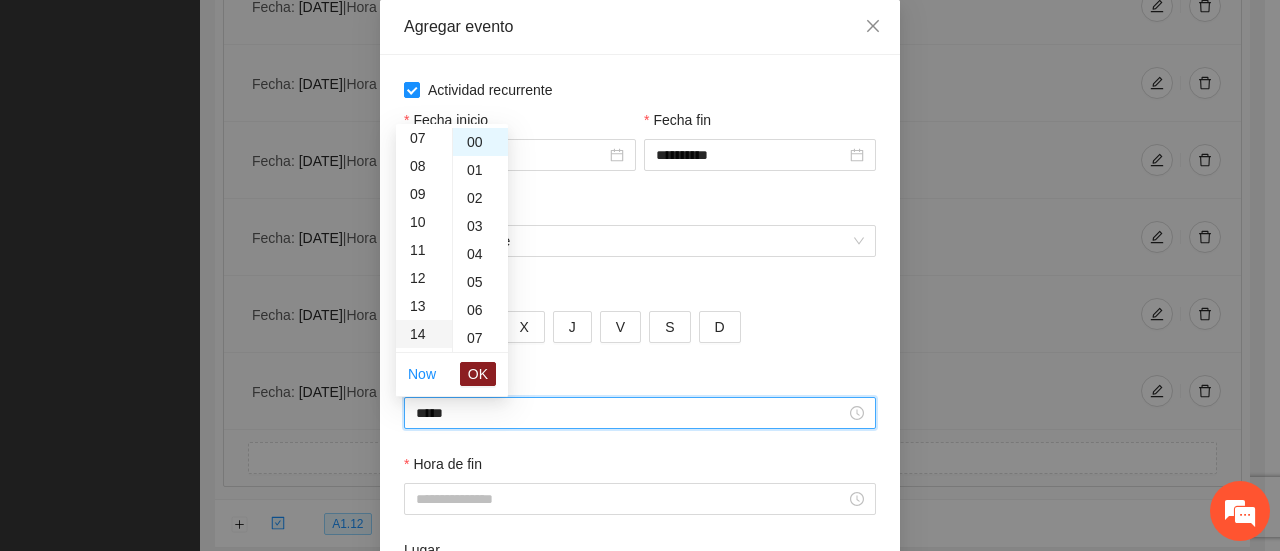 scroll, scrollTop: 392, scrollLeft: 0, axis: vertical 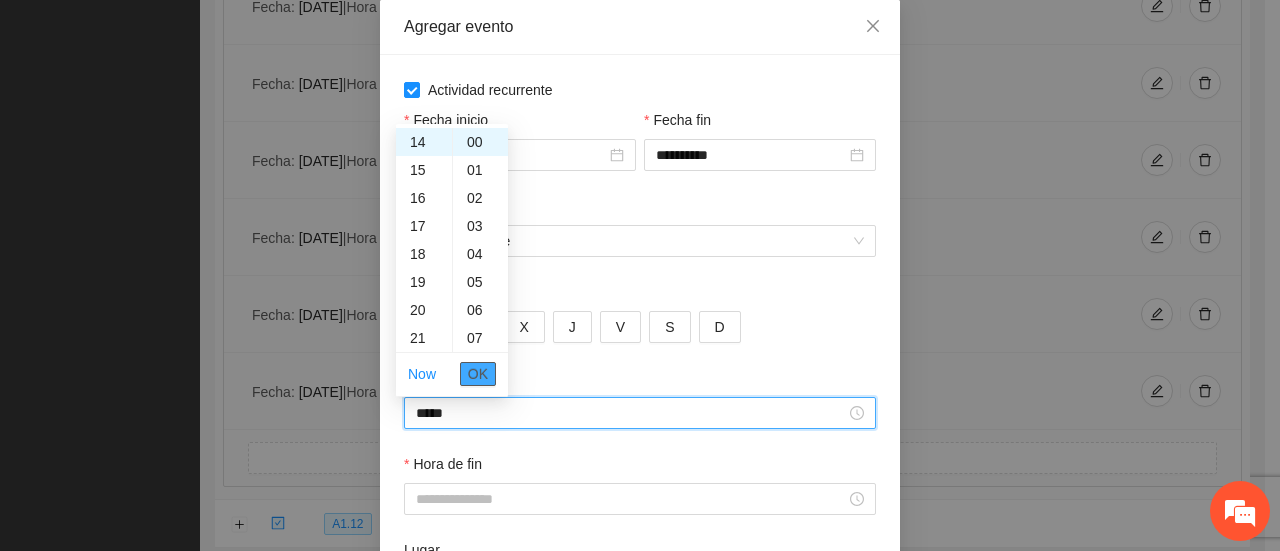 click on "OK" at bounding box center (478, 374) 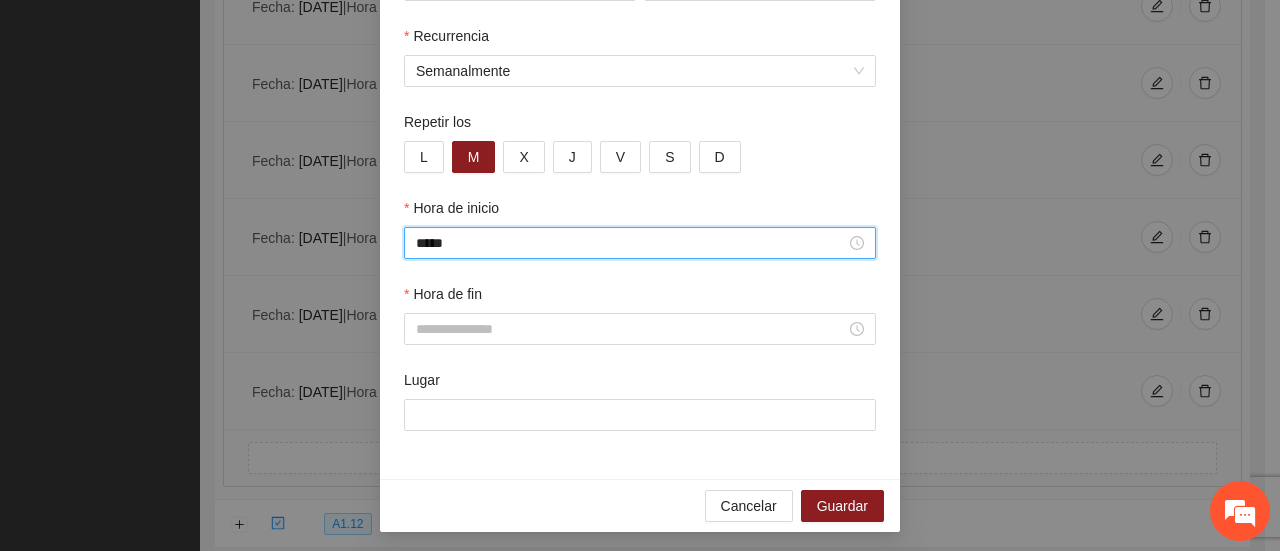 scroll, scrollTop: 276, scrollLeft: 0, axis: vertical 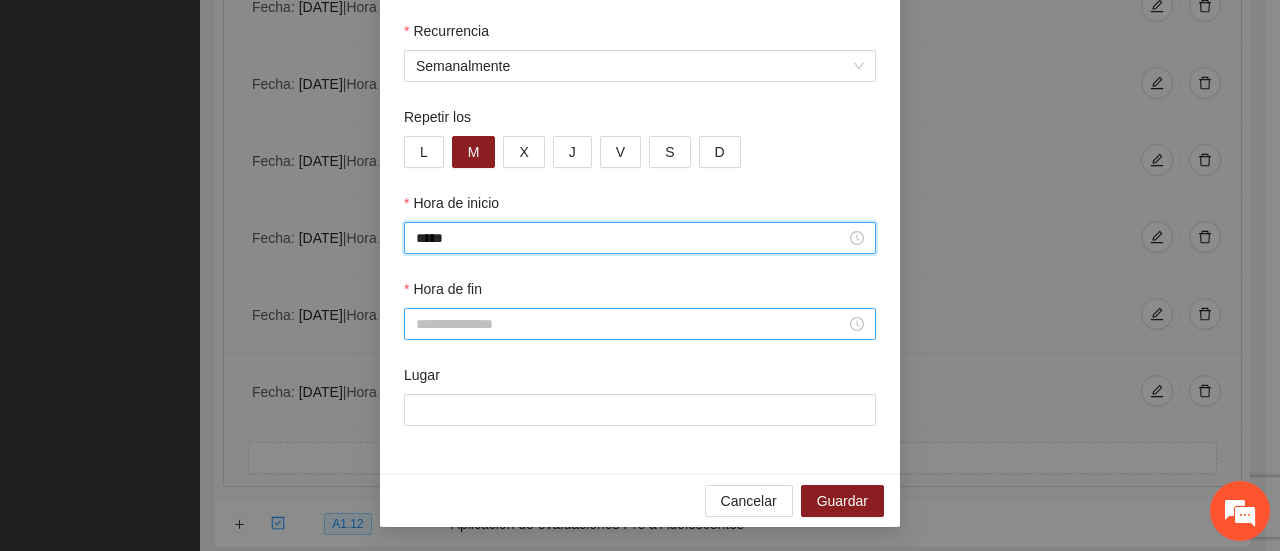 click on "Hora de fin" at bounding box center (631, 324) 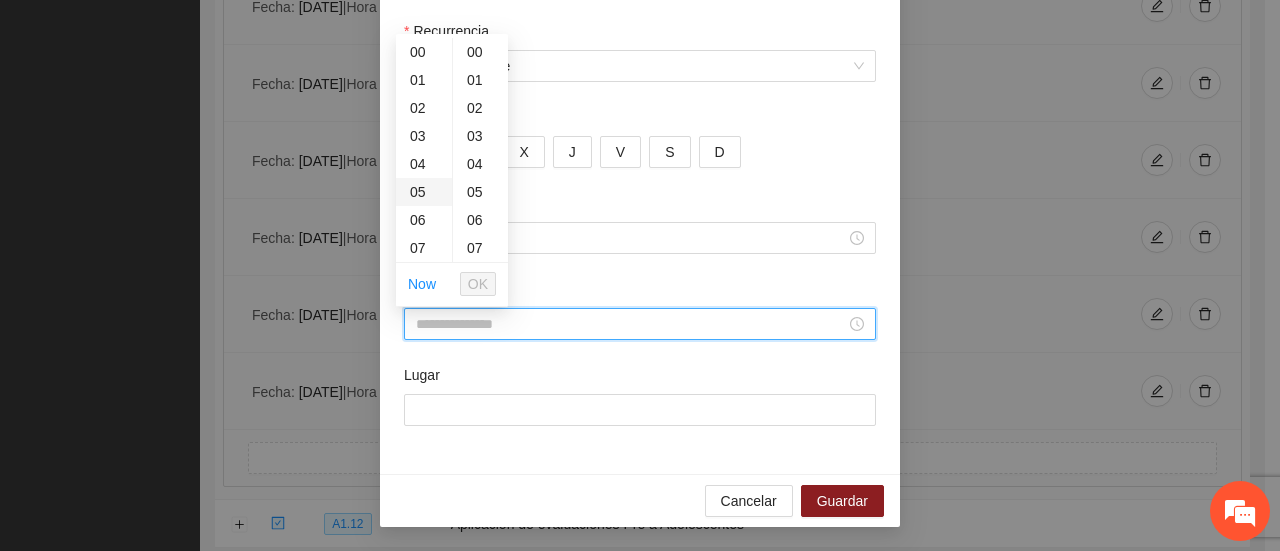 scroll, scrollTop: 300, scrollLeft: 0, axis: vertical 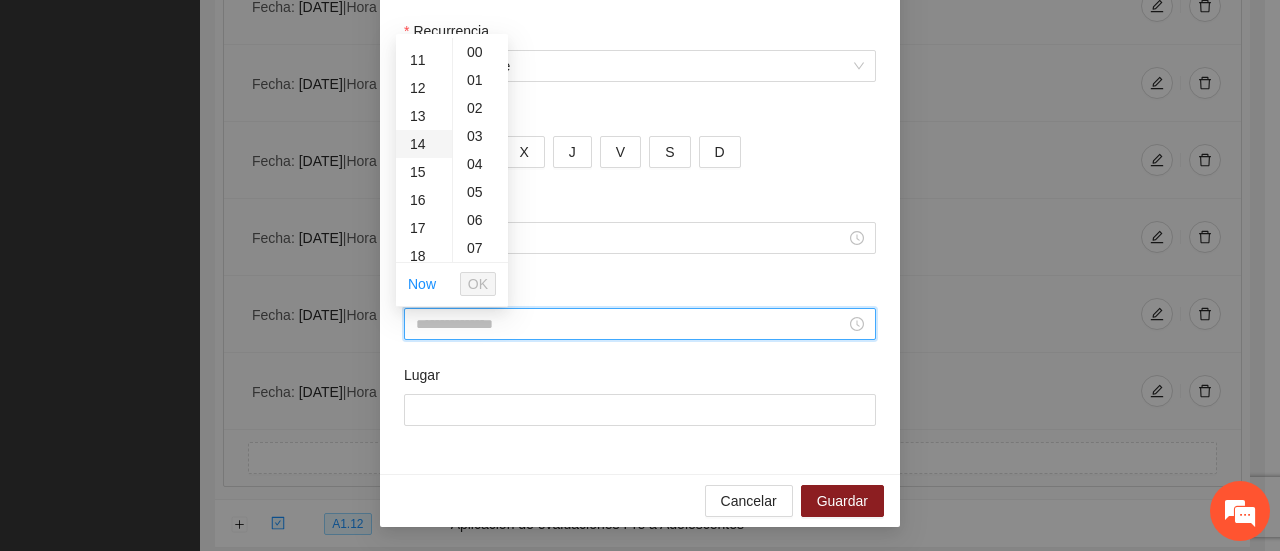 click on "14" at bounding box center (424, 144) 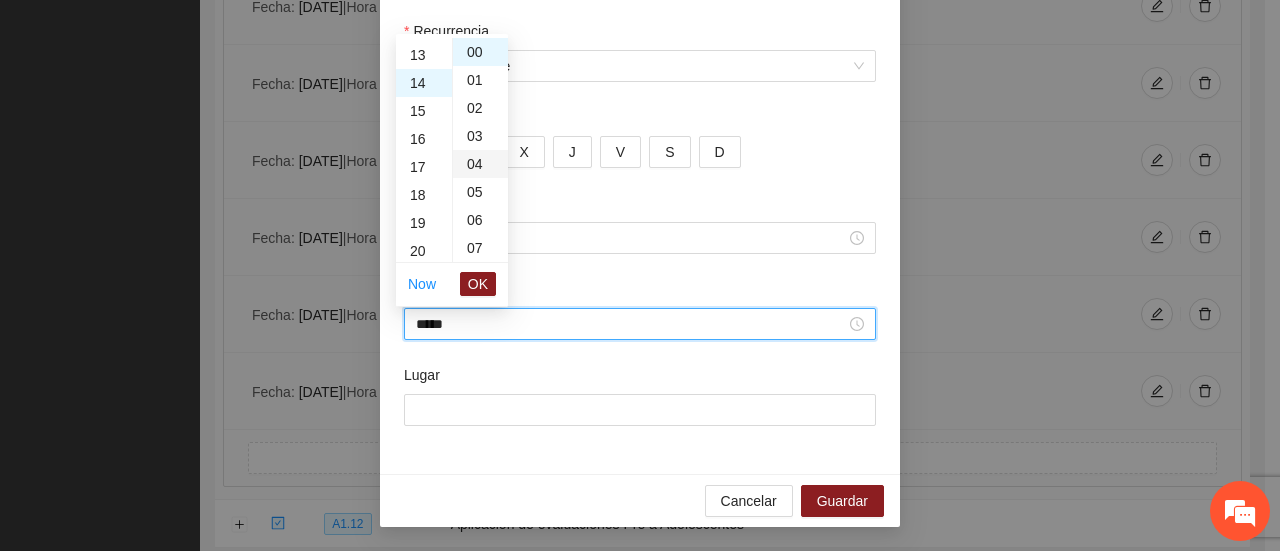 scroll, scrollTop: 392, scrollLeft: 0, axis: vertical 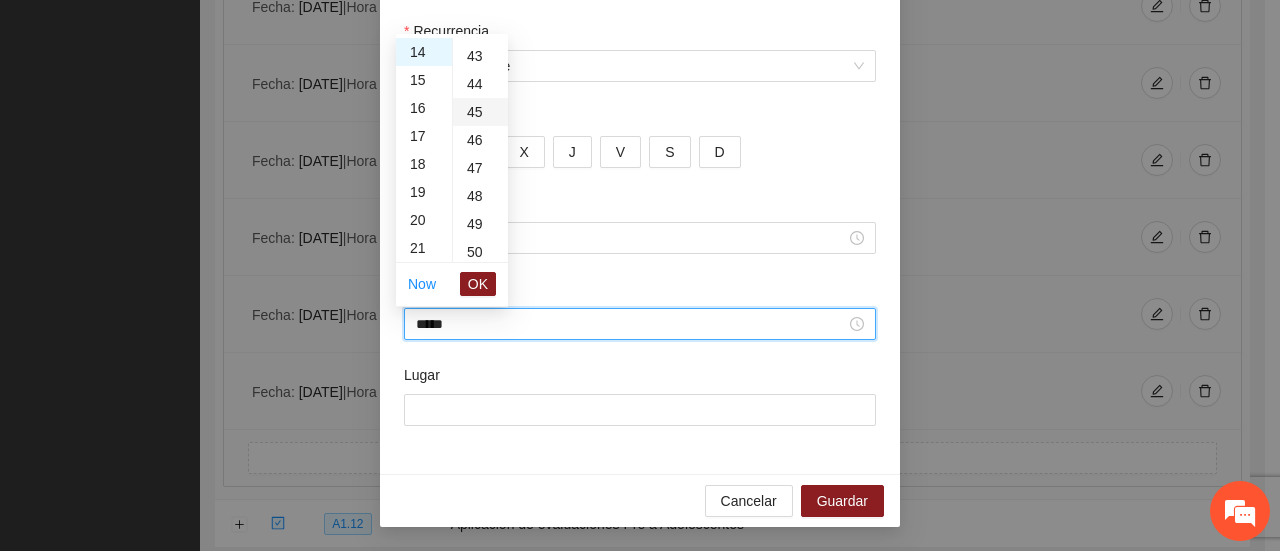 click on "45" at bounding box center [480, 112] 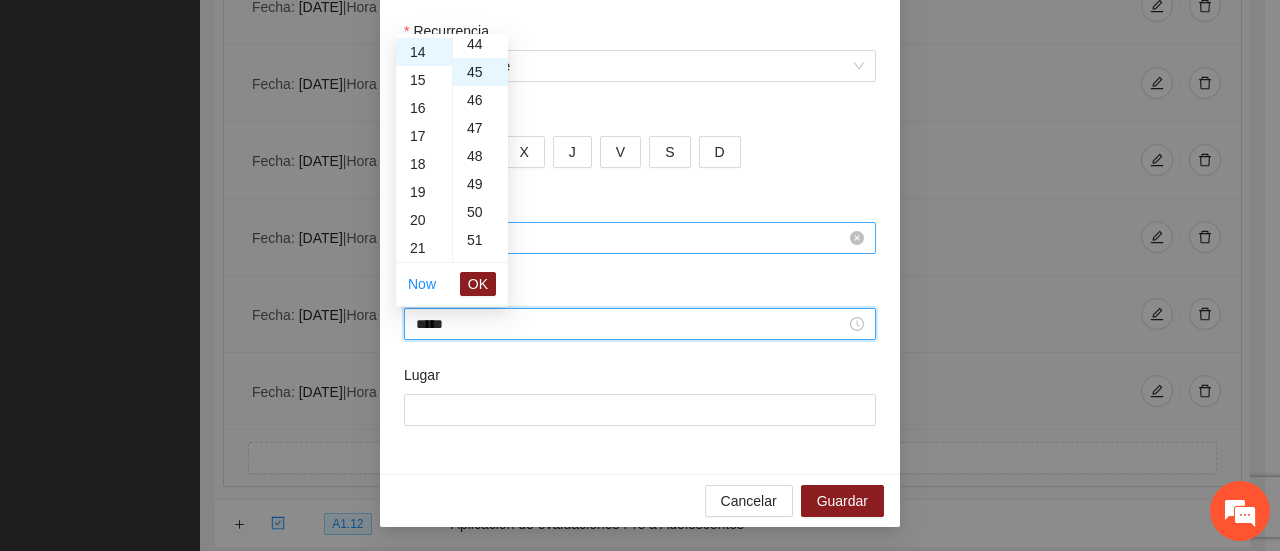 scroll, scrollTop: 1260, scrollLeft: 0, axis: vertical 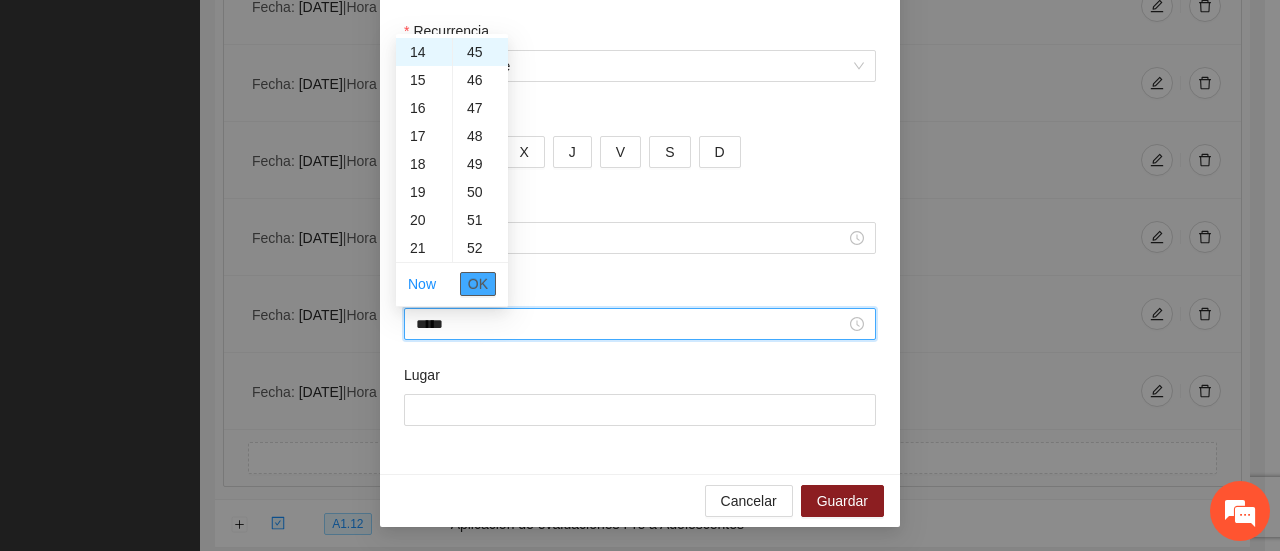 click on "OK" at bounding box center [478, 284] 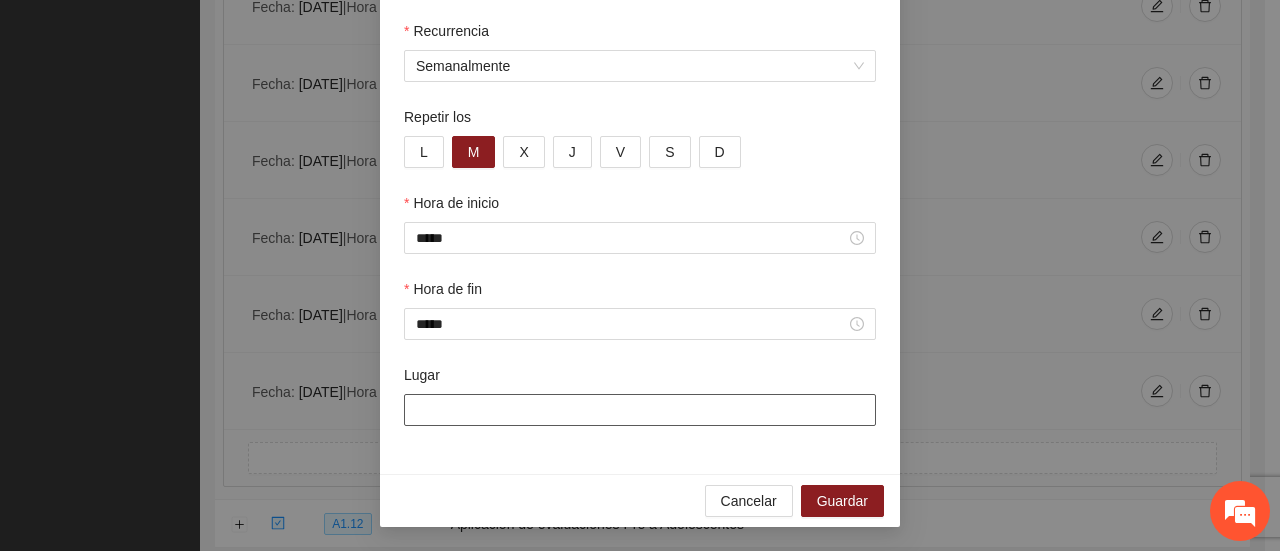 click on "Lugar" at bounding box center (640, 410) 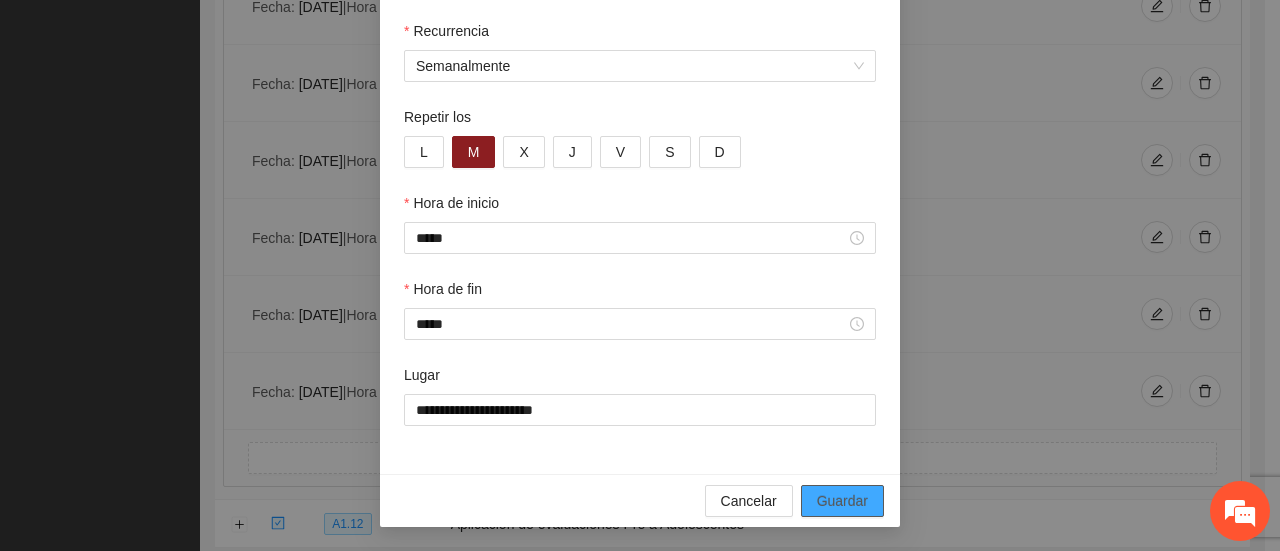 click on "Guardar" at bounding box center [842, 501] 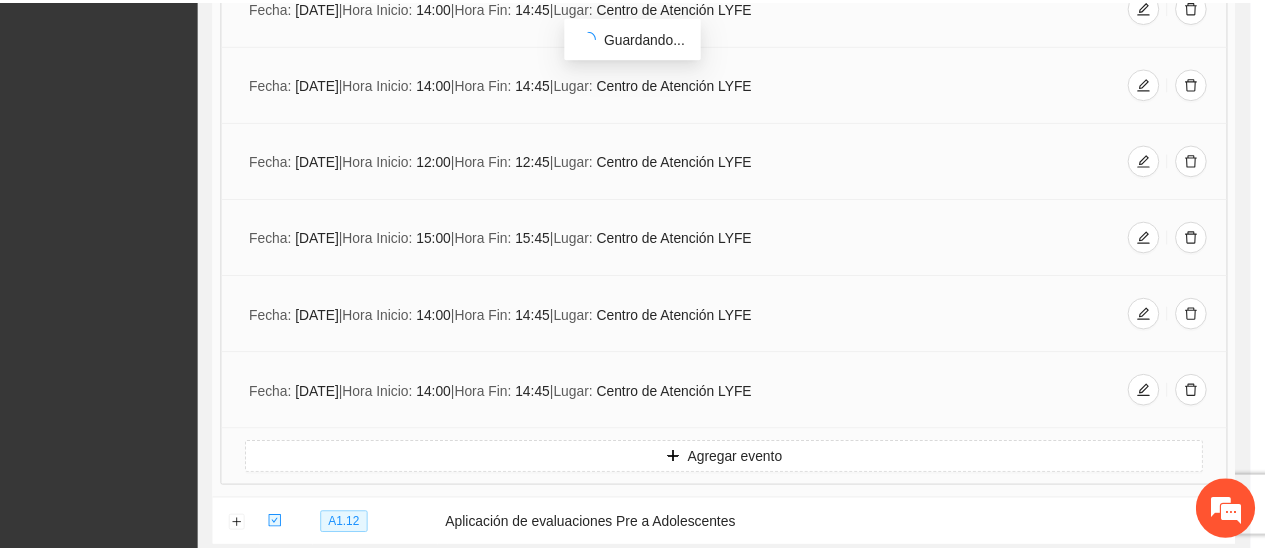 scroll, scrollTop: 176, scrollLeft: 0, axis: vertical 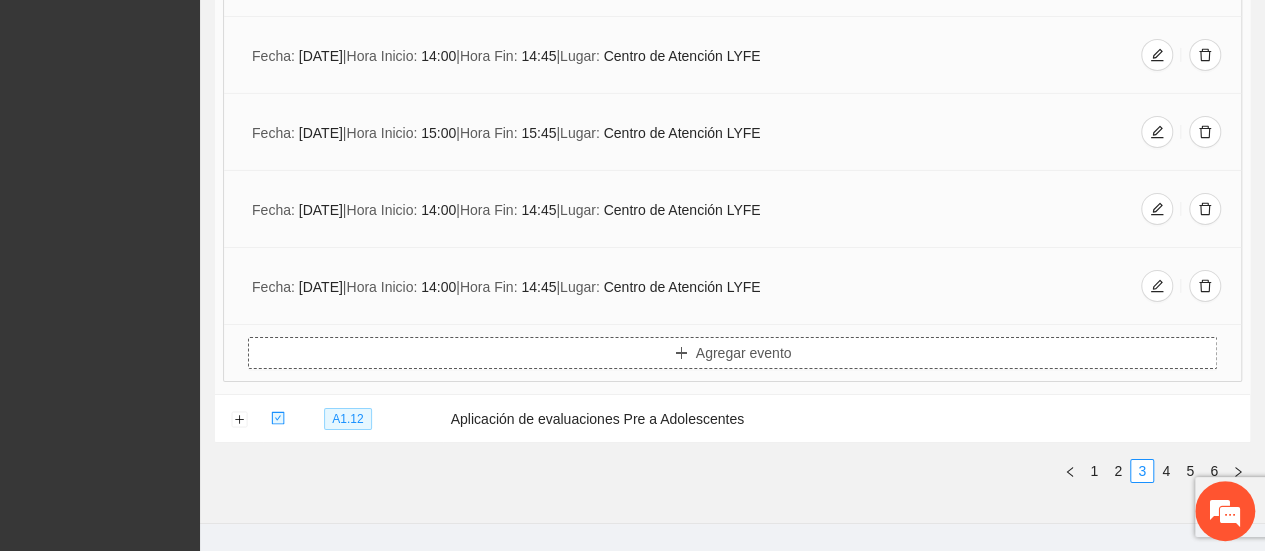 click on "Agregar evento" at bounding box center (732, 353) 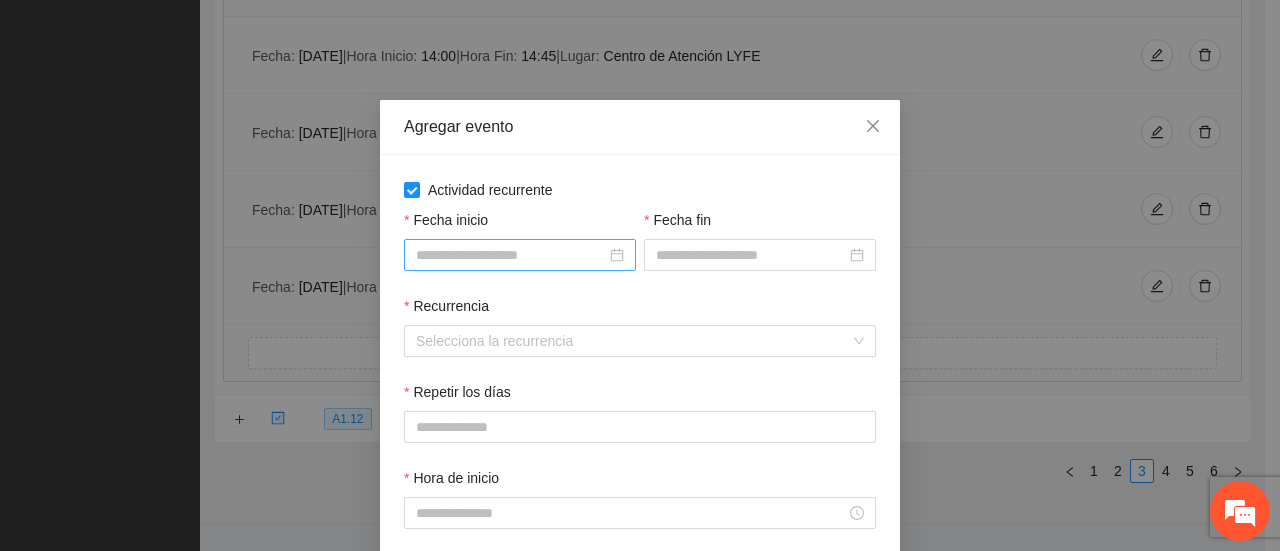 click on "Fecha inicio" at bounding box center (511, 255) 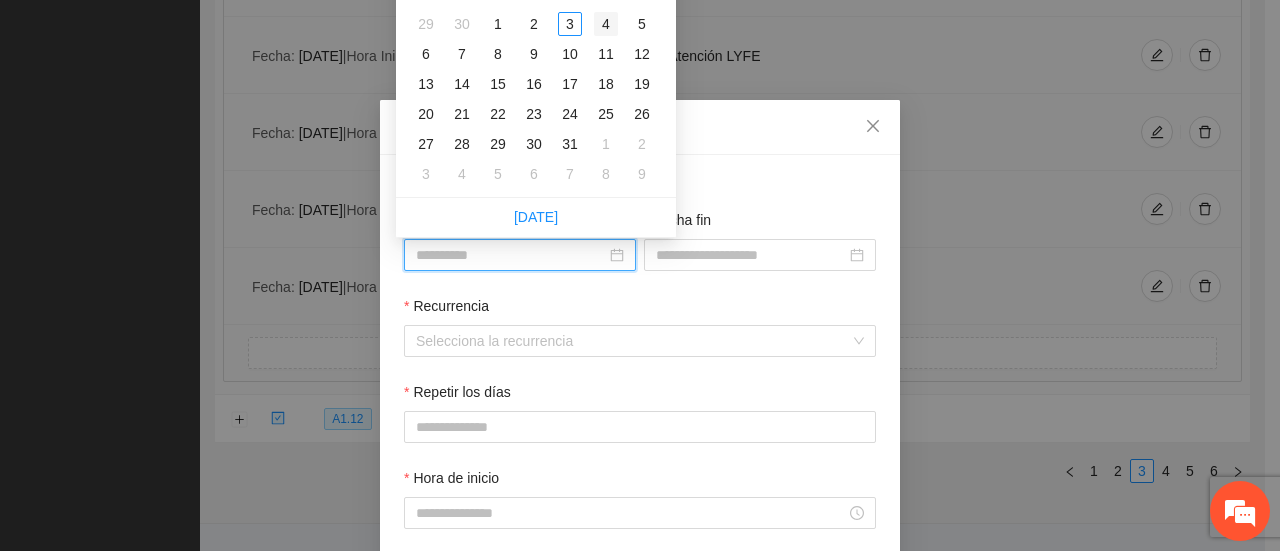 click on "4" at bounding box center [606, 24] 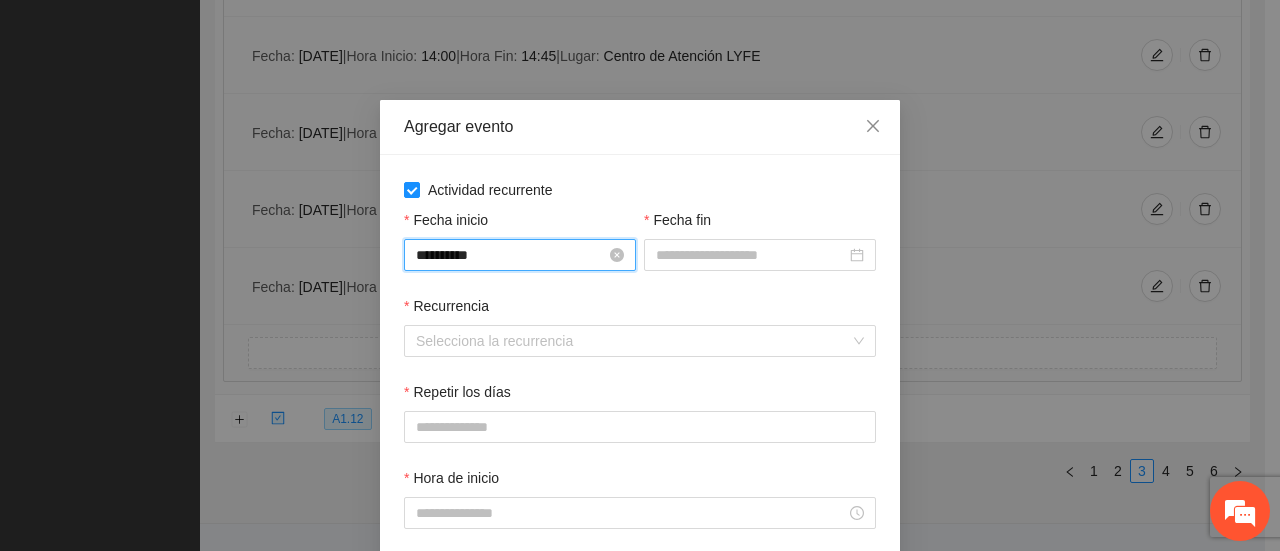 click on "**********" at bounding box center (511, 255) 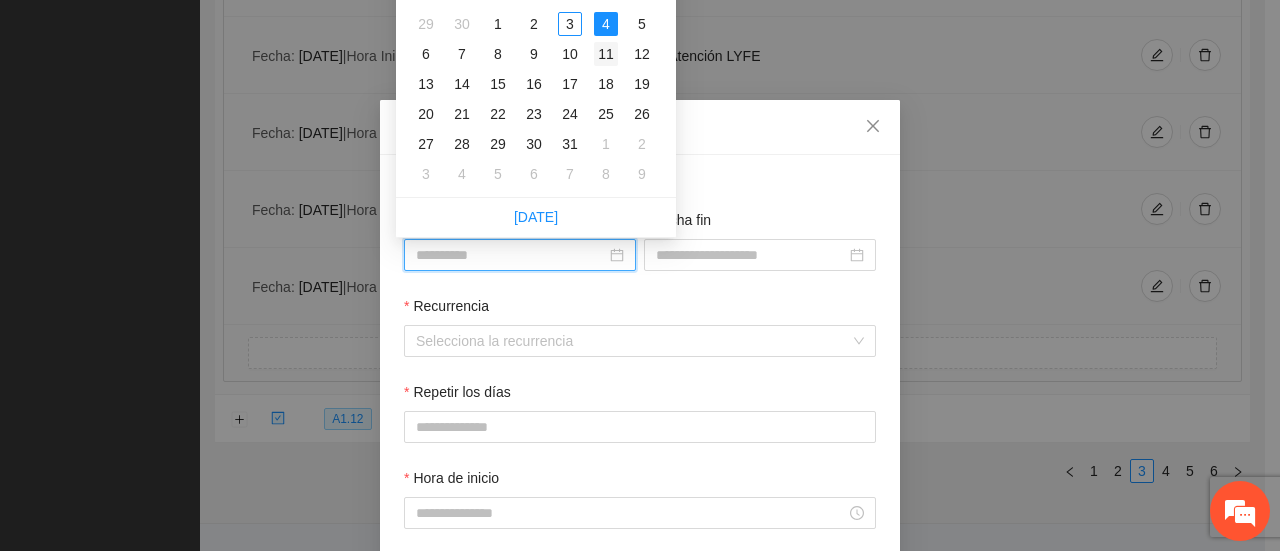 type on "**********" 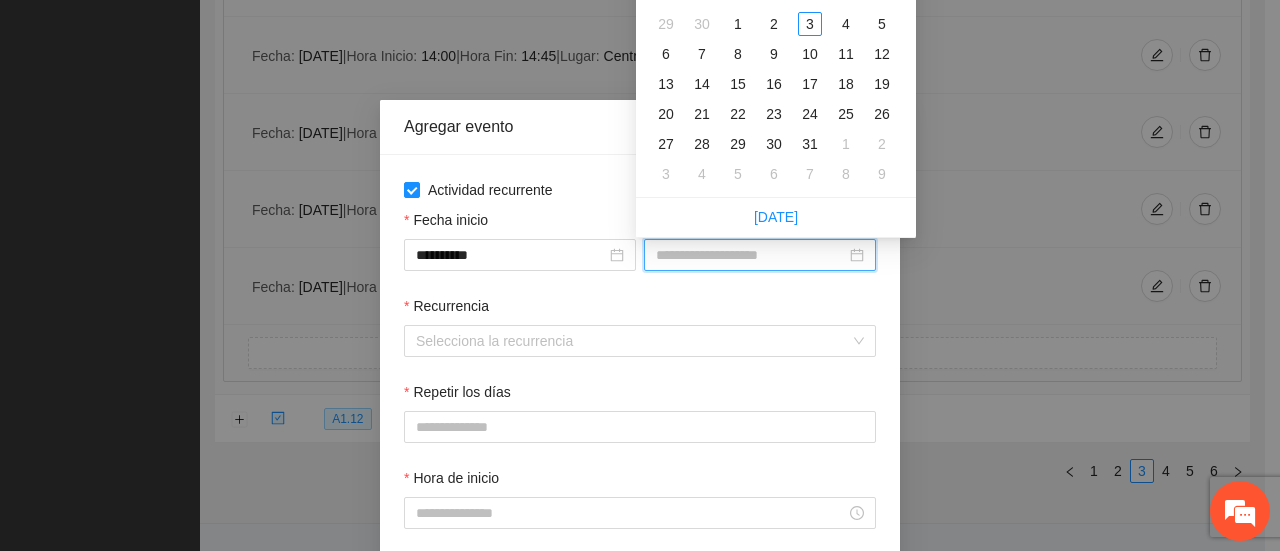 click on "Fecha fin" at bounding box center [751, 255] 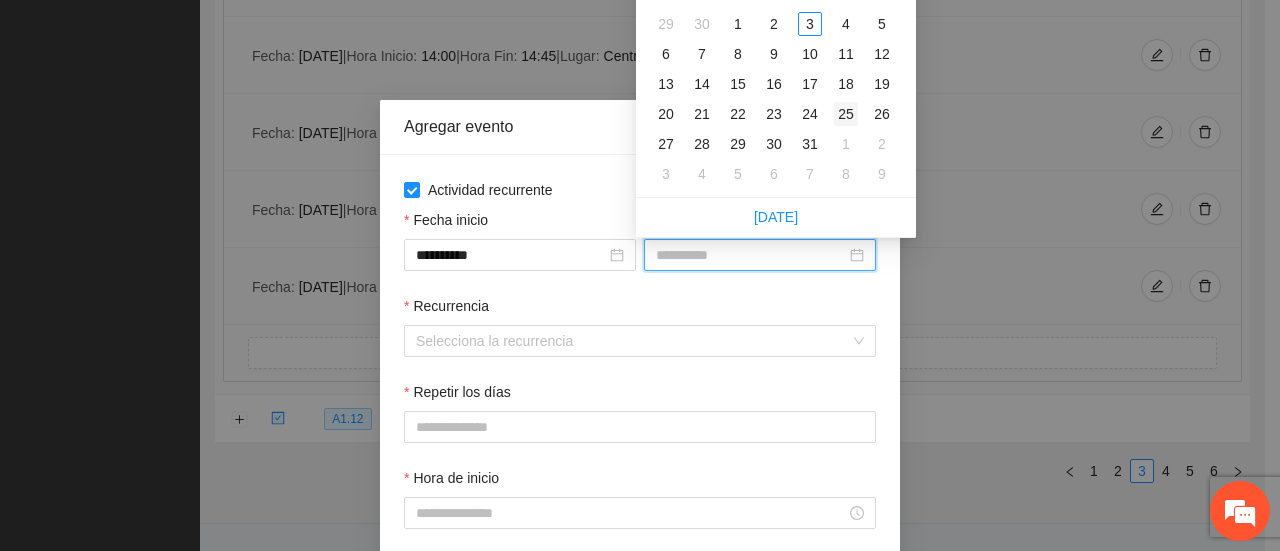 type on "**********" 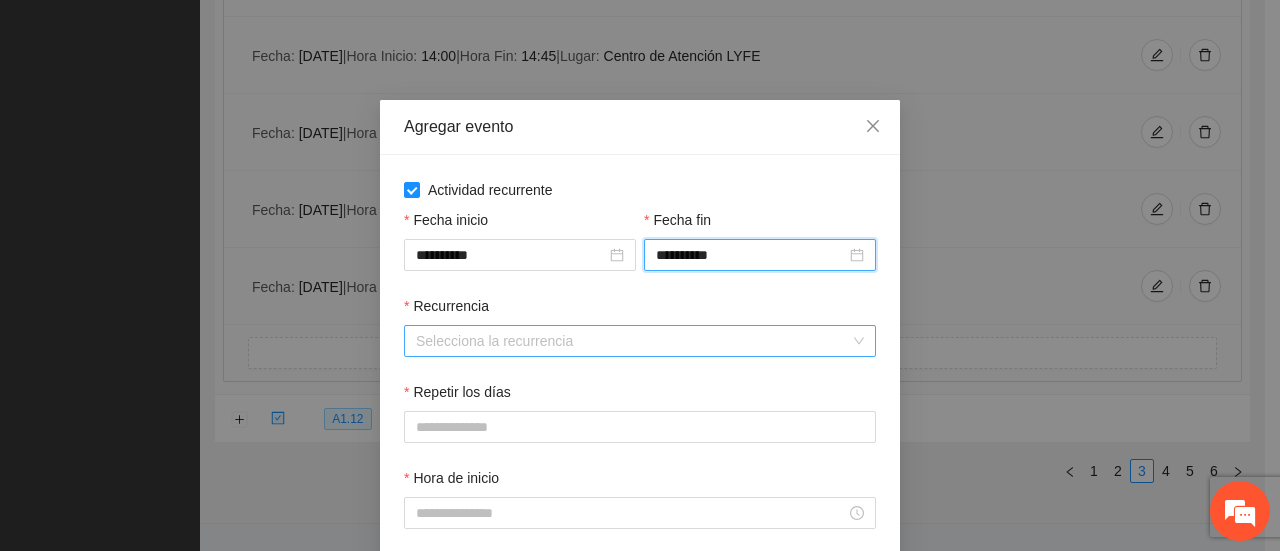 click on "Recurrencia" at bounding box center [633, 341] 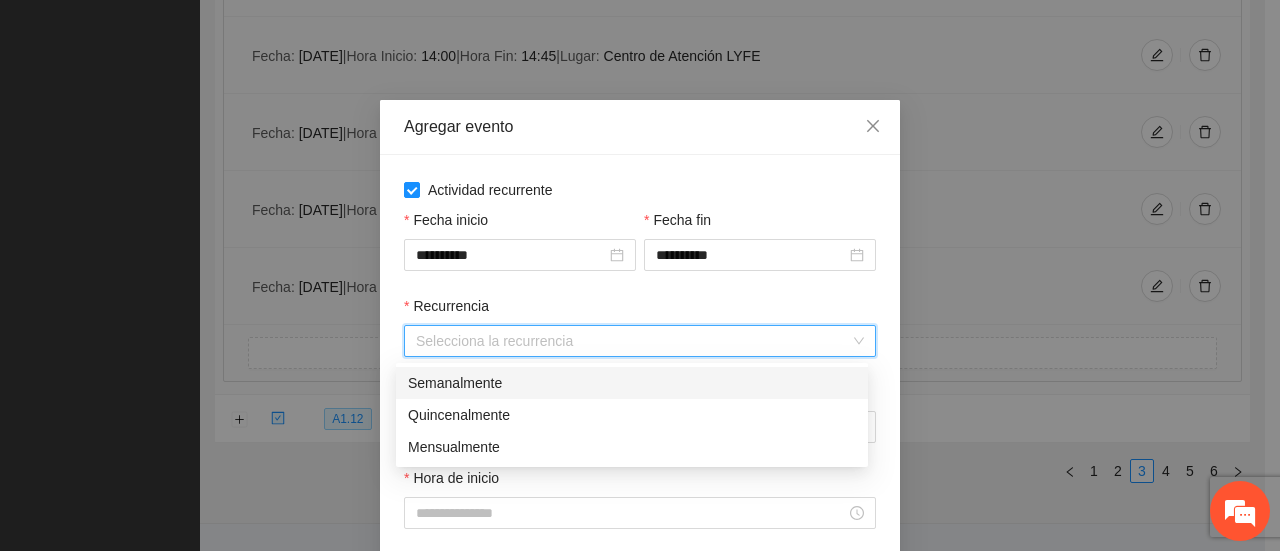 click on "Semanalmente" at bounding box center (632, 383) 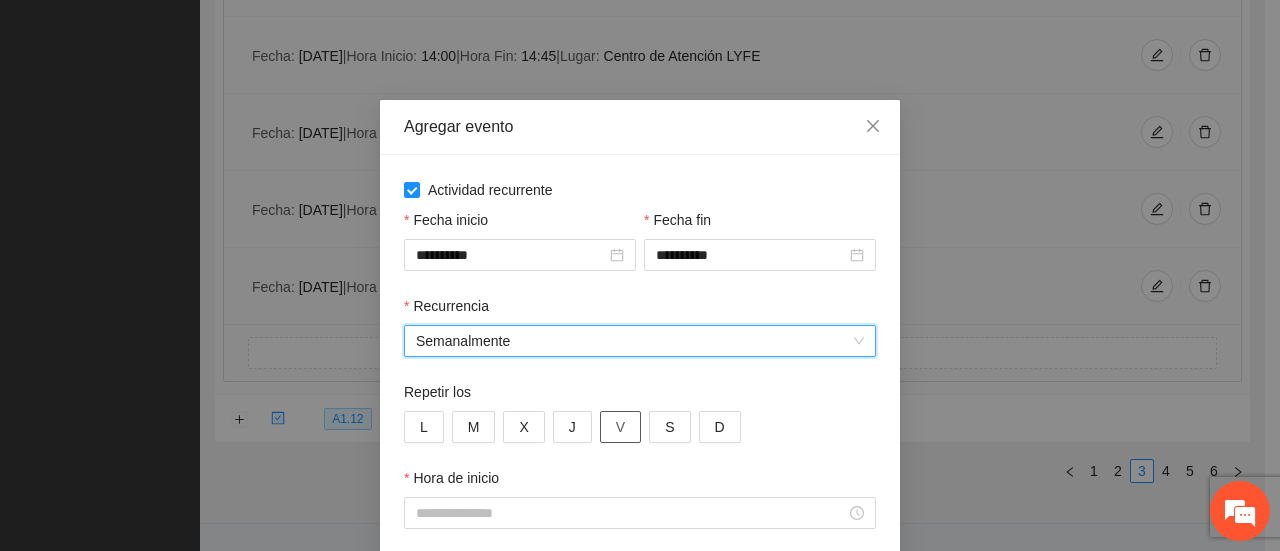 click on "V" at bounding box center [620, 427] 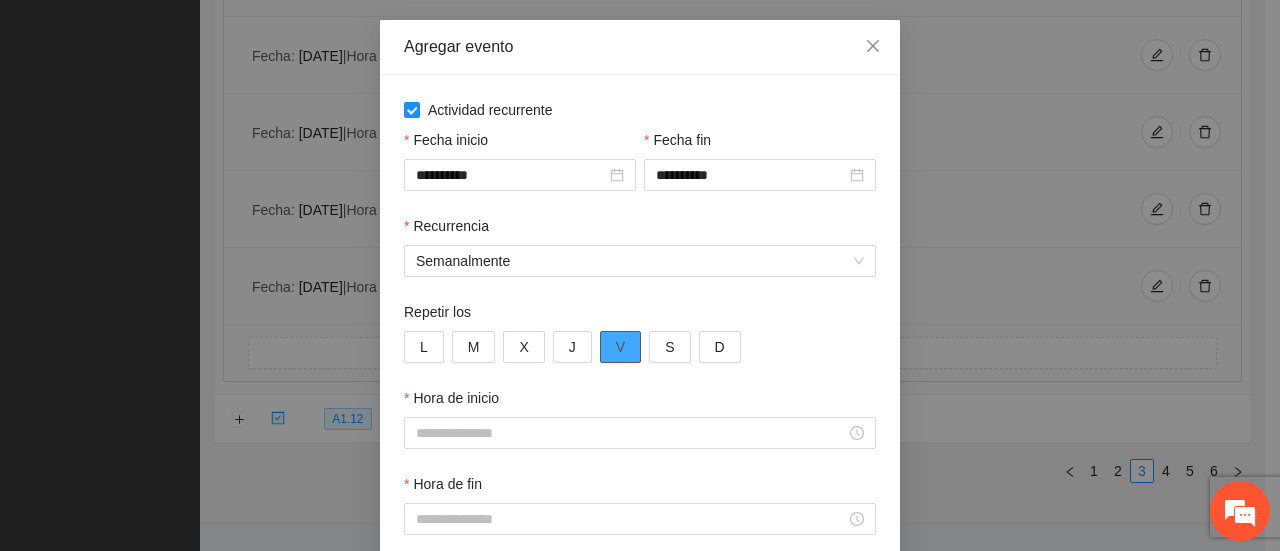 scroll, scrollTop: 200, scrollLeft: 0, axis: vertical 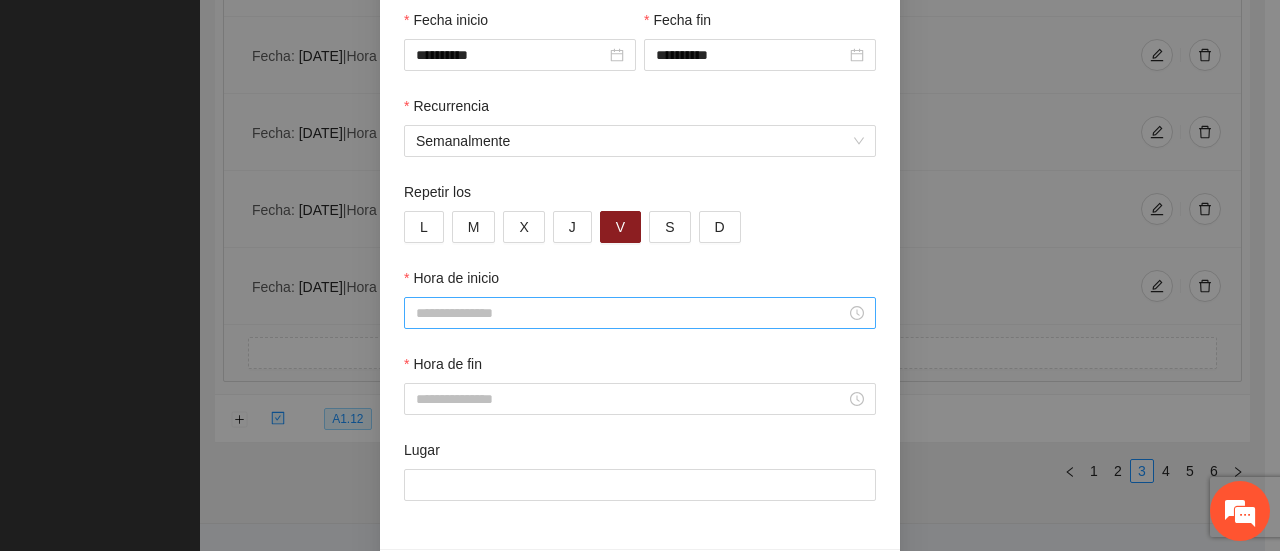 click on "Hora de inicio" at bounding box center [631, 313] 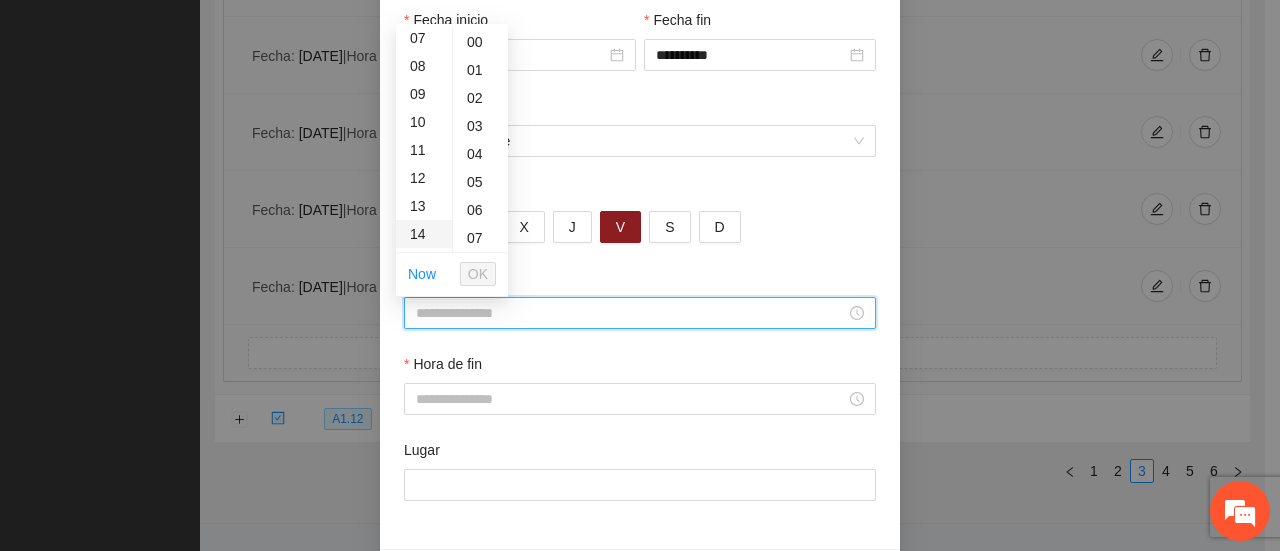 click on "14" at bounding box center [424, 234] 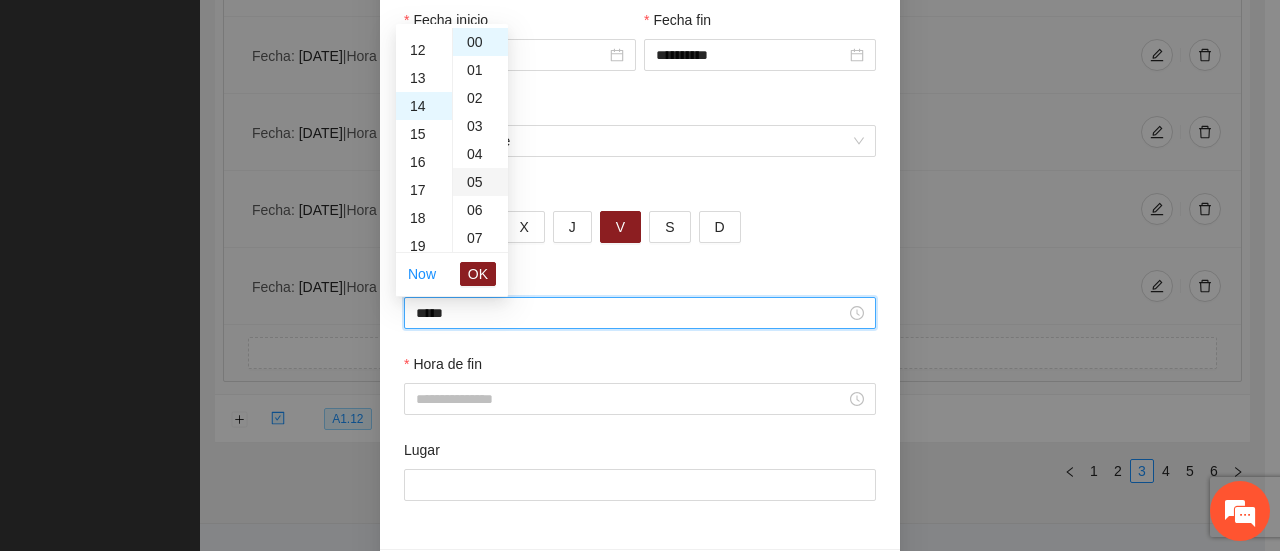 scroll, scrollTop: 392, scrollLeft: 0, axis: vertical 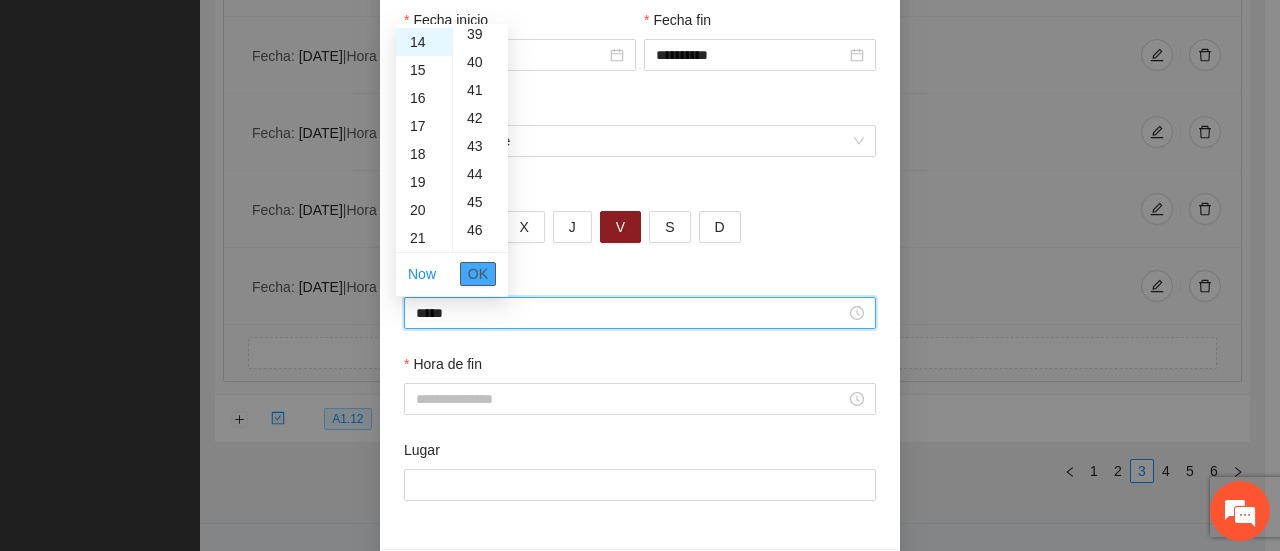 click on "OK" at bounding box center [478, 274] 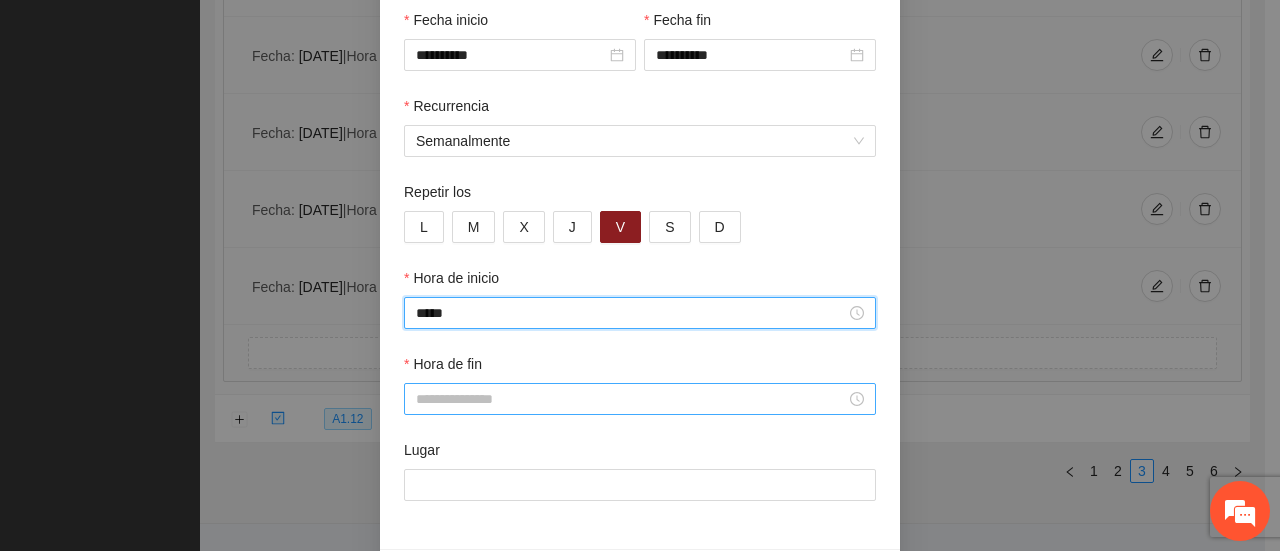 click on "Hora de fin" at bounding box center (631, 399) 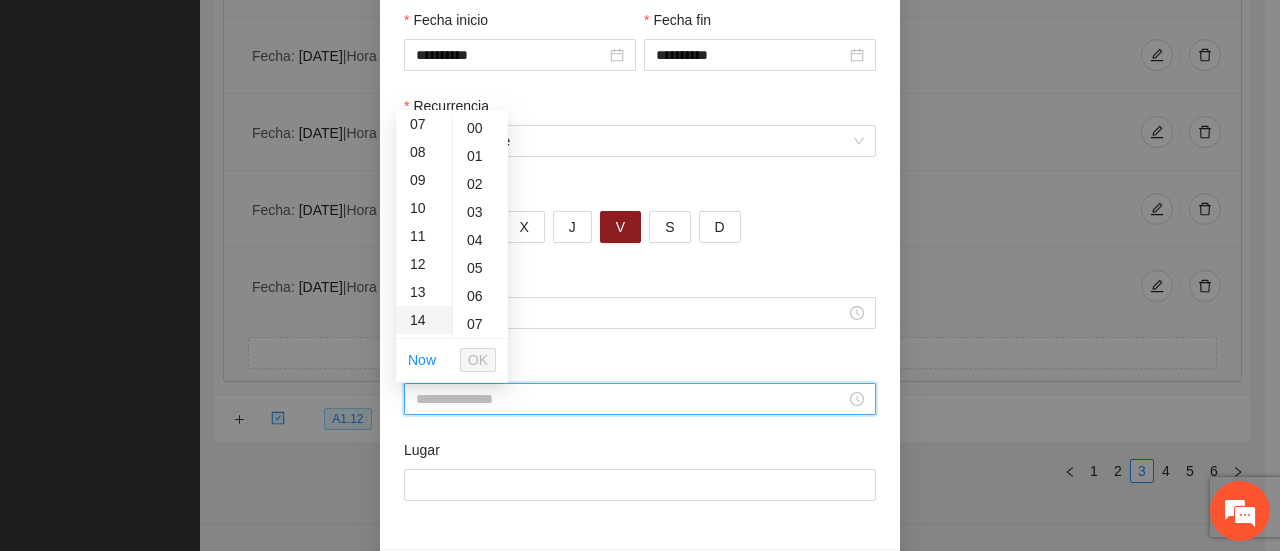 click on "14" at bounding box center [424, 320] 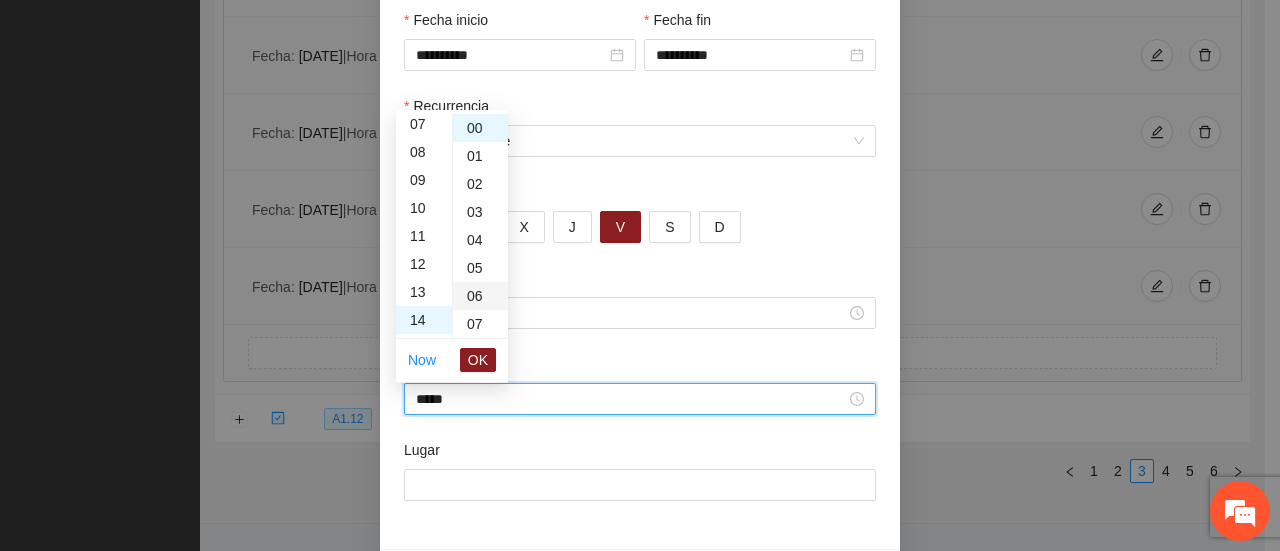 scroll, scrollTop: 392, scrollLeft: 0, axis: vertical 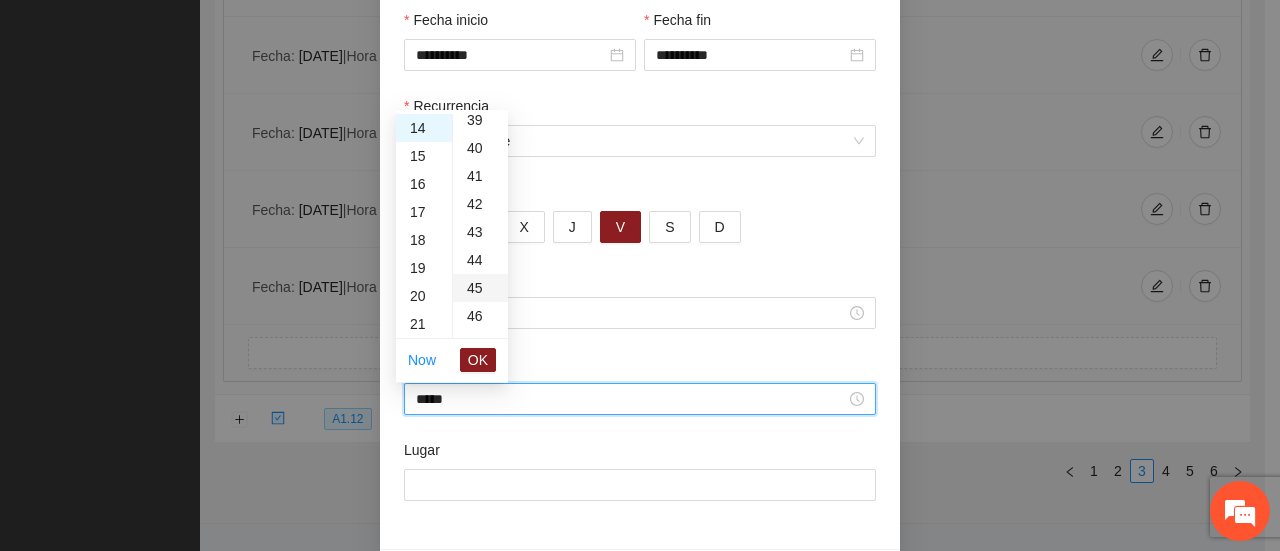 click on "45" at bounding box center (480, 288) 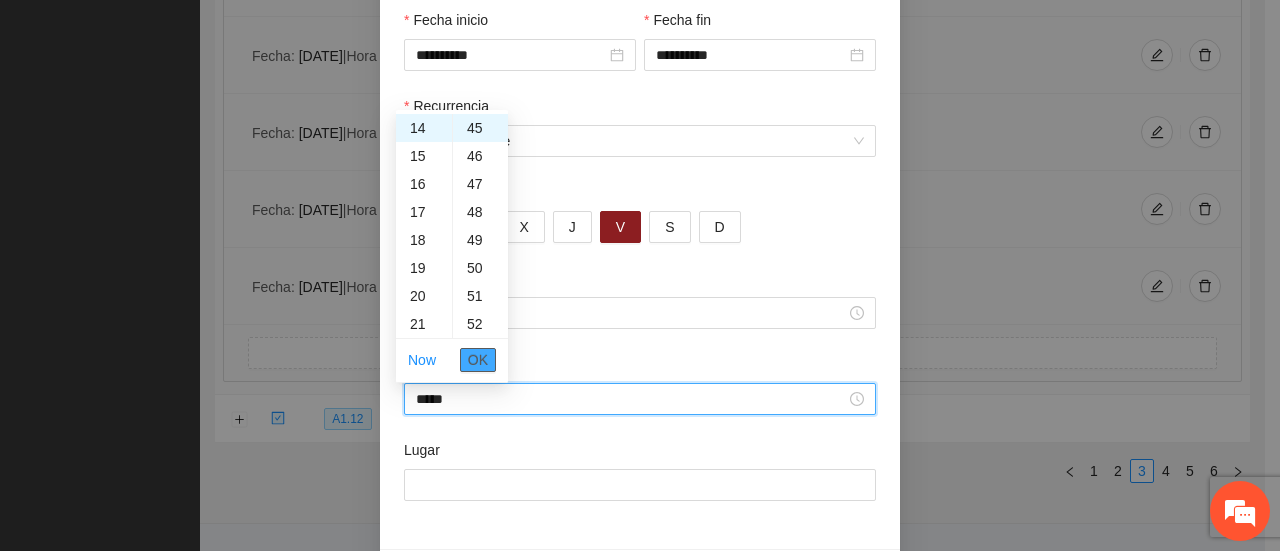 click on "OK" at bounding box center [478, 360] 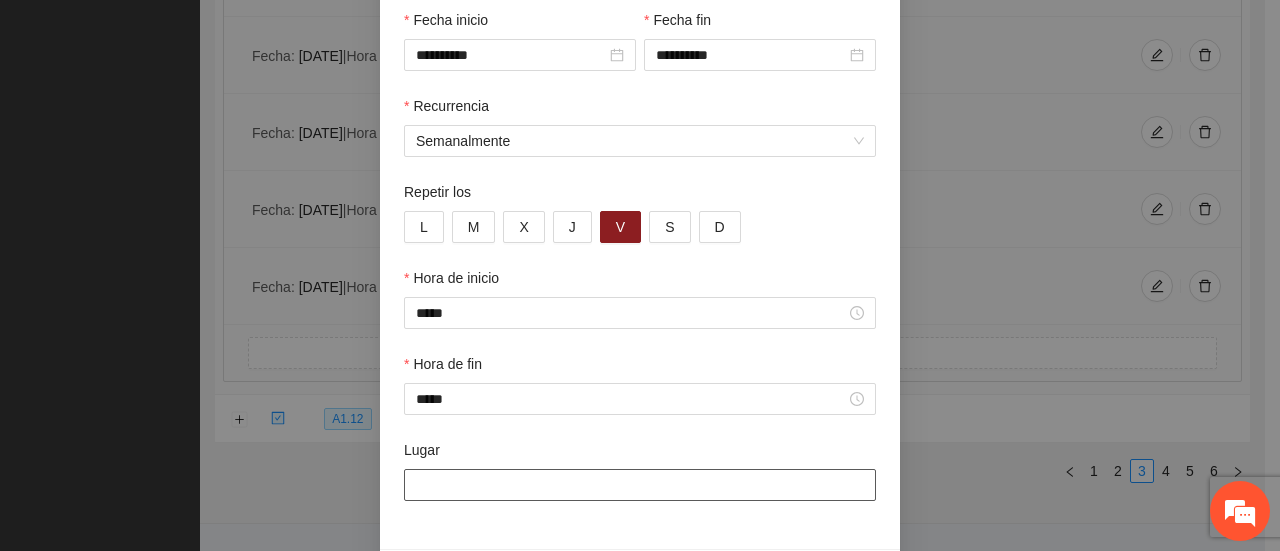 click on "Lugar" at bounding box center [640, 485] 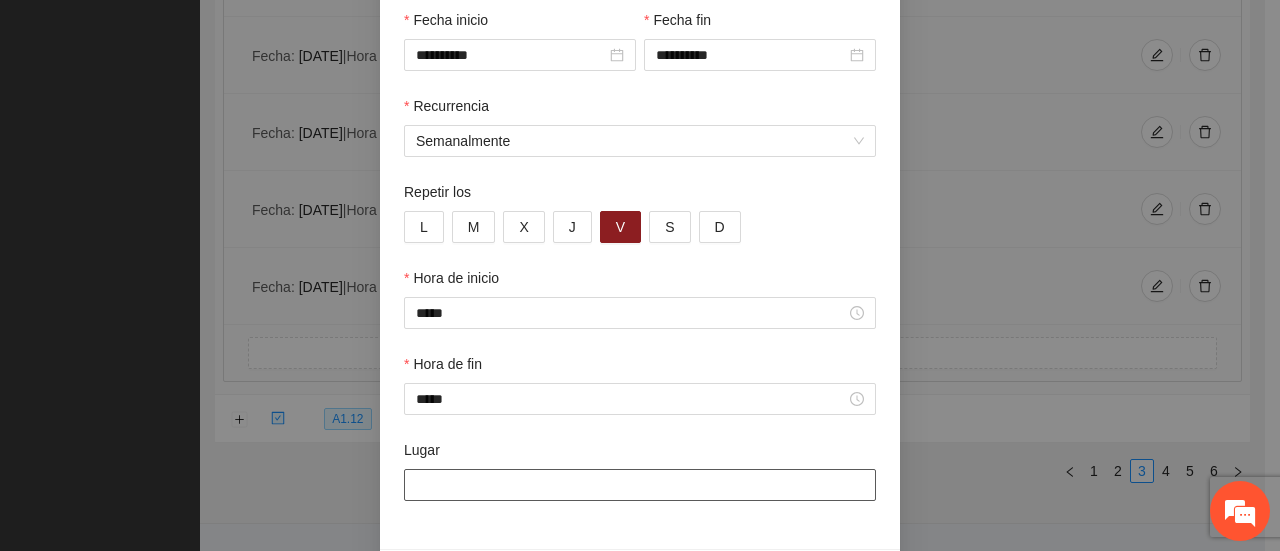 type on "**********" 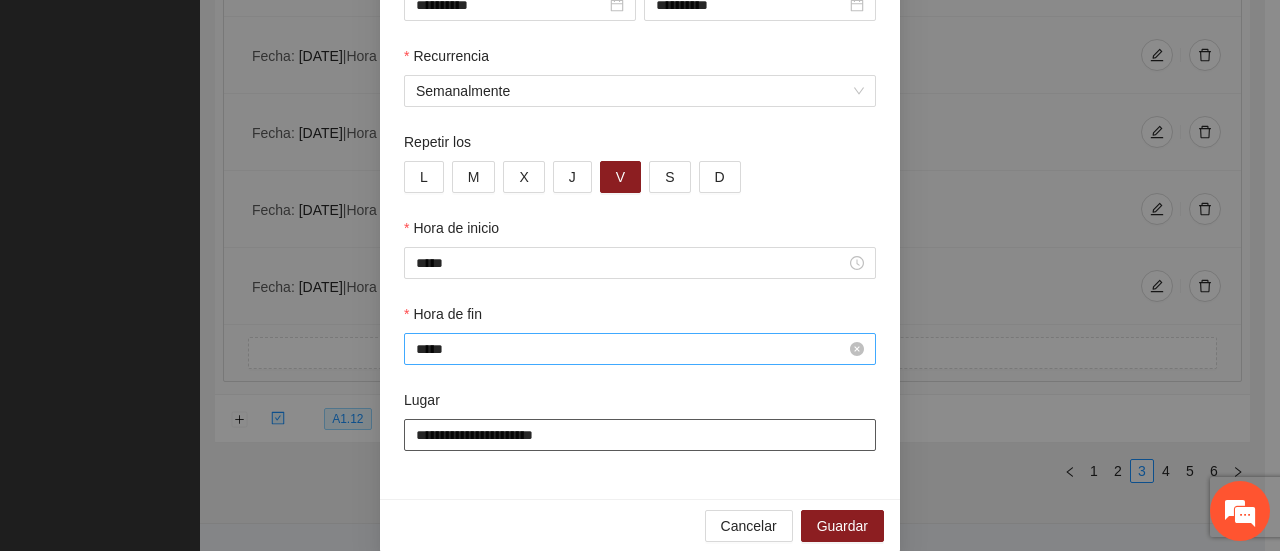scroll, scrollTop: 276, scrollLeft: 0, axis: vertical 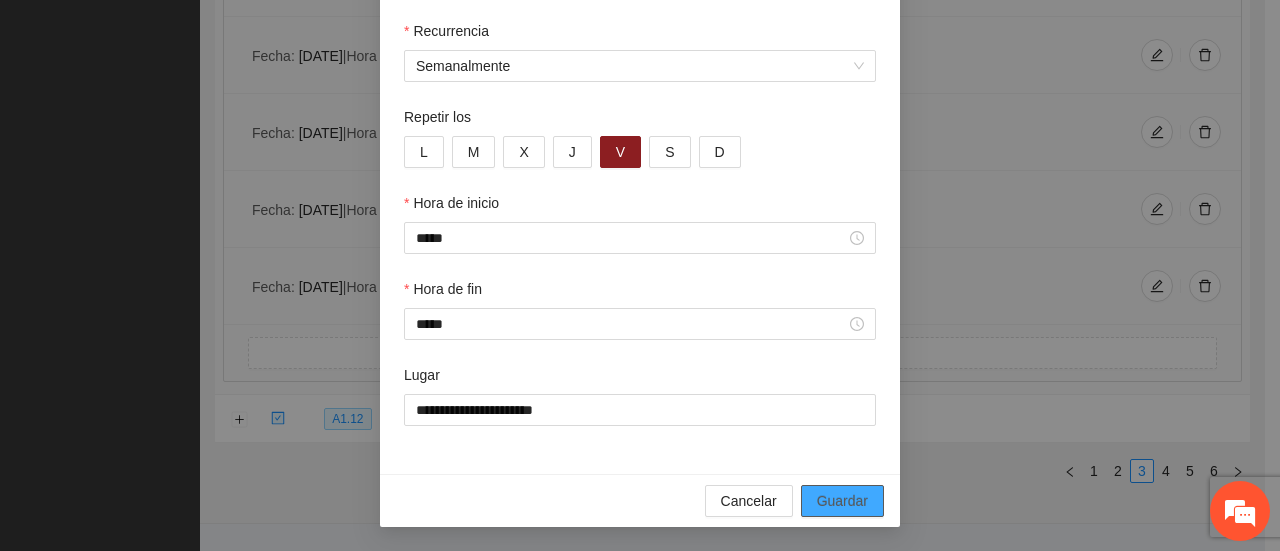 click on "Guardar" at bounding box center [842, 501] 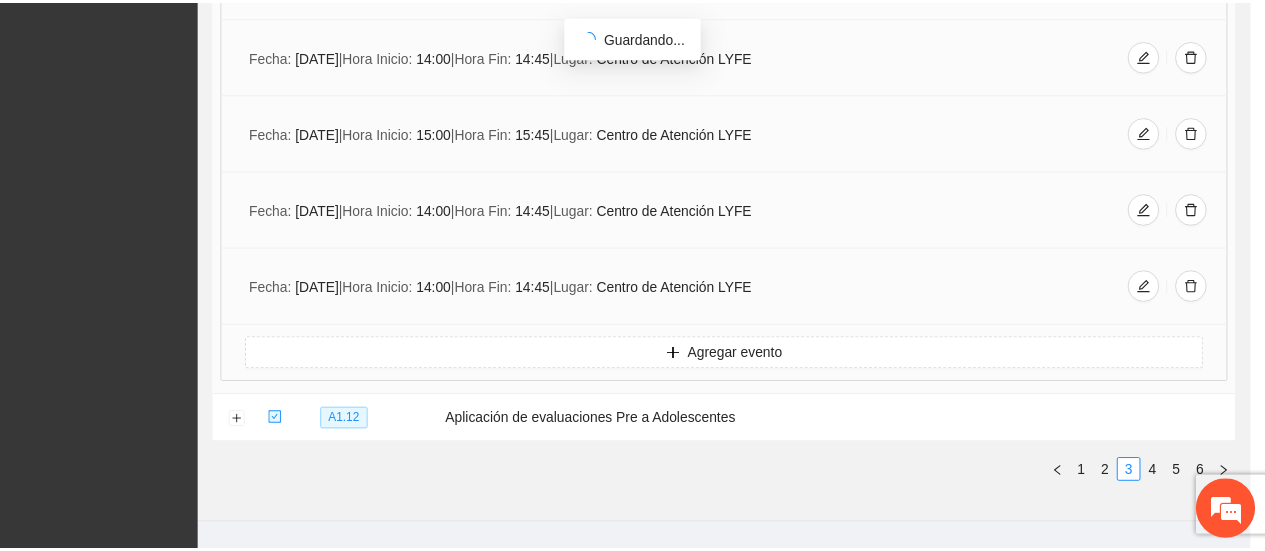 scroll, scrollTop: 176, scrollLeft: 0, axis: vertical 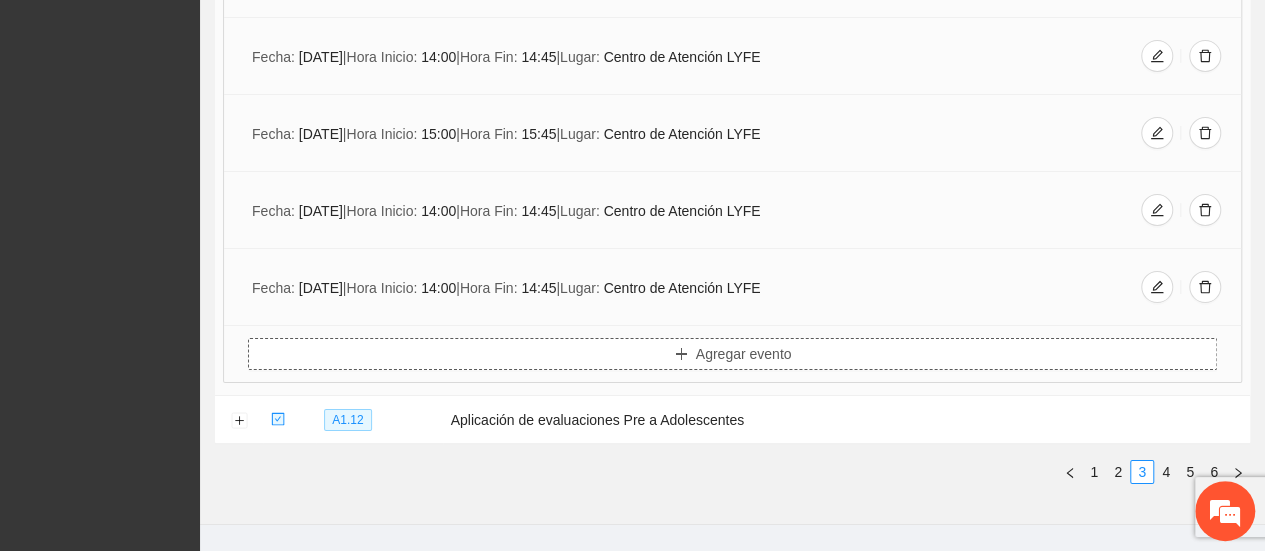 click on "Agregar evento" at bounding box center [744, 354] 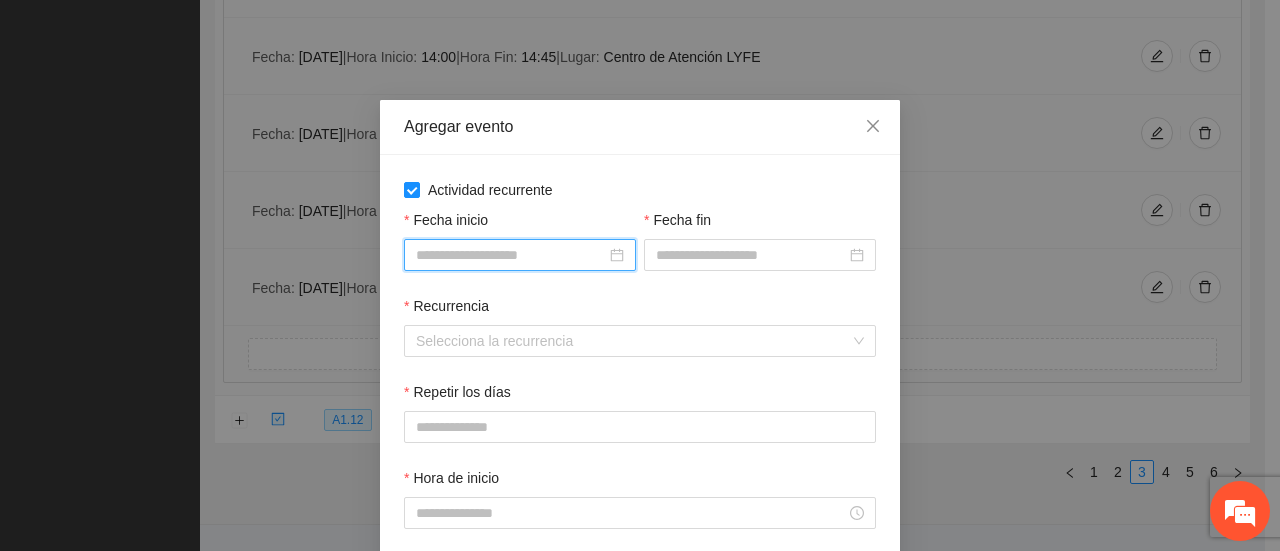 click on "Fecha inicio" at bounding box center [511, 255] 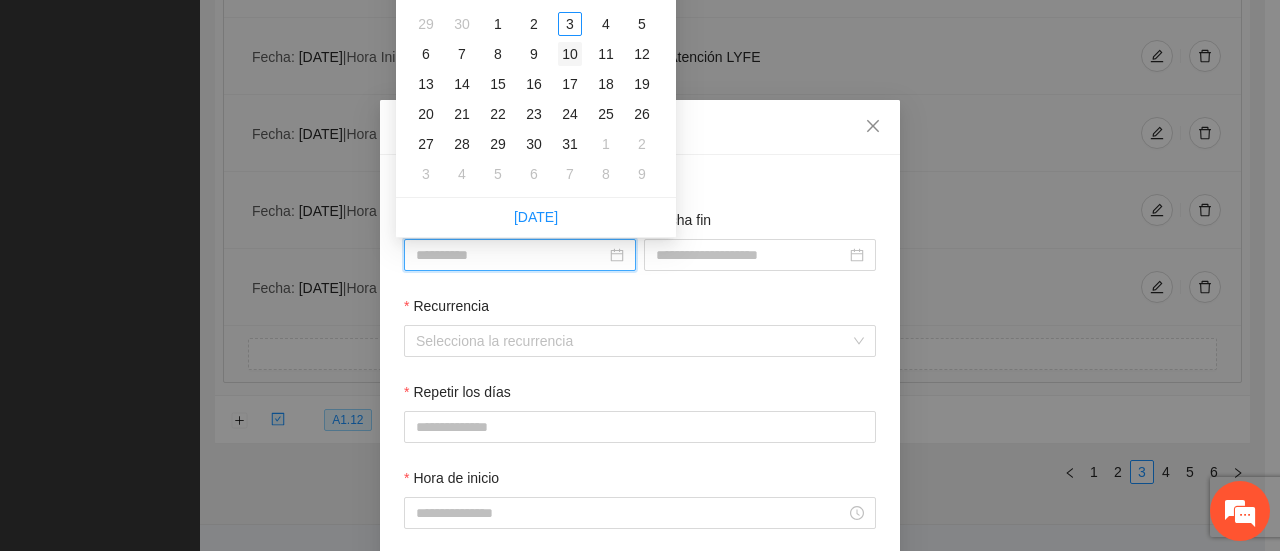 type on "**********" 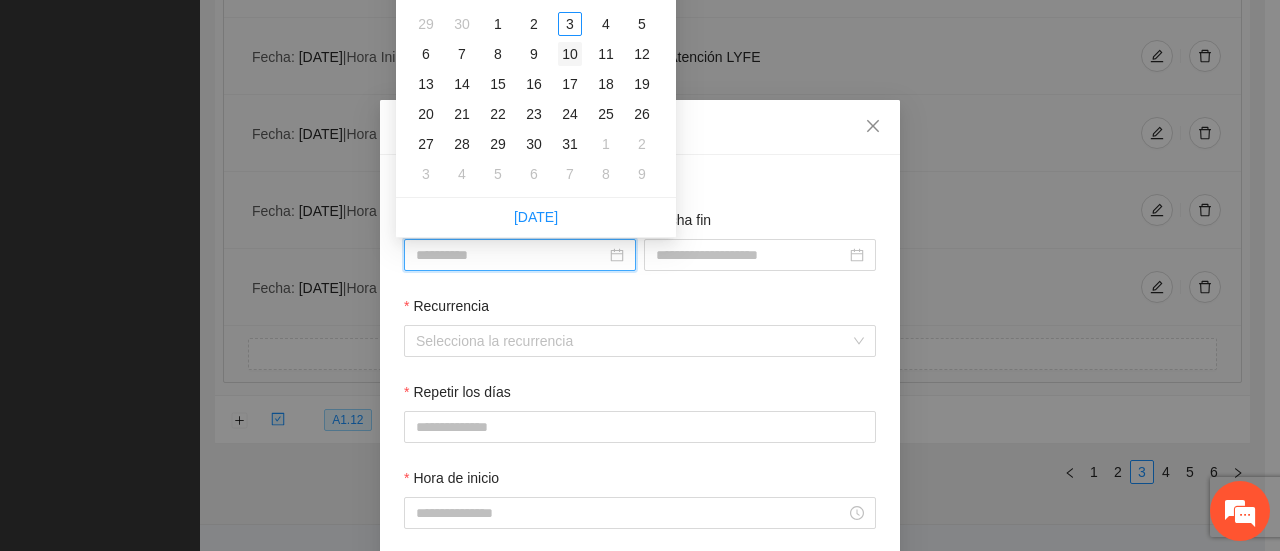 click on "10" at bounding box center [570, 54] 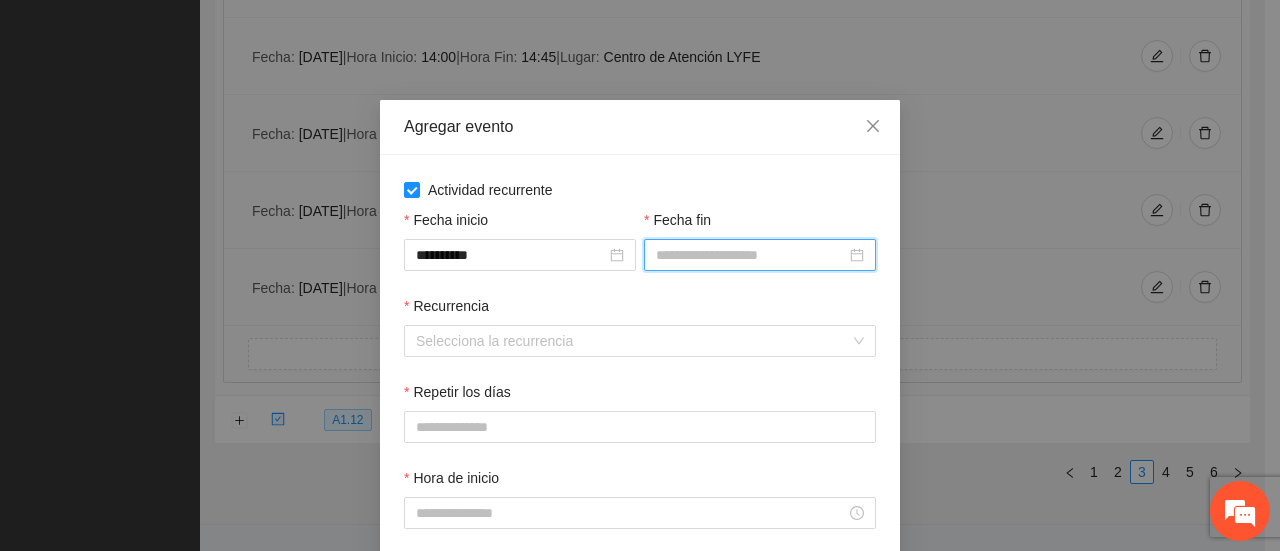 click on "Fecha fin" at bounding box center [751, 255] 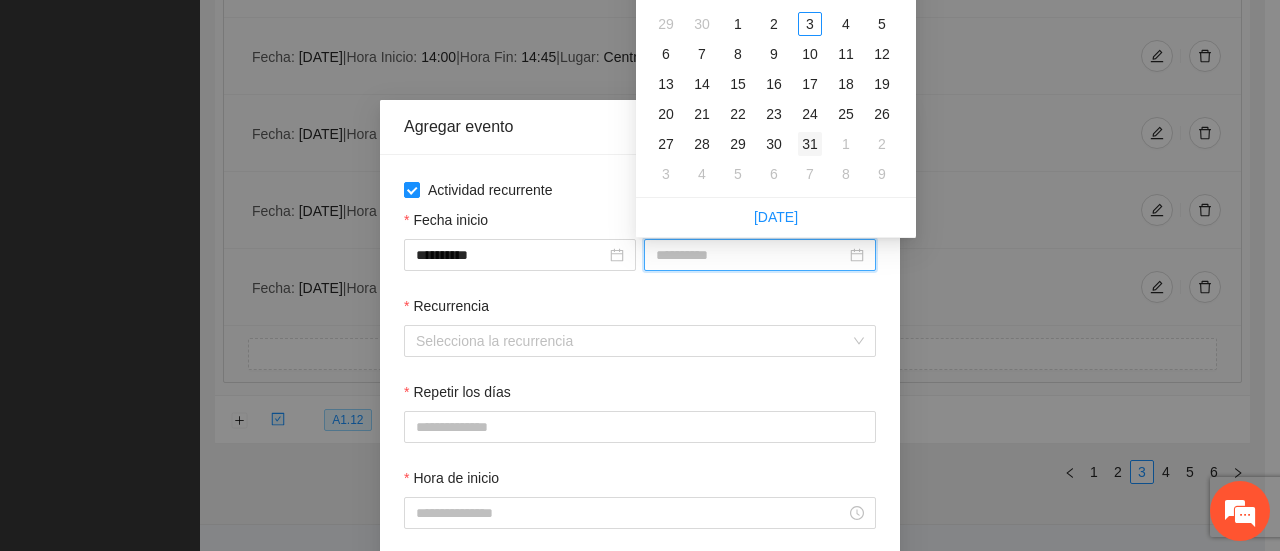type on "**********" 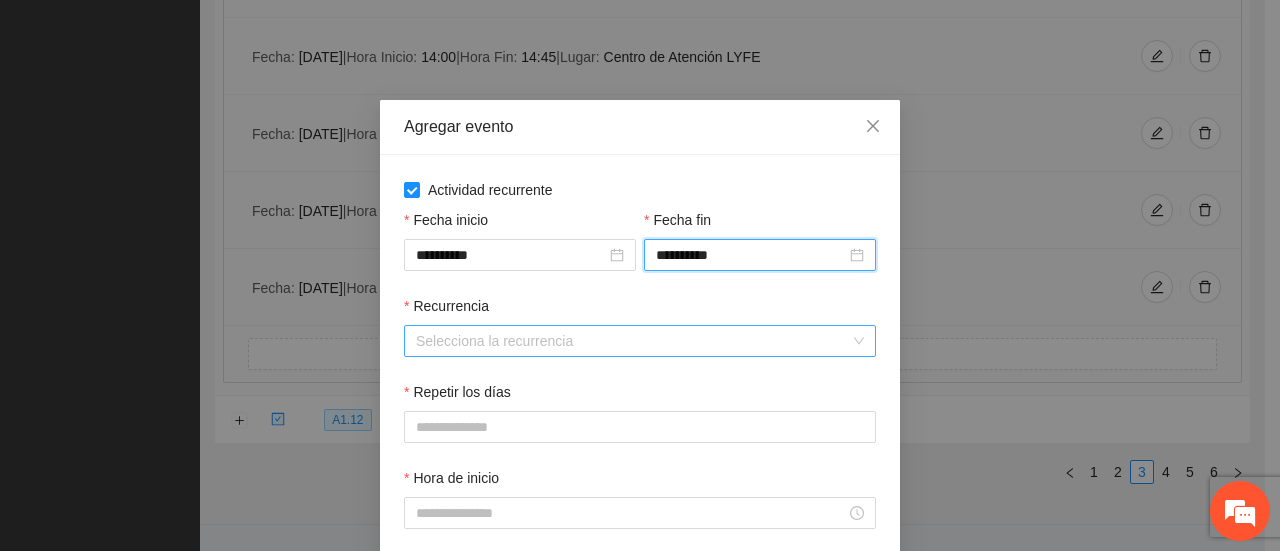 click on "Recurrencia" at bounding box center (633, 341) 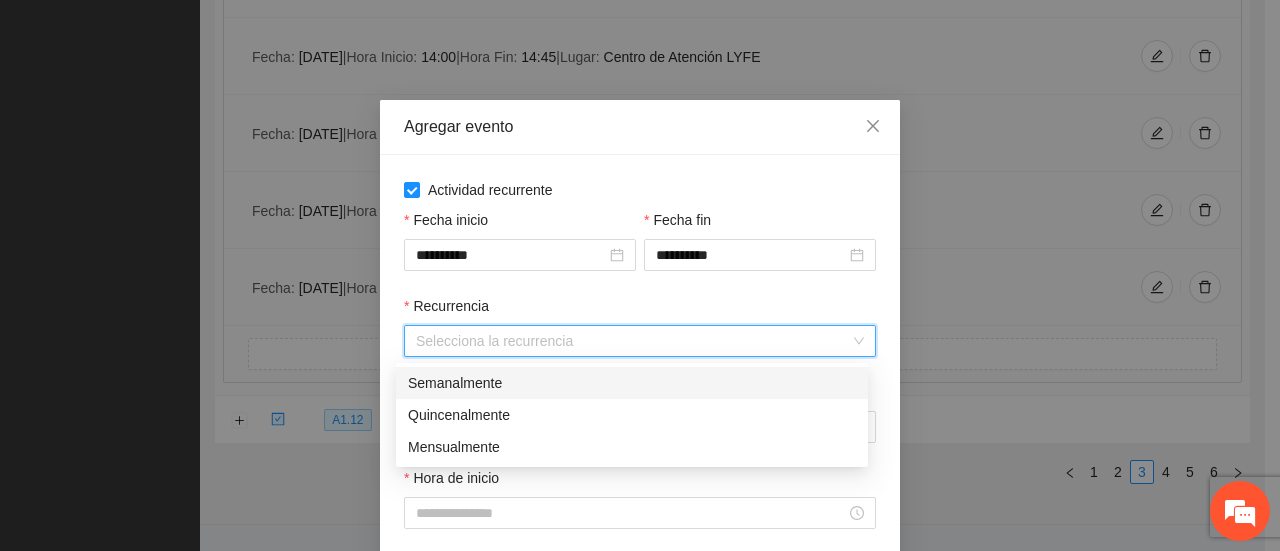 click on "Semanalmente" at bounding box center (632, 383) 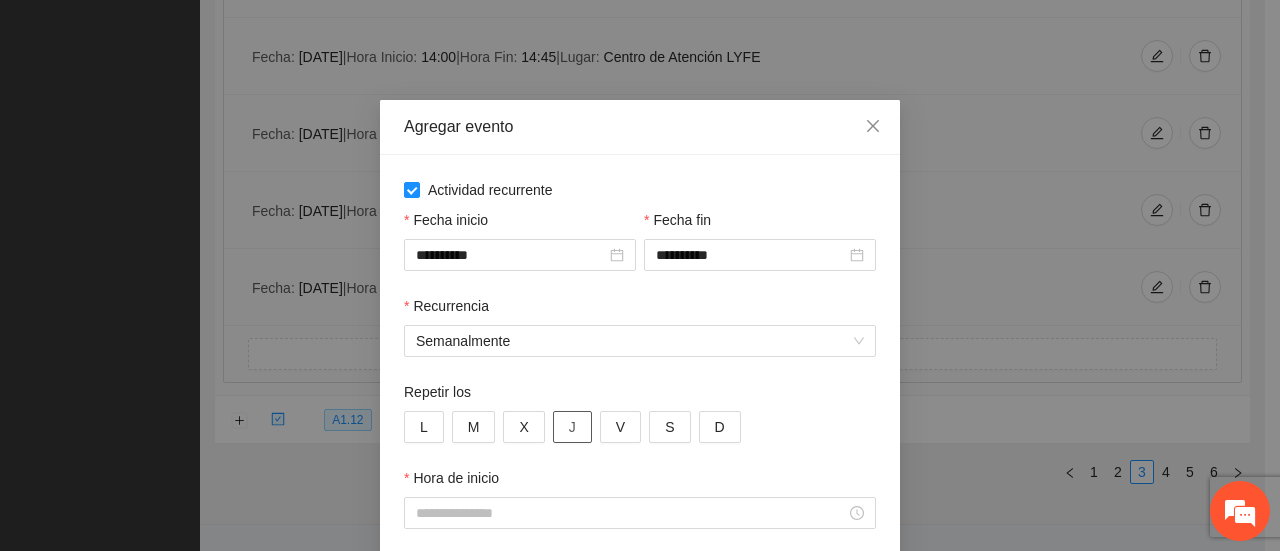 click on "J" at bounding box center [572, 427] 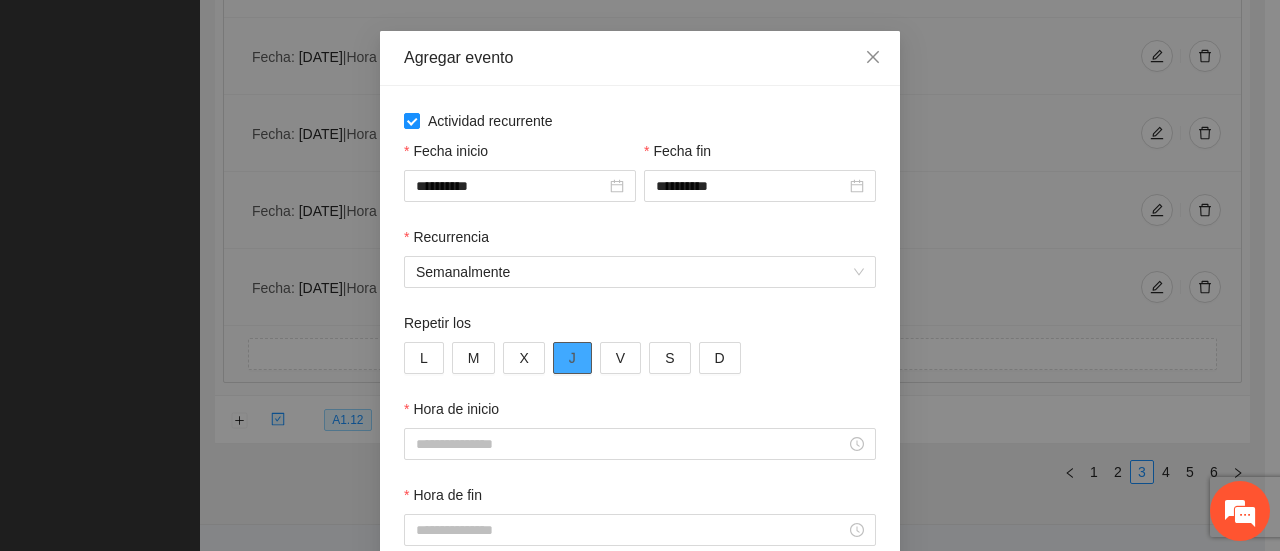 scroll, scrollTop: 100, scrollLeft: 0, axis: vertical 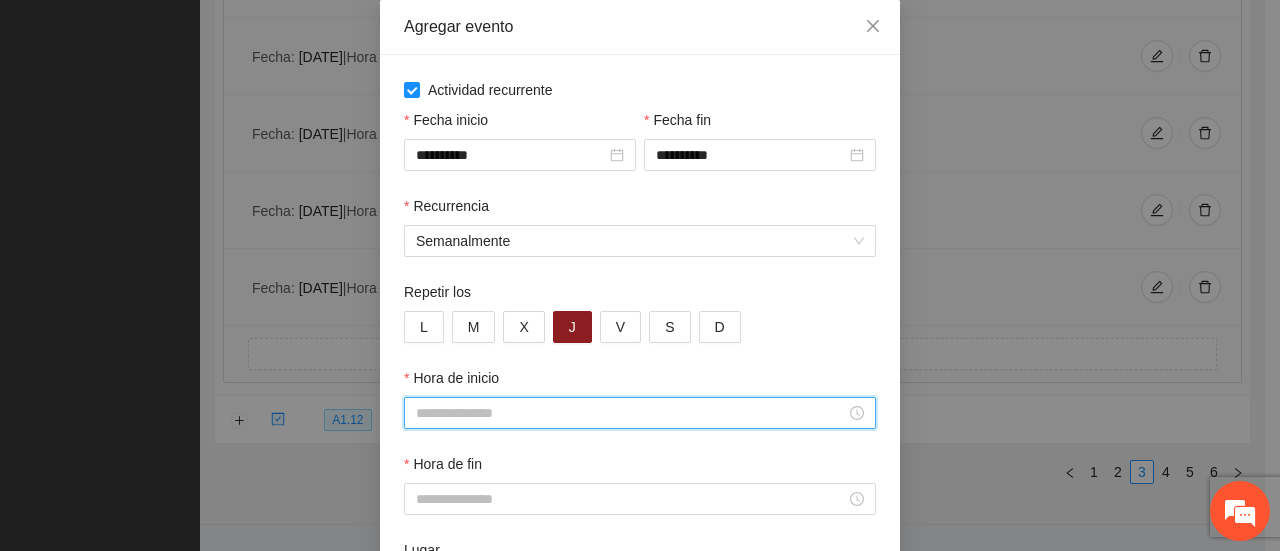 click on "Hora de inicio" at bounding box center (631, 413) 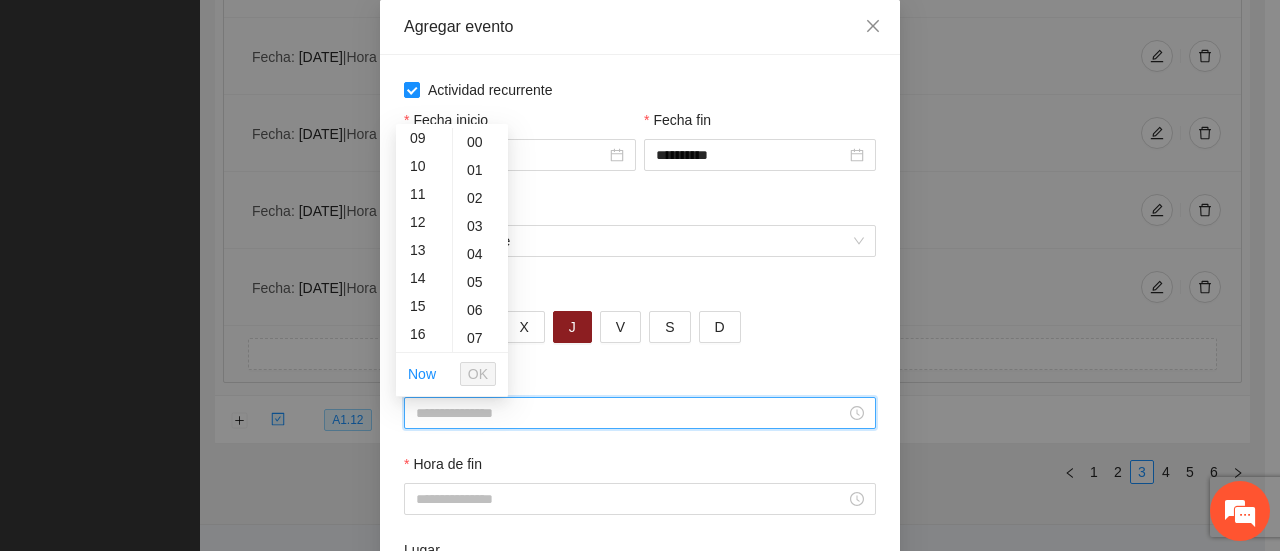 scroll, scrollTop: 300, scrollLeft: 0, axis: vertical 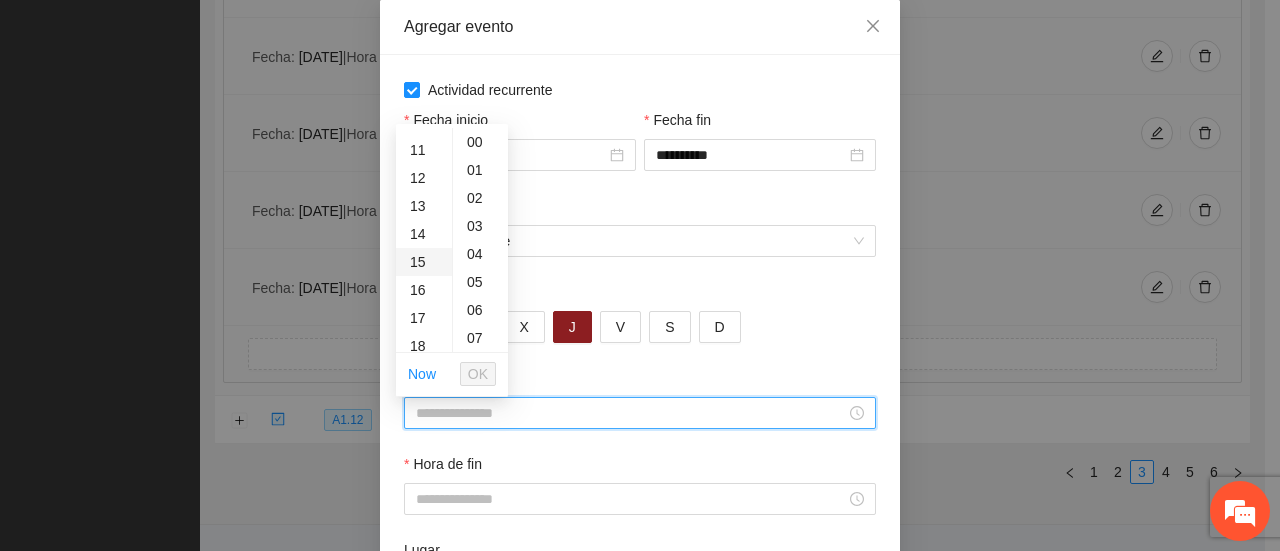 click on "15" at bounding box center [424, 262] 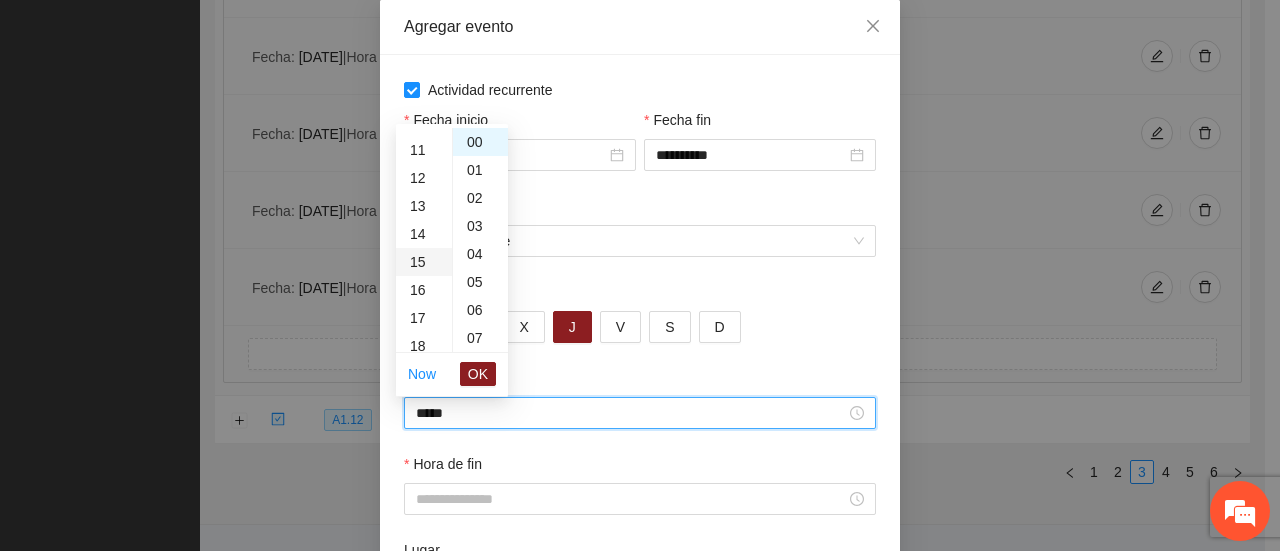 scroll, scrollTop: 420, scrollLeft: 0, axis: vertical 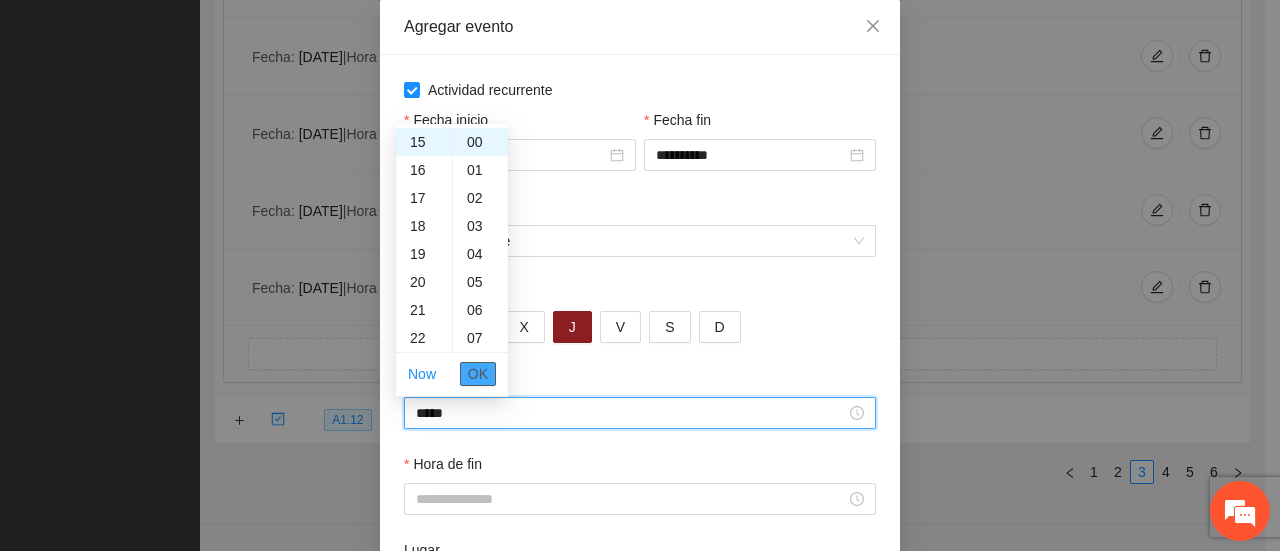 click on "OK" at bounding box center [478, 374] 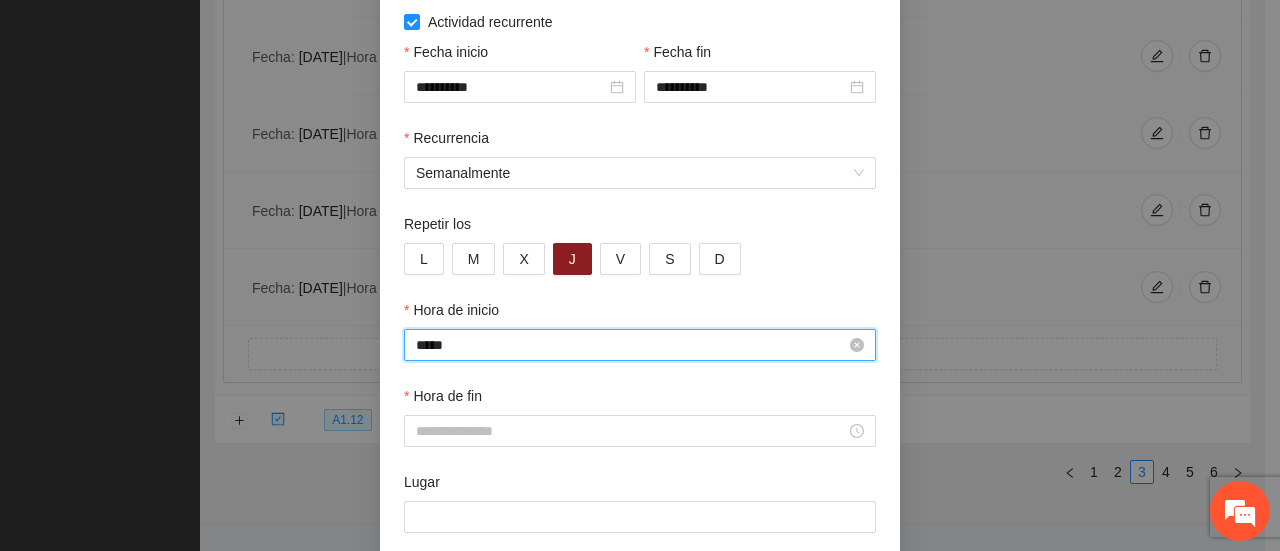 scroll, scrollTop: 276, scrollLeft: 0, axis: vertical 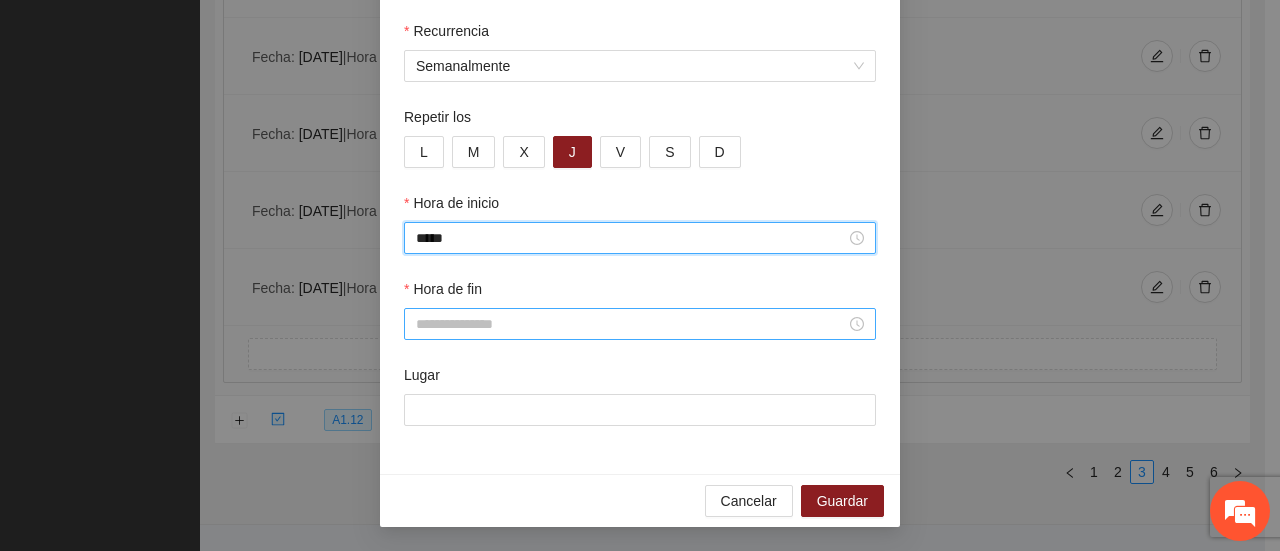 click on "Hora de fin" at bounding box center [631, 324] 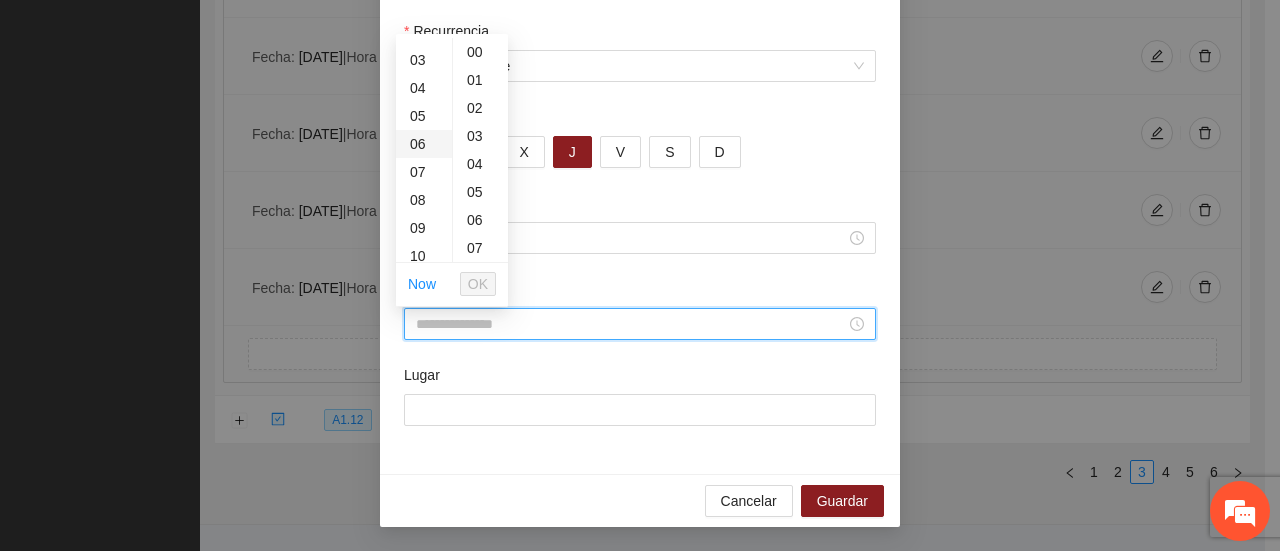 scroll, scrollTop: 400, scrollLeft: 0, axis: vertical 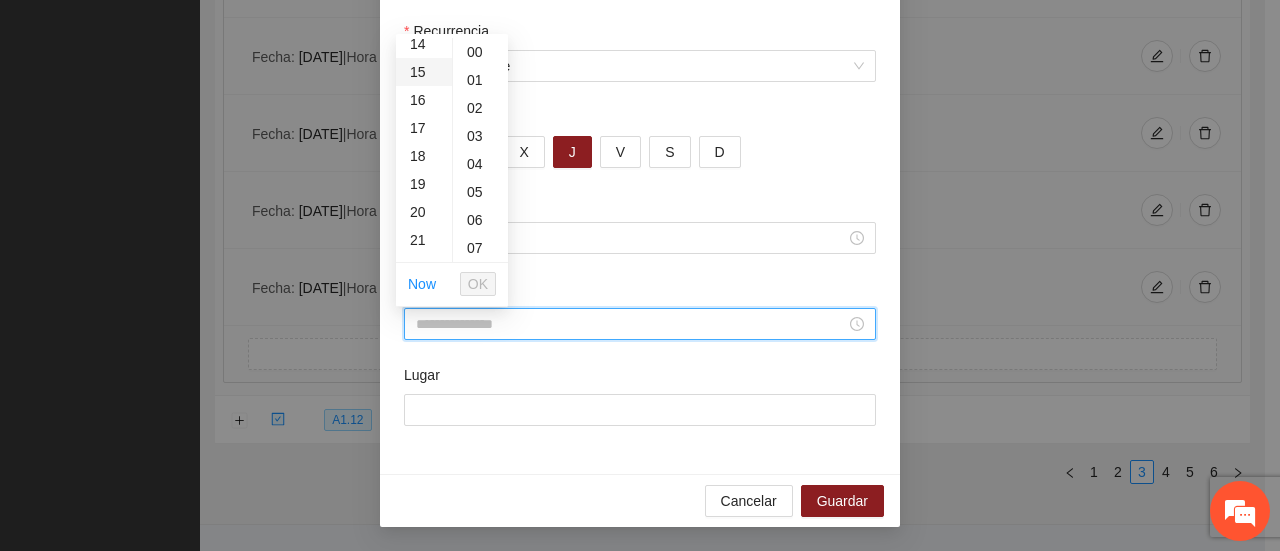click on "15" at bounding box center [424, 72] 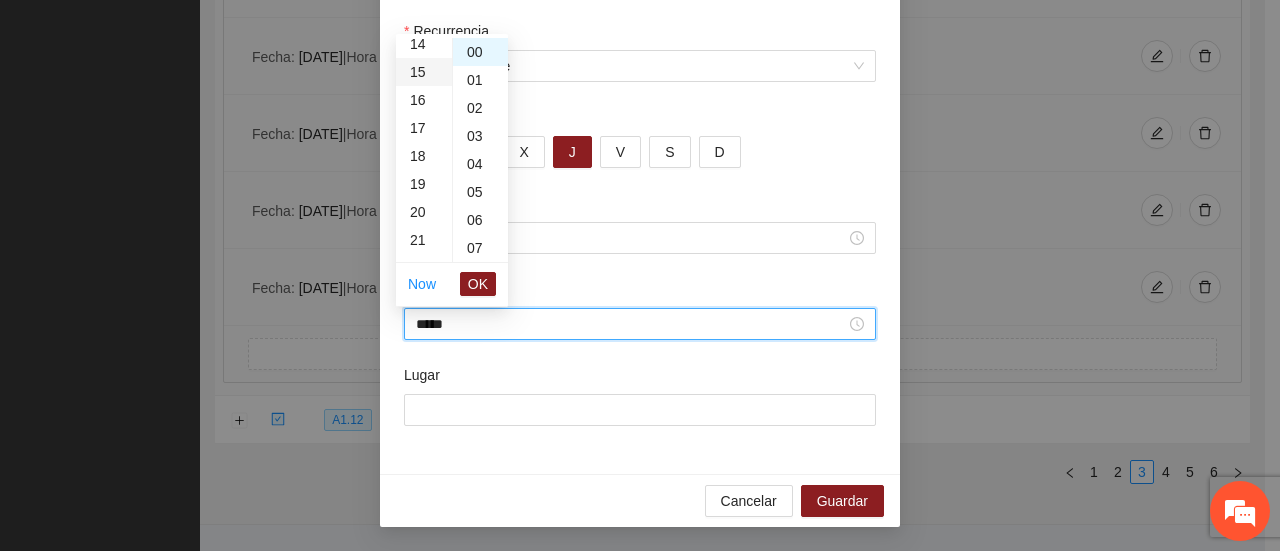 scroll, scrollTop: 420, scrollLeft: 0, axis: vertical 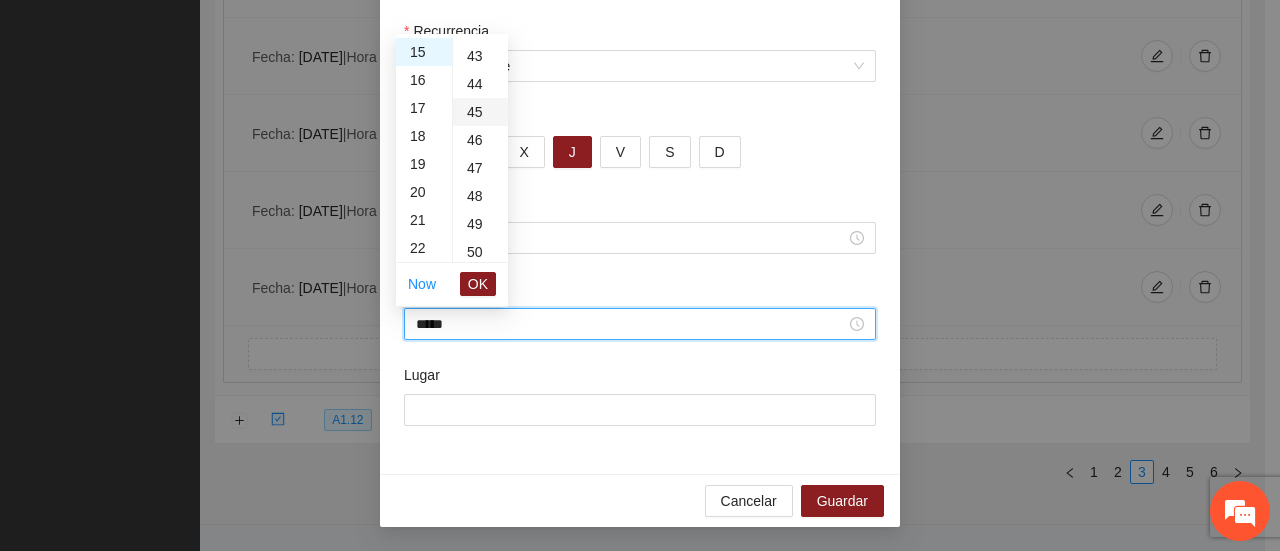 click on "45" at bounding box center (480, 112) 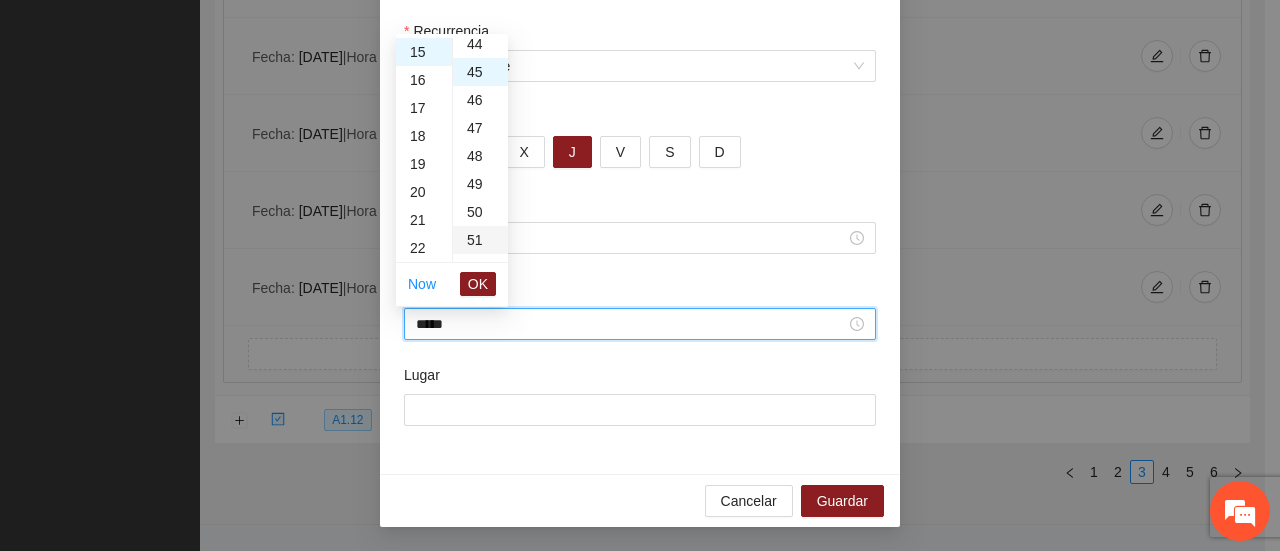scroll, scrollTop: 1260, scrollLeft: 0, axis: vertical 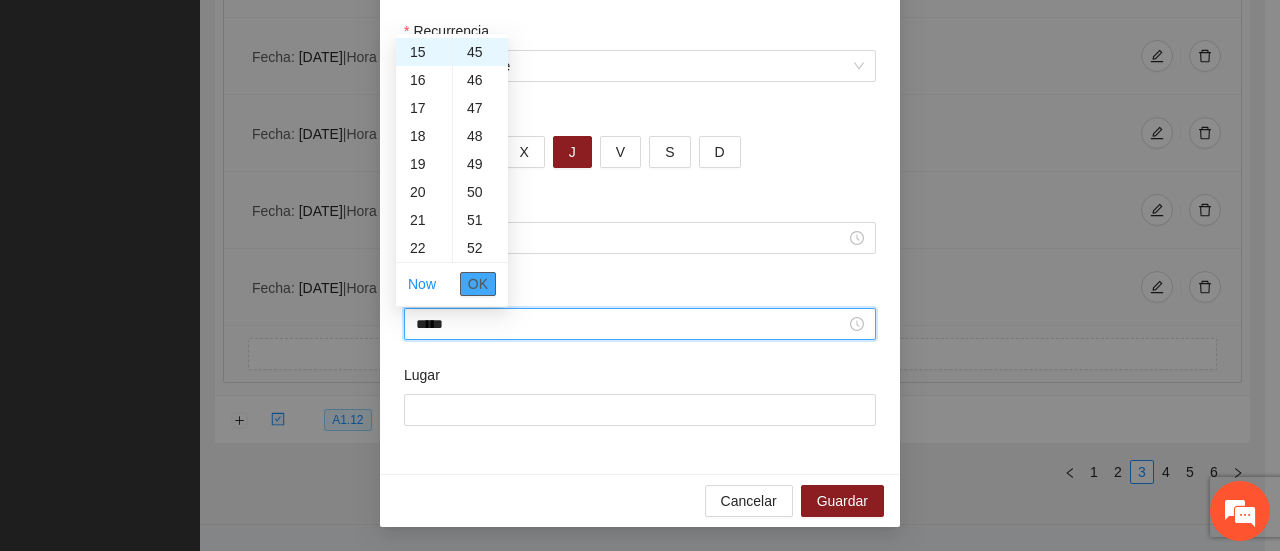 click on "OK" at bounding box center [478, 284] 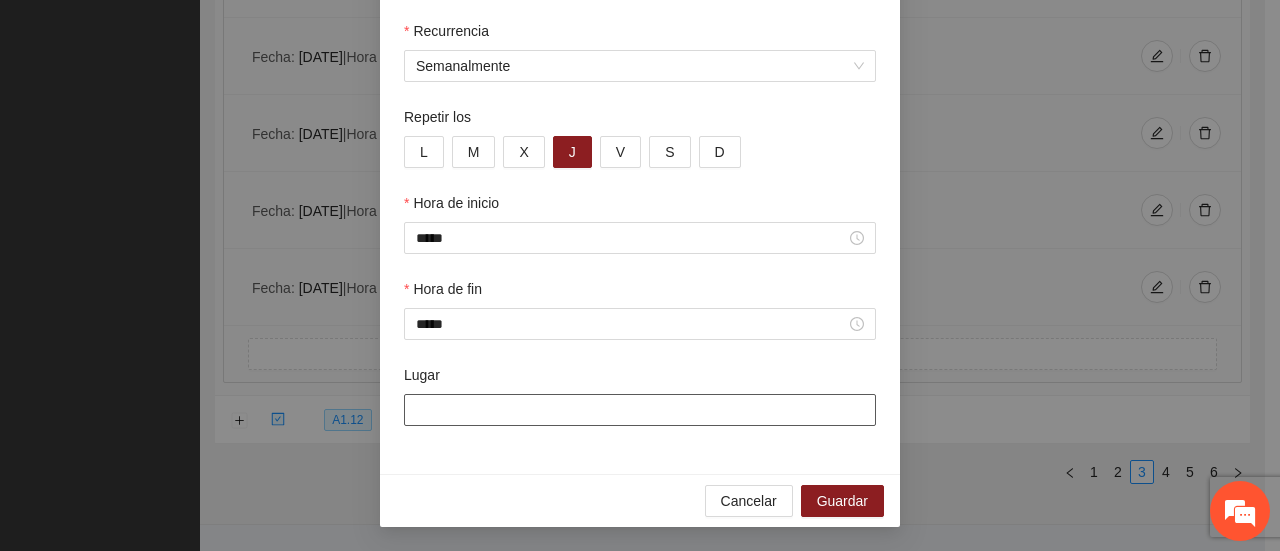 click on "Lugar" at bounding box center (640, 410) 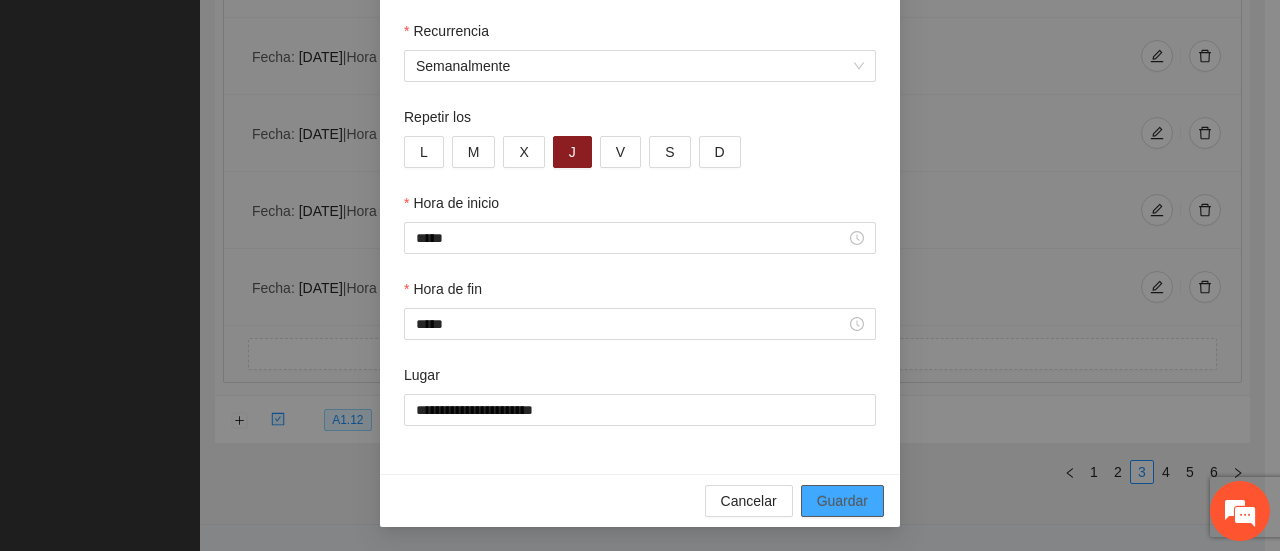 click on "Guardar" at bounding box center (842, 501) 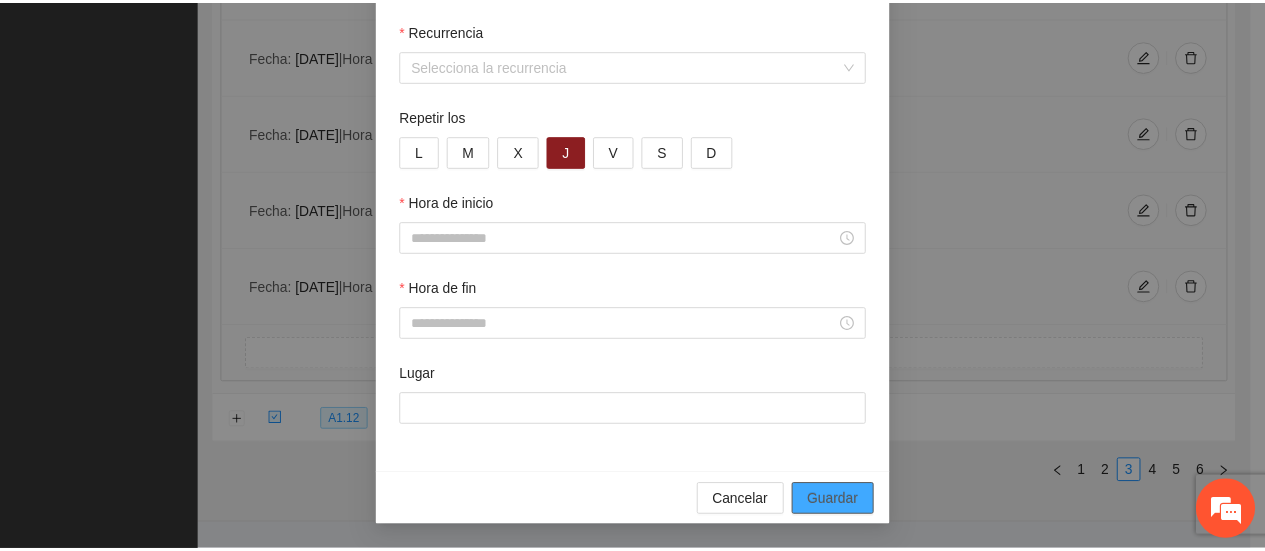 scroll, scrollTop: 176, scrollLeft: 0, axis: vertical 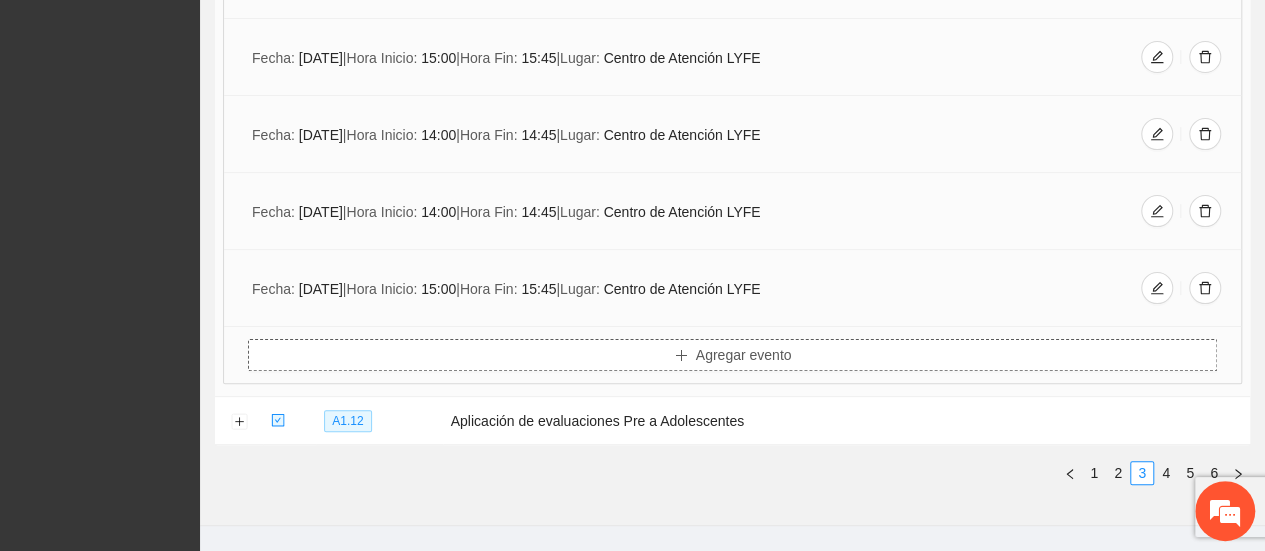 click on "Agregar evento" at bounding box center [732, 355] 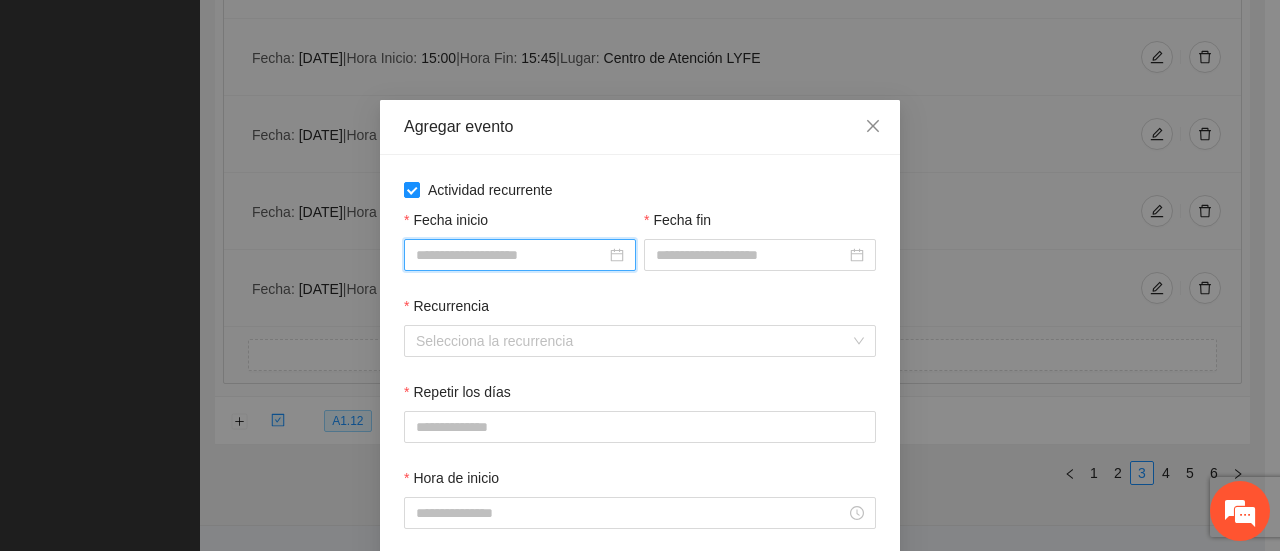 click on "Fecha inicio" at bounding box center [511, 255] 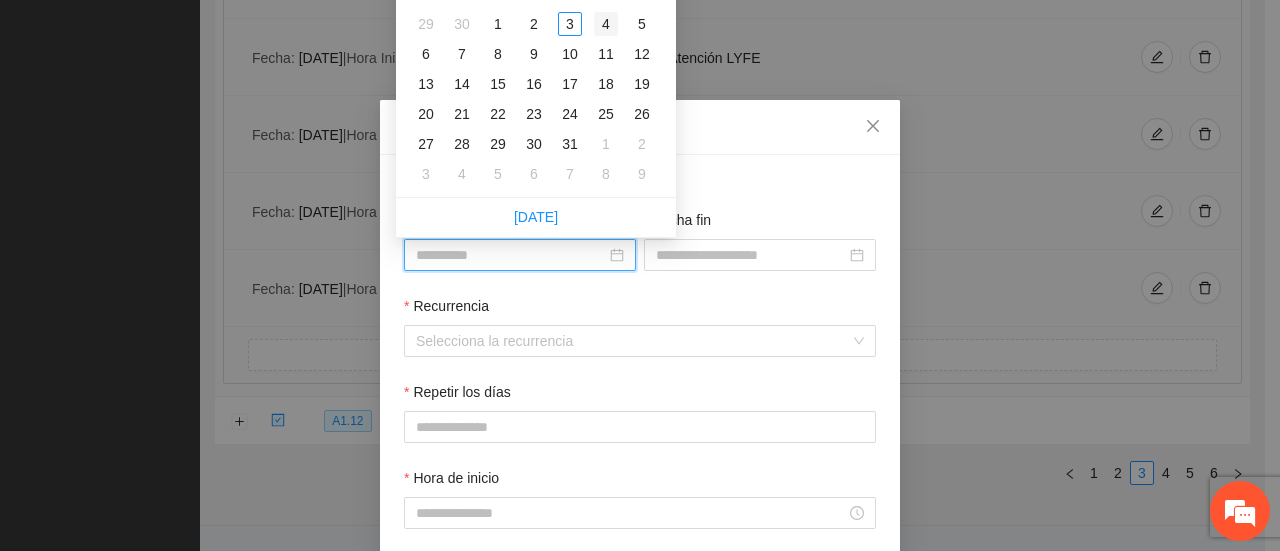 type on "**********" 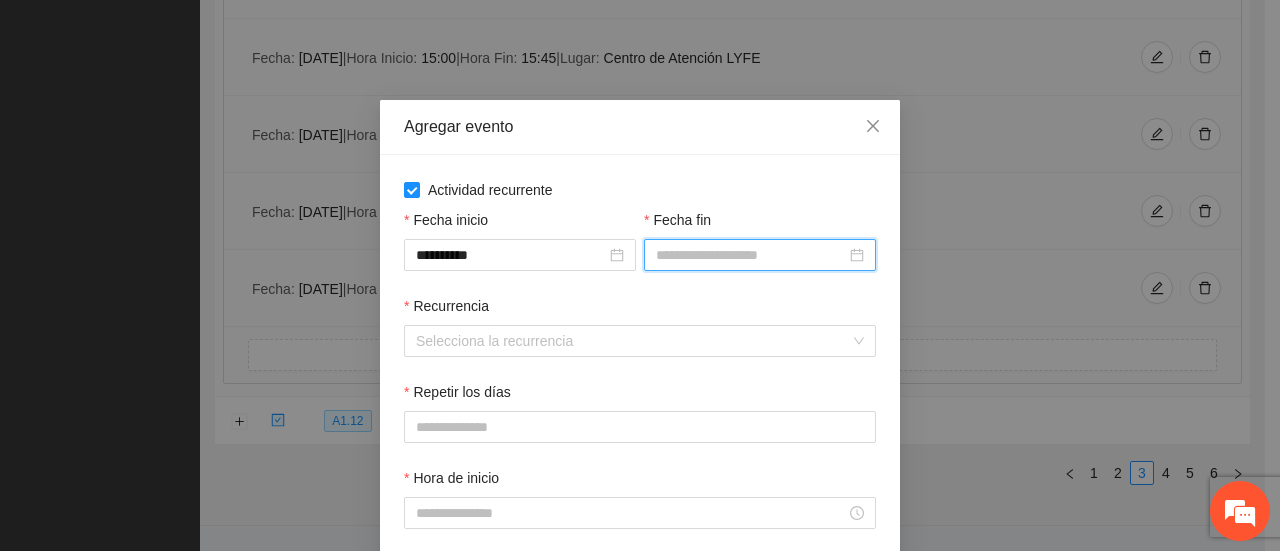 click on "Fecha fin" at bounding box center [751, 255] 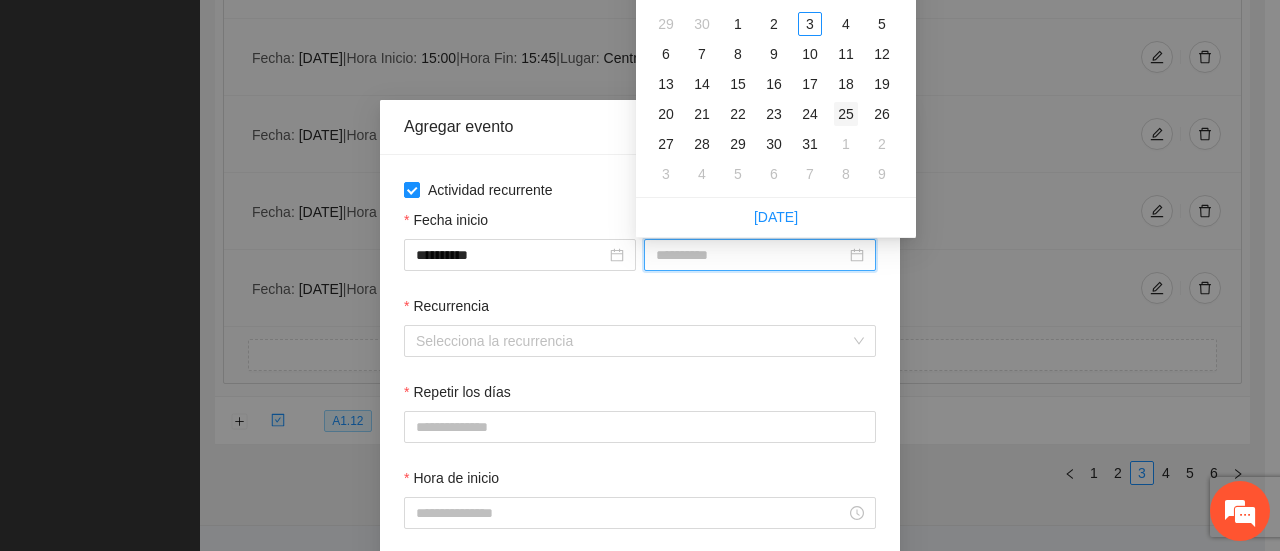 type on "**********" 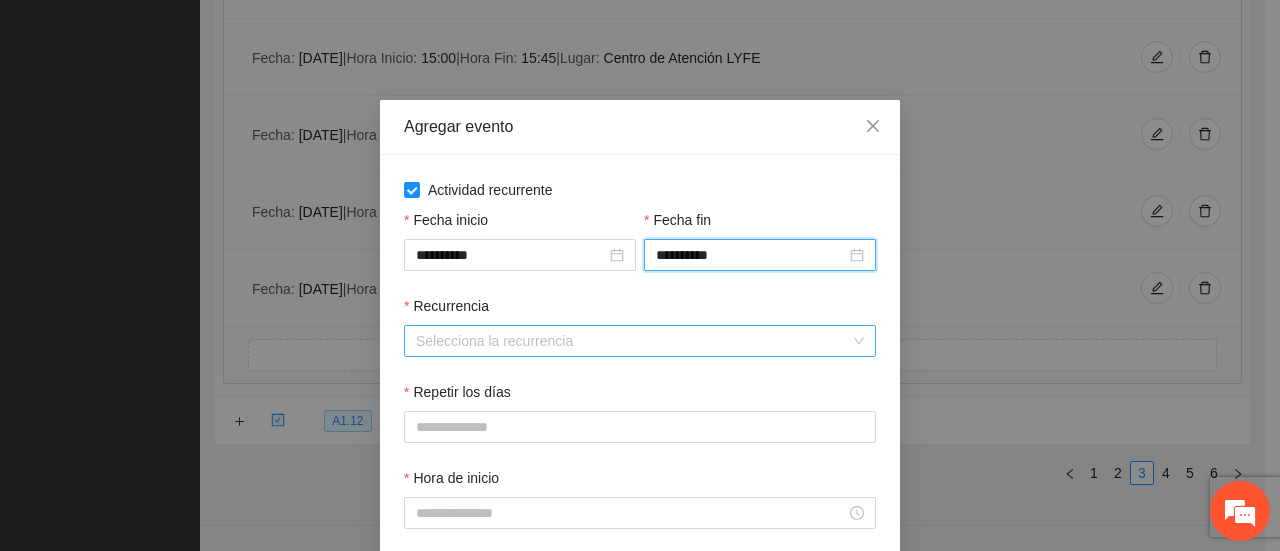 click on "Recurrencia" at bounding box center [633, 341] 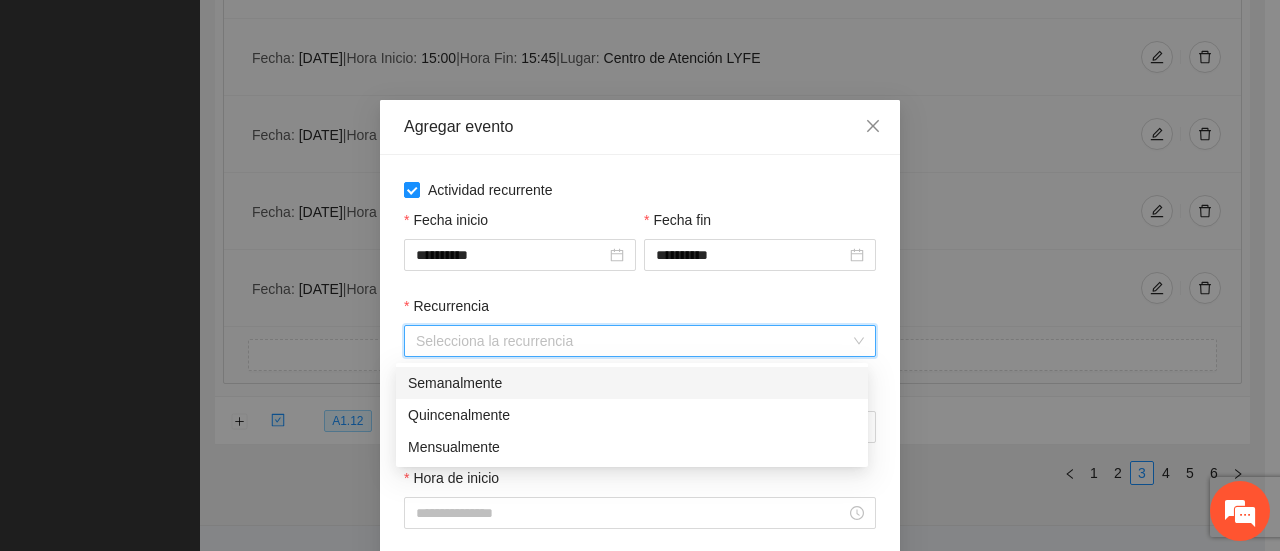 click on "Semanalmente" at bounding box center (632, 383) 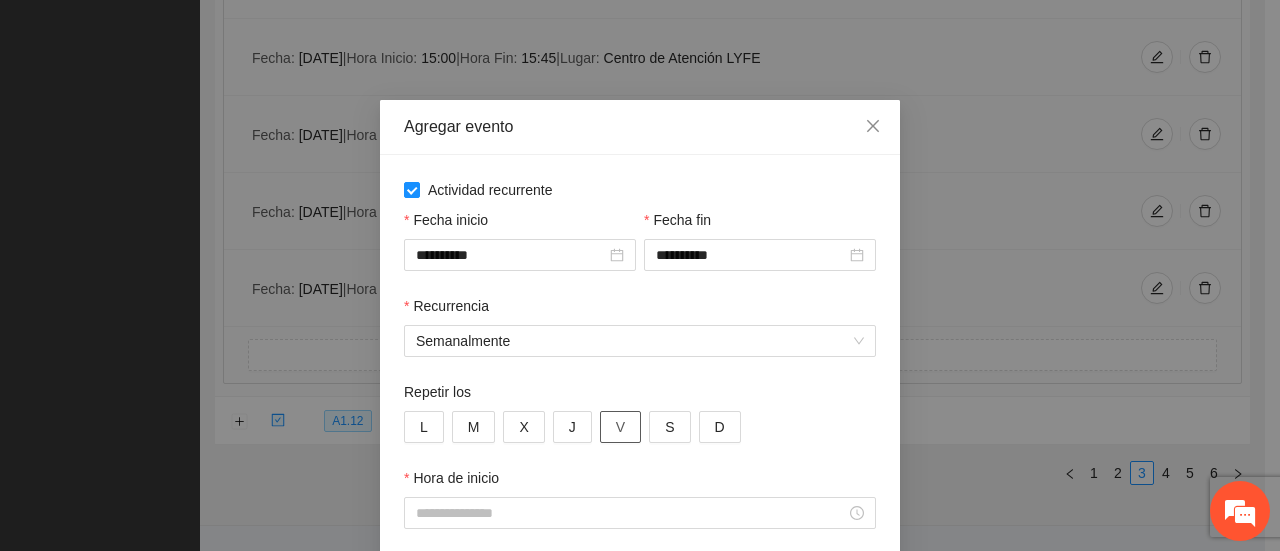click on "V" at bounding box center [620, 427] 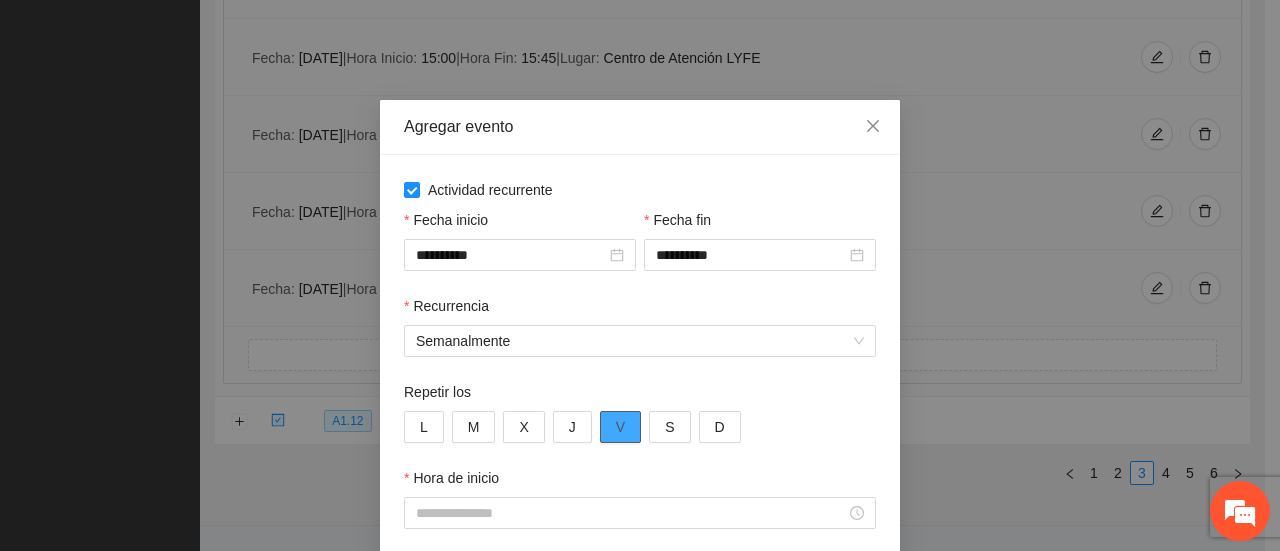 scroll, scrollTop: 100, scrollLeft: 0, axis: vertical 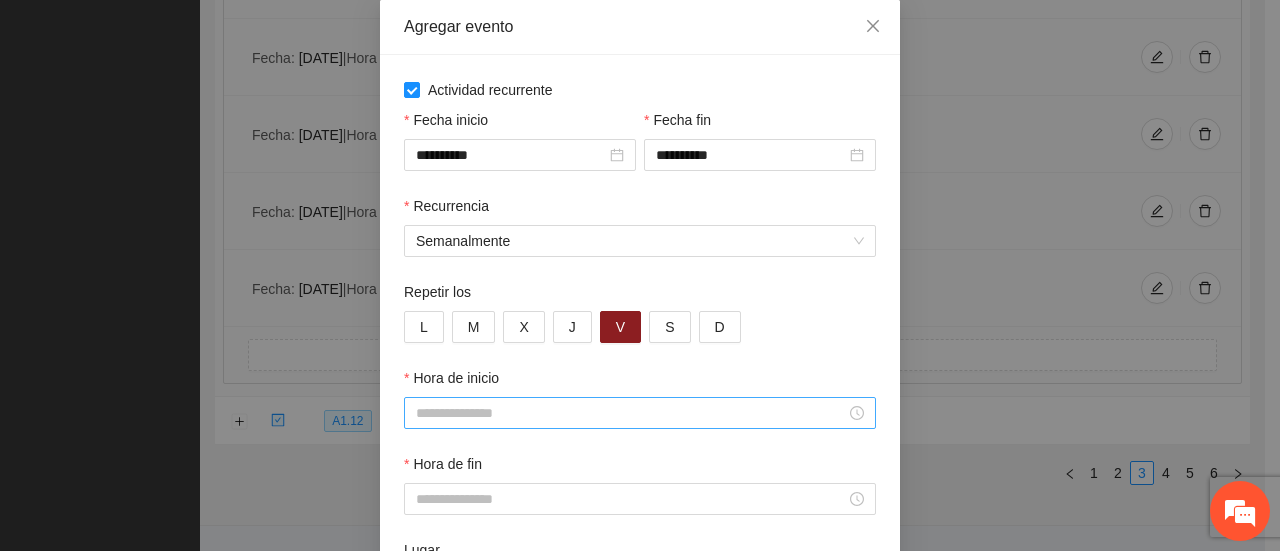 click on "Hora de inicio" at bounding box center [631, 413] 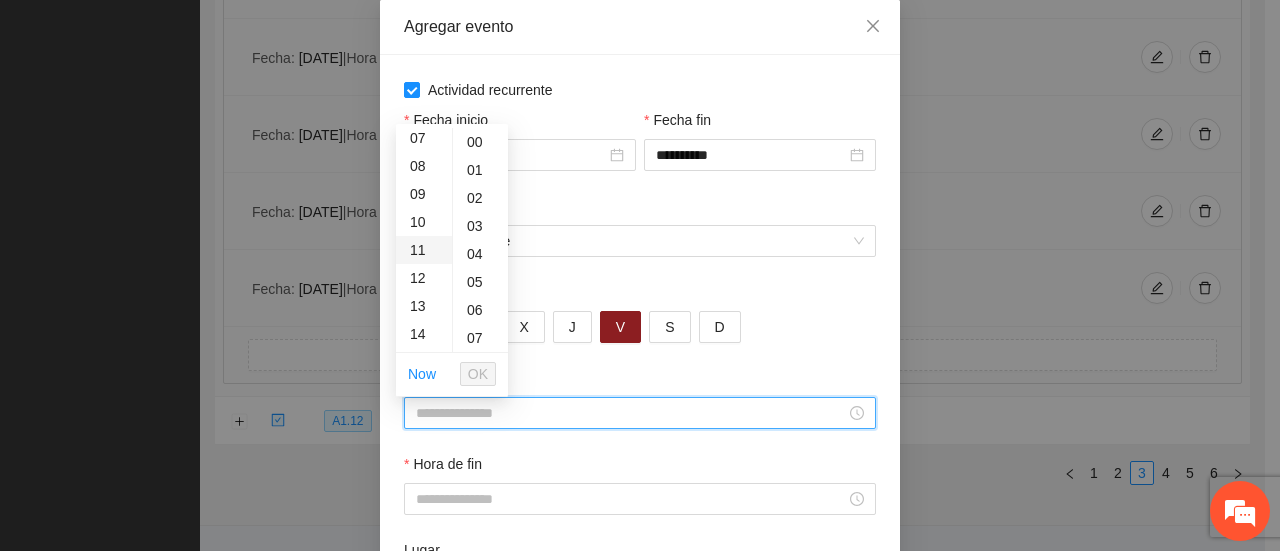 click on "11" at bounding box center (424, 250) 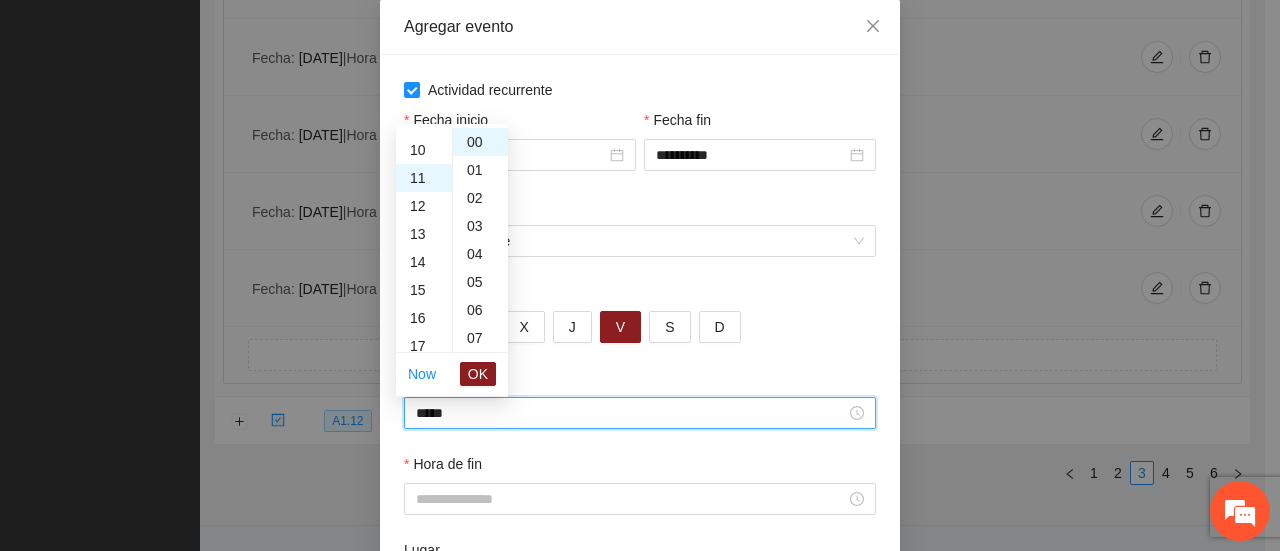 scroll, scrollTop: 308, scrollLeft: 0, axis: vertical 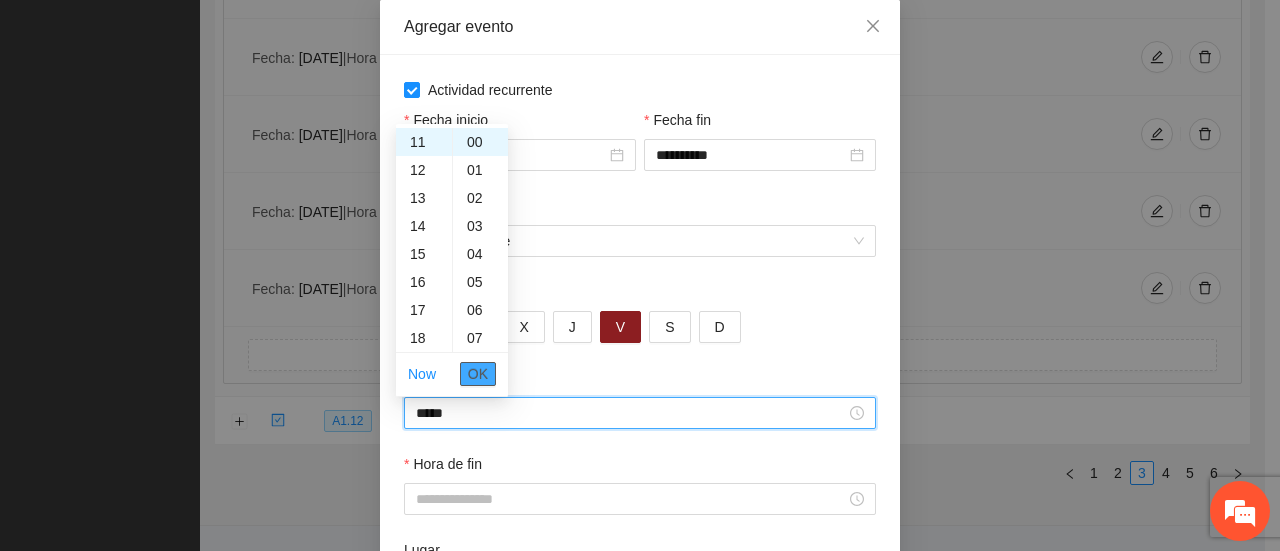 click on "OK" at bounding box center (478, 374) 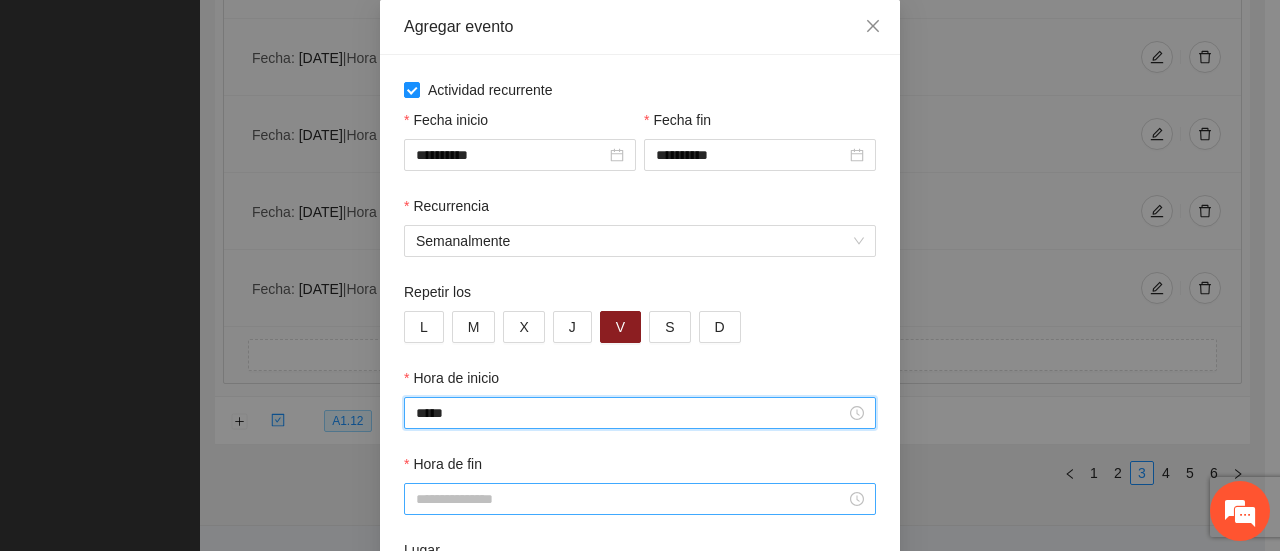 click on "Hora de fin" at bounding box center (631, 499) 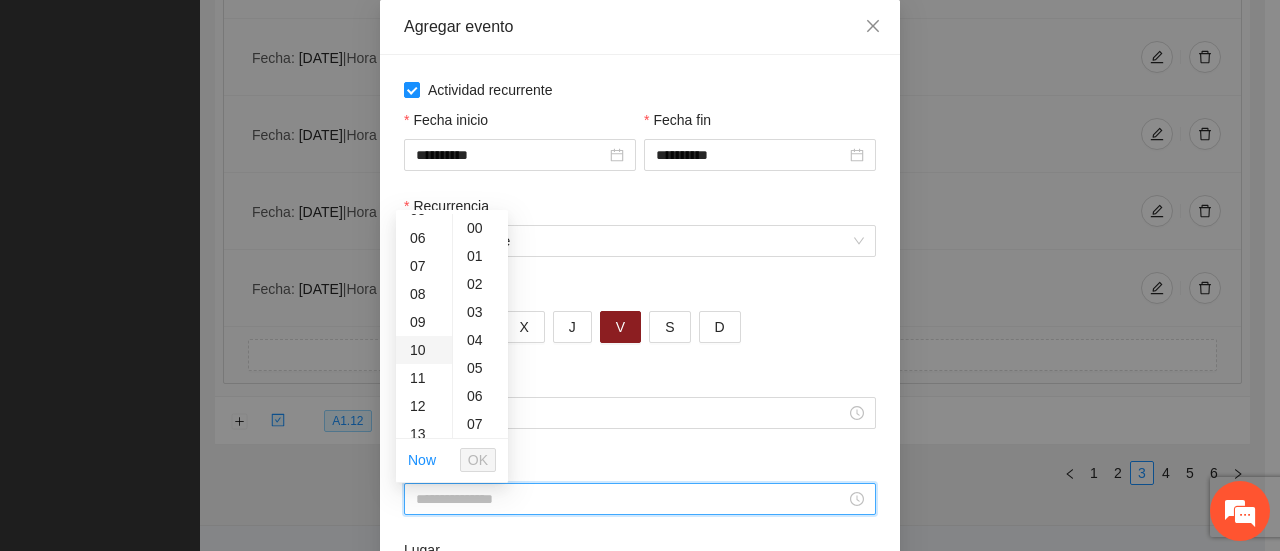 scroll, scrollTop: 200, scrollLeft: 0, axis: vertical 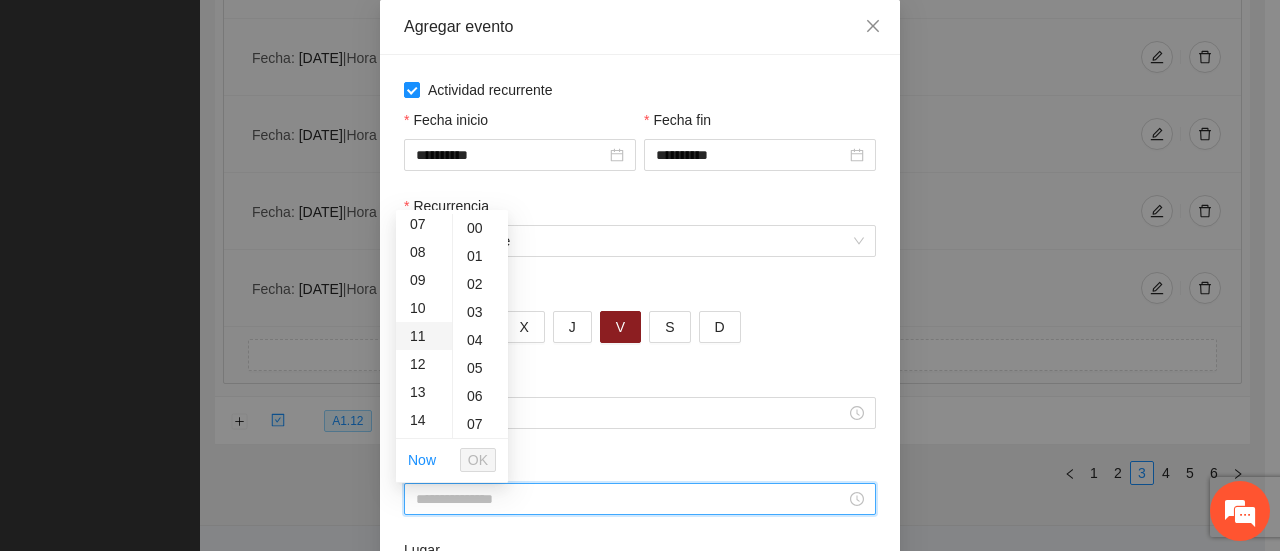 click on "11" at bounding box center (424, 336) 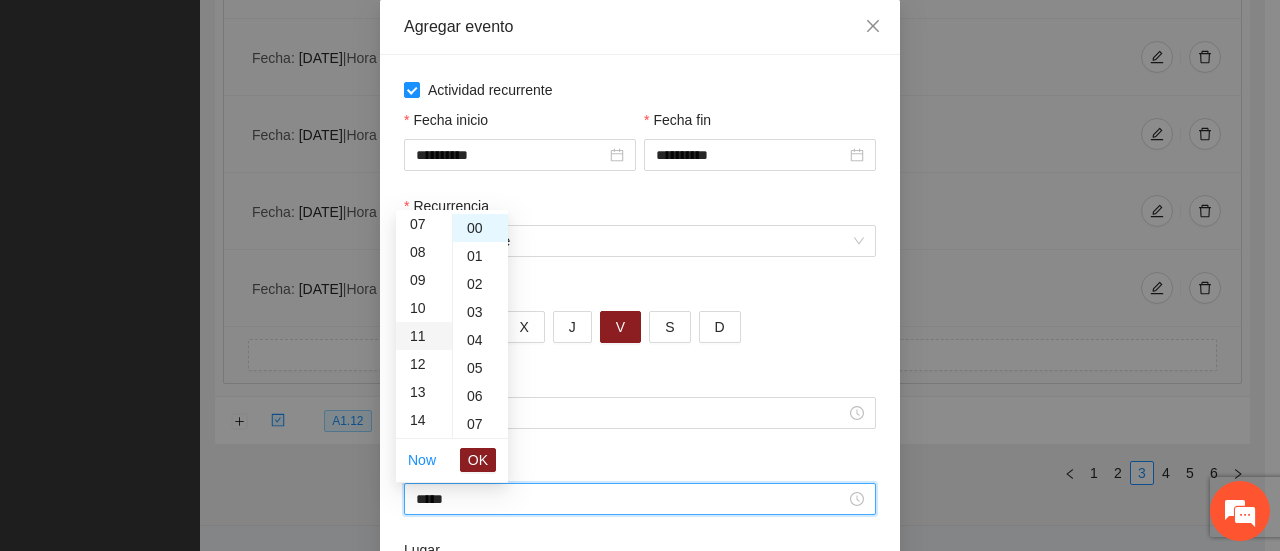 scroll, scrollTop: 308, scrollLeft: 0, axis: vertical 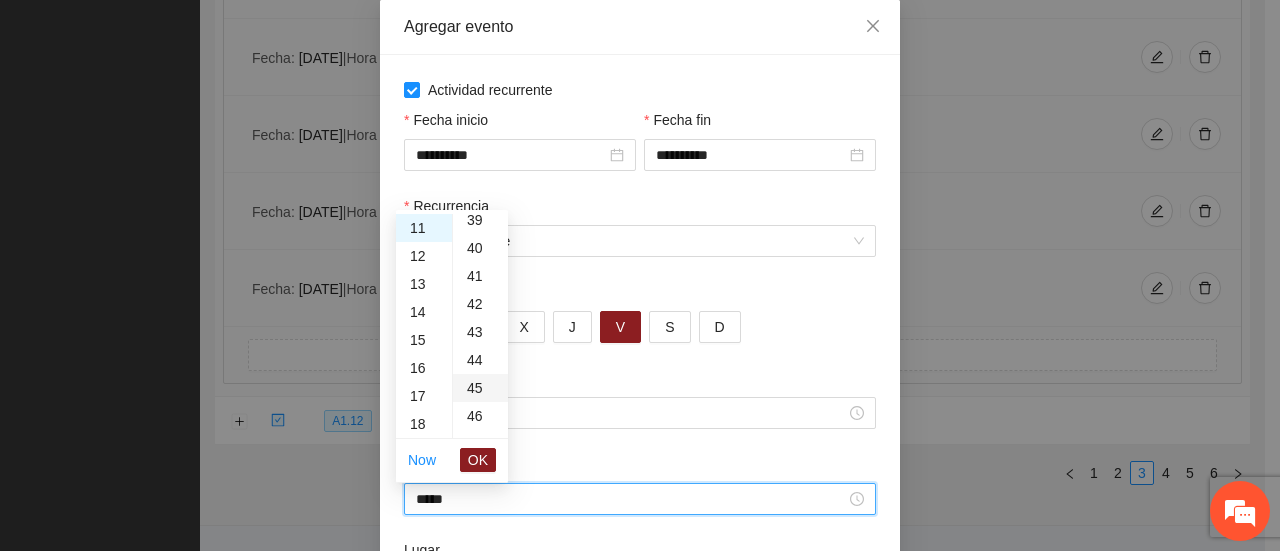 click on "45" at bounding box center (480, 388) 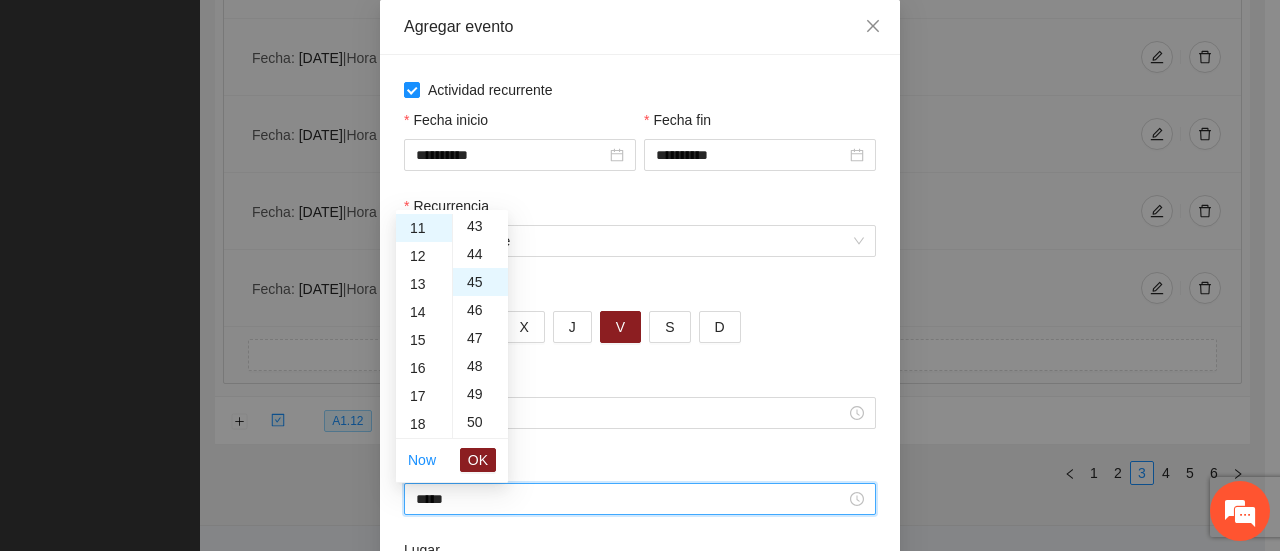 scroll, scrollTop: 1260, scrollLeft: 0, axis: vertical 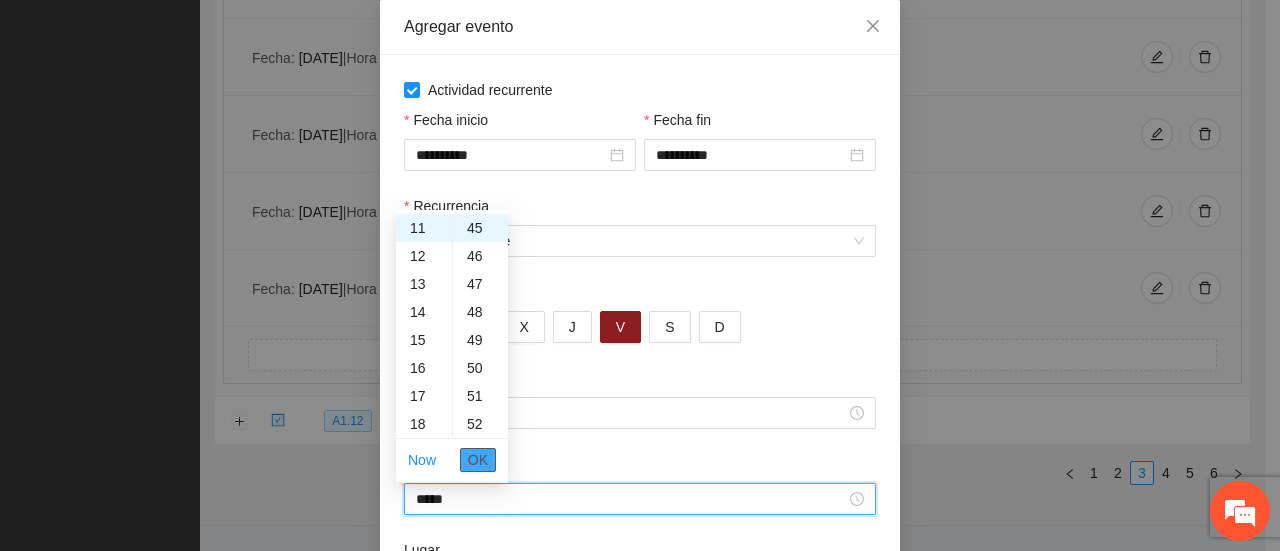 click on "OK" at bounding box center [478, 460] 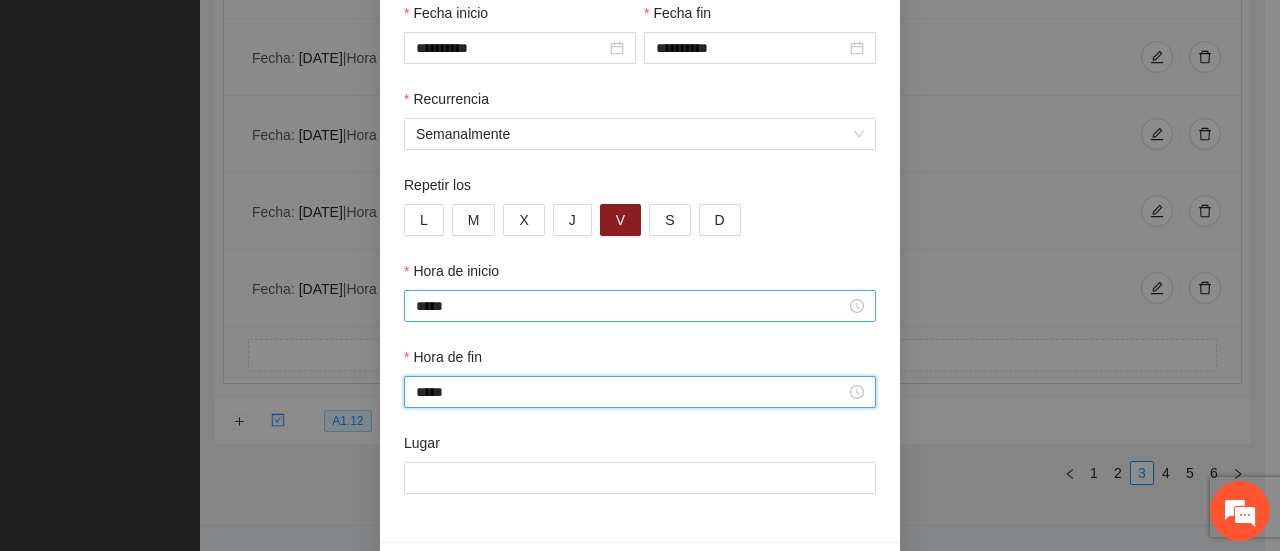 scroll, scrollTop: 276, scrollLeft: 0, axis: vertical 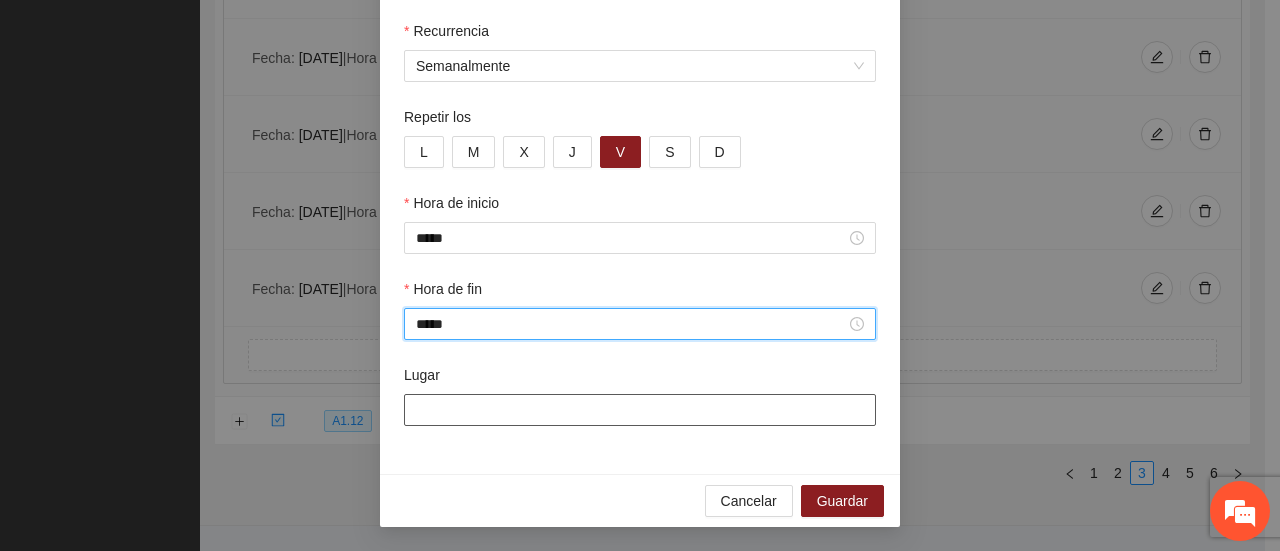 click on "Lugar" at bounding box center [640, 410] 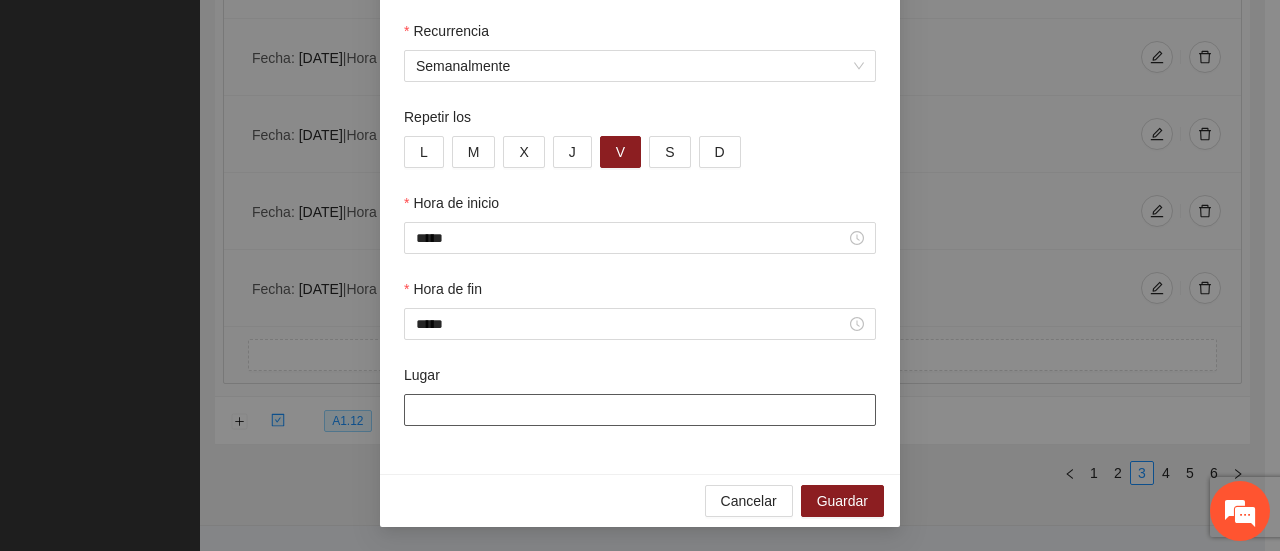type on "**********" 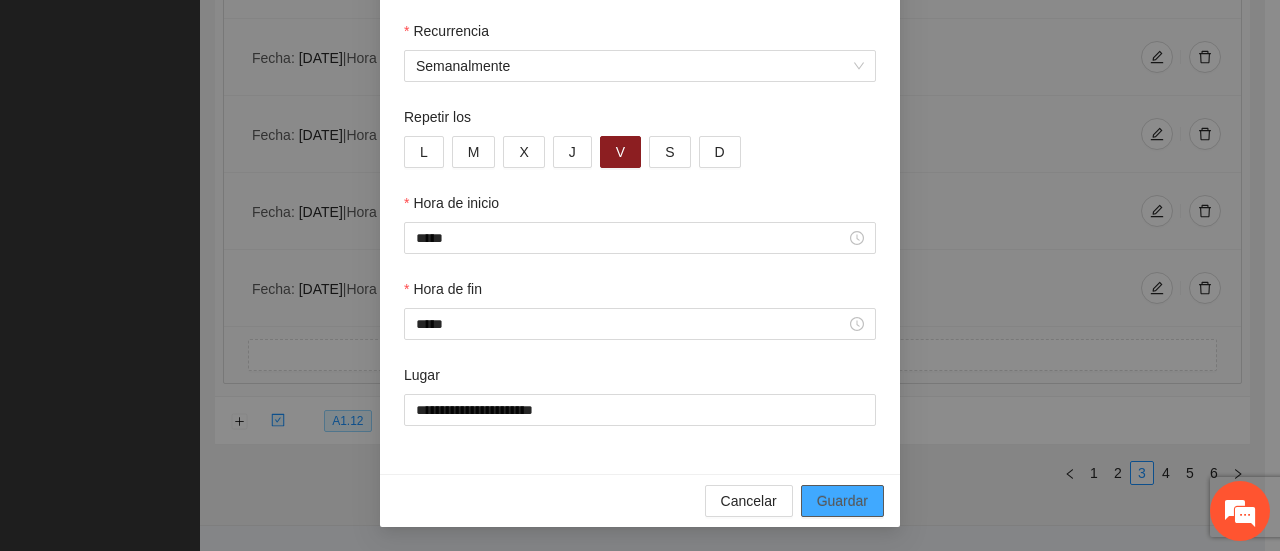 click on "Guardar" at bounding box center [842, 501] 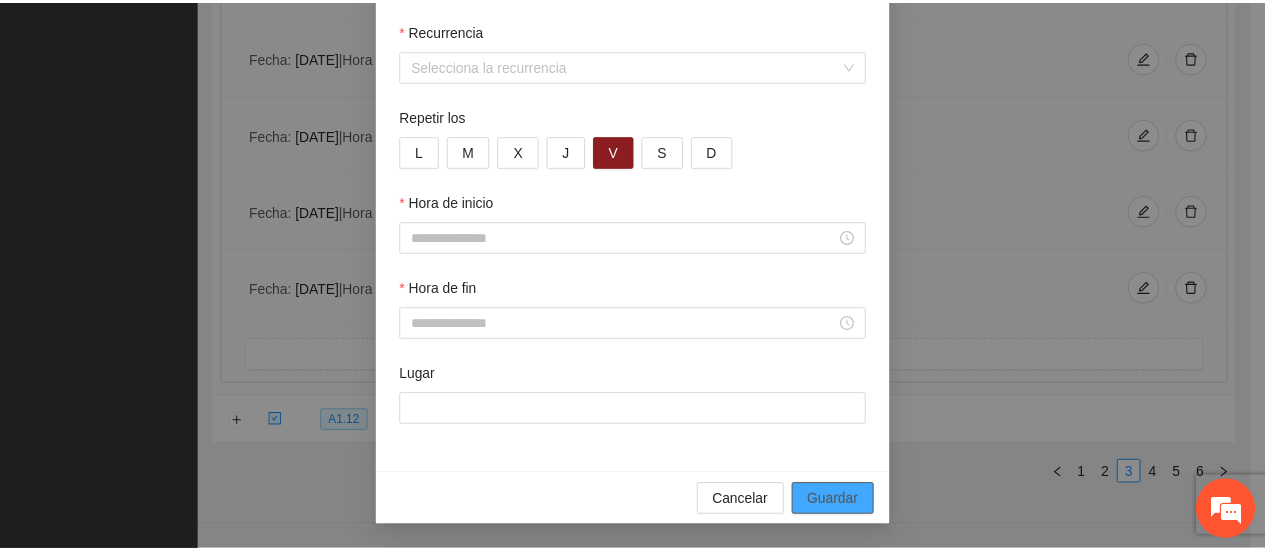 scroll, scrollTop: 176, scrollLeft: 0, axis: vertical 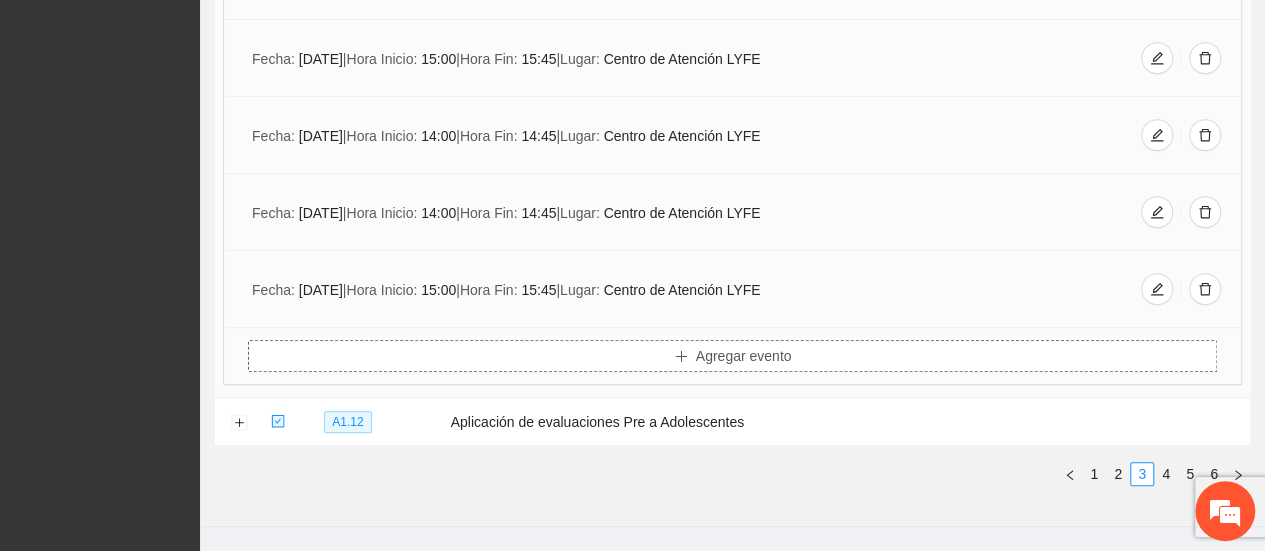 click on "Agregar evento" at bounding box center (732, 356) 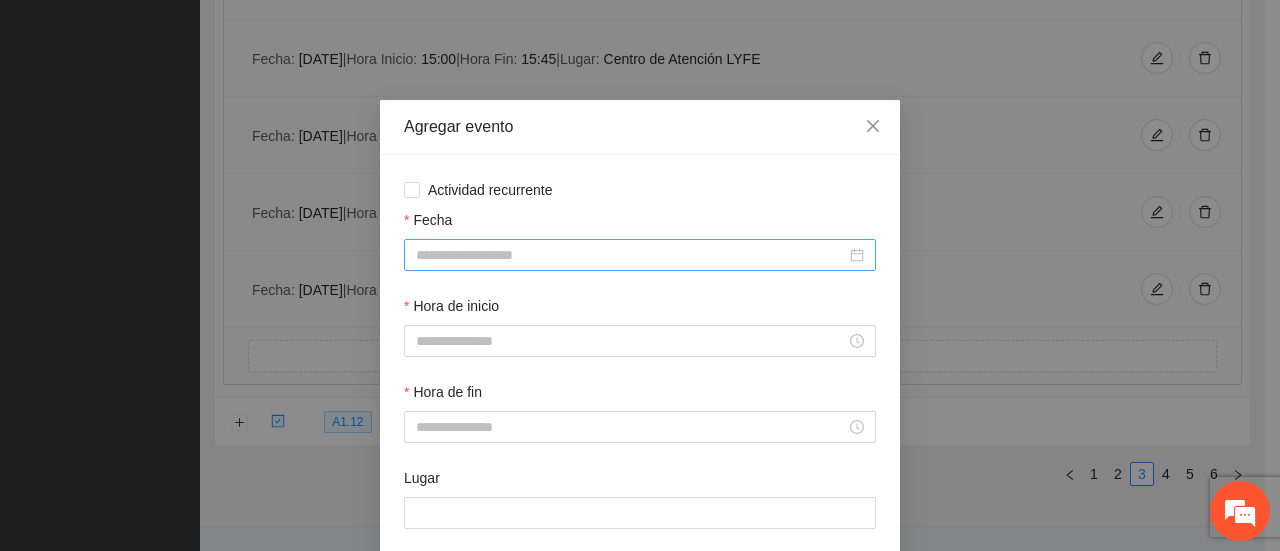 click on "Fecha" at bounding box center [631, 255] 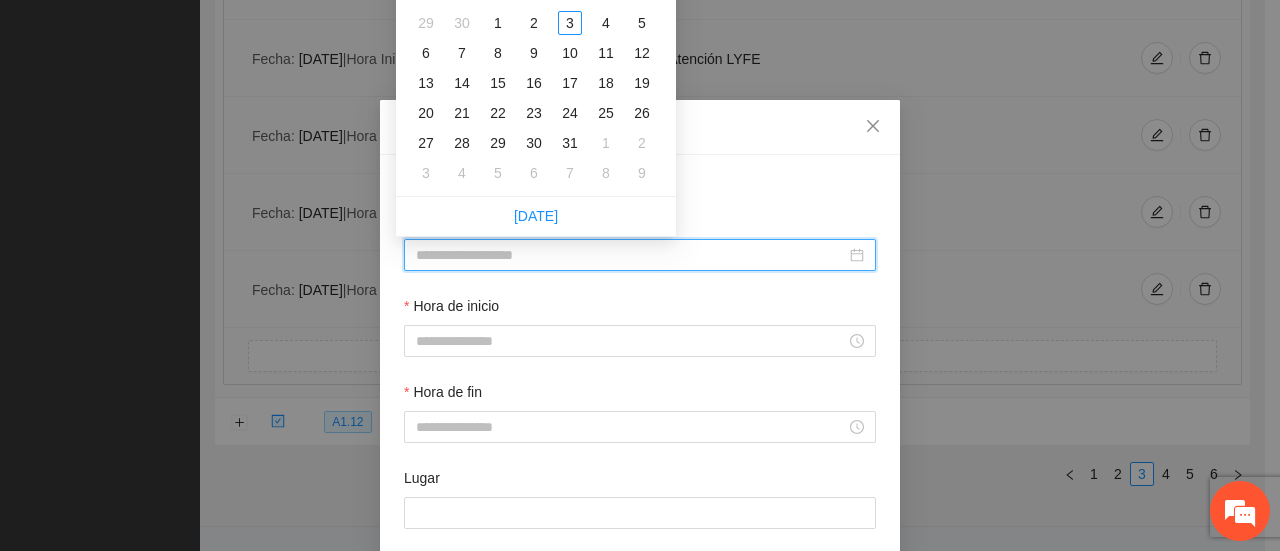 click on "Actividad recurrente" at bounding box center [640, 190] 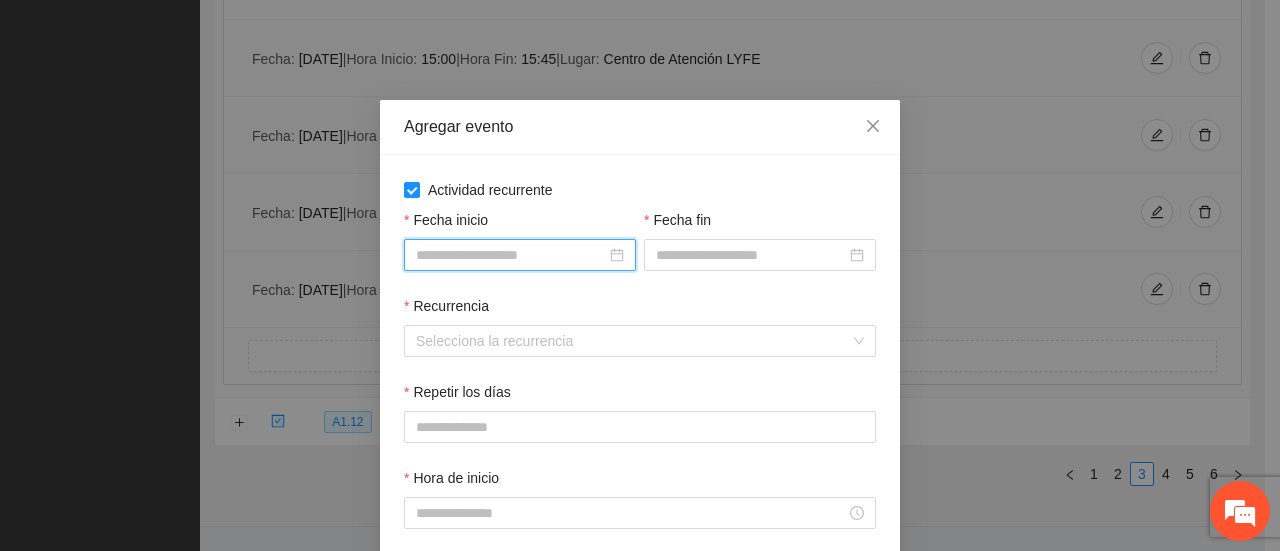 click on "Fecha inicio" at bounding box center [511, 255] 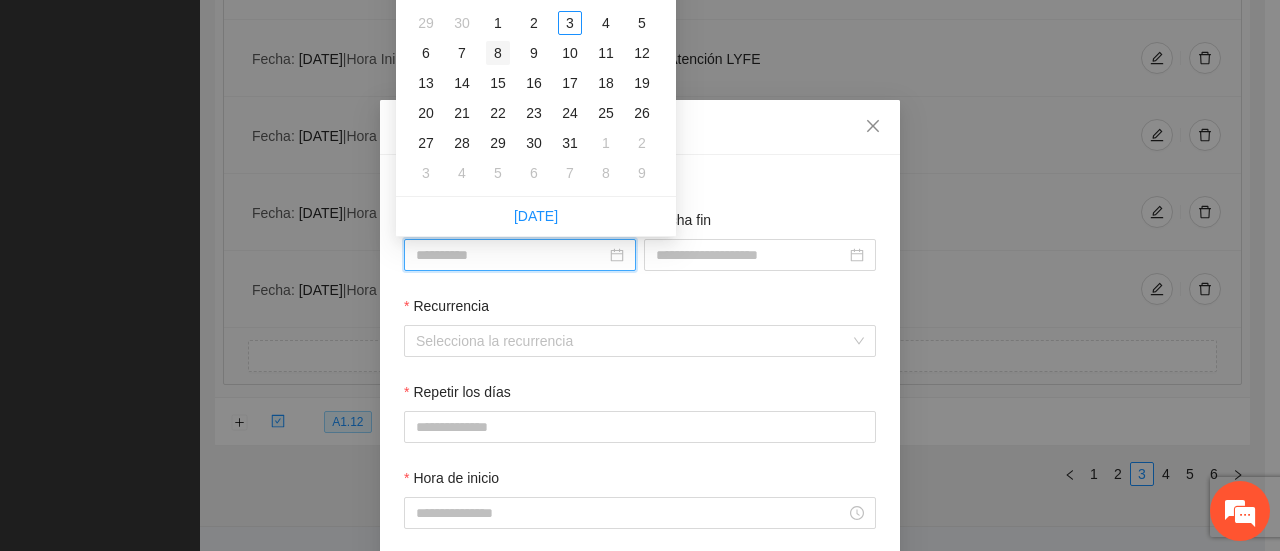 type on "**********" 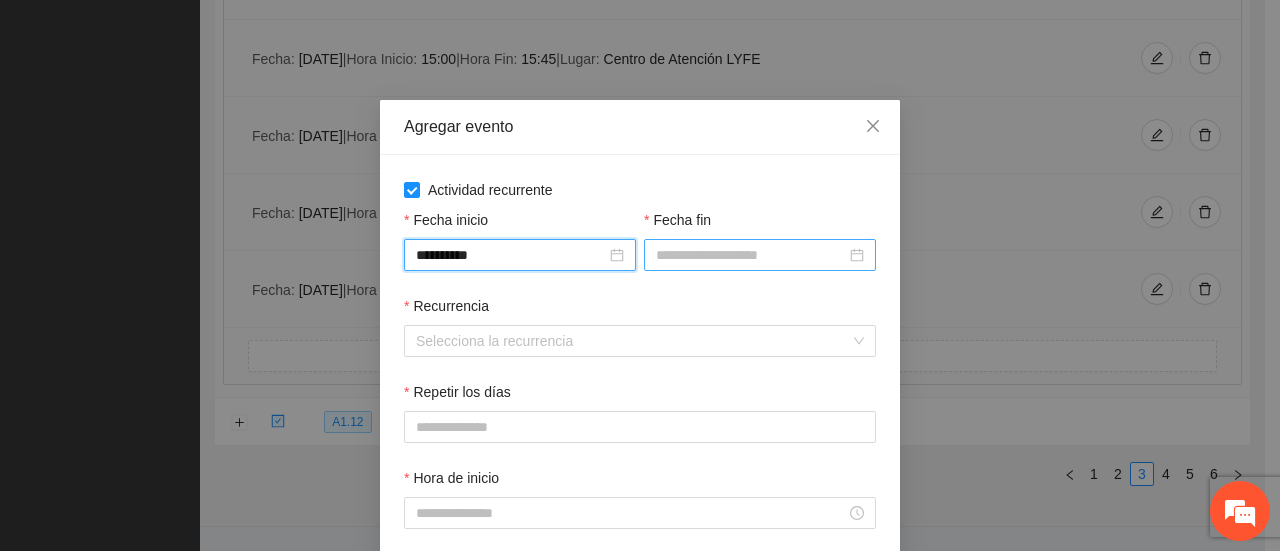 click on "Fecha fin" at bounding box center (751, 255) 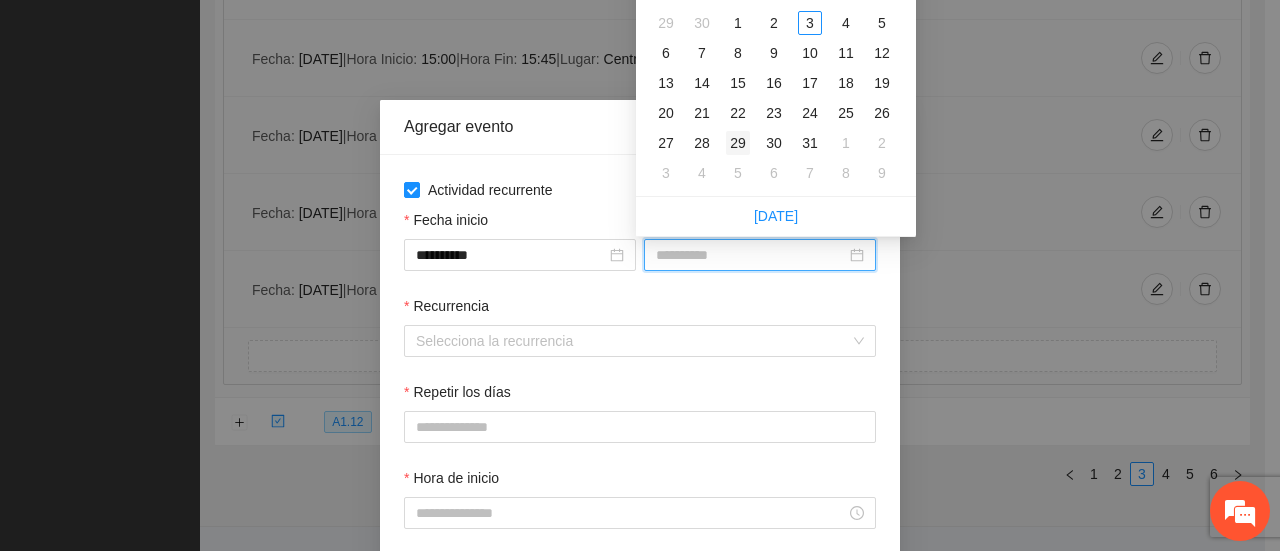 type on "**********" 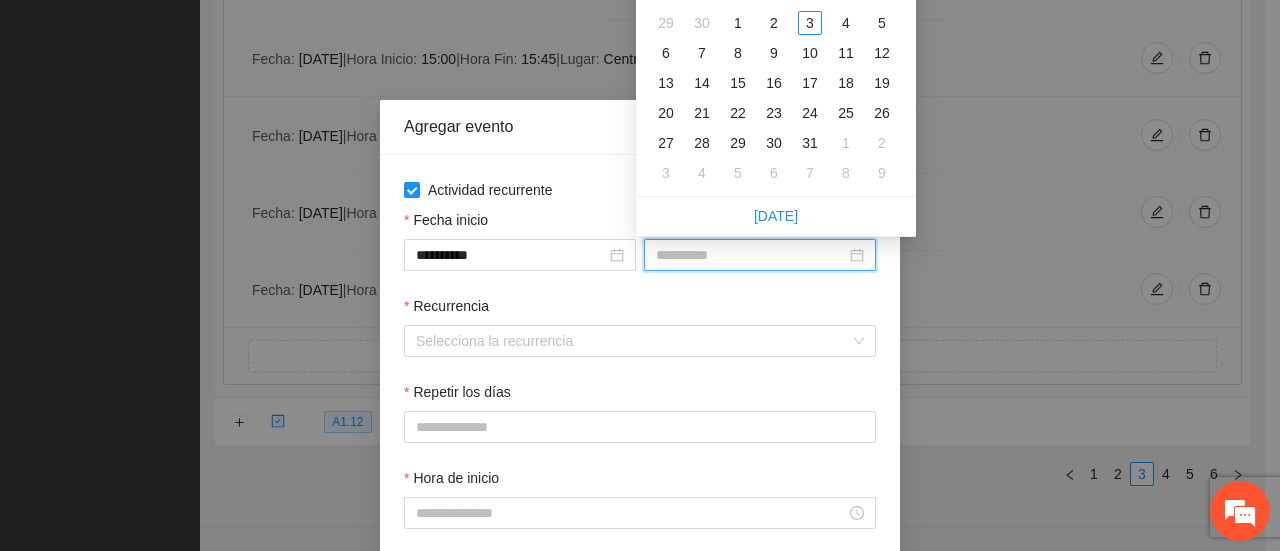 click on "29" at bounding box center [738, 143] 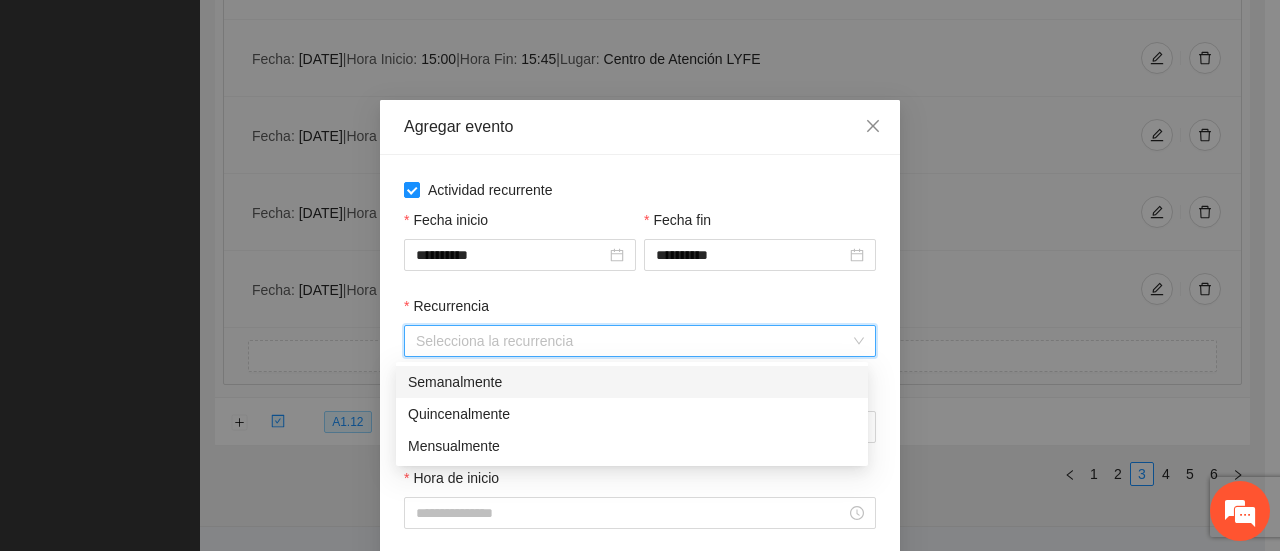 click on "Recurrencia" at bounding box center [633, 341] 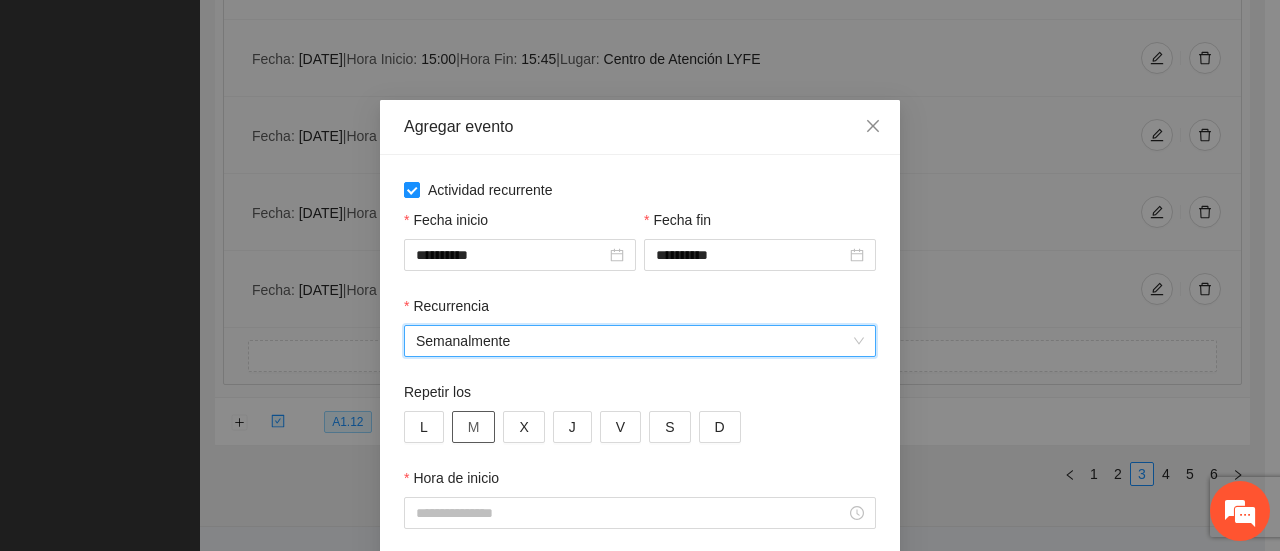 click on "M" at bounding box center [474, 427] 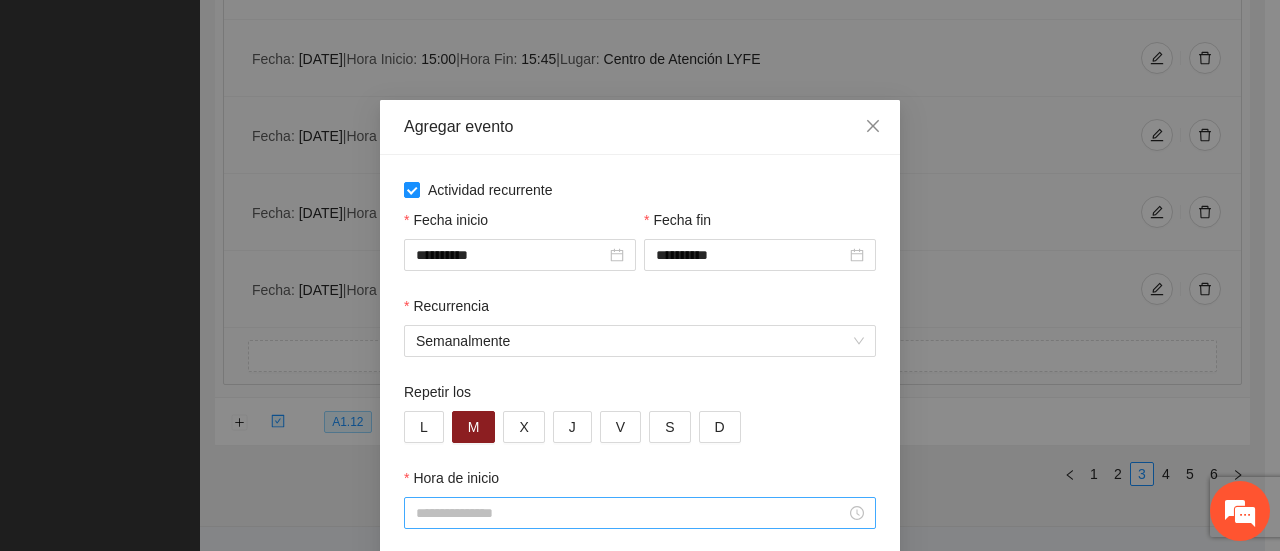 click on "Hora de inicio" at bounding box center (631, 513) 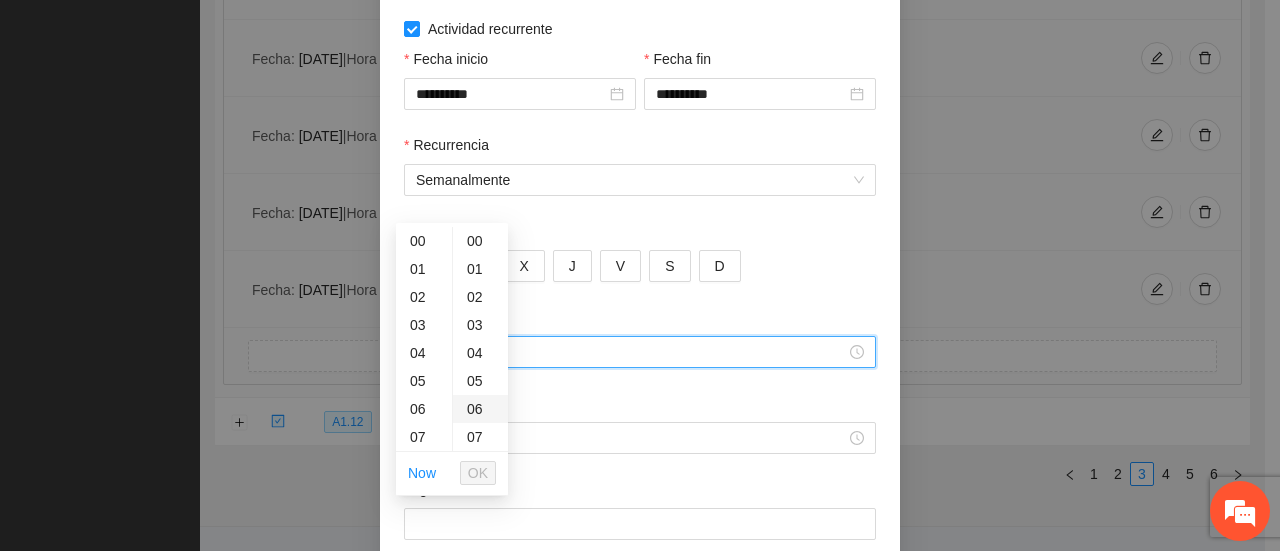scroll, scrollTop: 200, scrollLeft: 0, axis: vertical 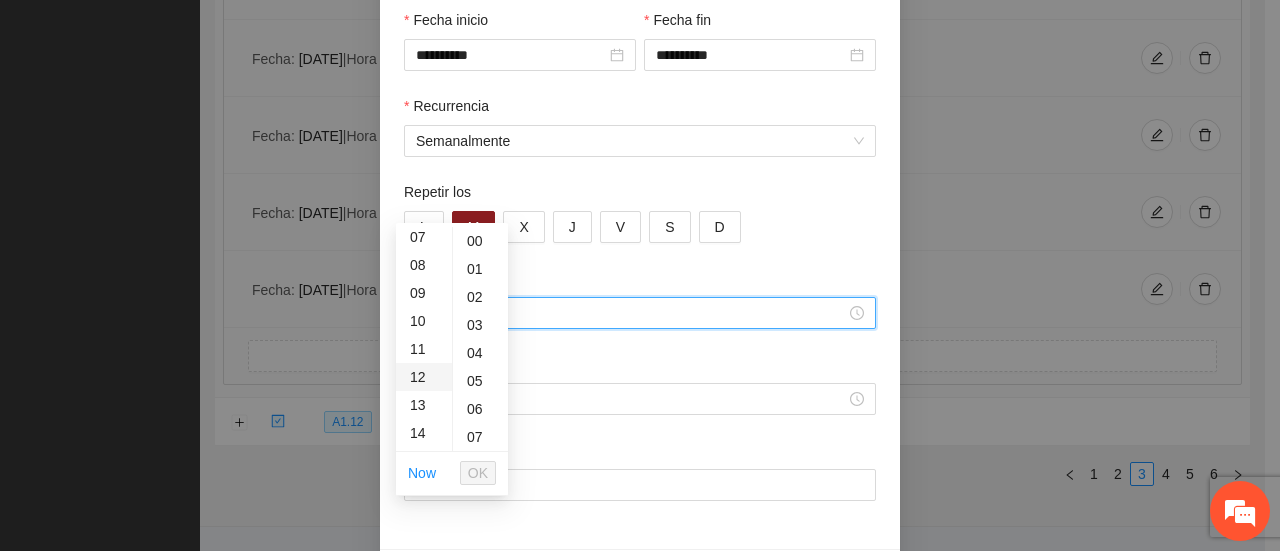 click on "12" at bounding box center [424, 377] 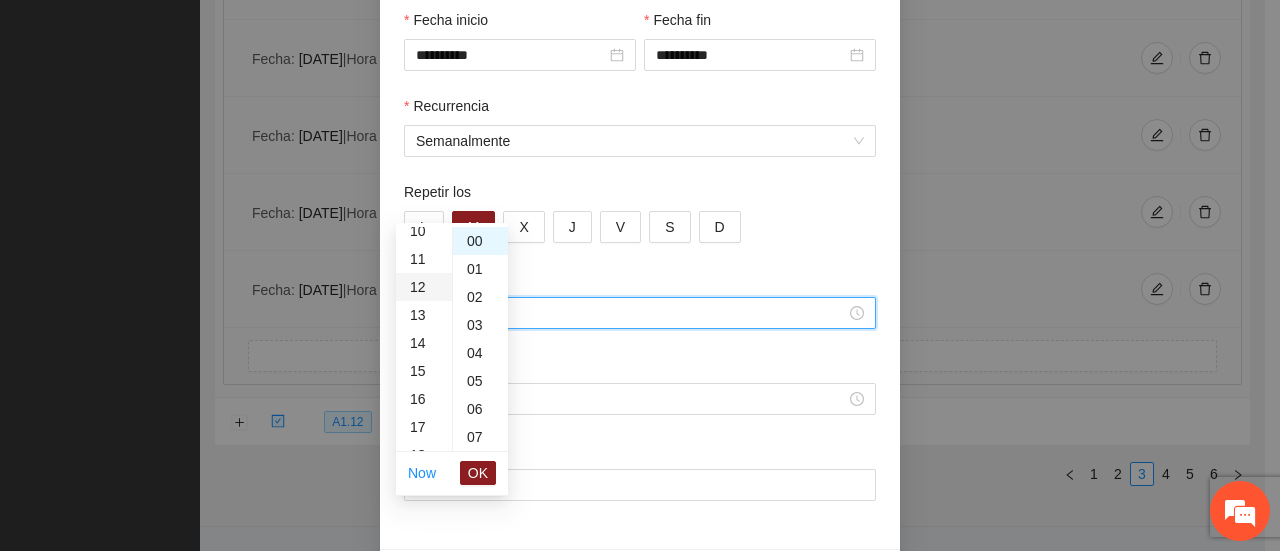 scroll, scrollTop: 336, scrollLeft: 0, axis: vertical 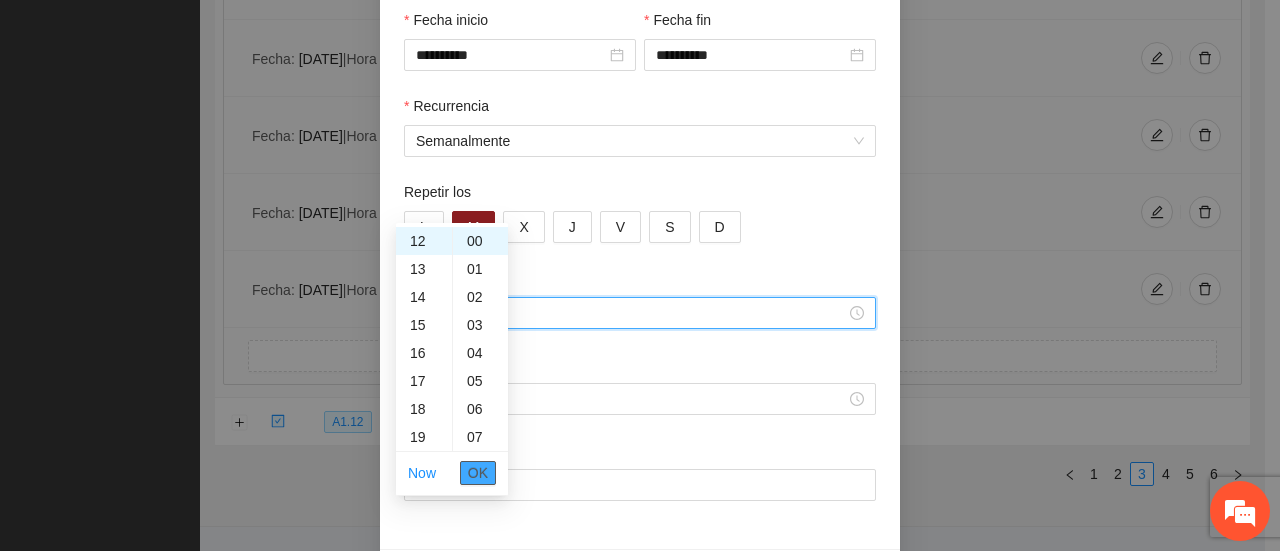 click on "OK" at bounding box center [478, 473] 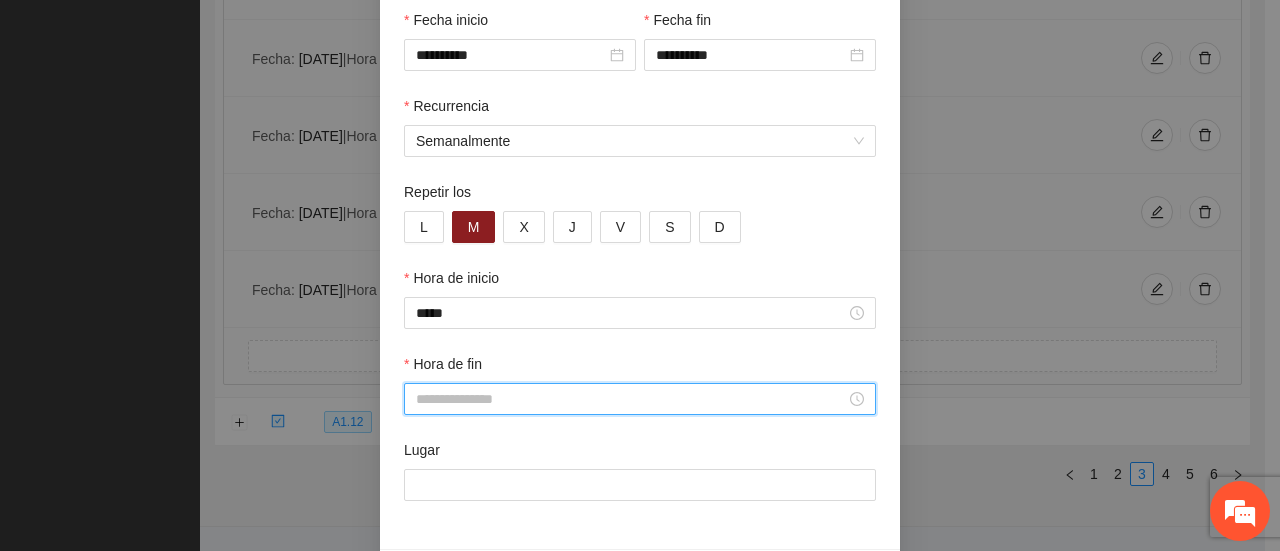 click on "Hora de fin" at bounding box center (631, 399) 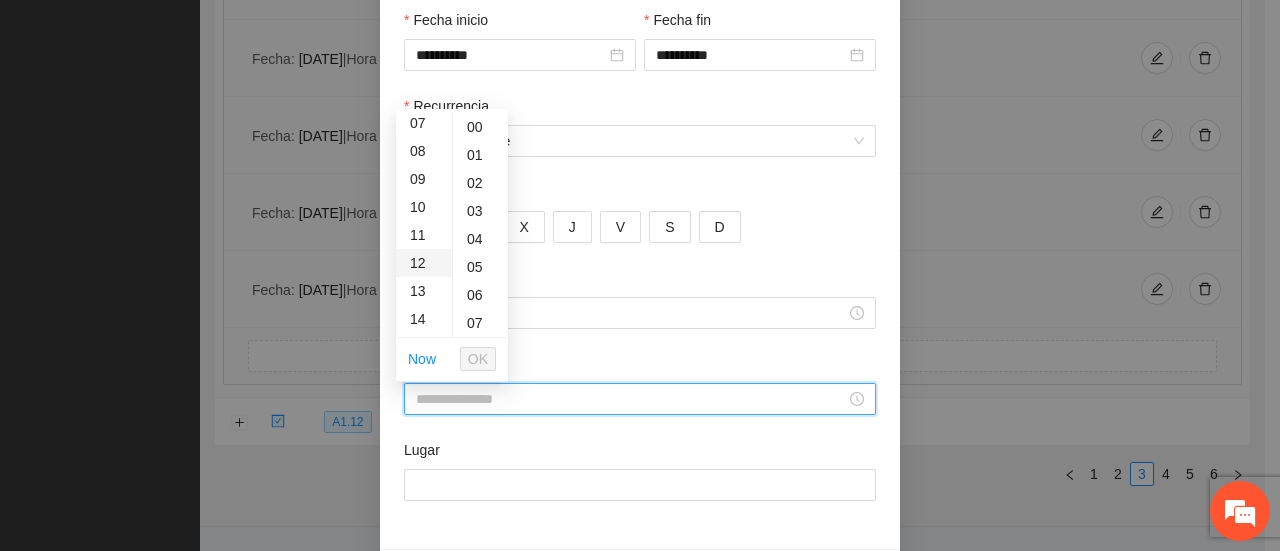 click on "12" at bounding box center (424, 263) 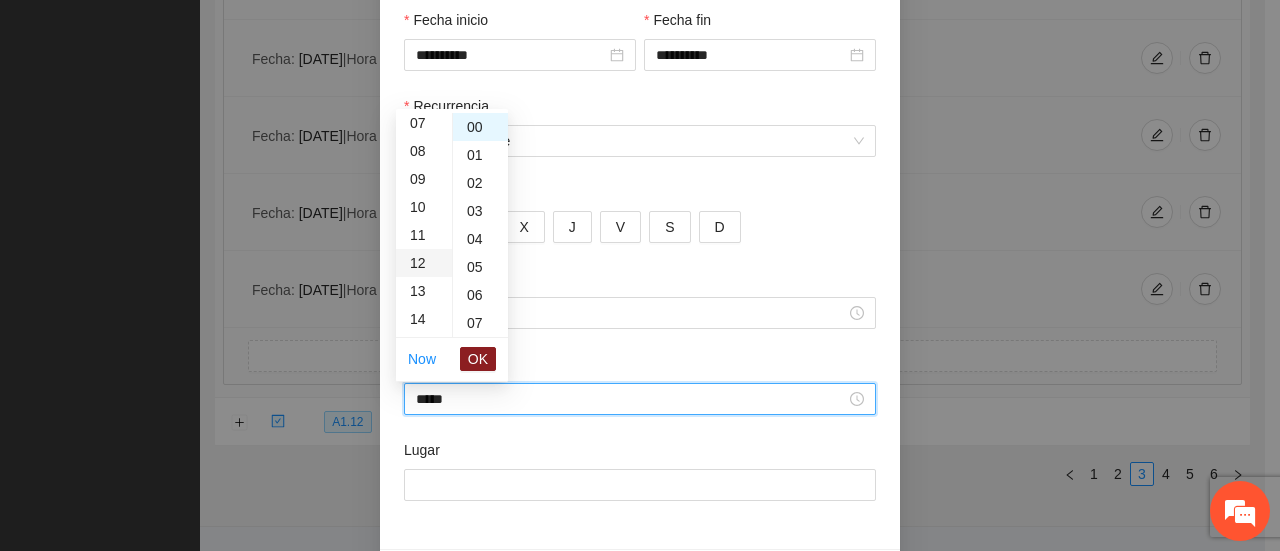 scroll, scrollTop: 336, scrollLeft: 0, axis: vertical 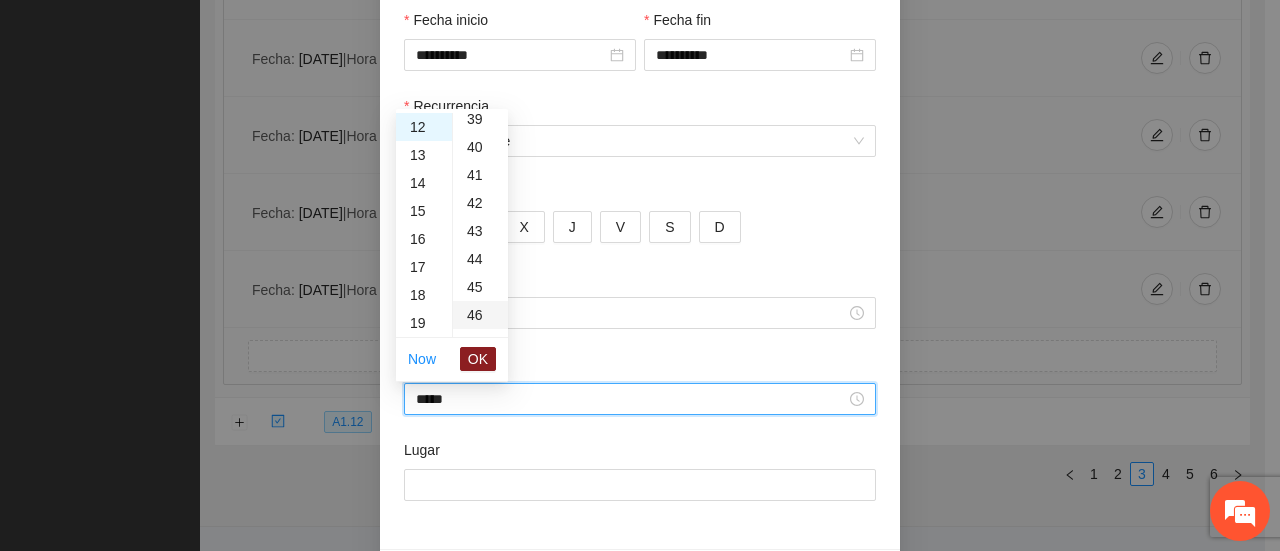 click on "45" at bounding box center (480, 287) 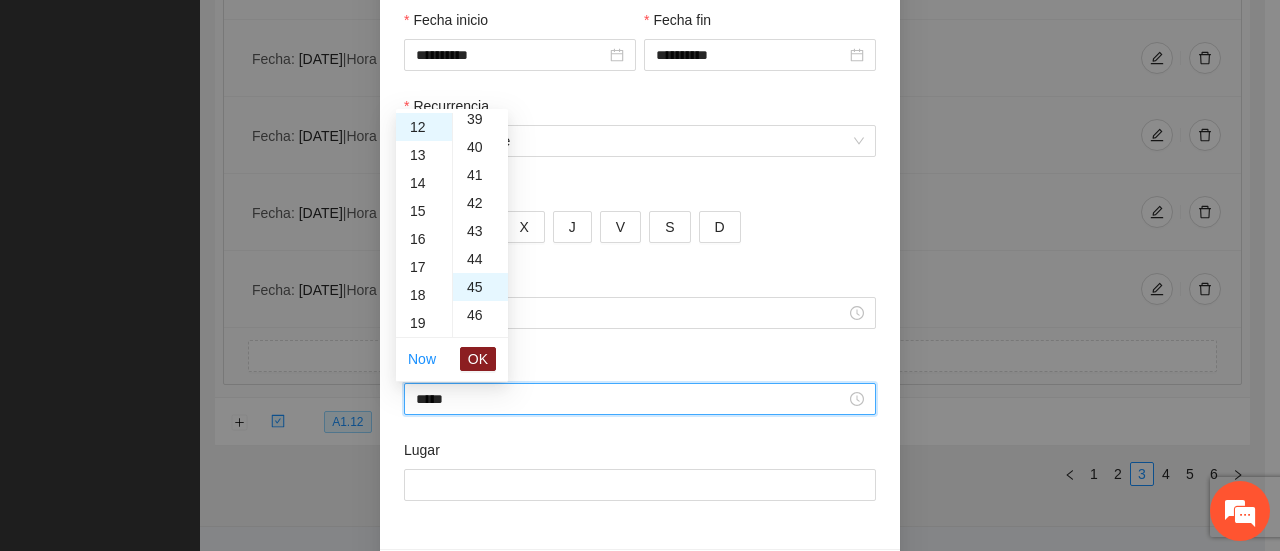 scroll, scrollTop: 1260, scrollLeft: 0, axis: vertical 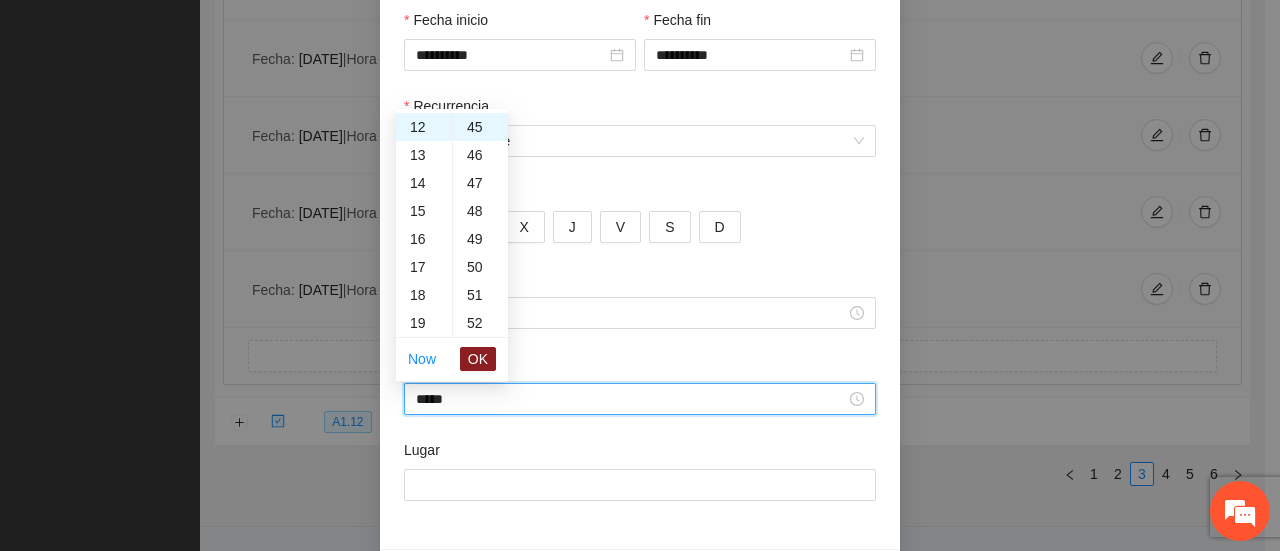 click on "OK" at bounding box center [478, 359] 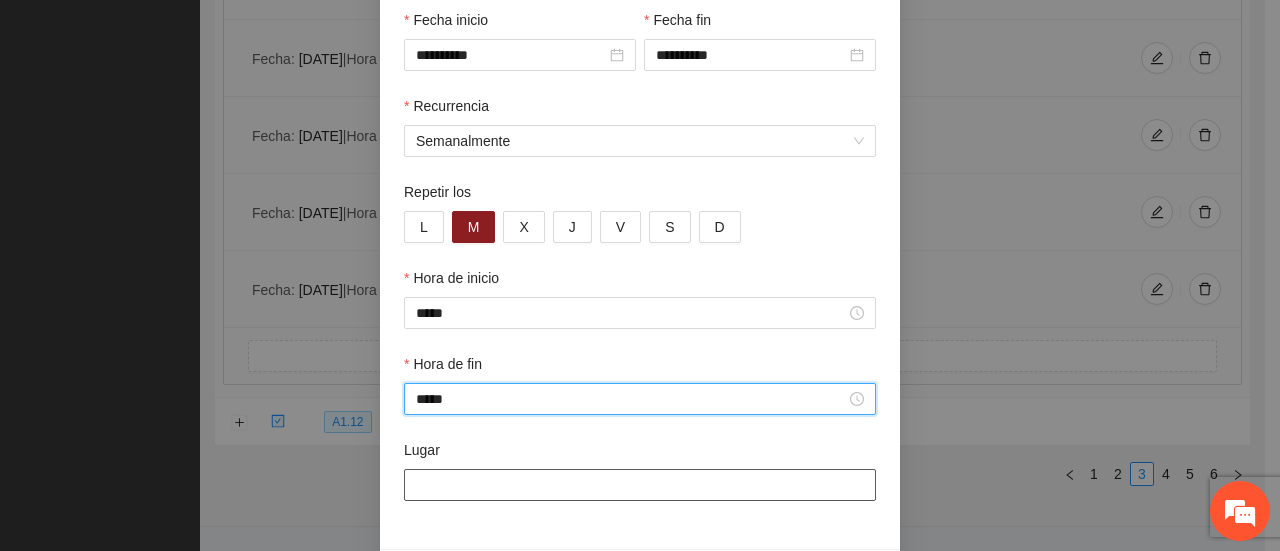 click on "Lugar" at bounding box center (640, 485) 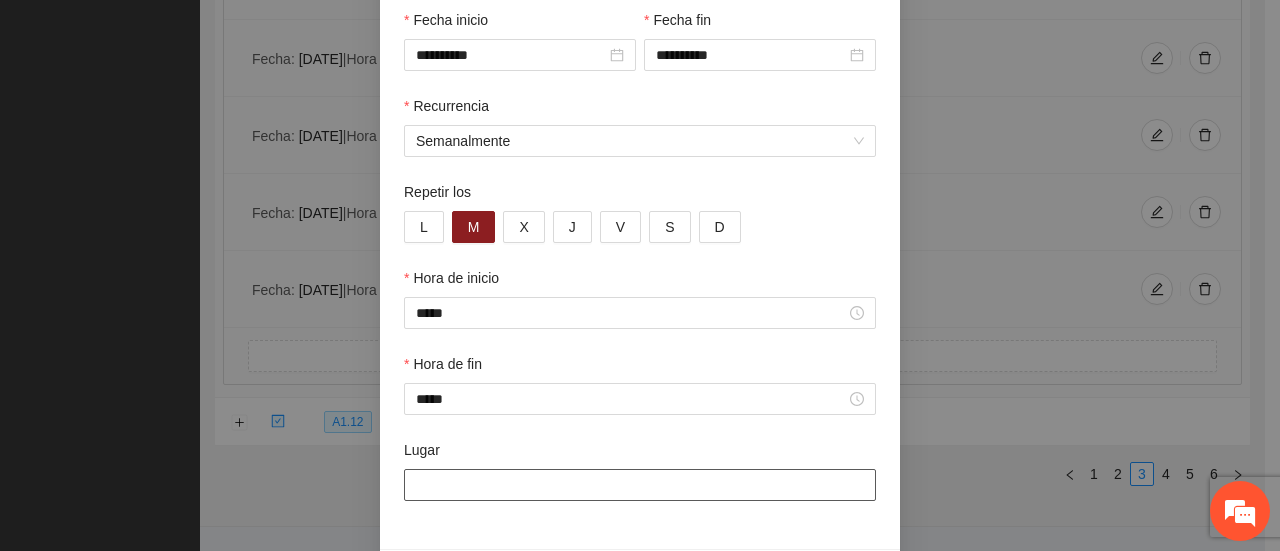 type on "**********" 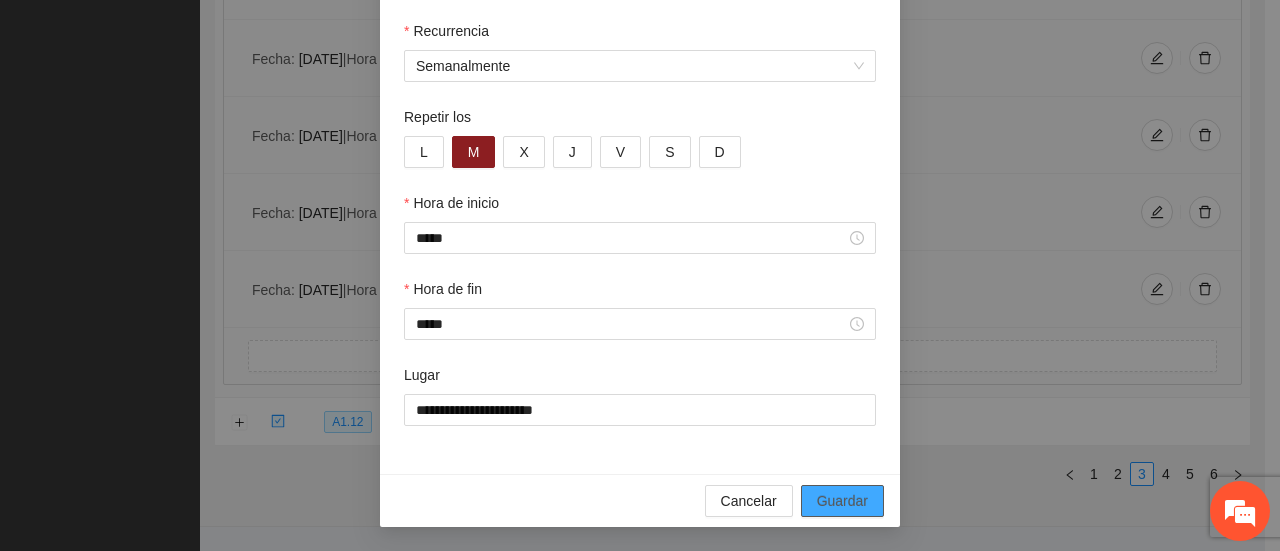click on "Guardar" at bounding box center [842, 501] 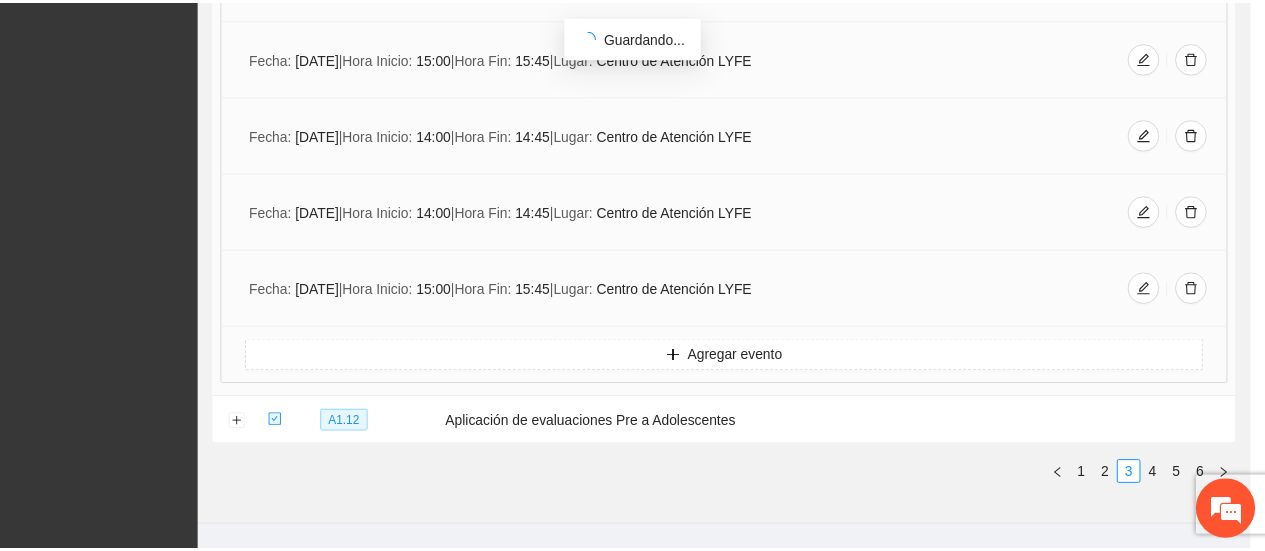 scroll, scrollTop: 176, scrollLeft: 0, axis: vertical 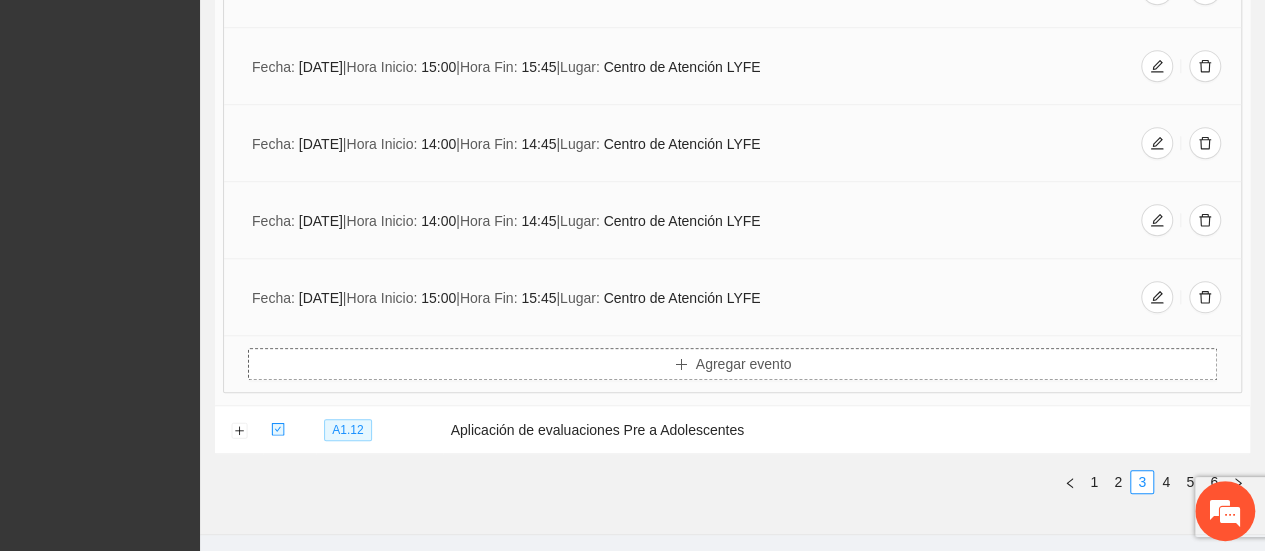 click on "Agregar evento" at bounding box center [732, 364] 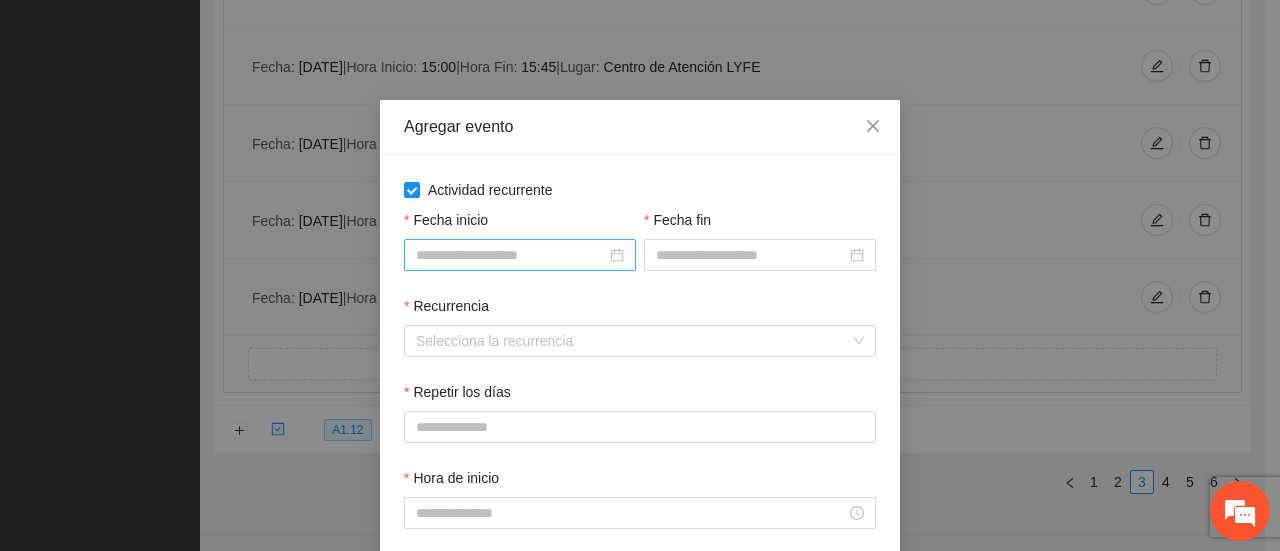 click on "Fecha inicio" at bounding box center [511, 255] 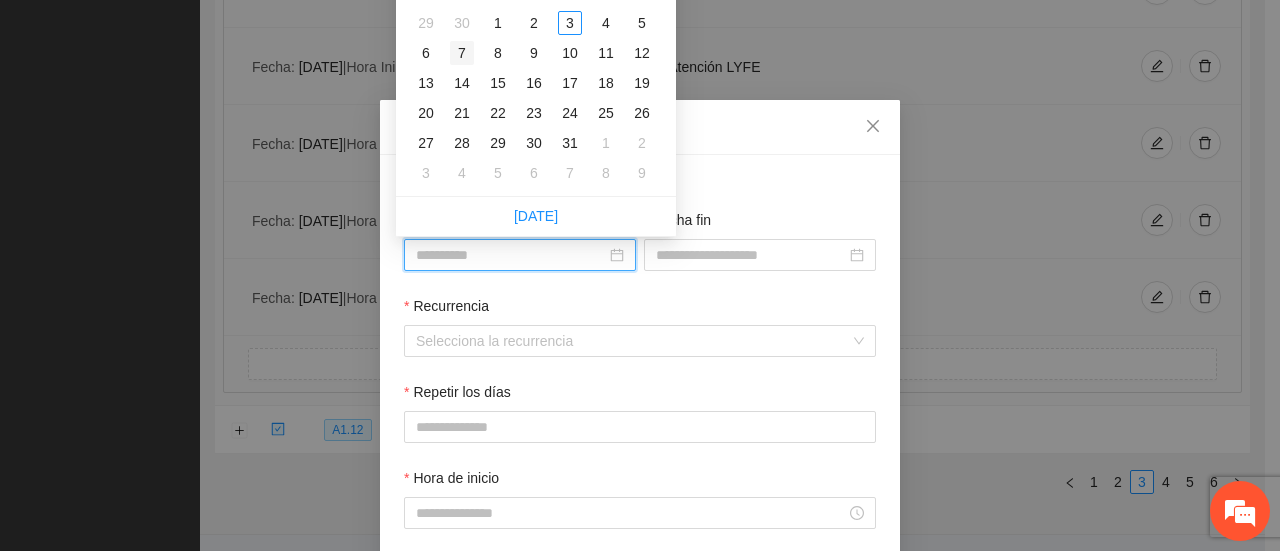 type on "**********" 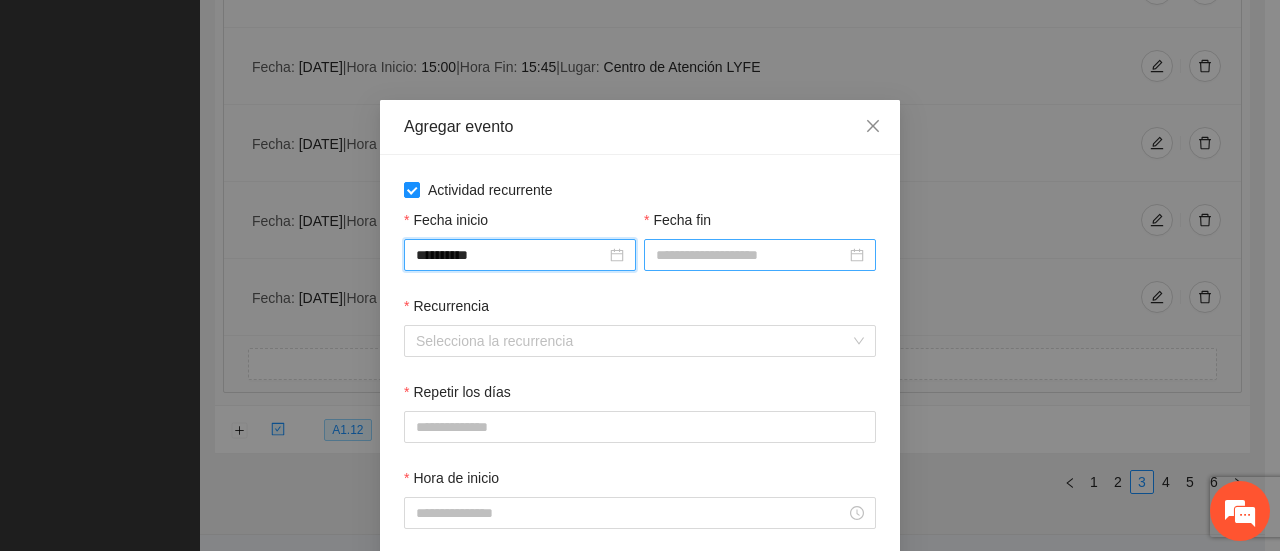 click on "Fecha fin" at bounding box center [751, 255] 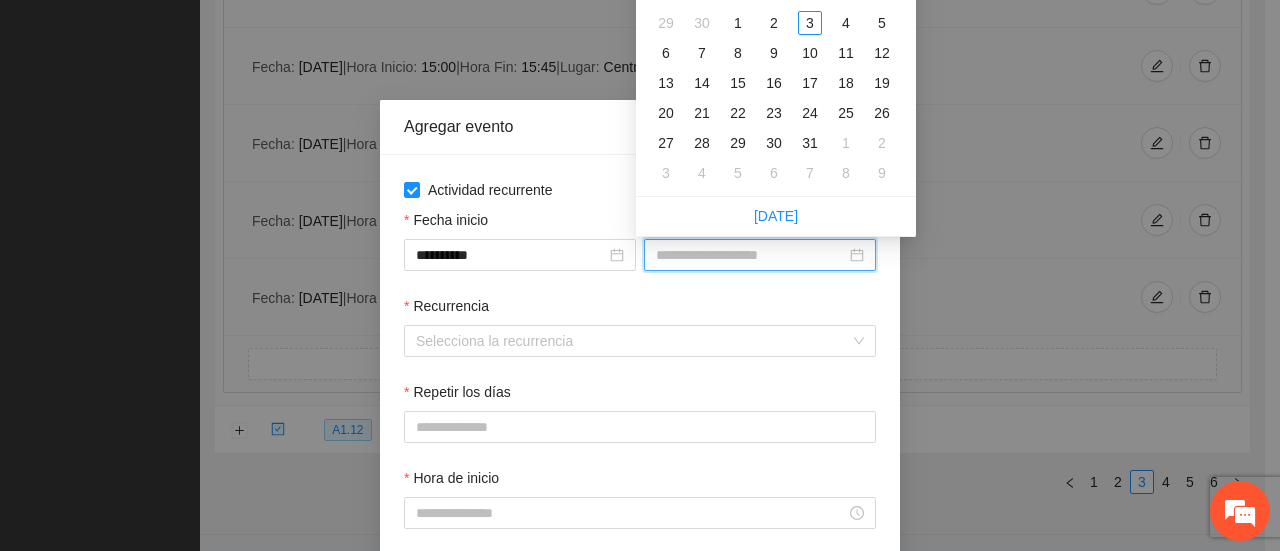 type on "**********" 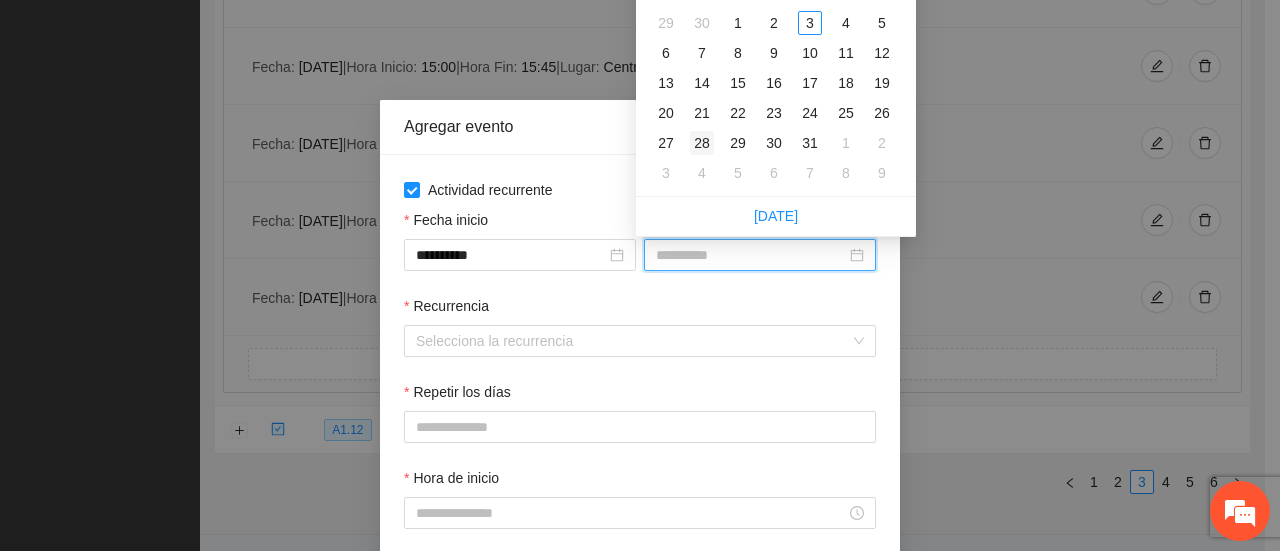 type on "**********" 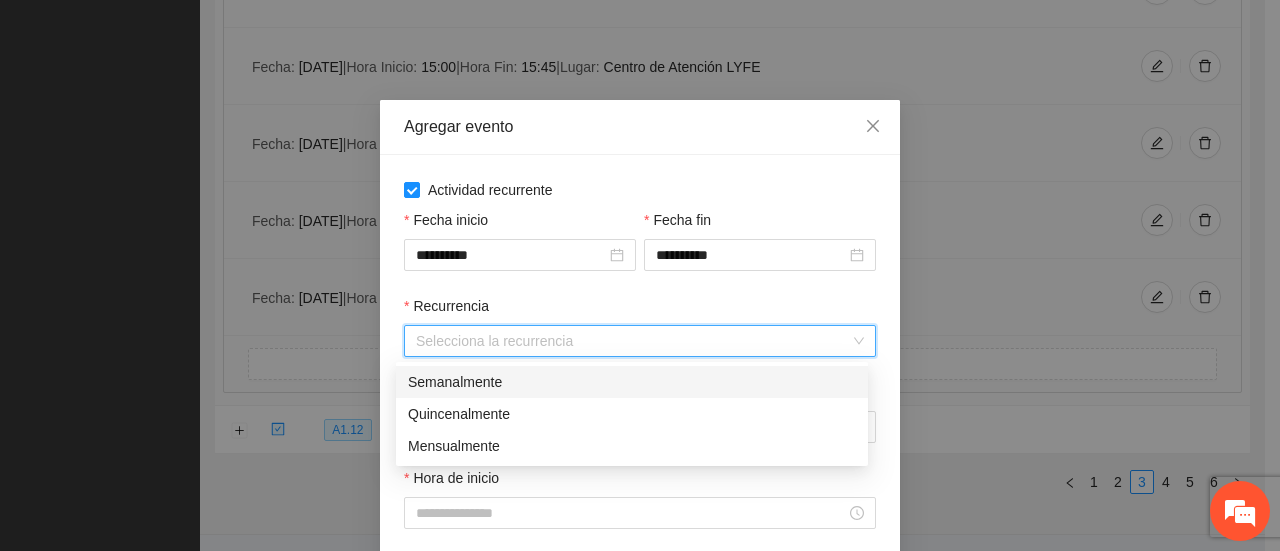 click on "Recurrencia" at bounding box center [633, 341] 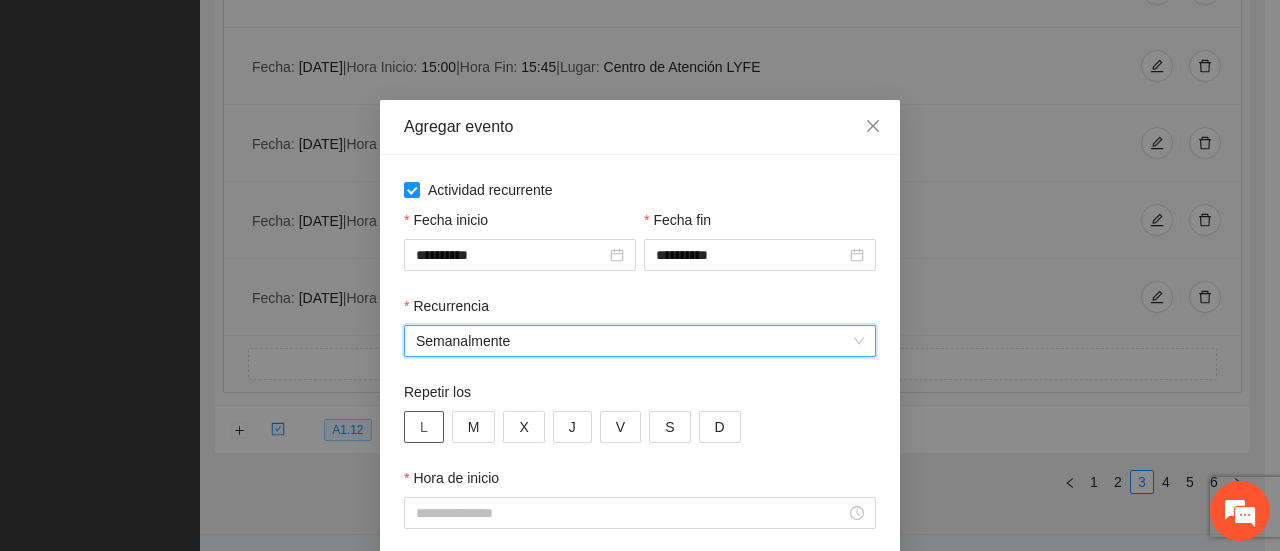 click on "L" at bounding box center (424, 427) 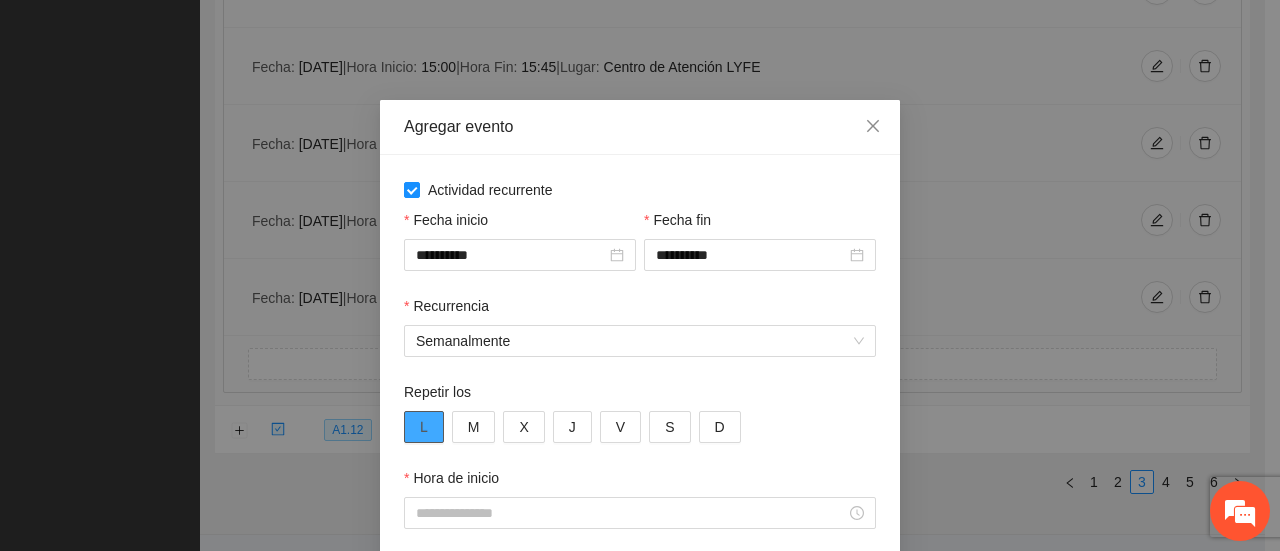 scroll, scrollTop: 100, scrollLeft: 0, axis: vertical 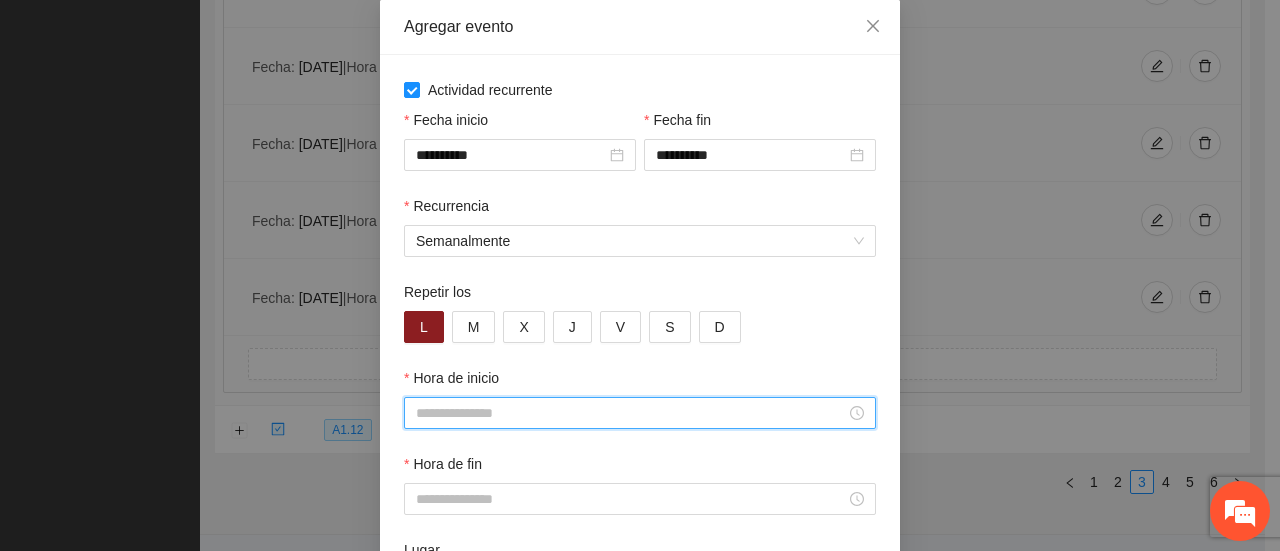click on "Hora de inicio" at bounding box center [631, 413] 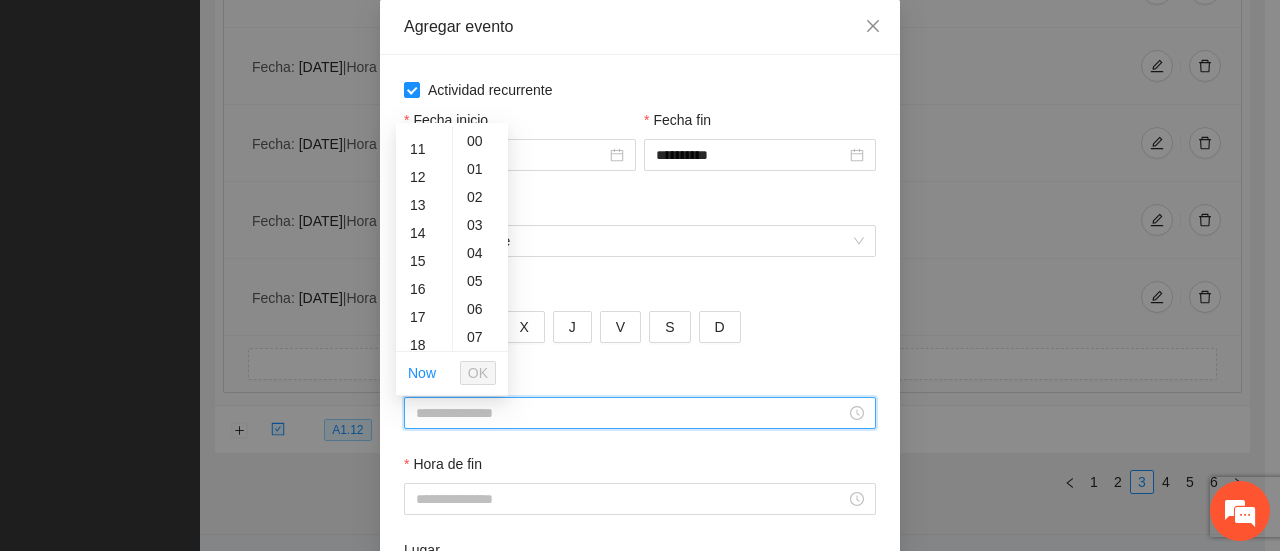 click on "16" at bounding box center [424, 289] 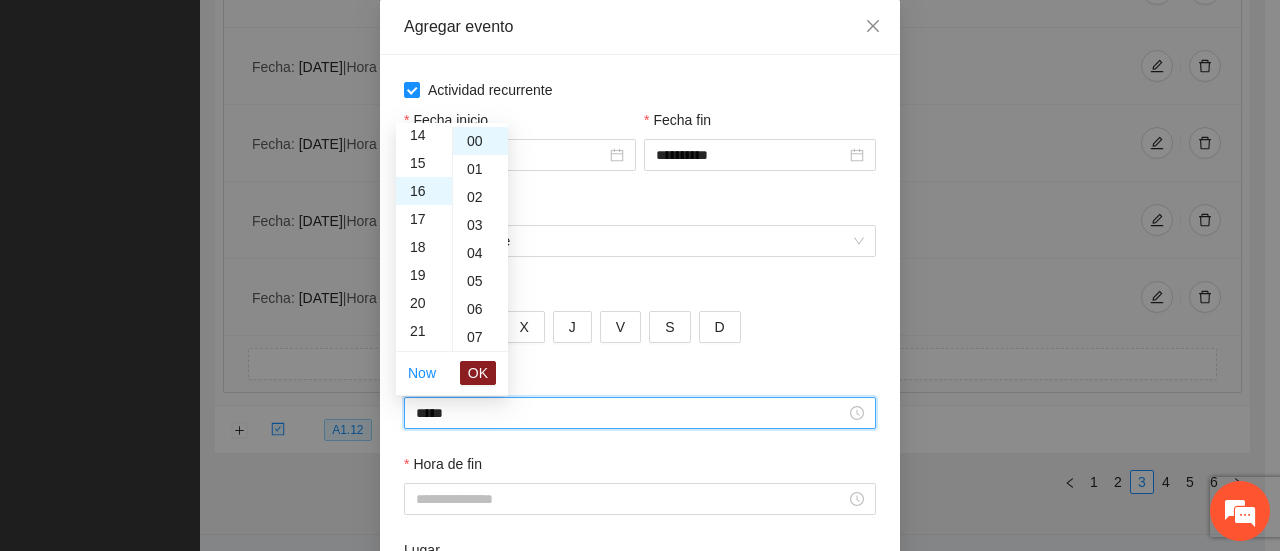 scroll, scrollTop: 448, scrollLeft: 0, axis: vertical 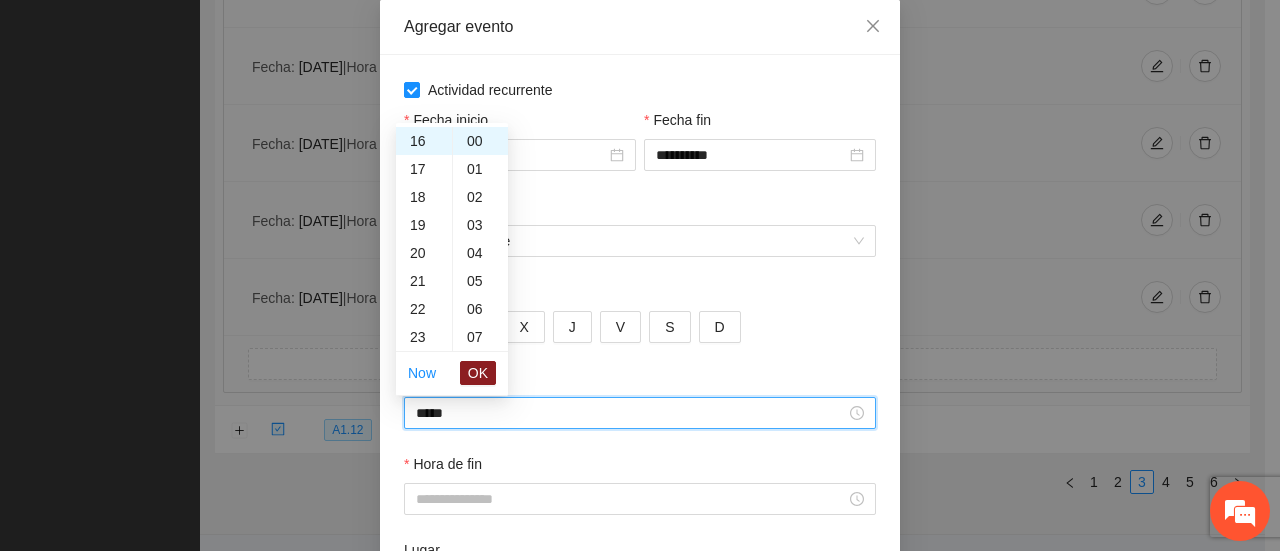 click on "OK" at bounding box center [478, 373] 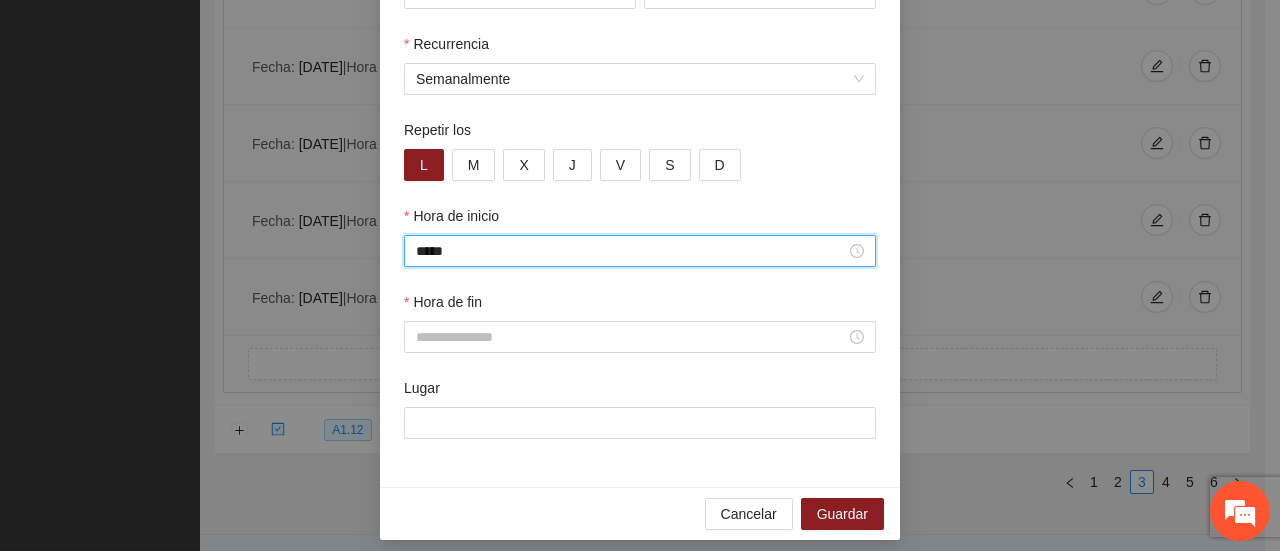 scroll, scrollTop: 276, scrollLeft: 0, axis: vertical 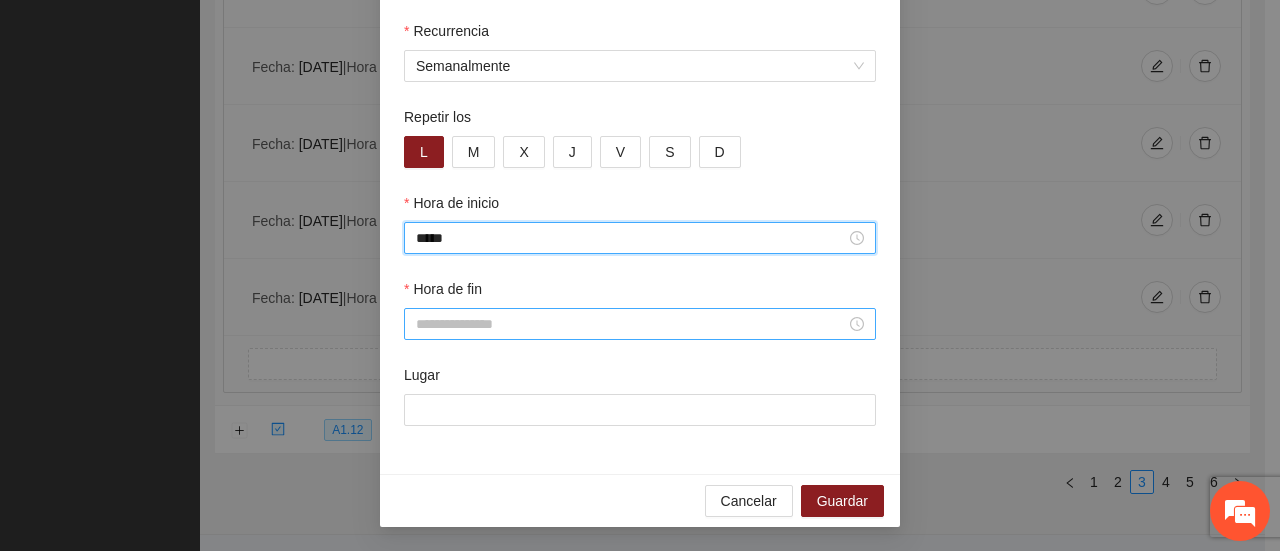 click on "Hora de fin" at bounding box center [631, 324] 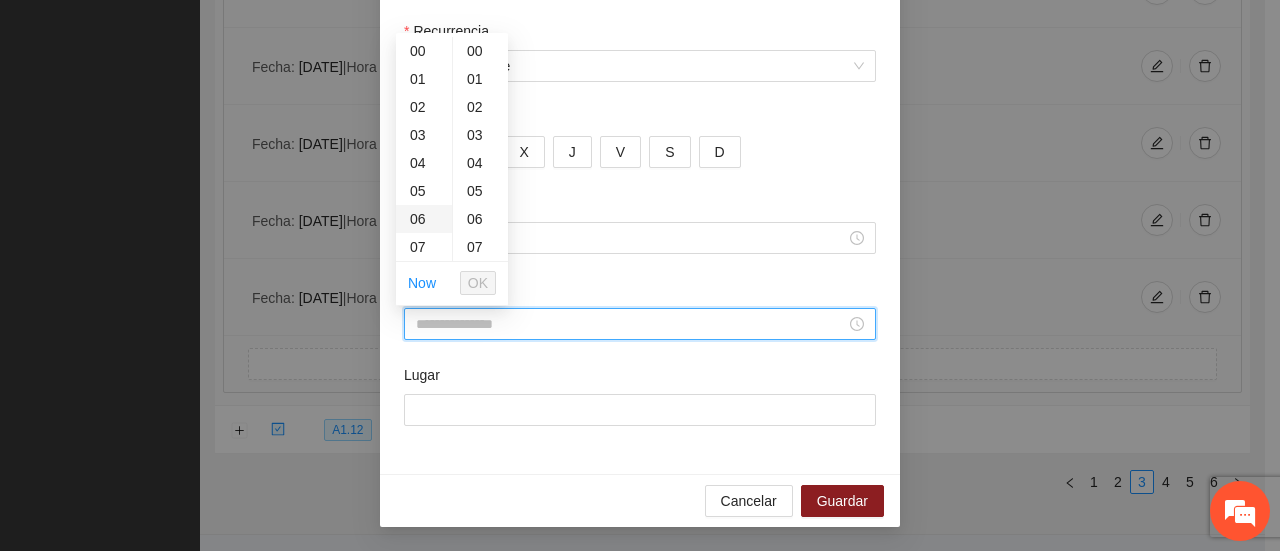 scroll, scrollTop: 300, scrollLeft: 0, axis: vertical 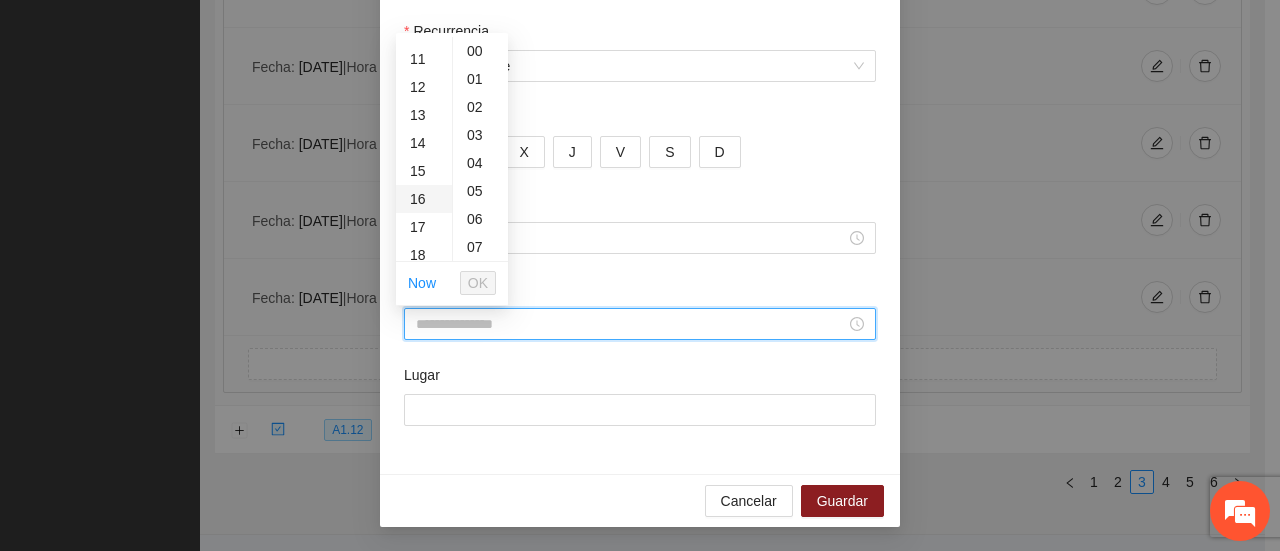 click on "16" at bounding box center [424, 199] 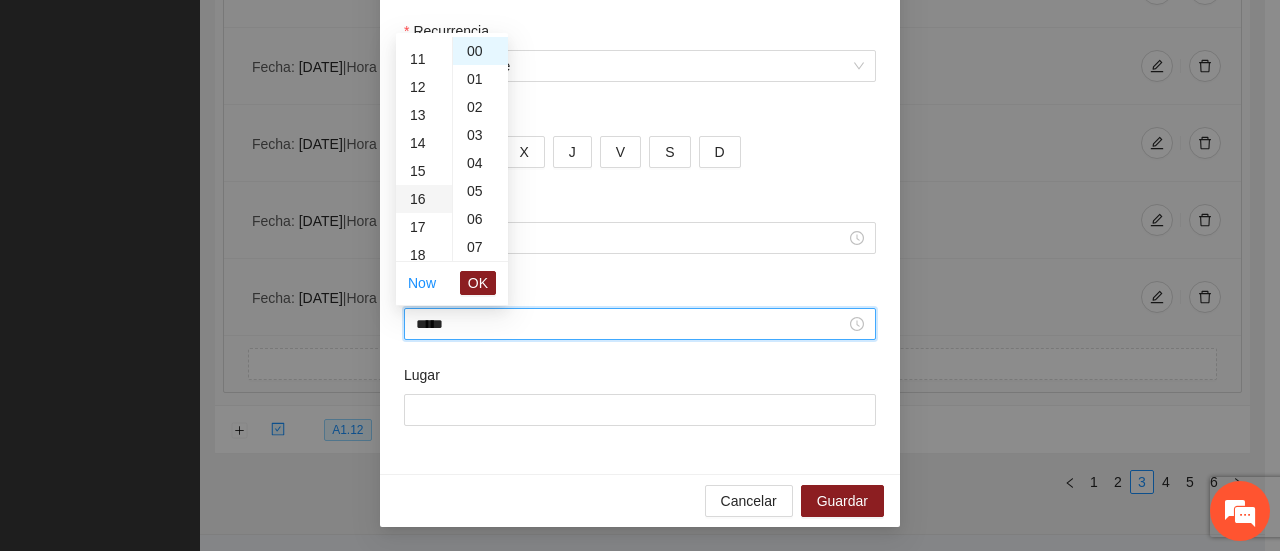 scroll, scrollTop: 448, scrollLeft: 0, axis: vertical 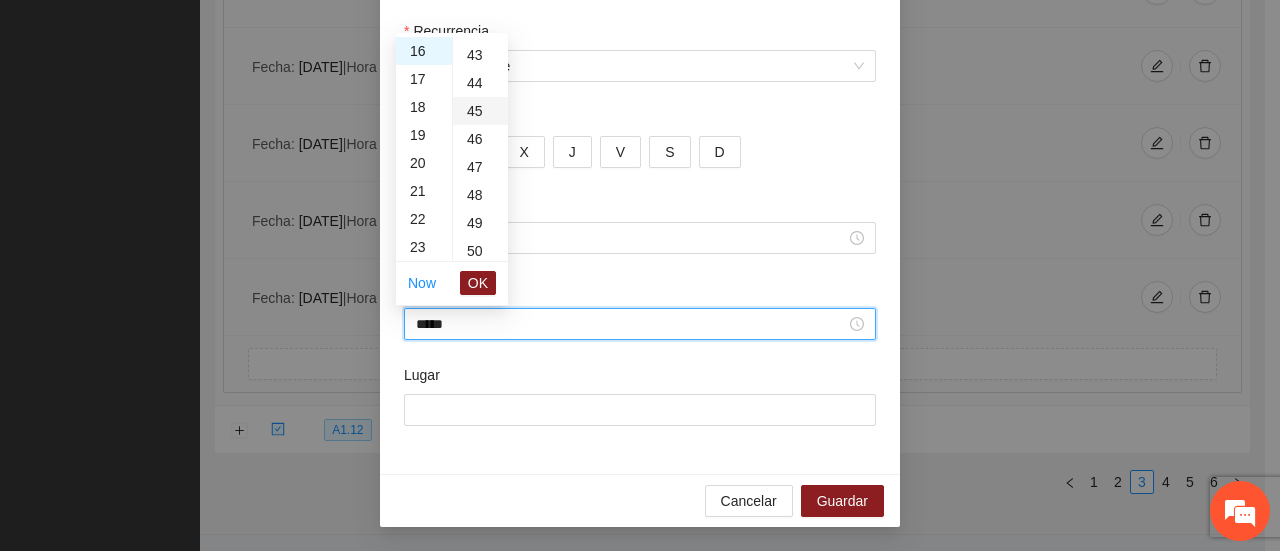 click on "45" at bounding box center [480, 111] 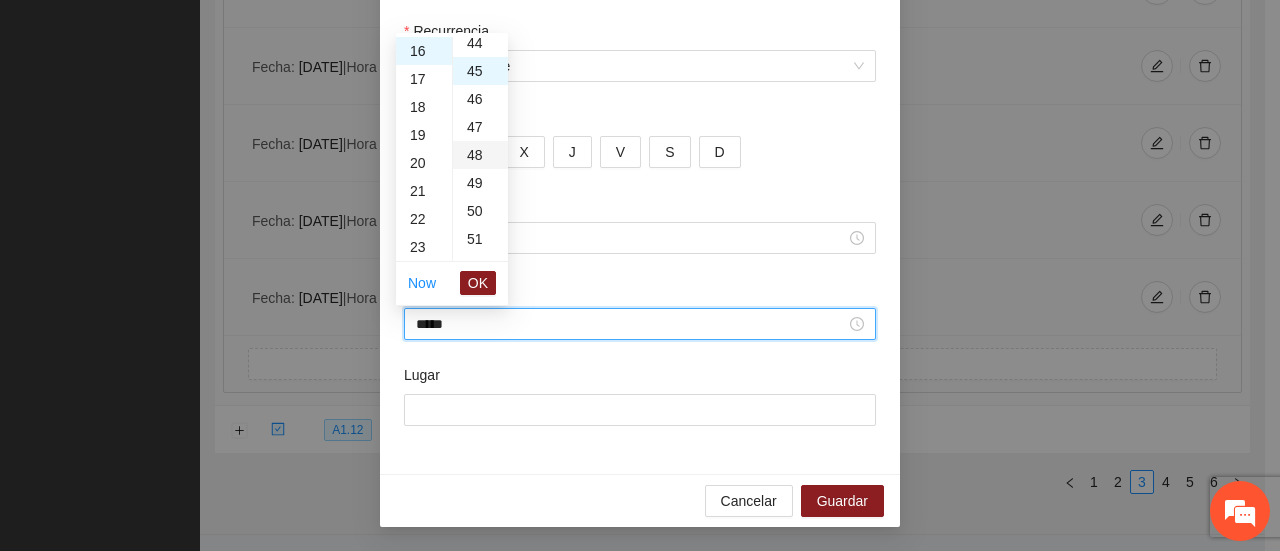 scroll, scrollTop: 1260, scrollLeft: 0, axis: vertical 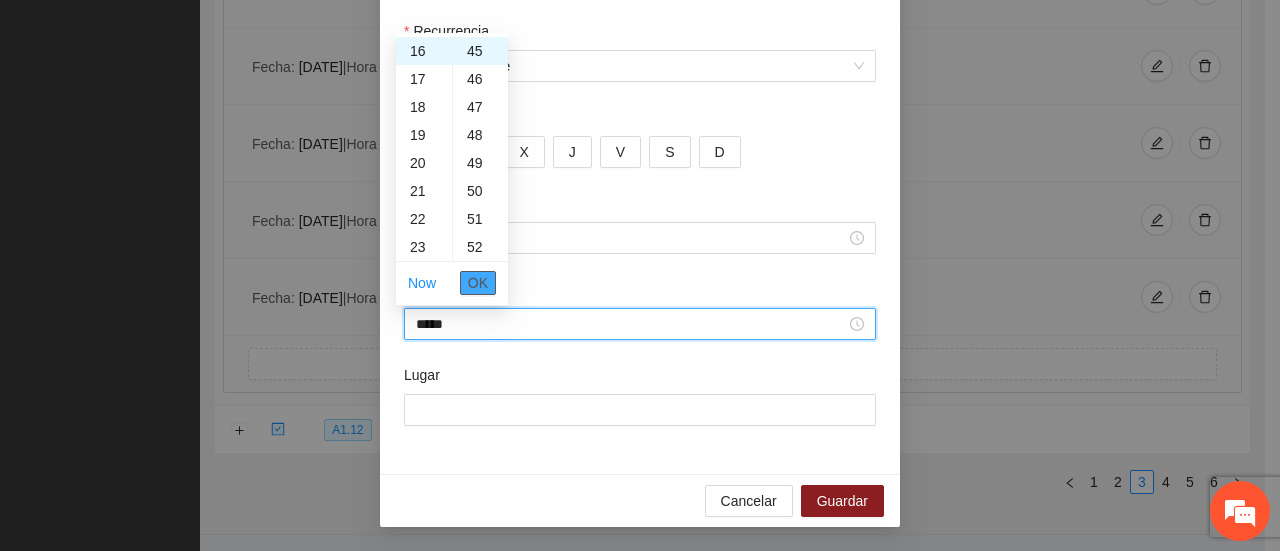 click on "OK" at bounding box center (478, 283) 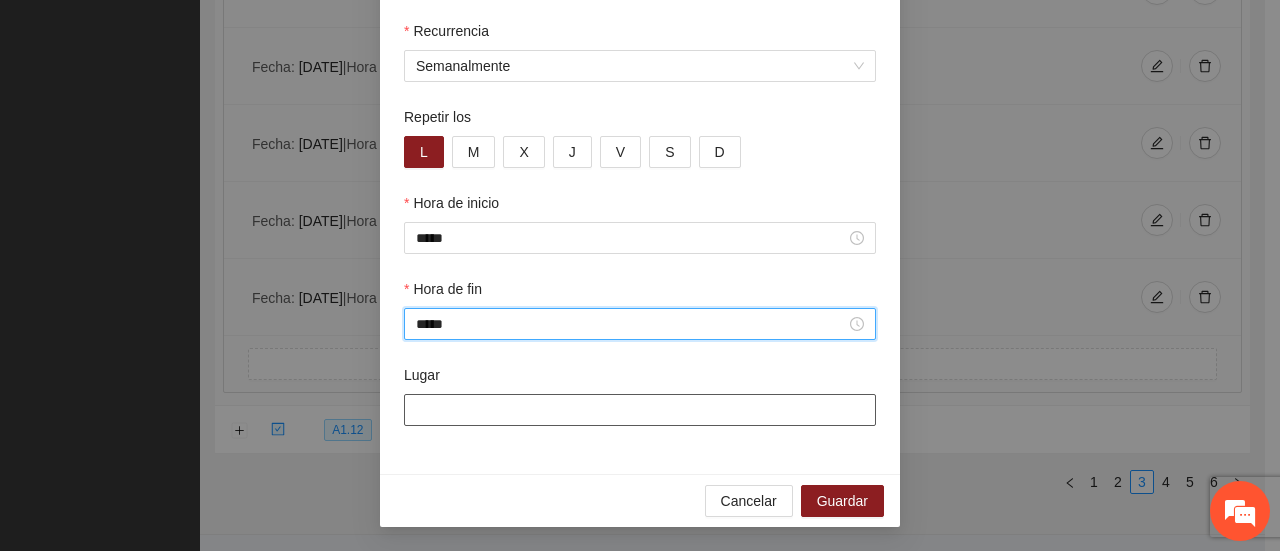 click on "Lugar" at bounding box center [640, 410] 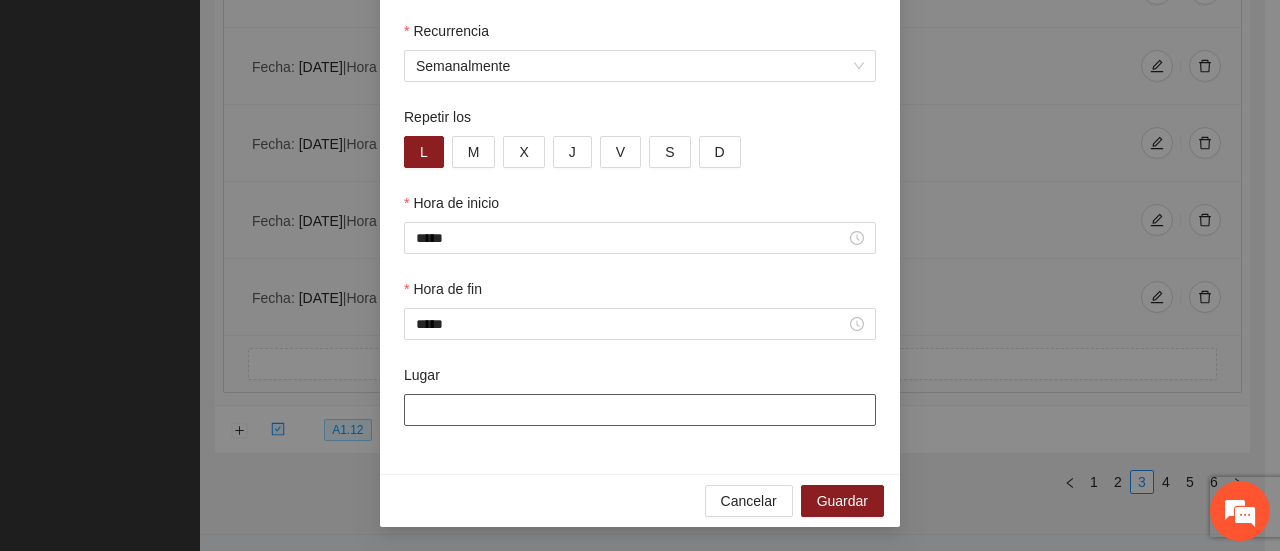 type on "**********" 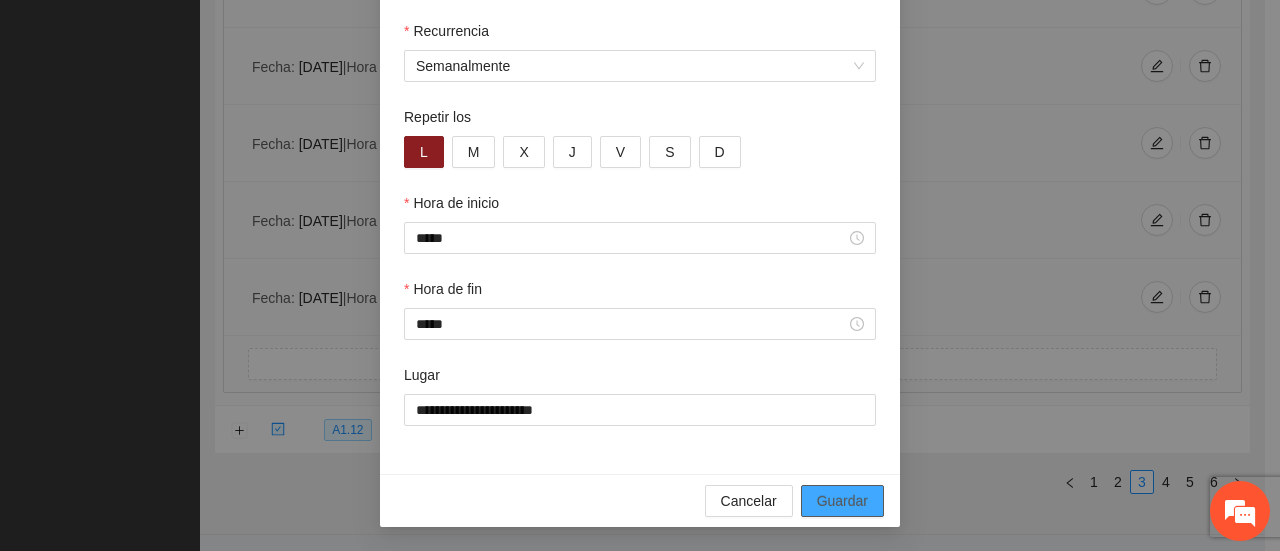 click on "Guardar" at bounding box center (842, 501) 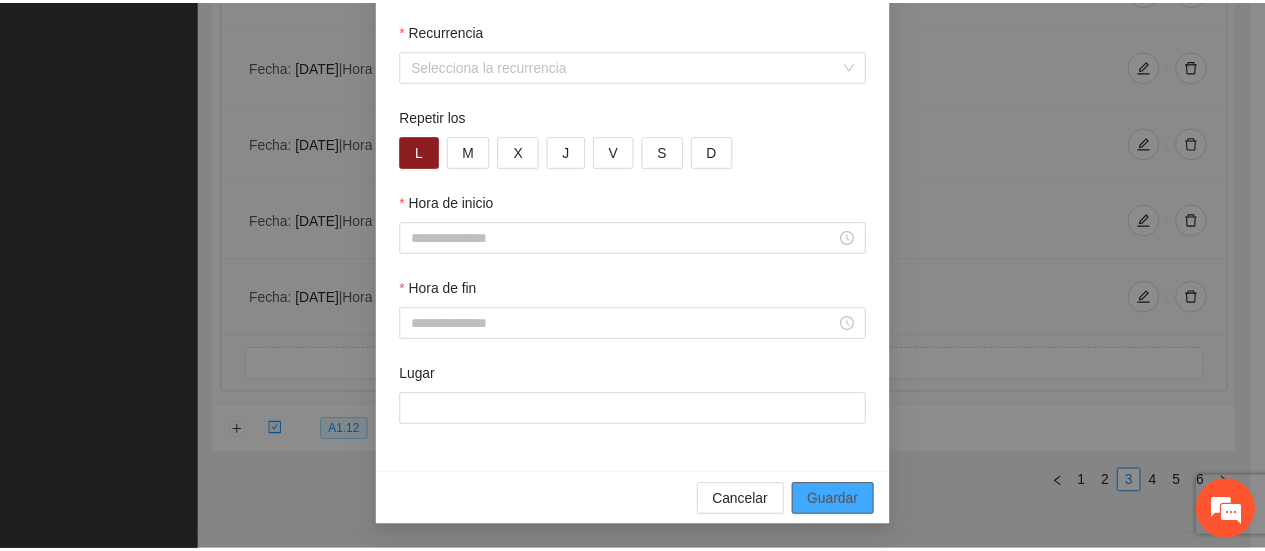 scroll, scrollTop: 176, scrollLeft: 0, axis: vertical 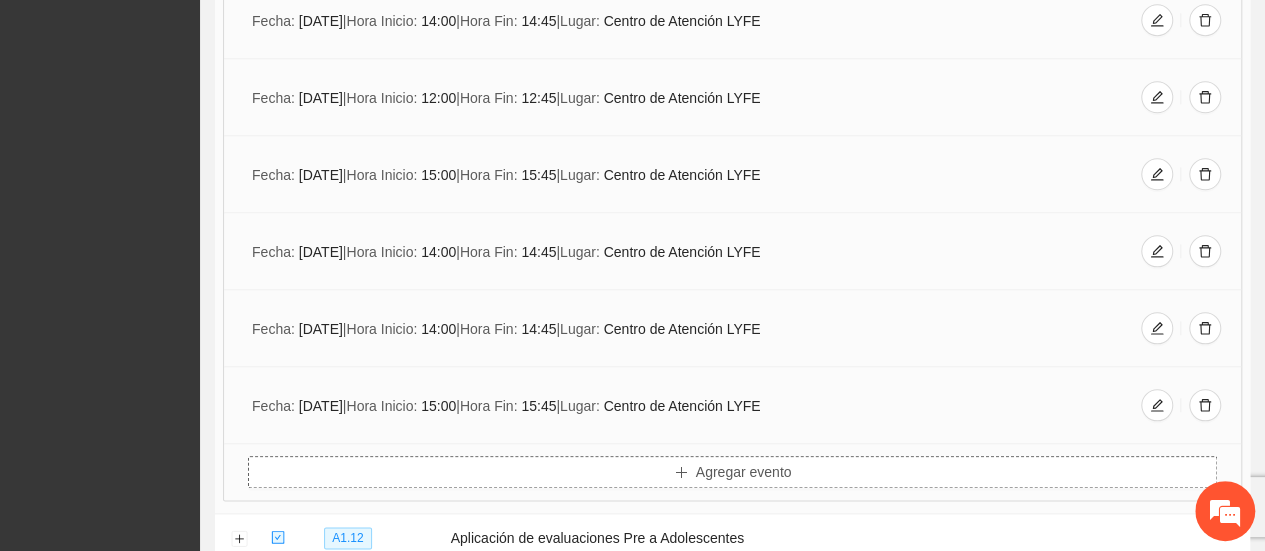 click on "Agregar evento" at bounding box center [744, 472] 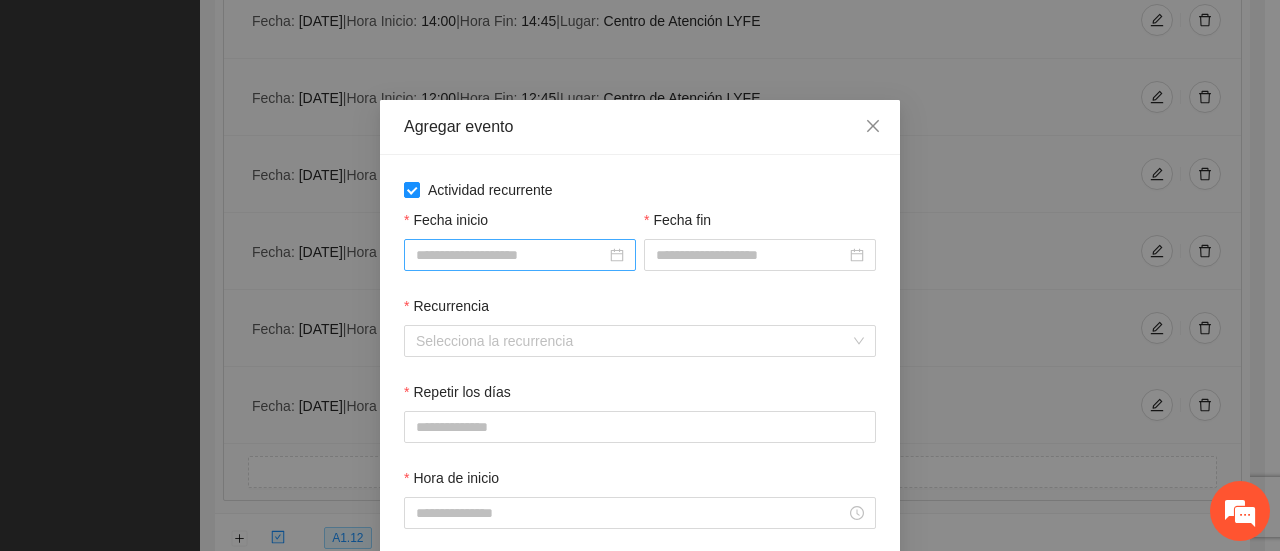 click at bounding box center [520, 255] 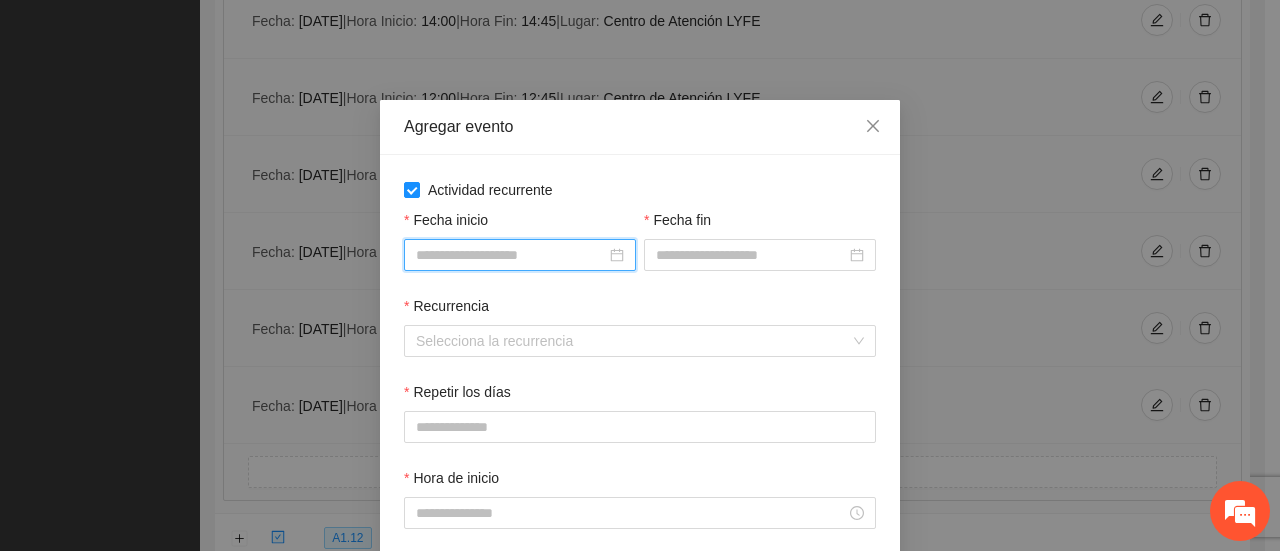 click on "Fecha inicio" at bounding box center [511, 255] 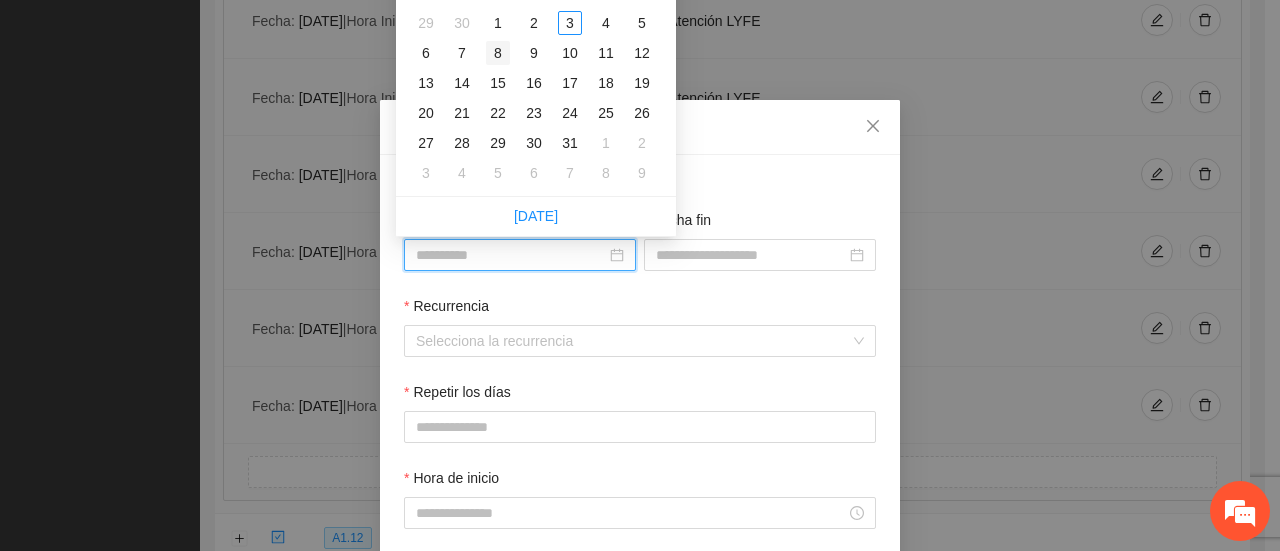 type on "**********" 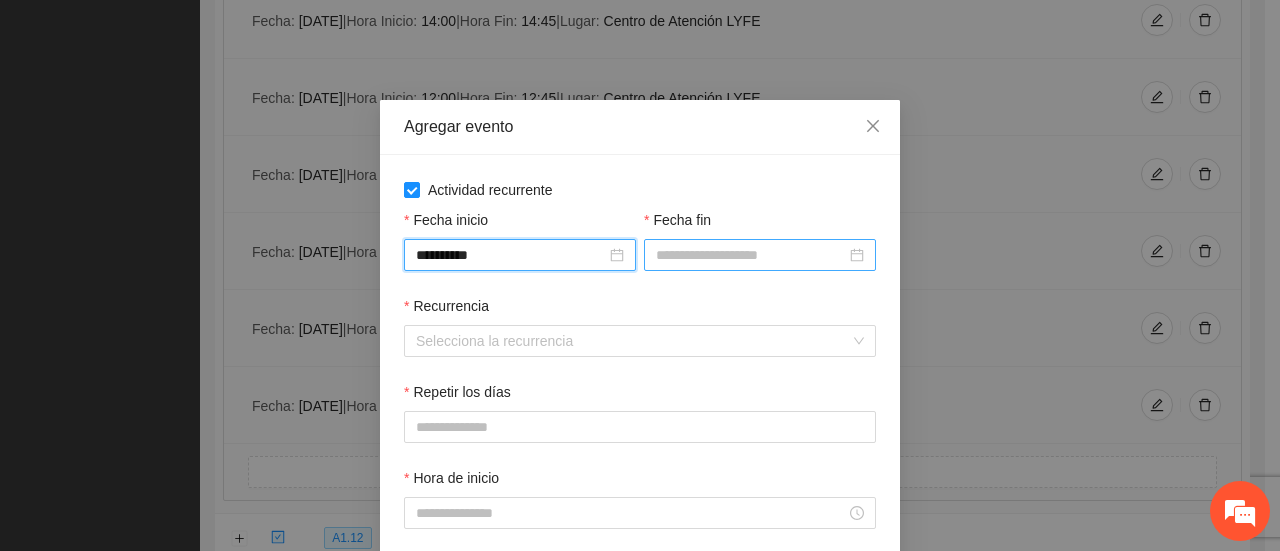 click on "Fecha fin" at bounding box center (751, 255) 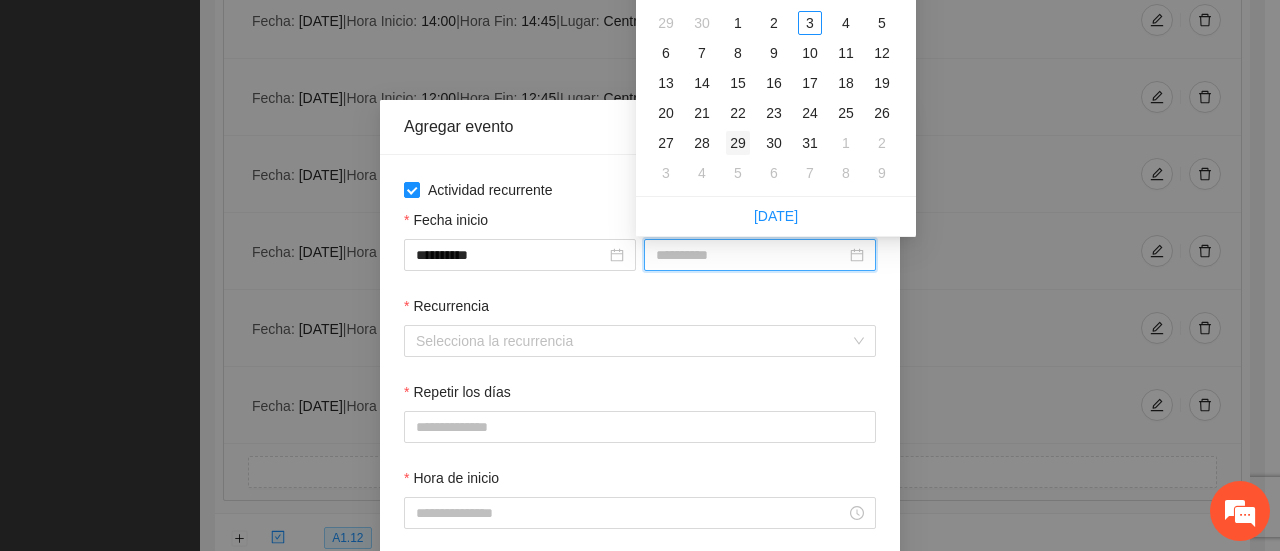 type on "**********" 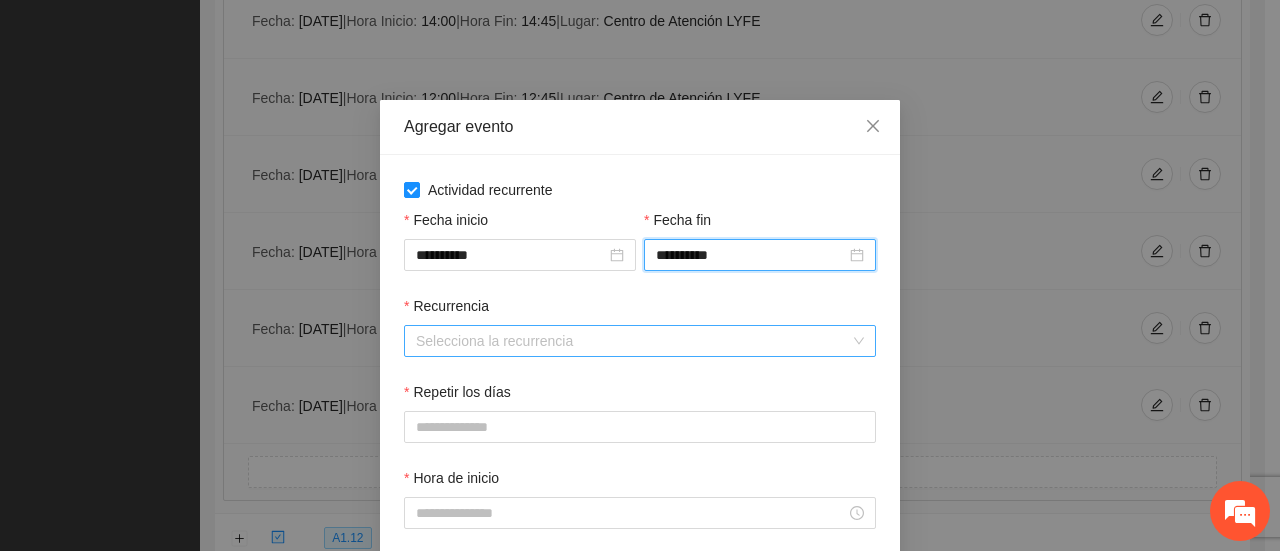 click on "Recurrencia" at bounding box center [633, 341] 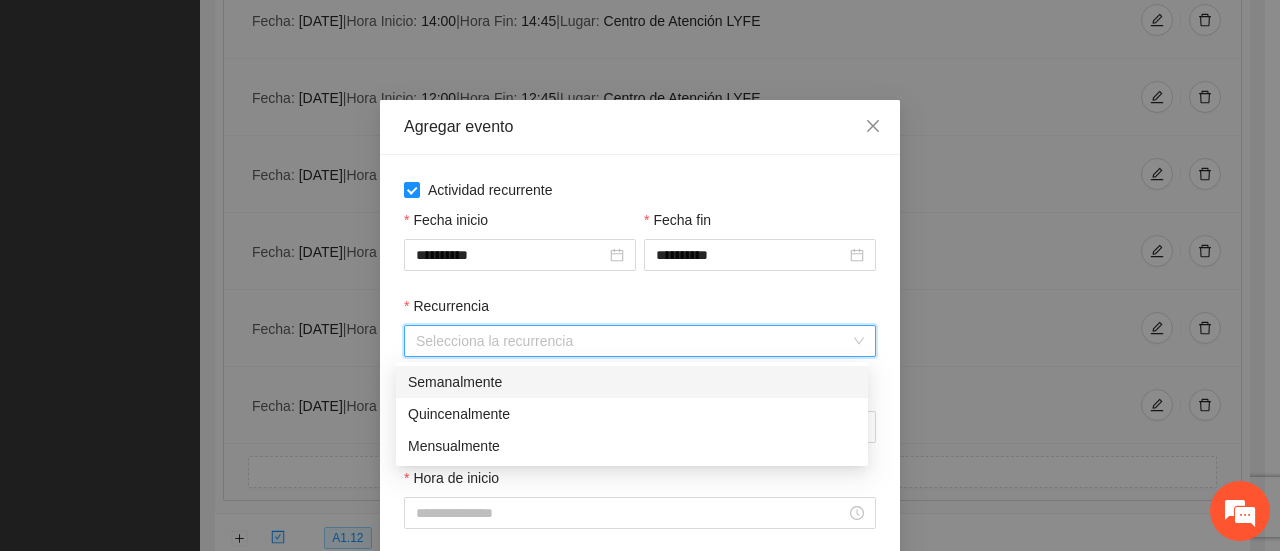click on "Semanalmente" at bounding box center [632, 382] 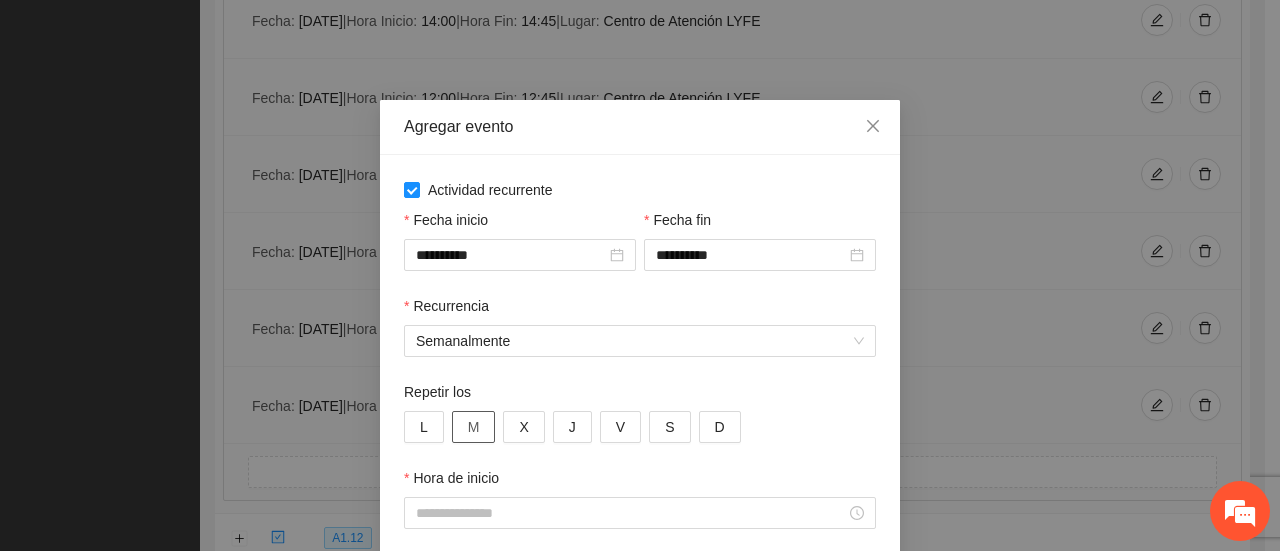 click on "M" at bounding box center [474, 427] 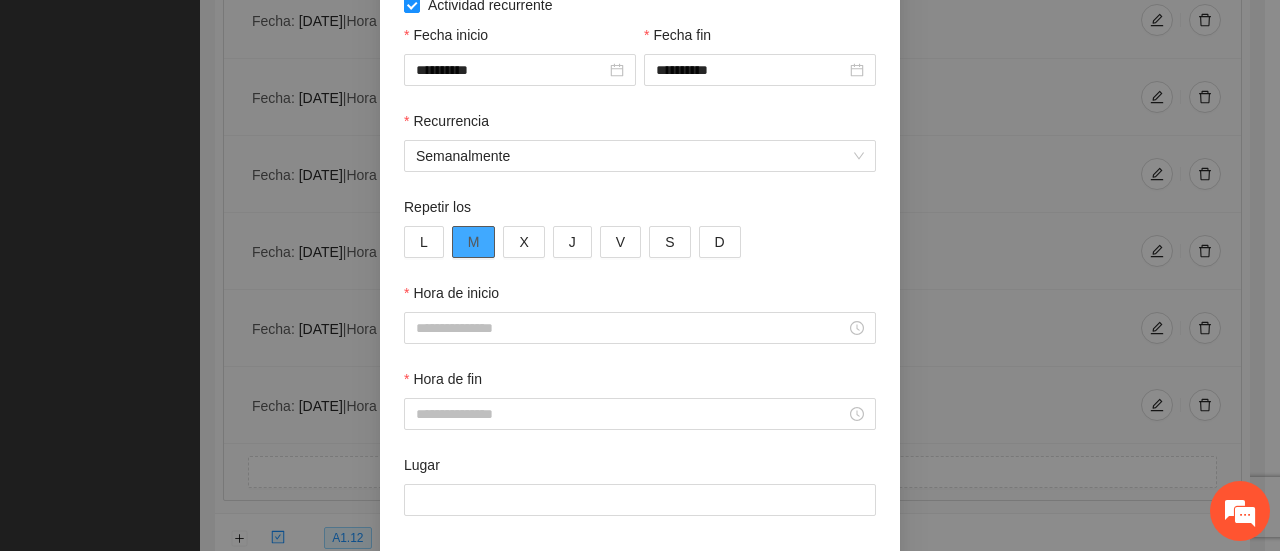 scroll, scrollTop: 200, scrollLeft: 0, axis: vertical 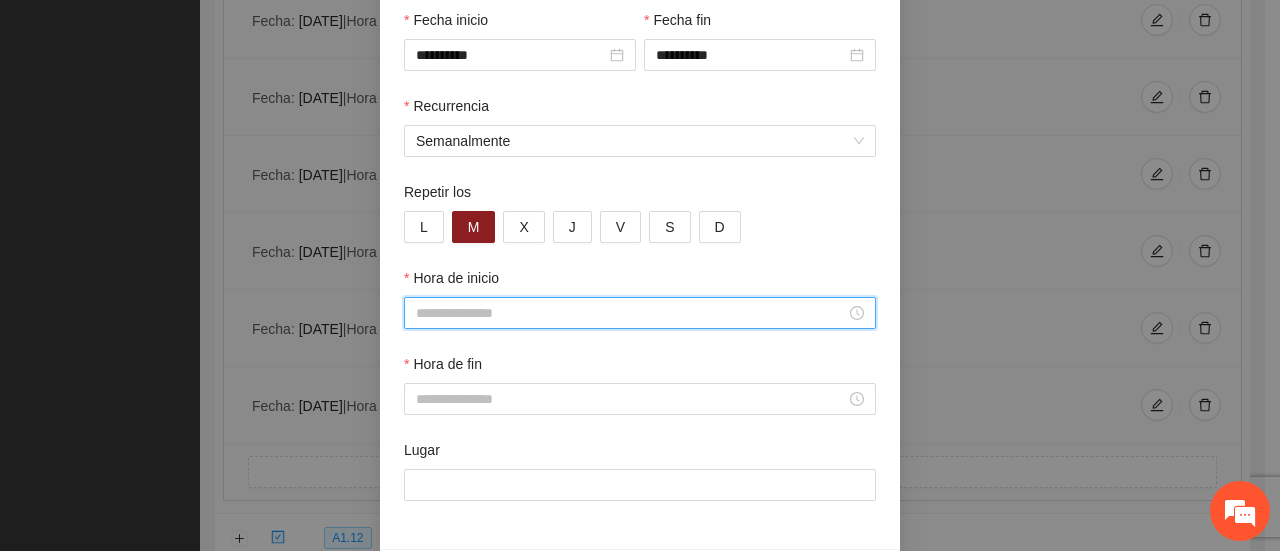 click on "Hora de inicio" at bounding box center [631, 313] 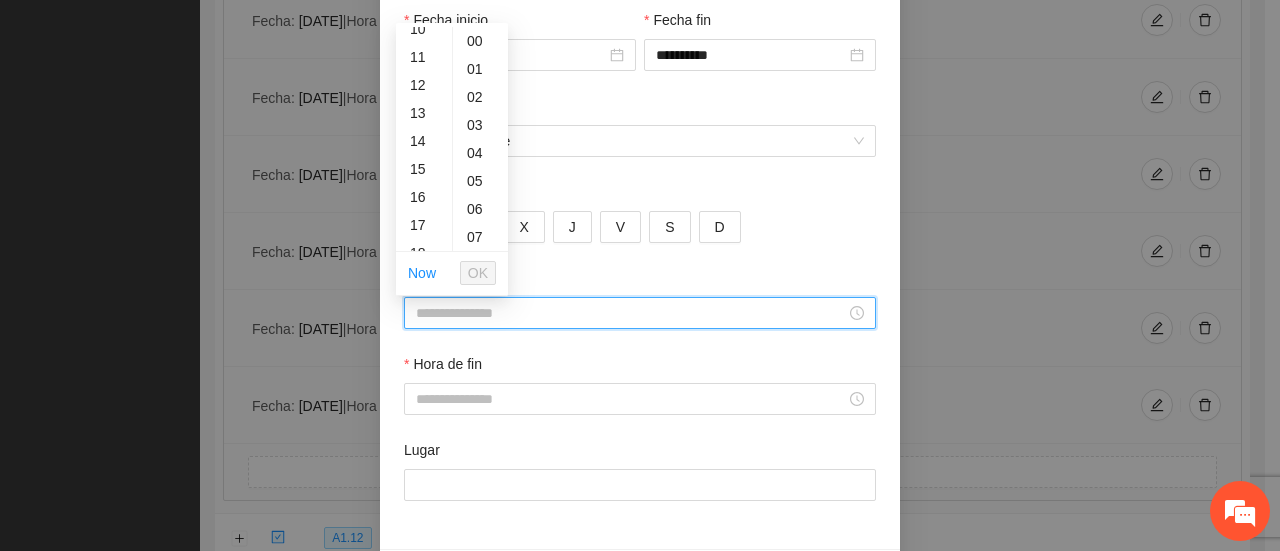 scroll, scrollTop: 300, scrollLeft: 0, axis: vertical 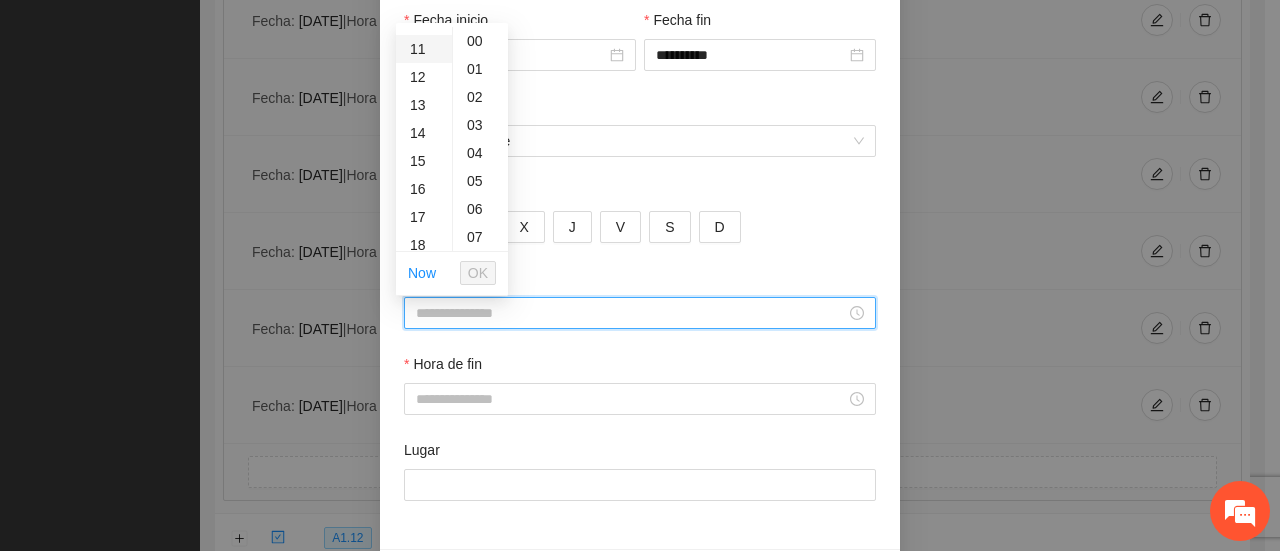 click on "11" at bounding box center (424, 49) 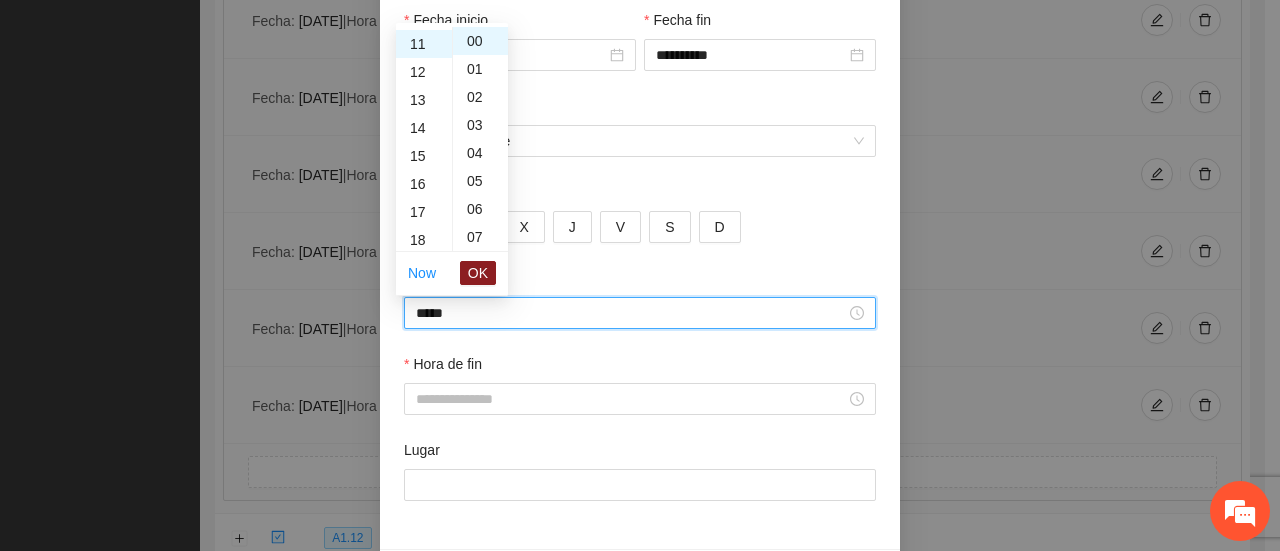 scroll, scrollTop: 308, scrollLeft: 0, axis: vertical 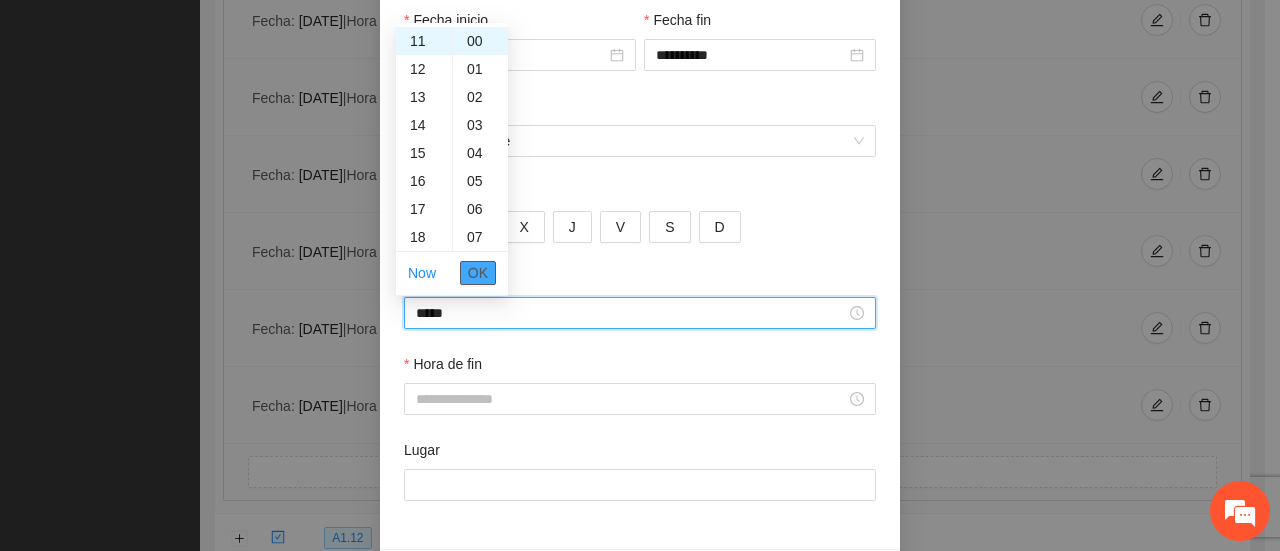 click on "OK" at bounding box center [478, 273] 